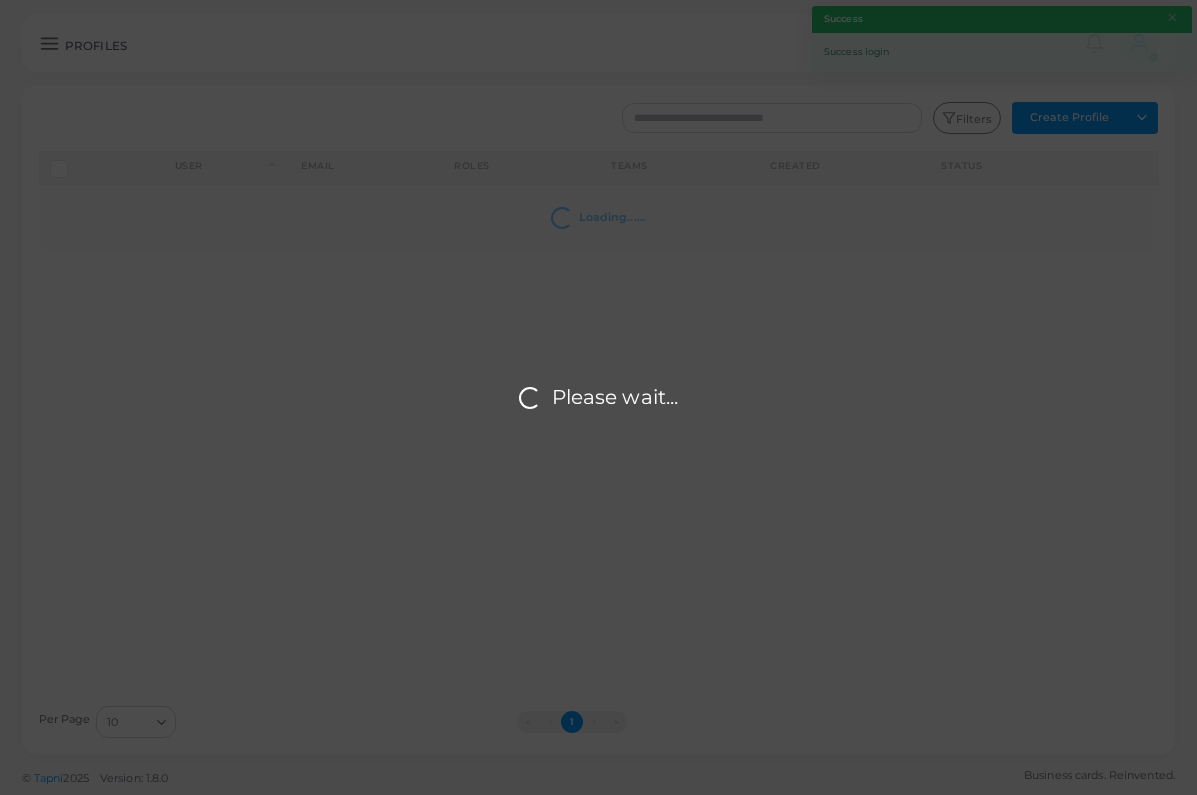 scroll, scrollTop: 0, scrollLeft: 0, axis: both 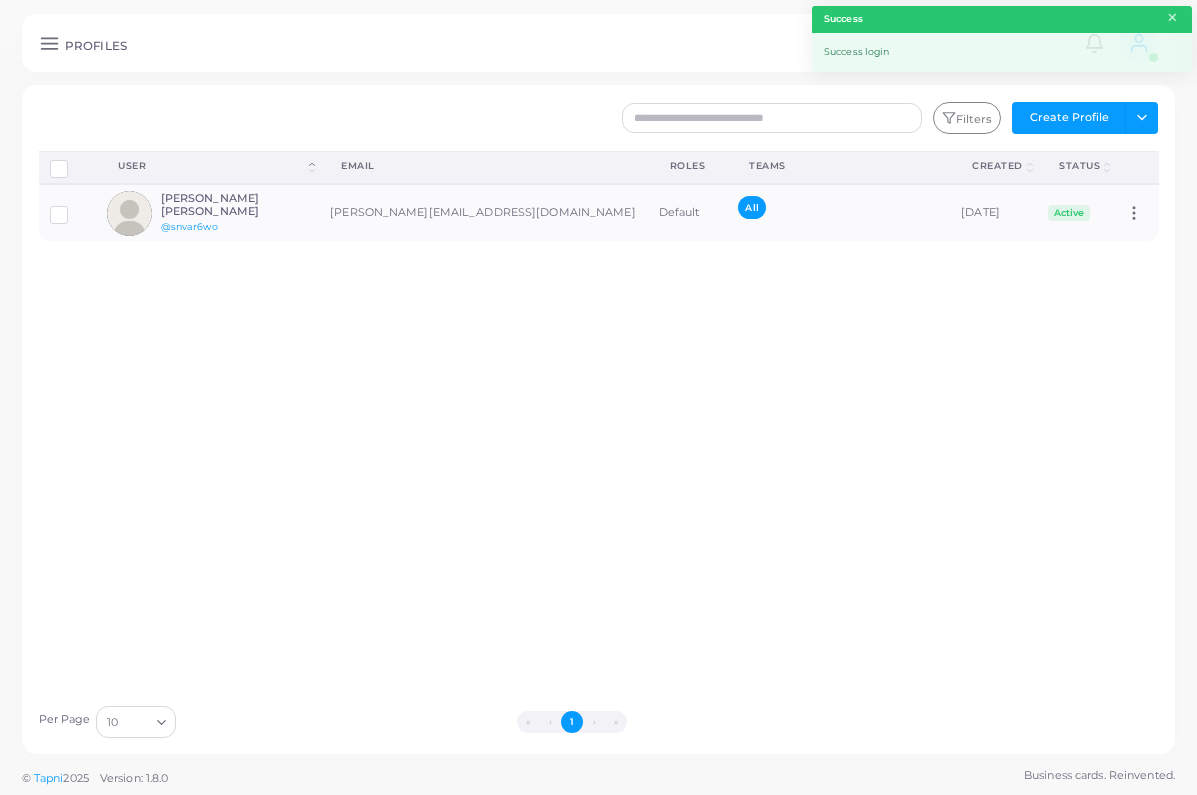 click on "×" at bounding box center (1172, 18) 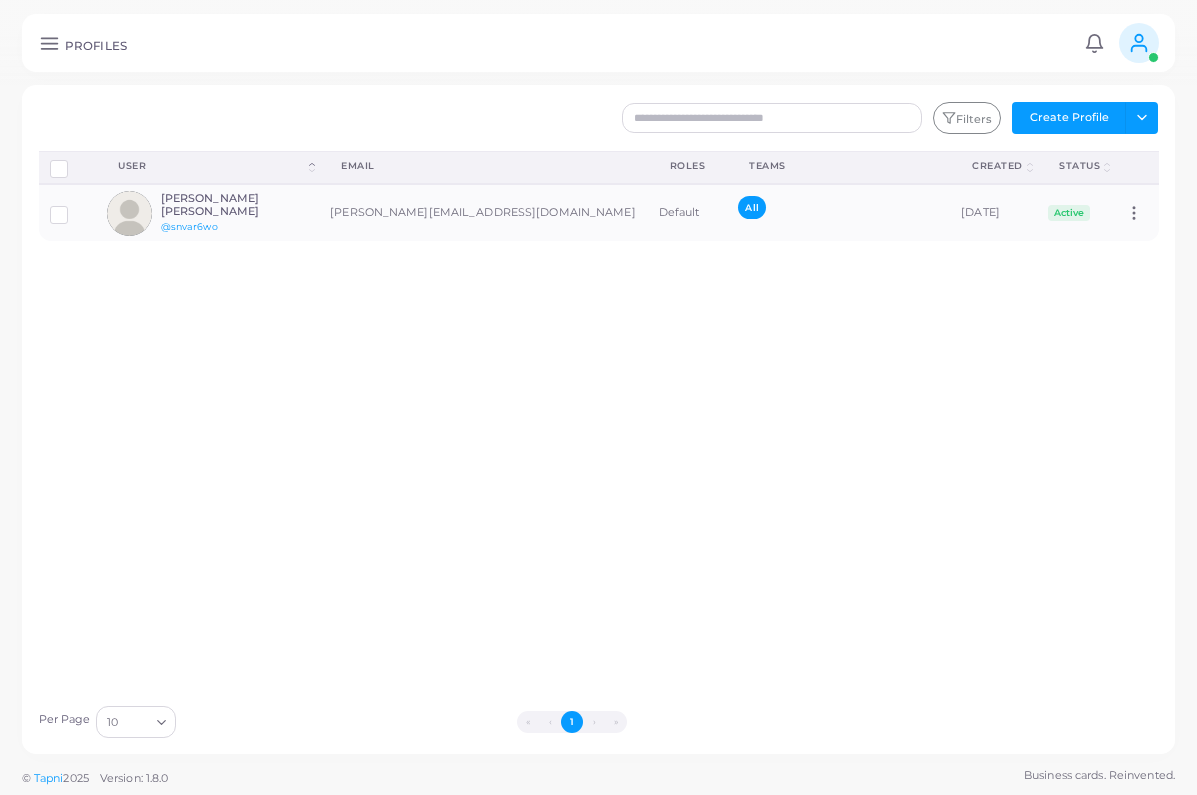 click on "Filters  Create Profile Toggle dropdown  Import Profiles   Invite Profiles   Export Profiles   Import Logs  Disconnect Profiles Delete Profile  Show Selections  Download QRs  User  (Click to sort Descending) Email Roles Teams Created  (Click to sort Descending) Status  (Click to sort Descending)  [PERSON_NAME] [PERSON_NAME]  @snvar6wo [PERSON_NAME][EMAIL_ADDRESS][DOMAIN_NAME]  Default  All  [DATE]   Active  Assign Product Per Page
10
Loading...        « ‹ 1 › »" at bounding box center [598, 419] 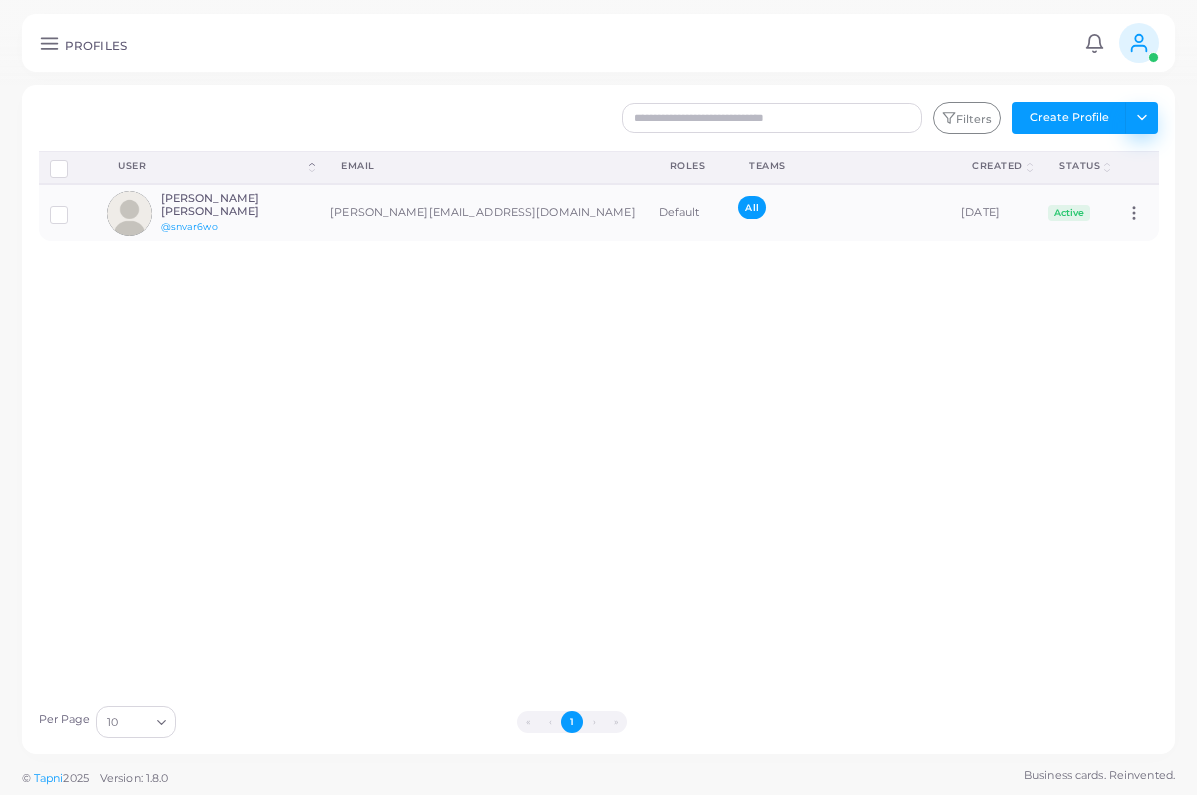 click on "Toggle dropdown" at bounding box center [1141, 118] 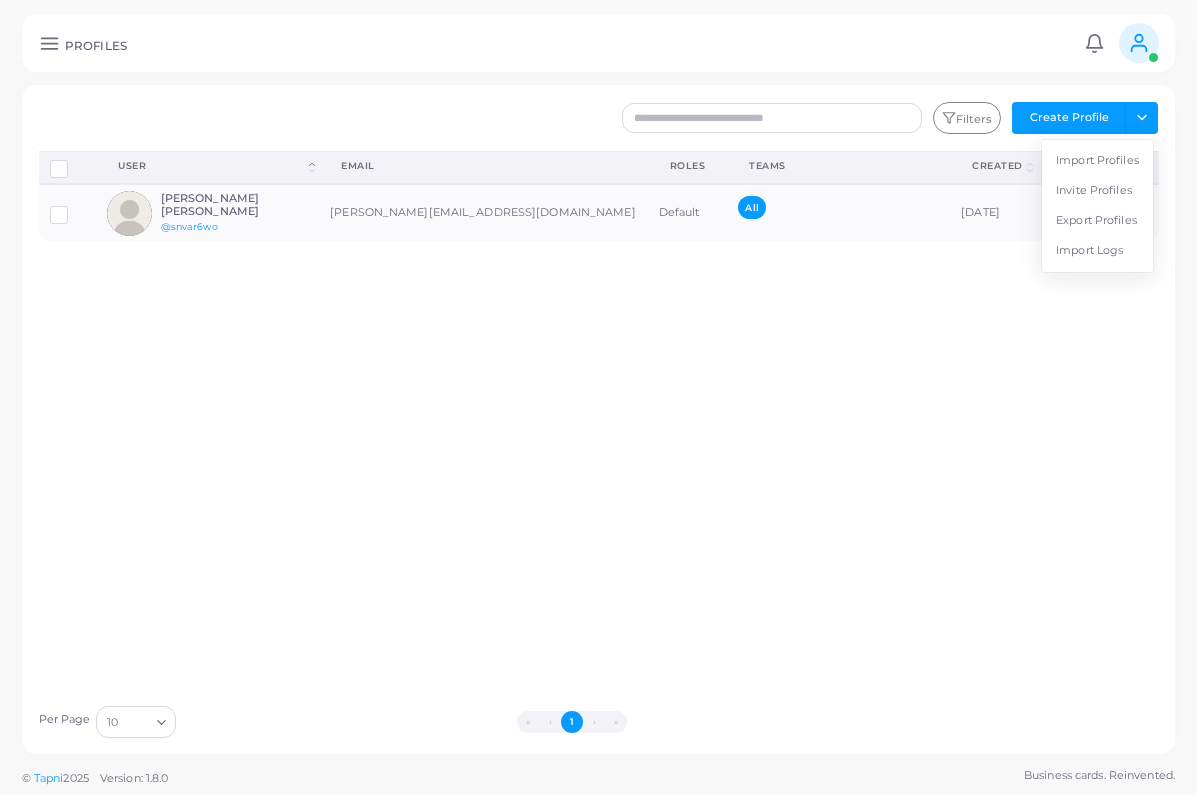 click on "Import Profiles" at bounding box center (1097, 161) 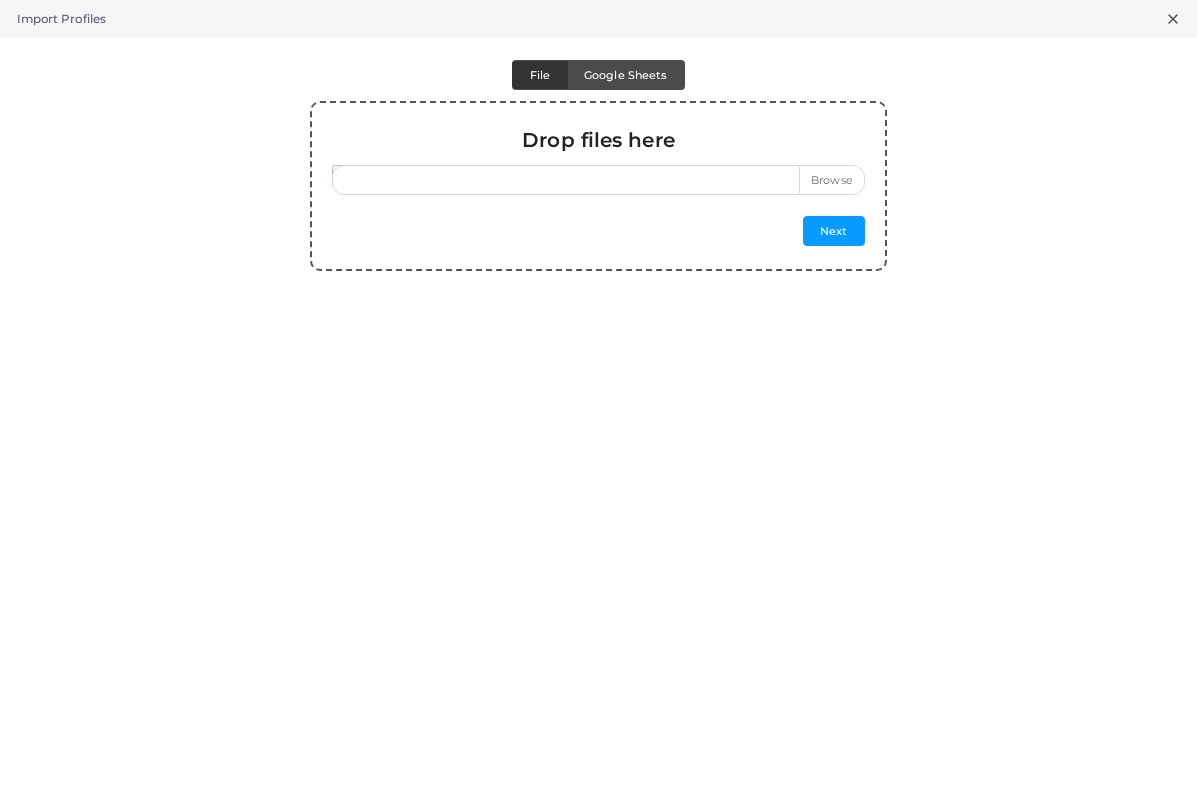 click at bounding box center [598, 180] 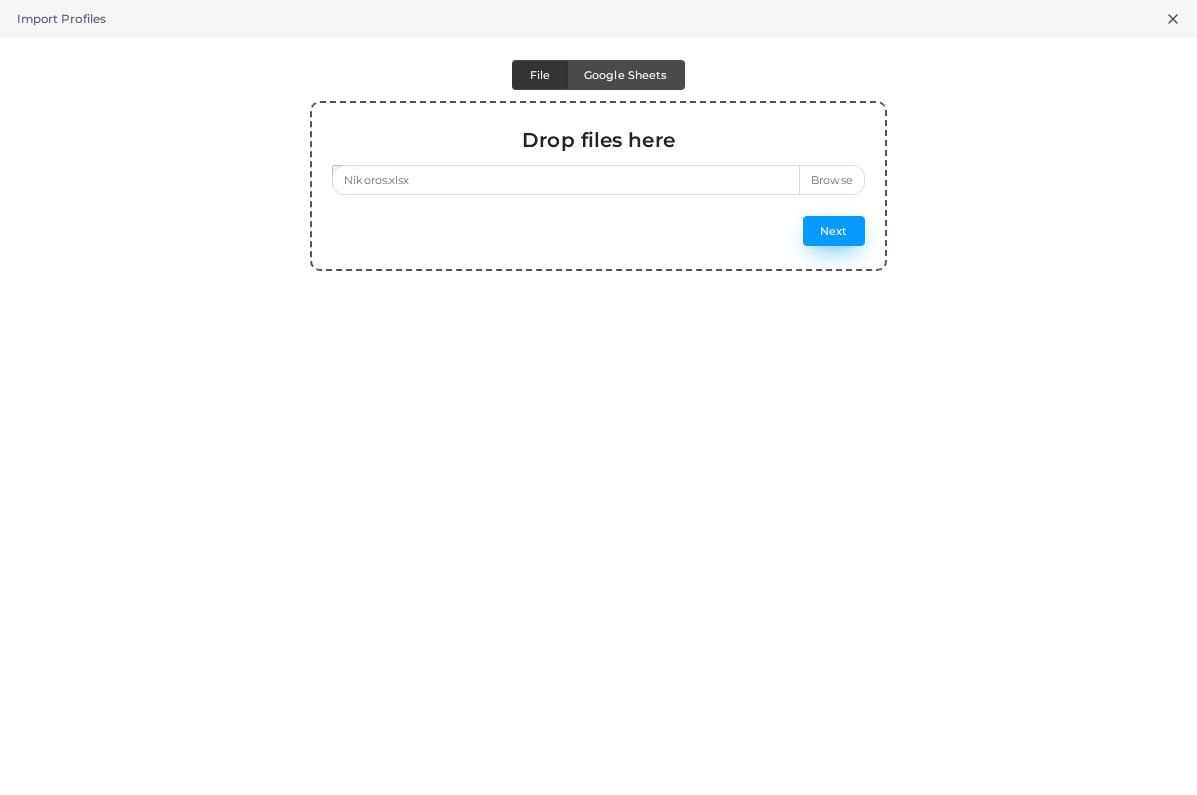 click on "Next" at bounding box center (834, 231) 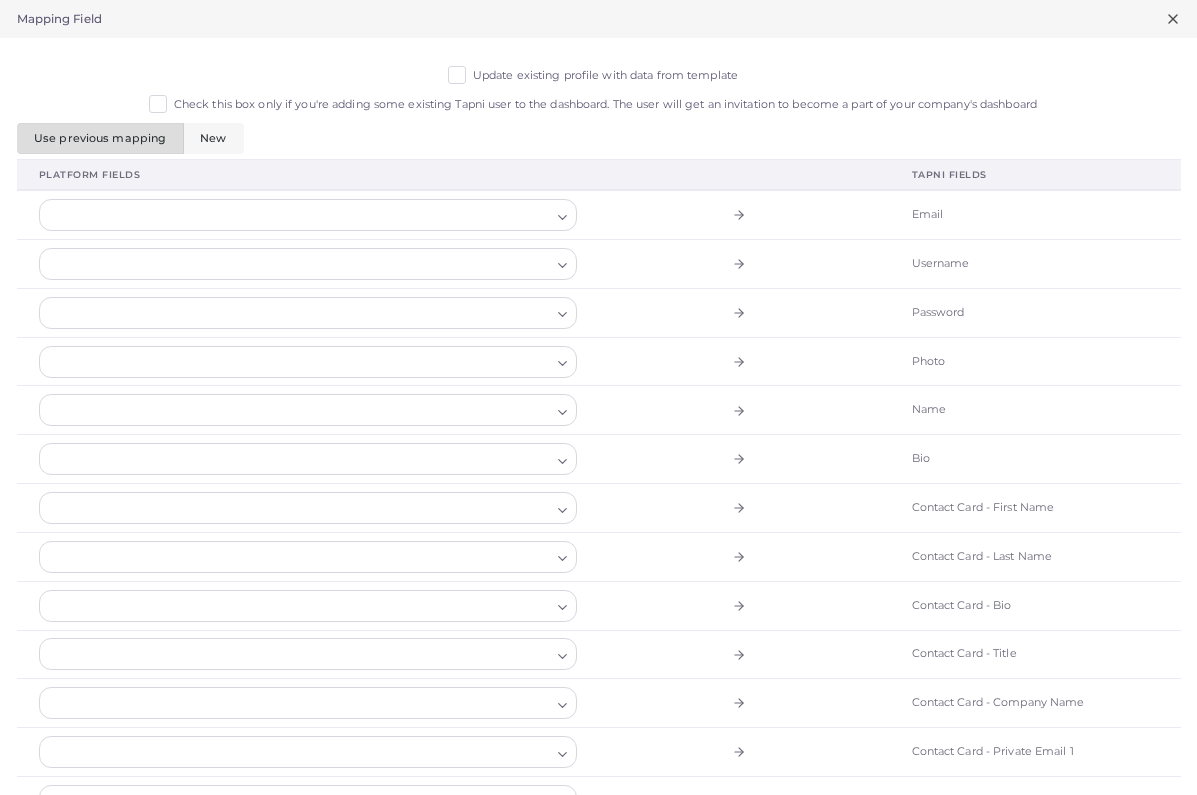 click on "Update existing profile with data from template" at bounding box center [605, 76] 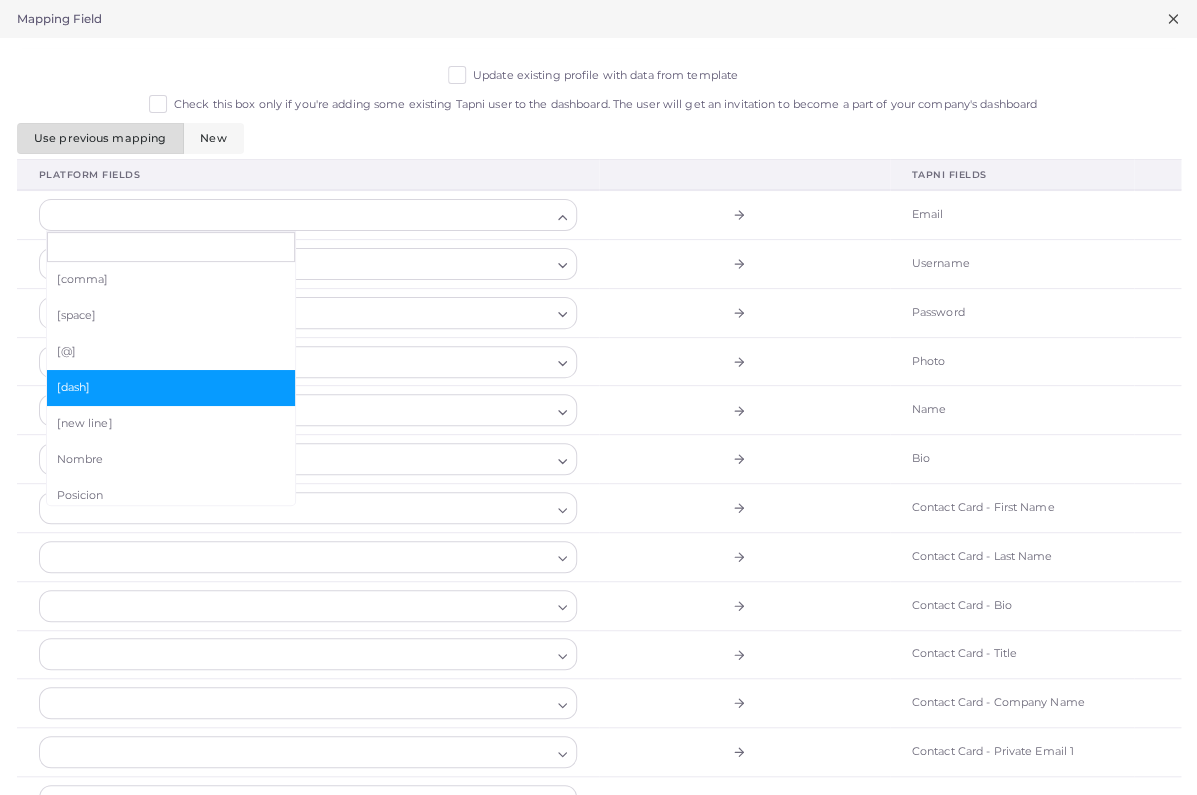 scroll, scrollTop: 177, scrollLeft: 0, axis: vertical 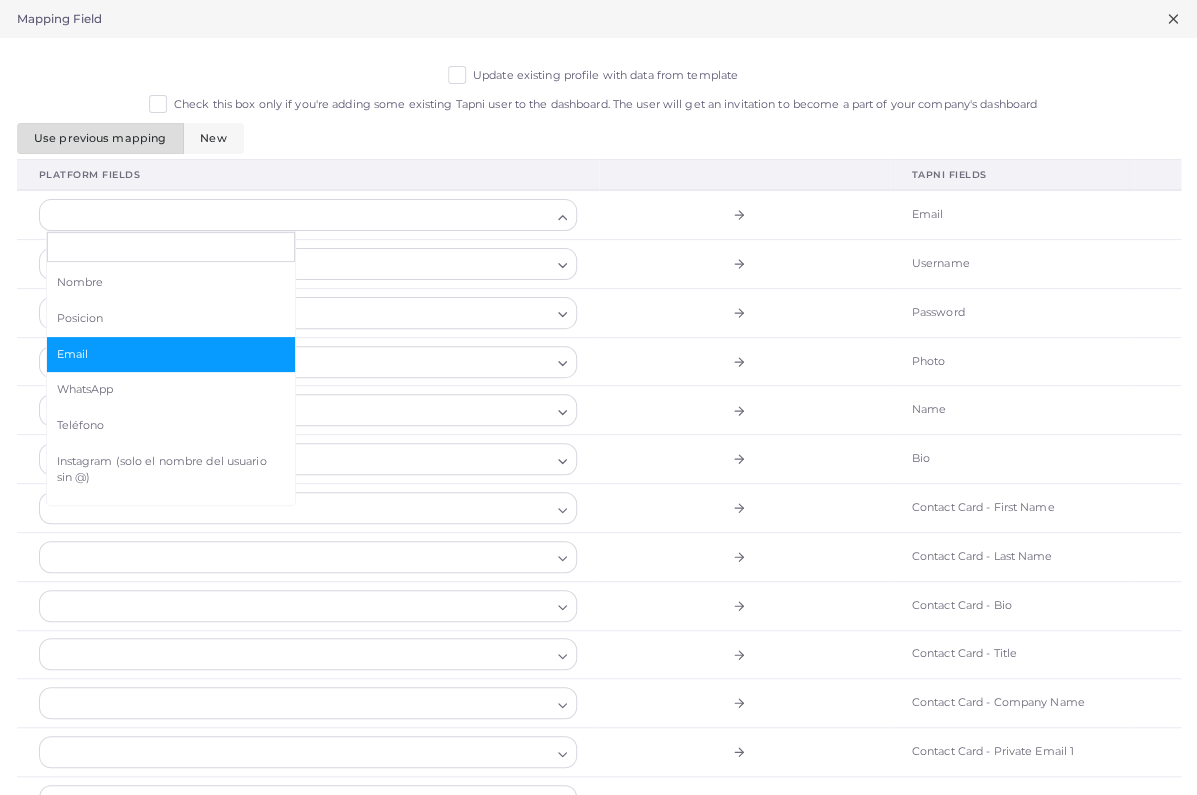 click on "Email" at bounding box center (171, 355) 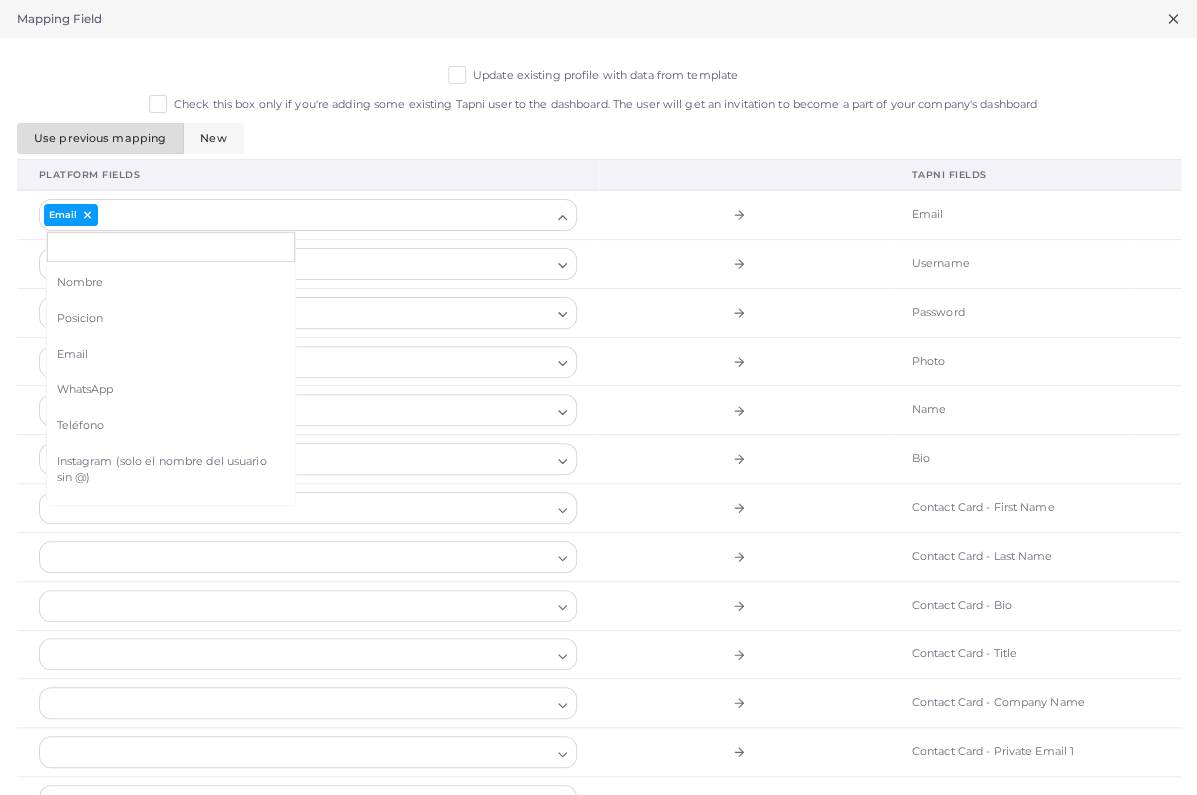 click at bounding box center (744, 459) 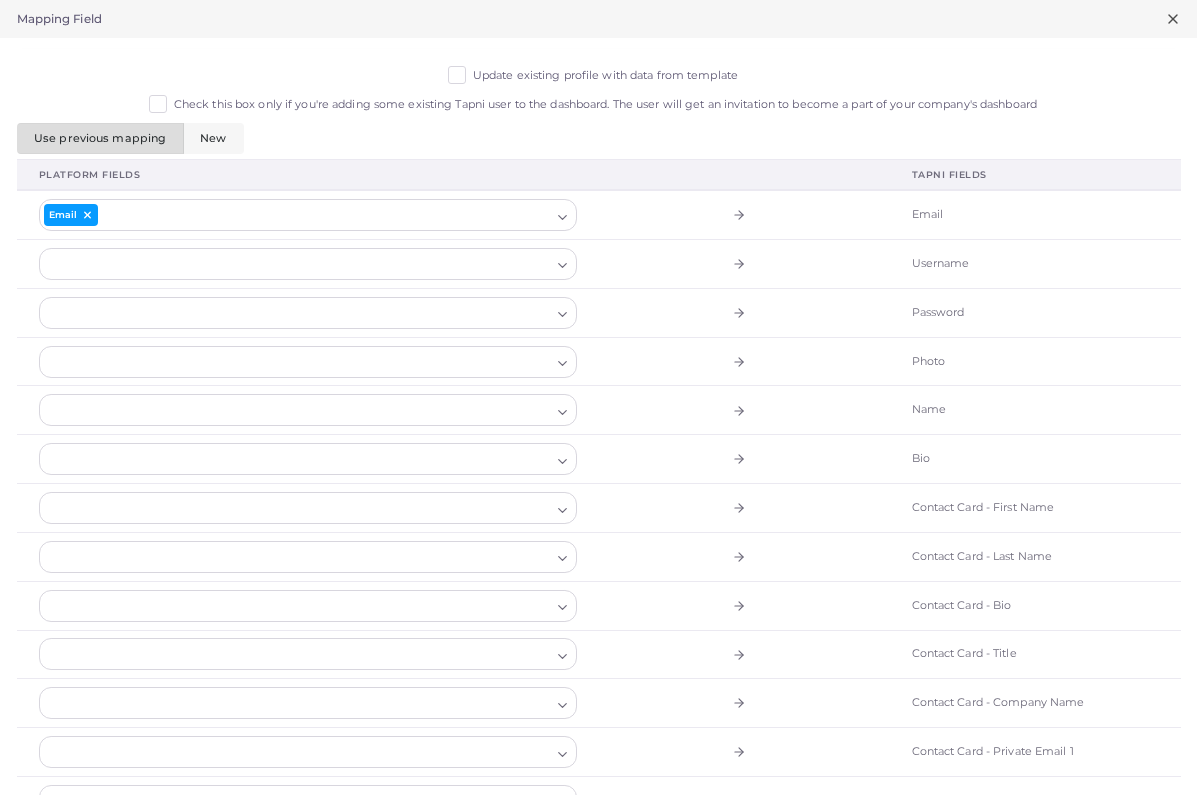 scroll, scrollTop: 40, scrollLeft: 0, axis: vertical 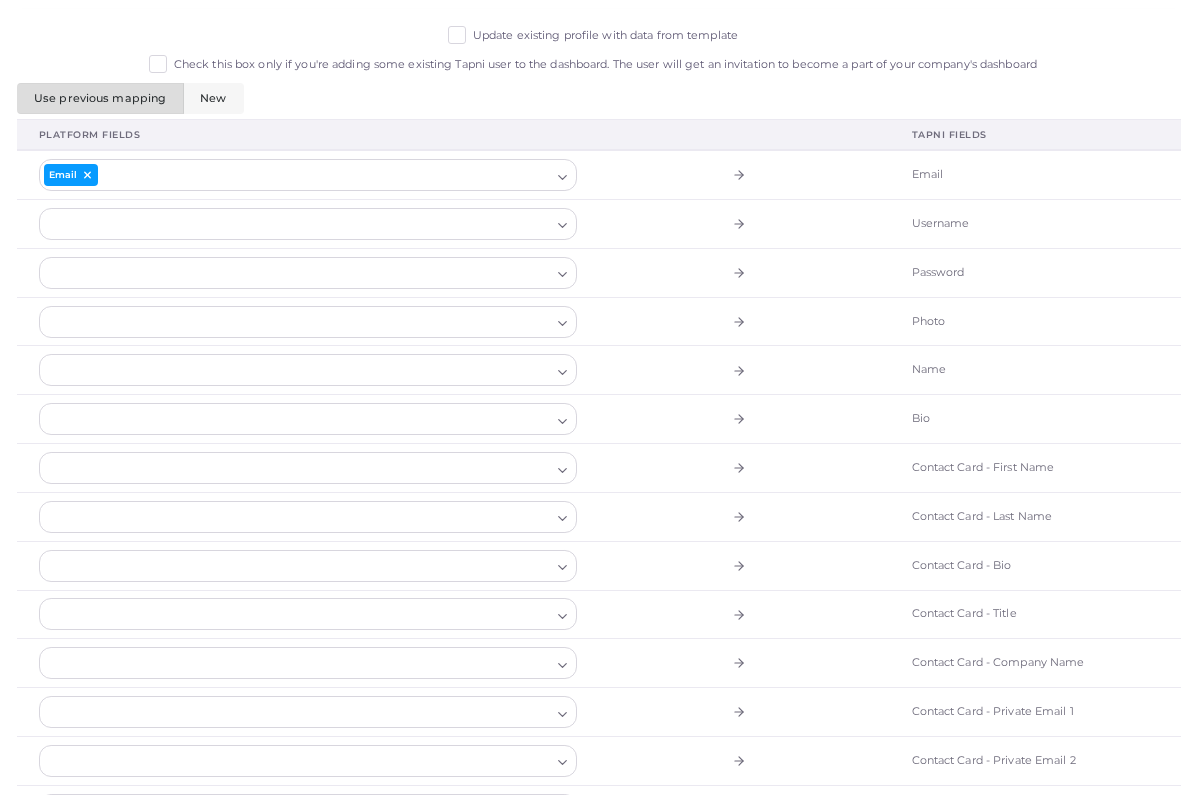 click at bounding box center [296, 370] 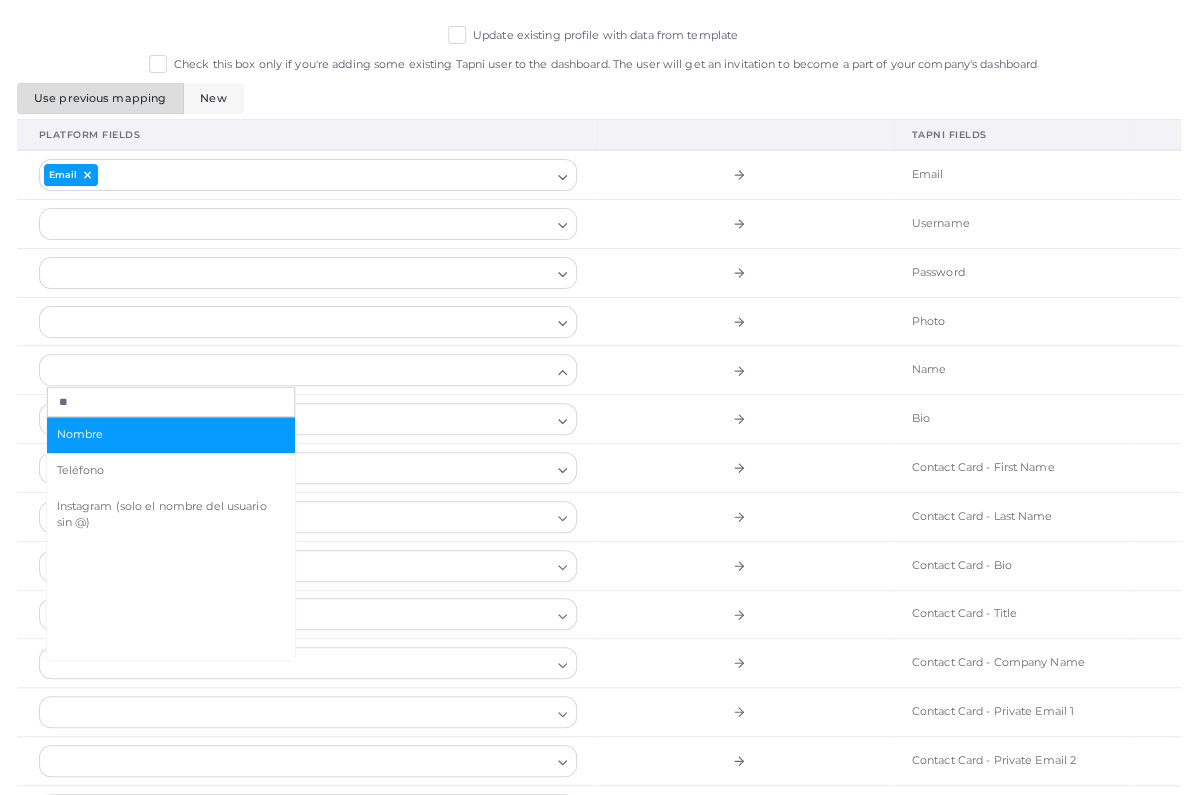 type on "**" 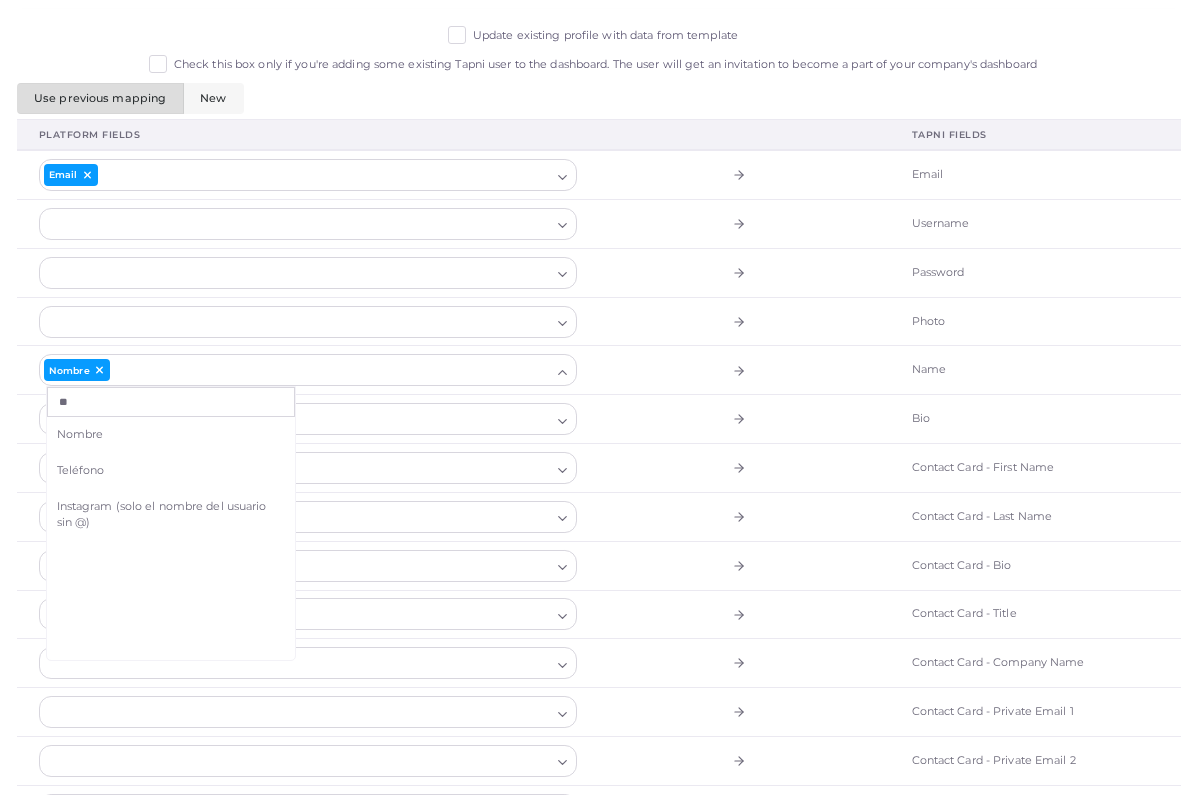 click at bounding box center (744, 419) 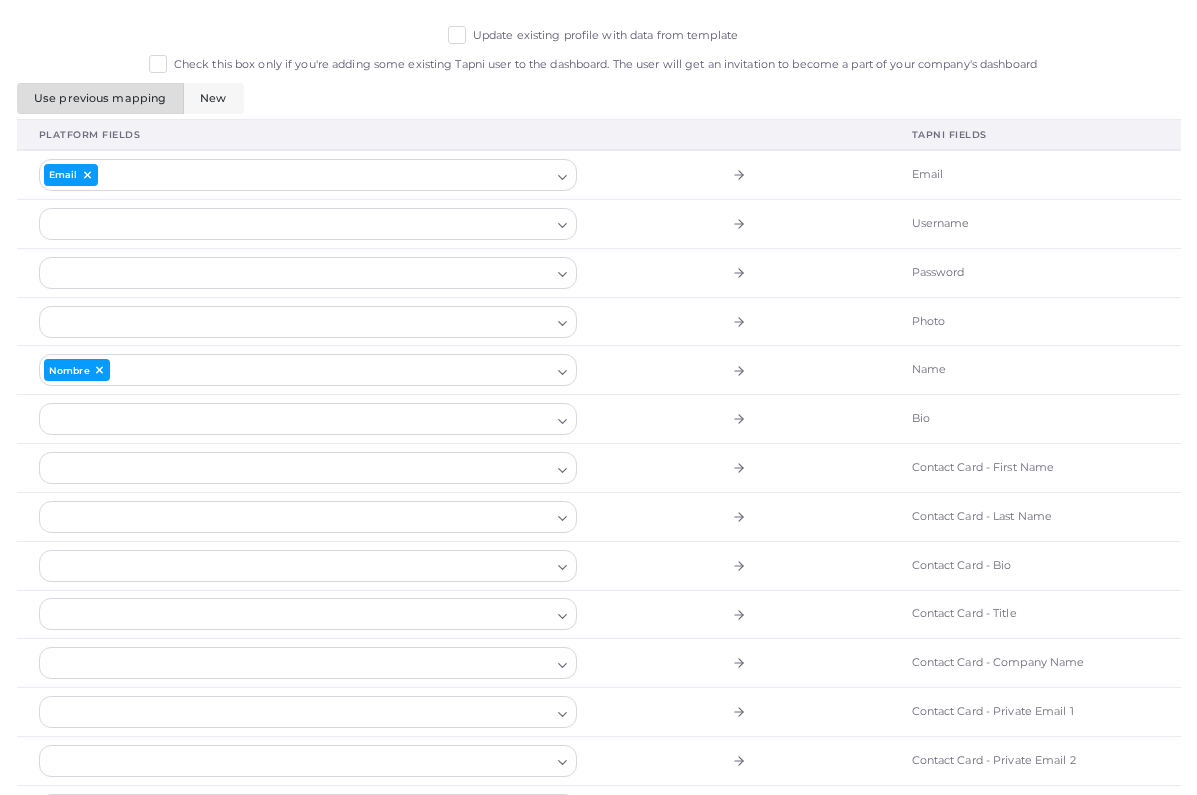 click at bounding box center (296, 468) 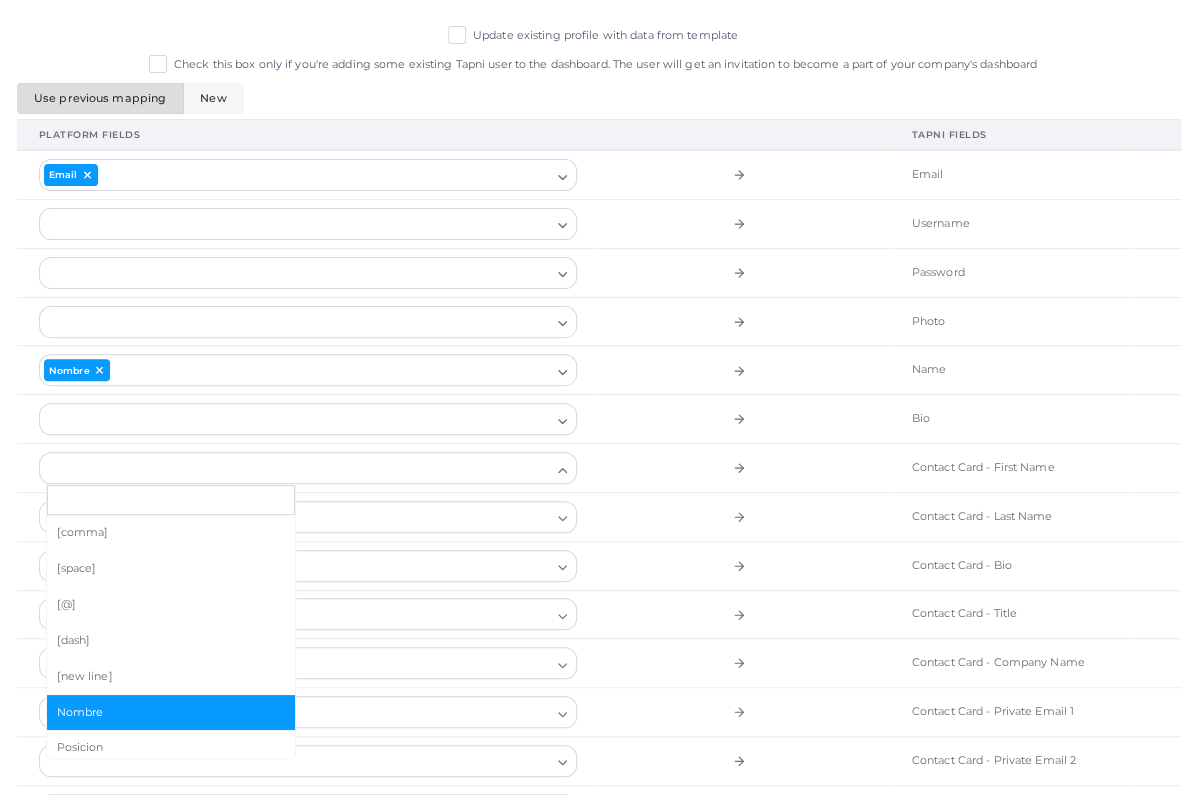 click on "Nombre" at bounding box center (171, 713) 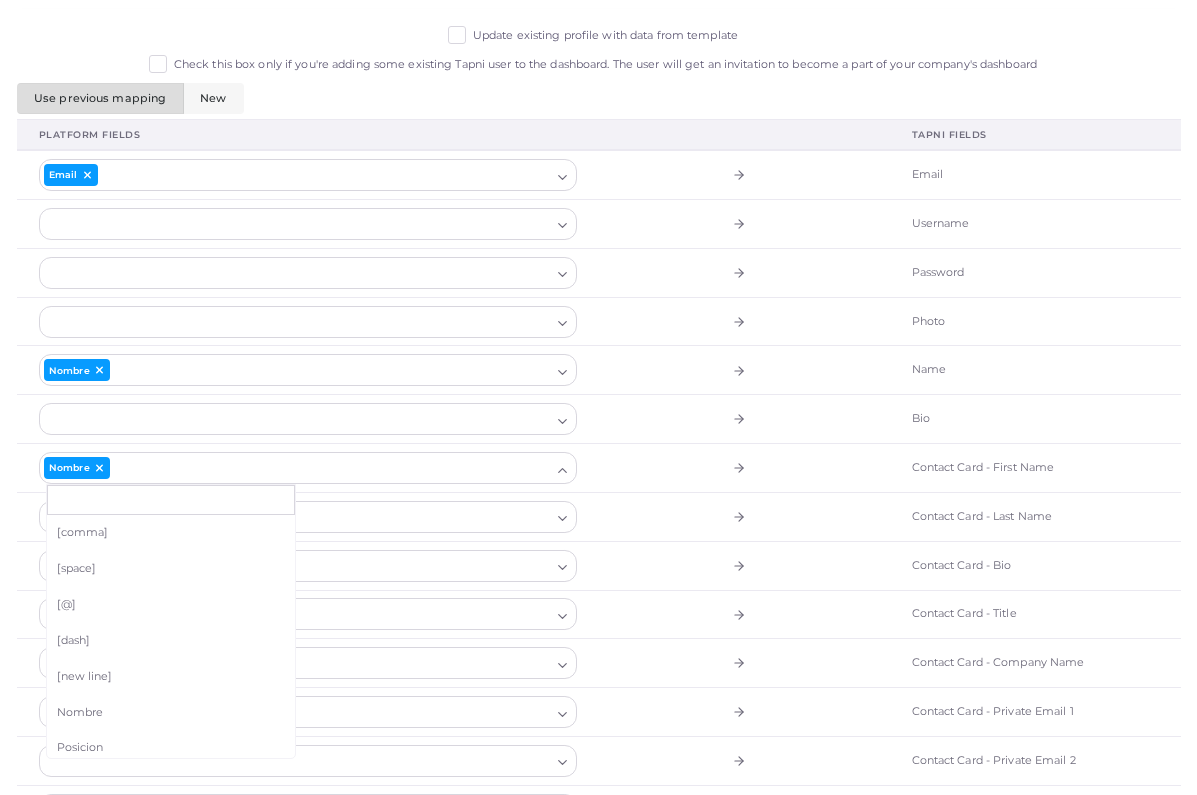 click at bounding box center [296, 419] 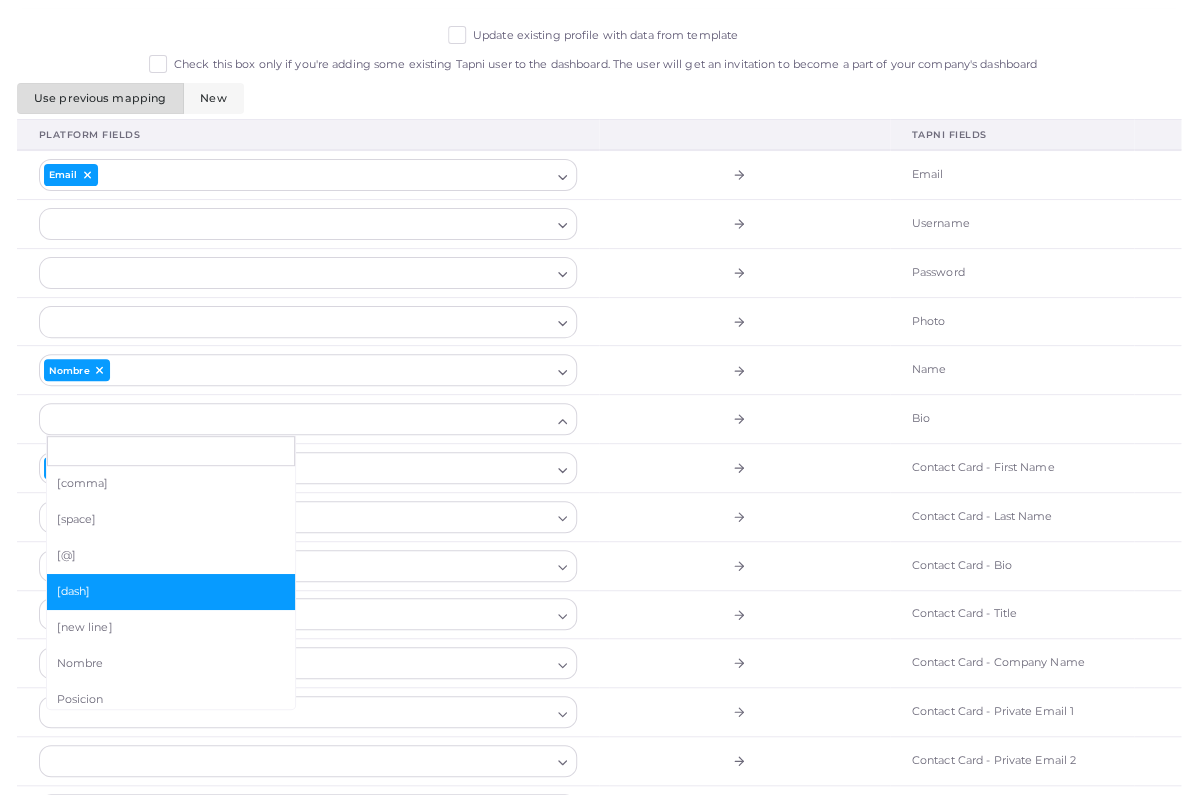 scroll, scrollTop: 108, scrollLeft: 0, axis: vertical 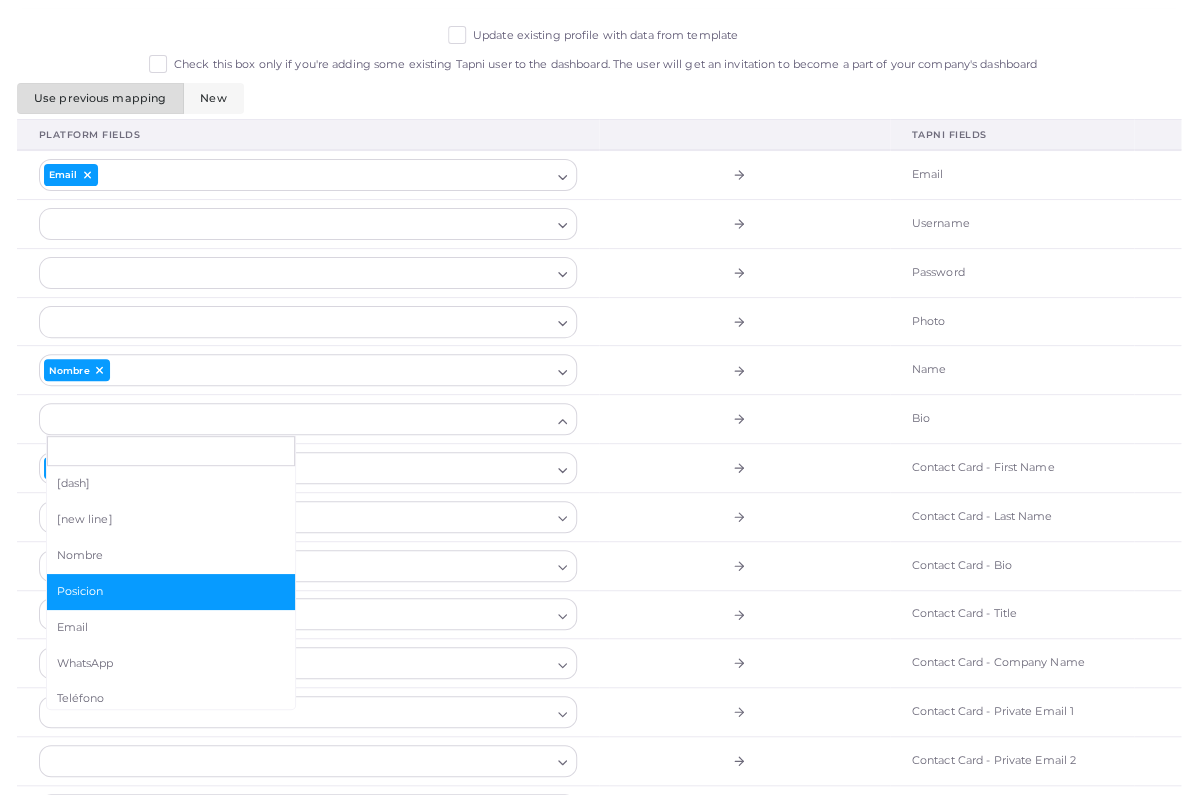 click on "Posicion" at bounding box center (171, 592) 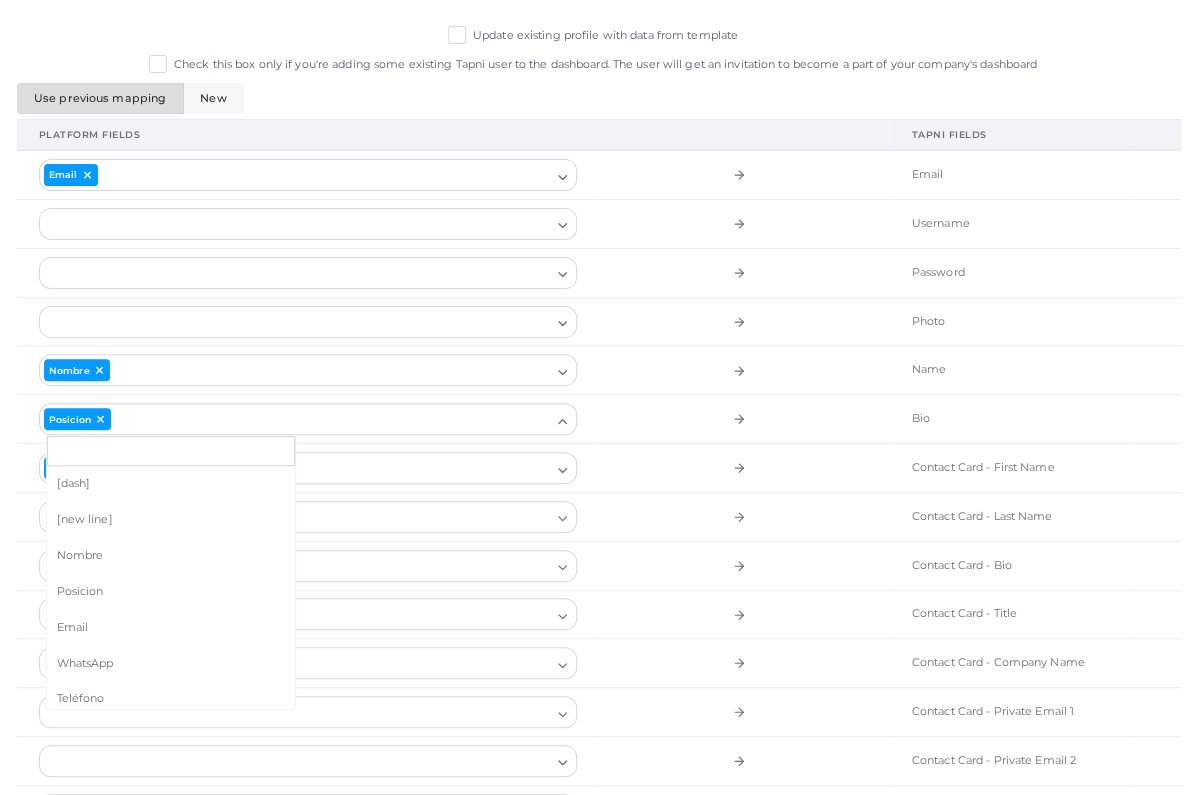 click at bounding box center [564, 566] 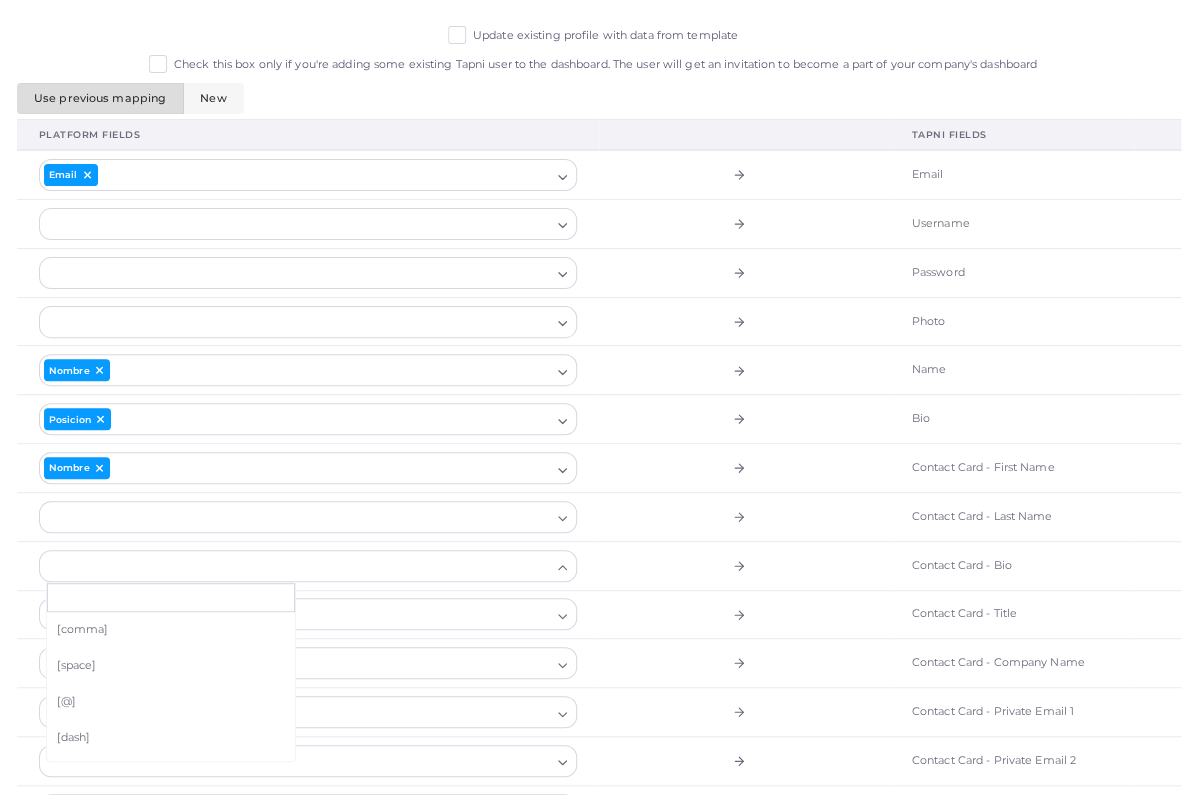 scroll, scrollTop: 231, scrollLeft: 0, axis: vertical 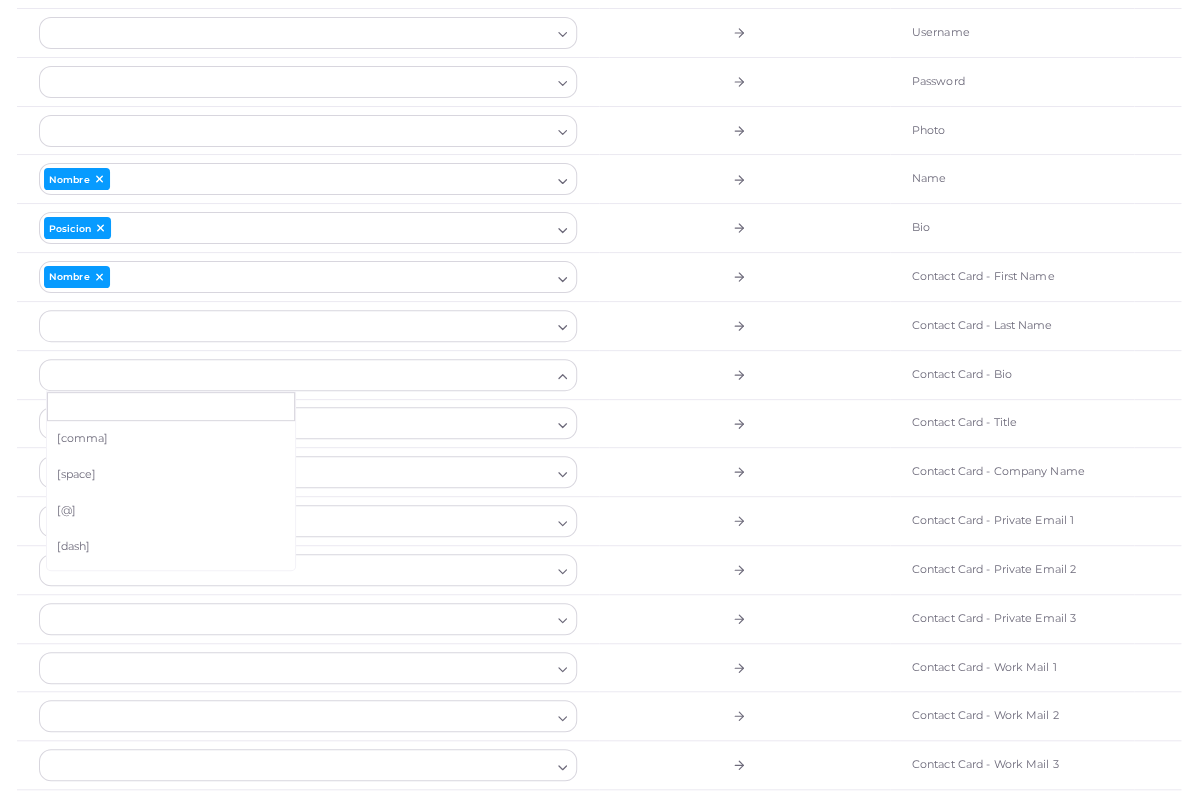 click at bounding box center [744, 472] 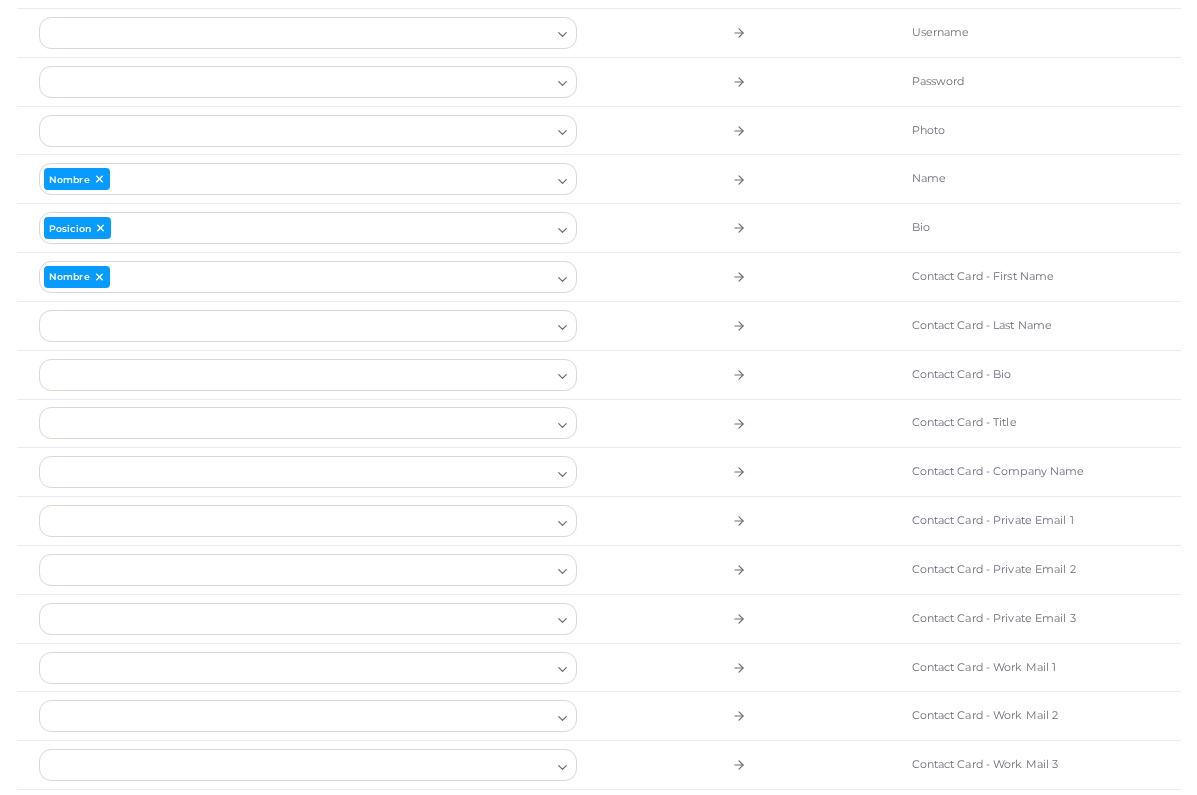 click at bounding box center (296, 375) 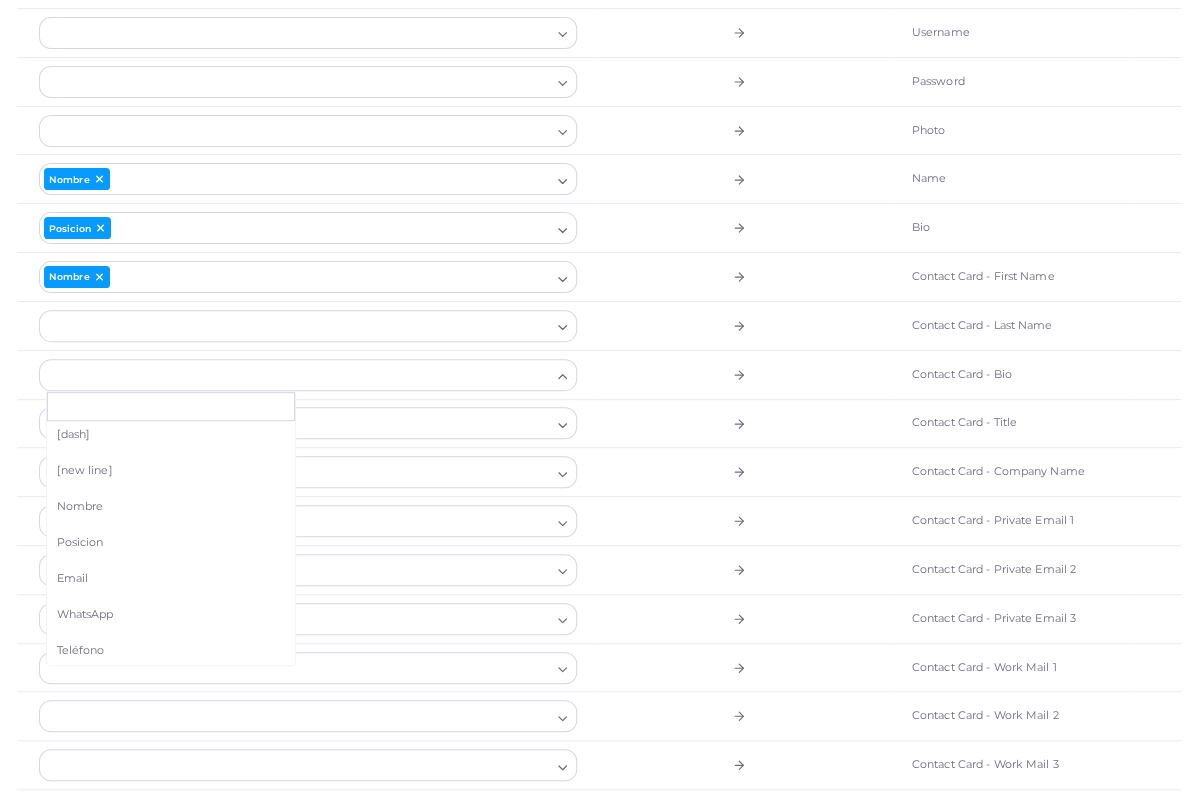 scroll, scrollTop: 115, scrollLeft: 0, axis: vertical 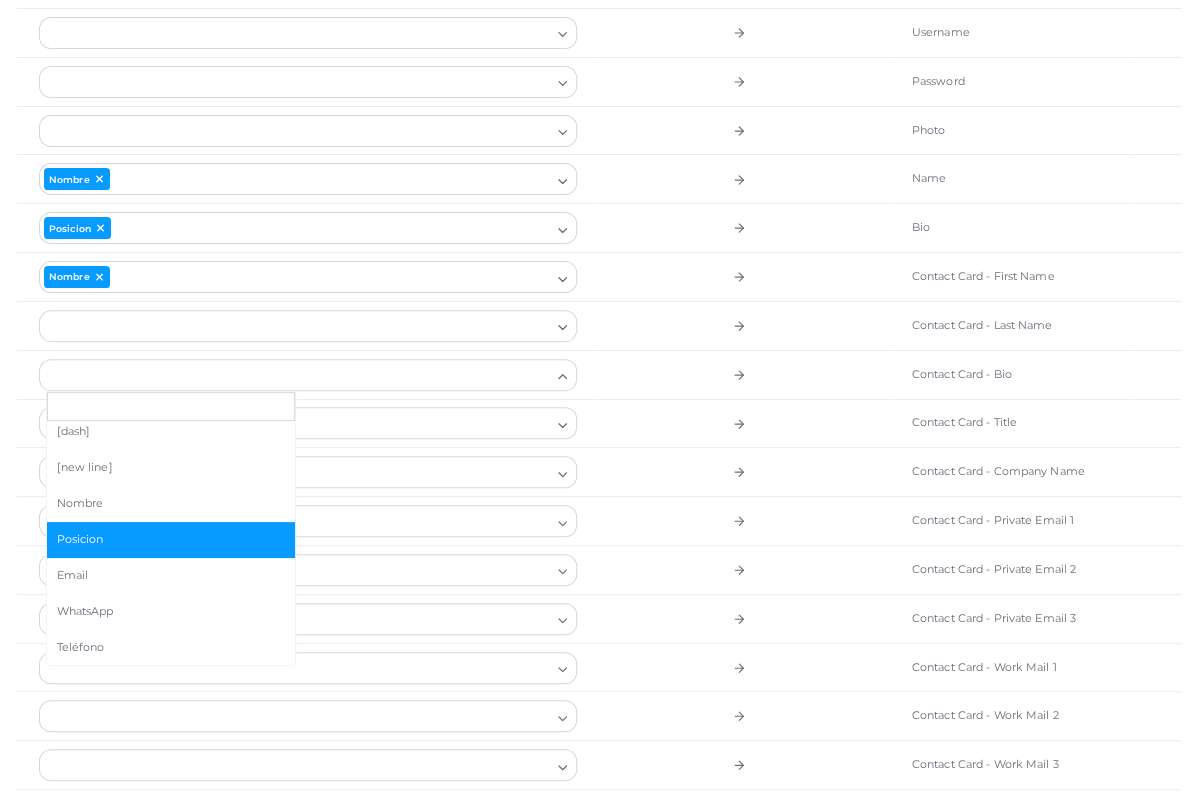 click on "Posicion" at bounding box center [171, 540] 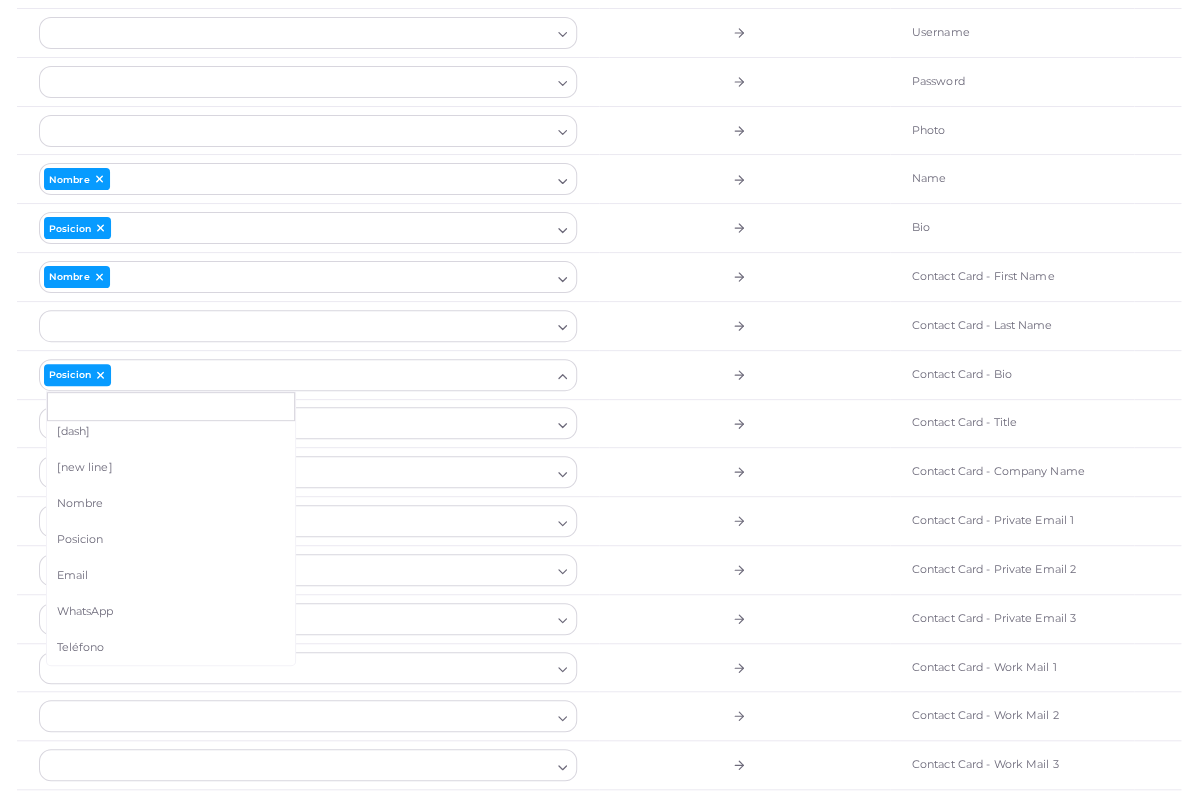 click at bounding box center (744, 521) 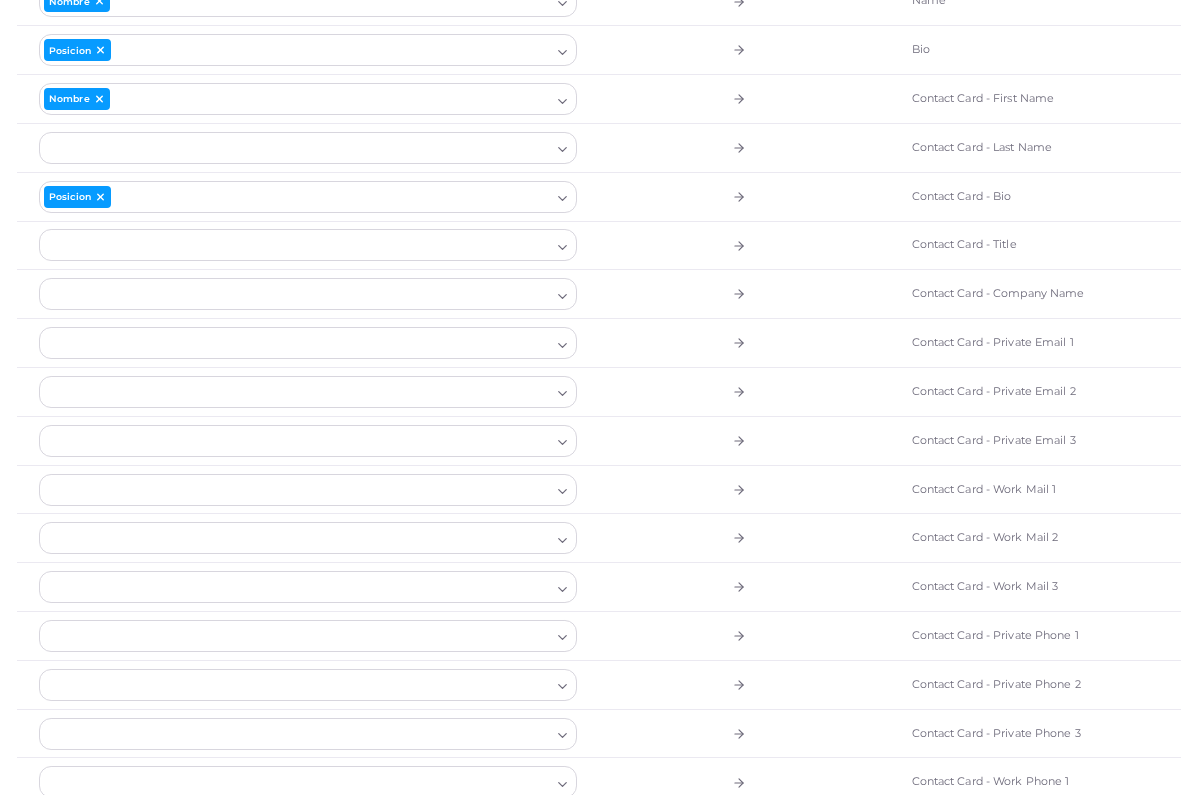 scroll, scrollTop: 565, scrollLeft: 0, axis: vertical 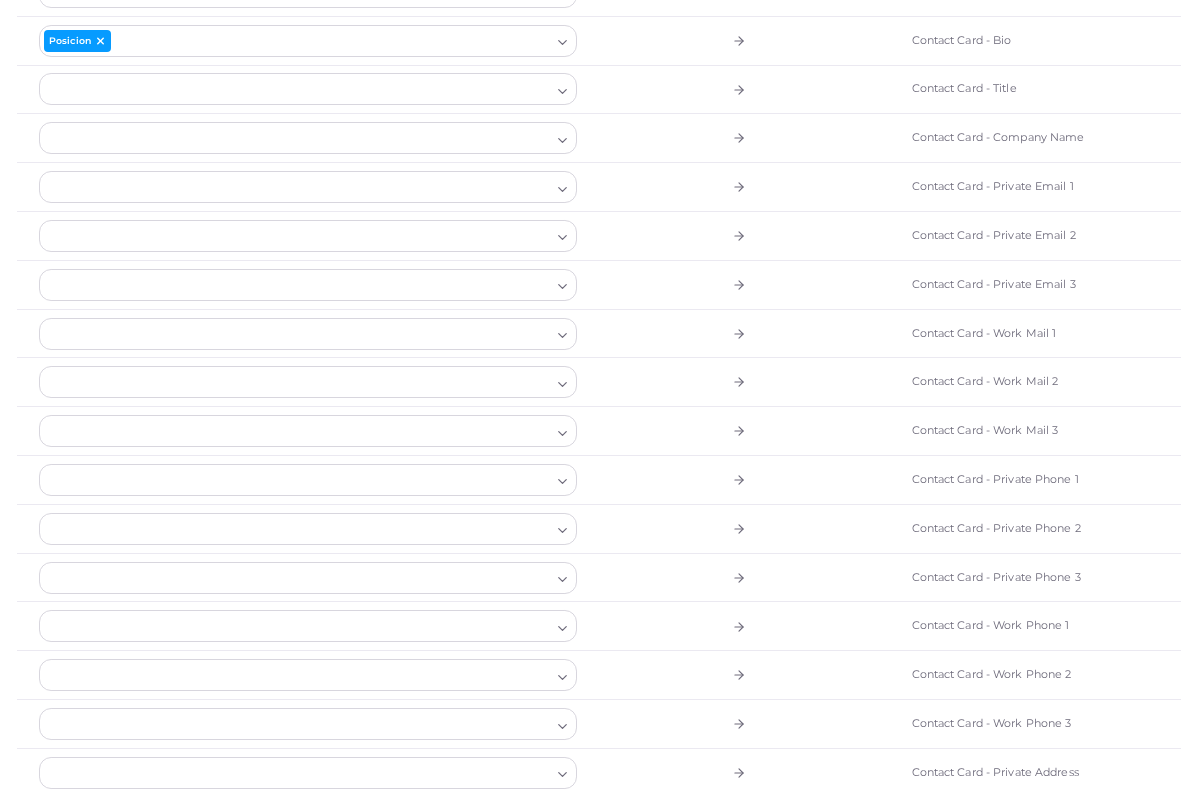click at bounding box center (296, 334) 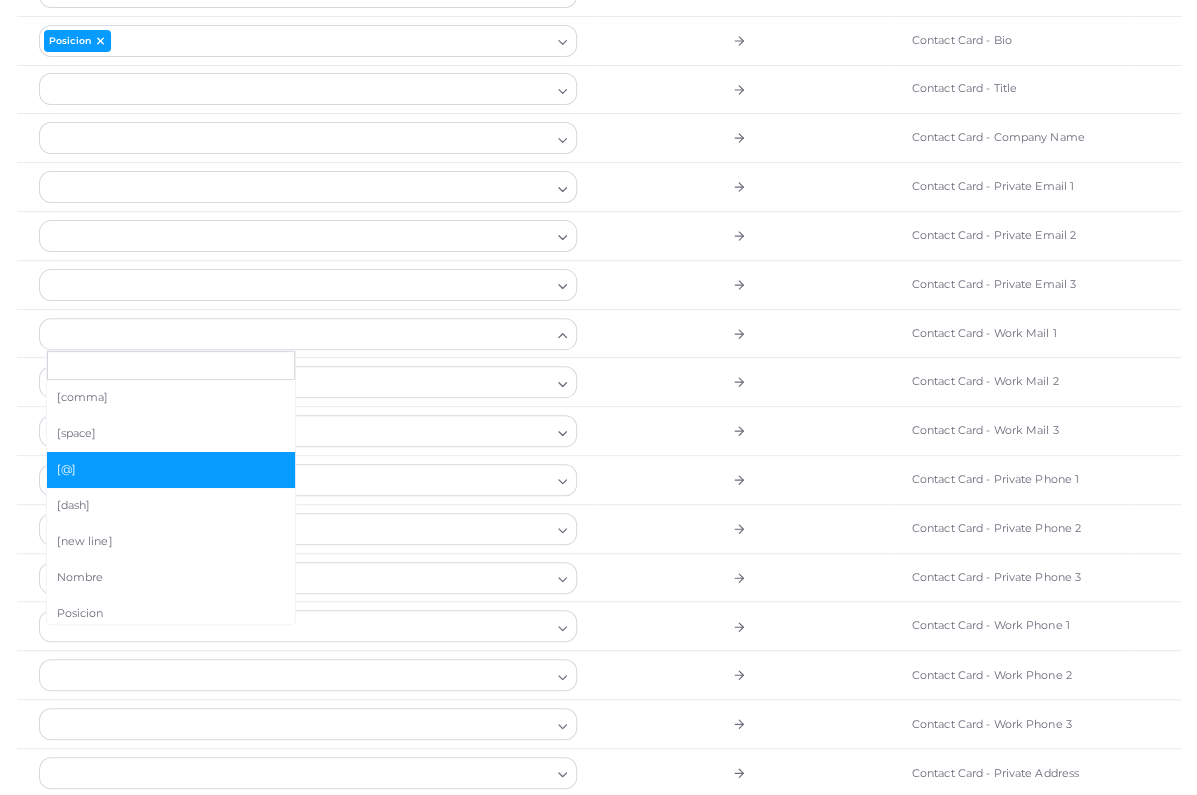 scroll, scrollTop: 98, scrollLeft: 0, axis: vertical 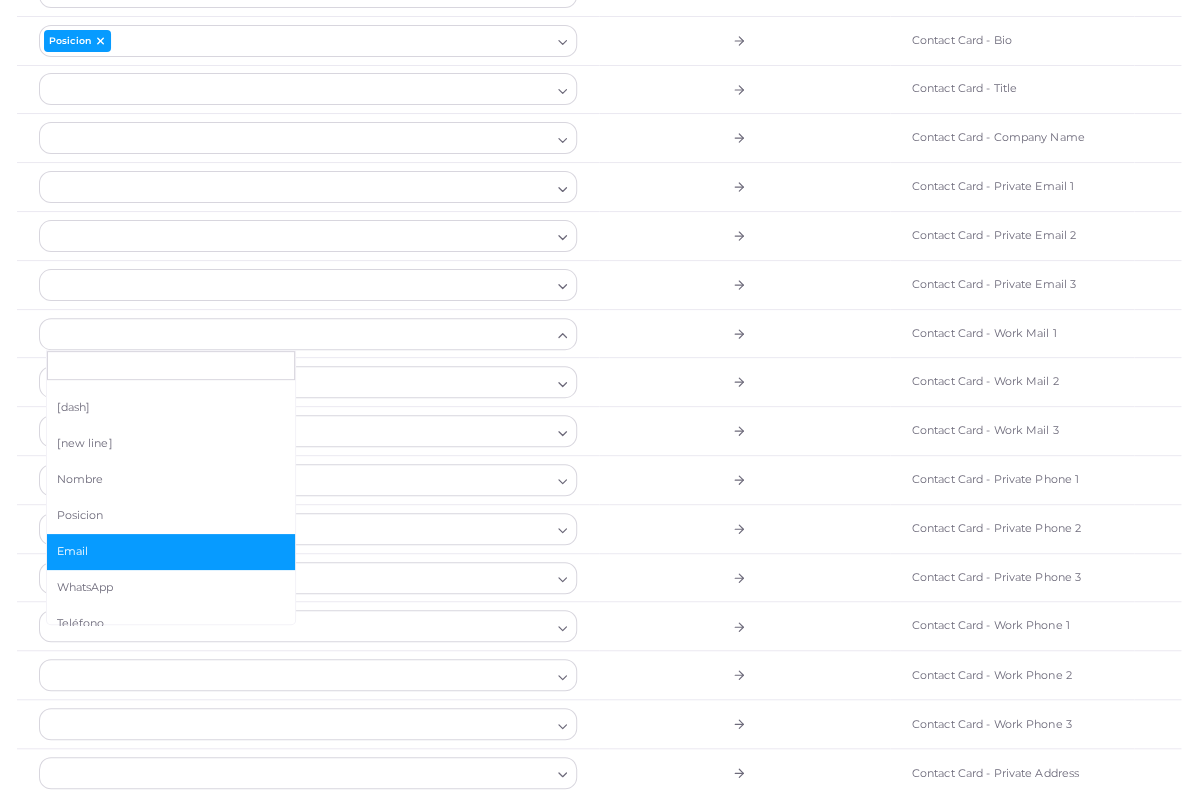 click on "Email" at bounding box center (171, 552) 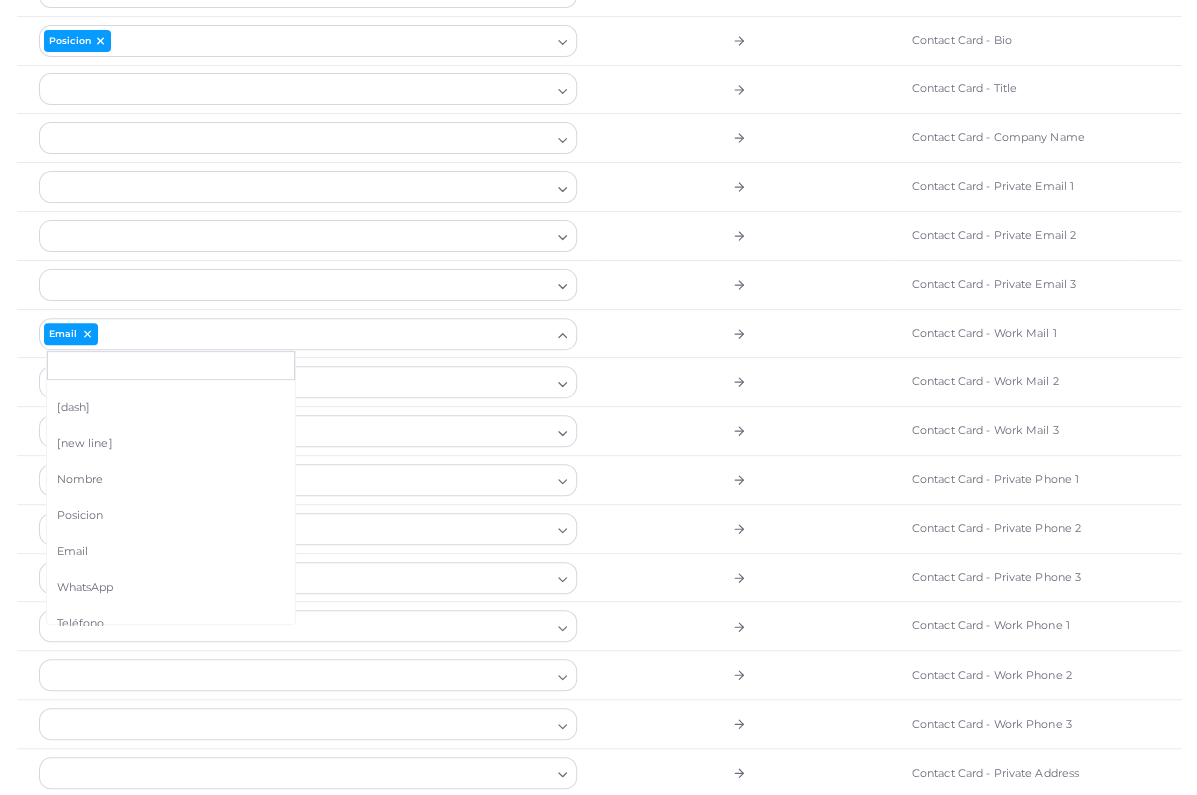 click at bounding box center (744, 431) 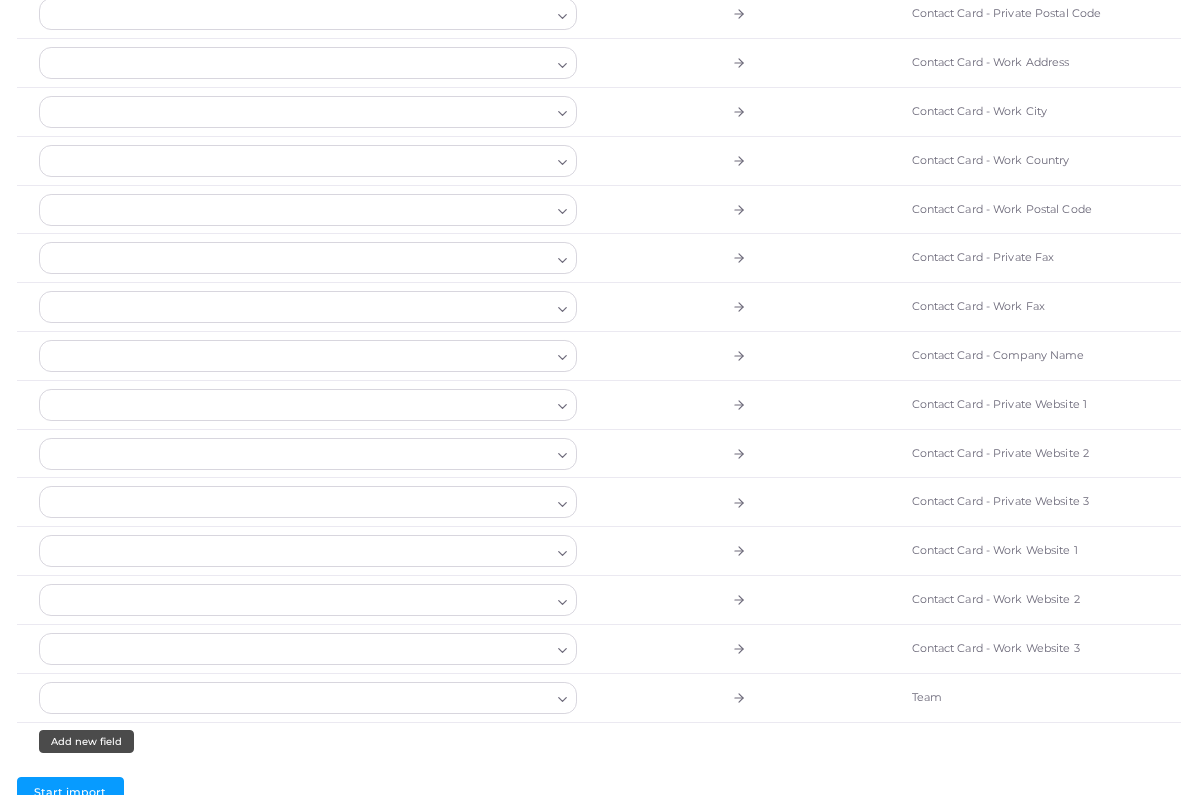 scroll, scrollTop: 1469, scrollLeft: 0, axis: vertical 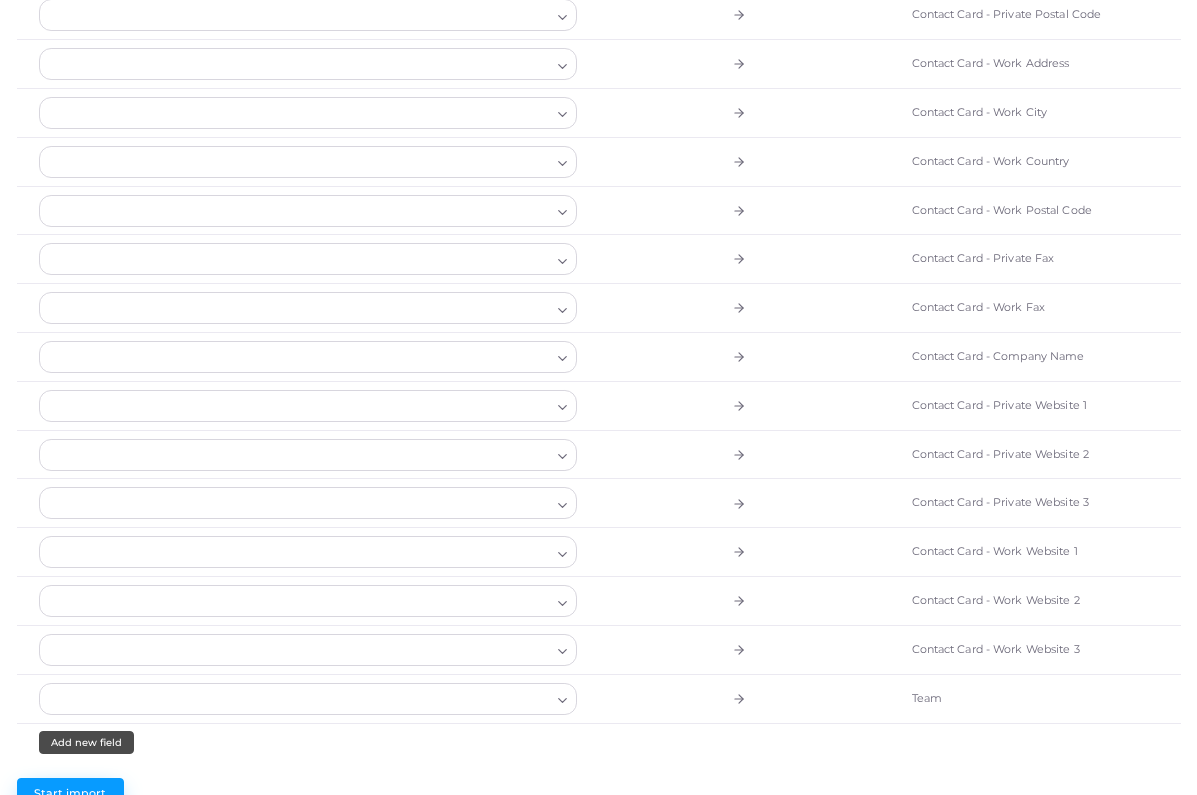 click on "Start import" at bounding box center (70, 793) 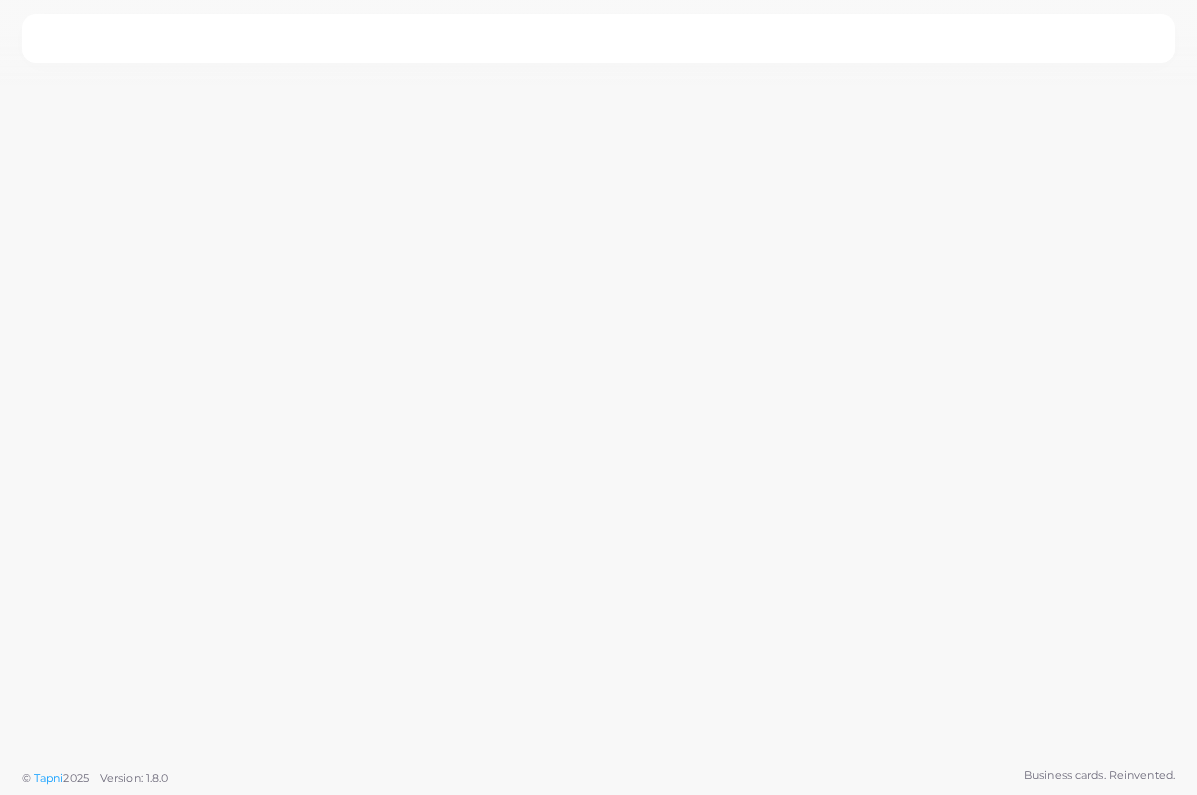 scroll, scrollTop: 0, scrollLeft: 0, axis: both 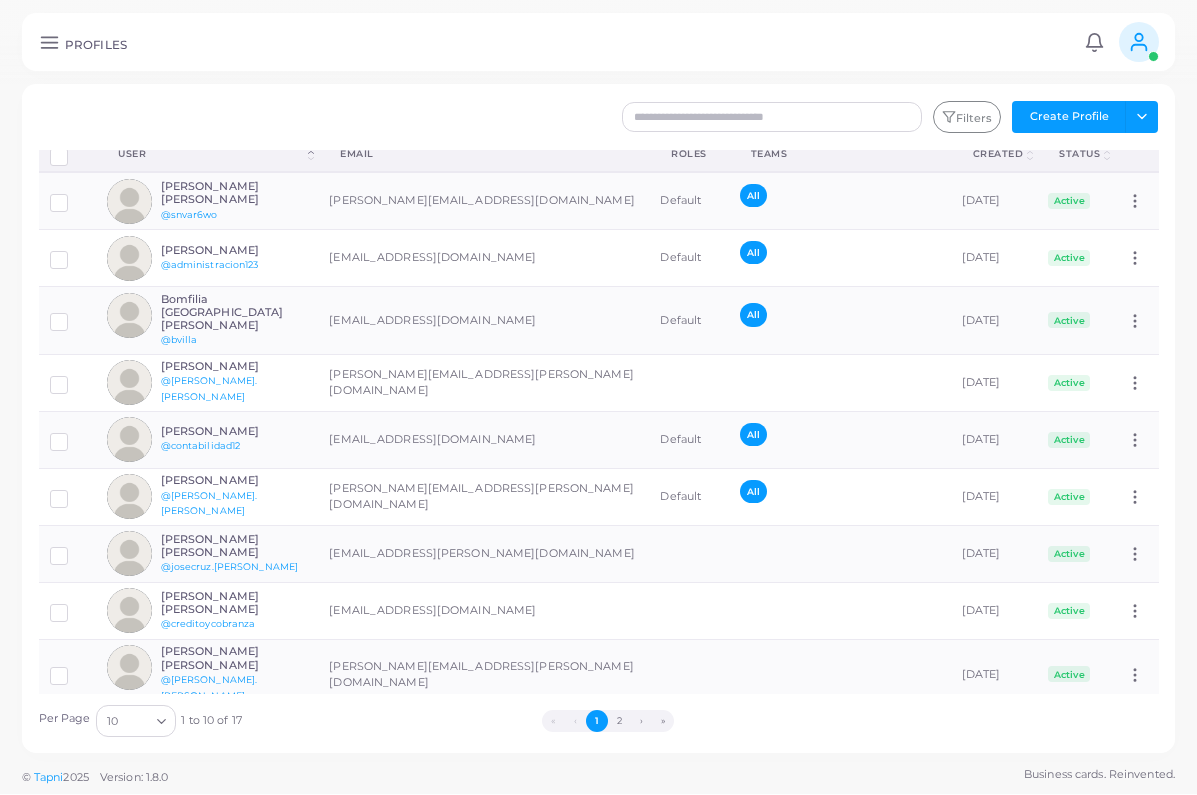 click on "2" at bounding box center [619, 722] 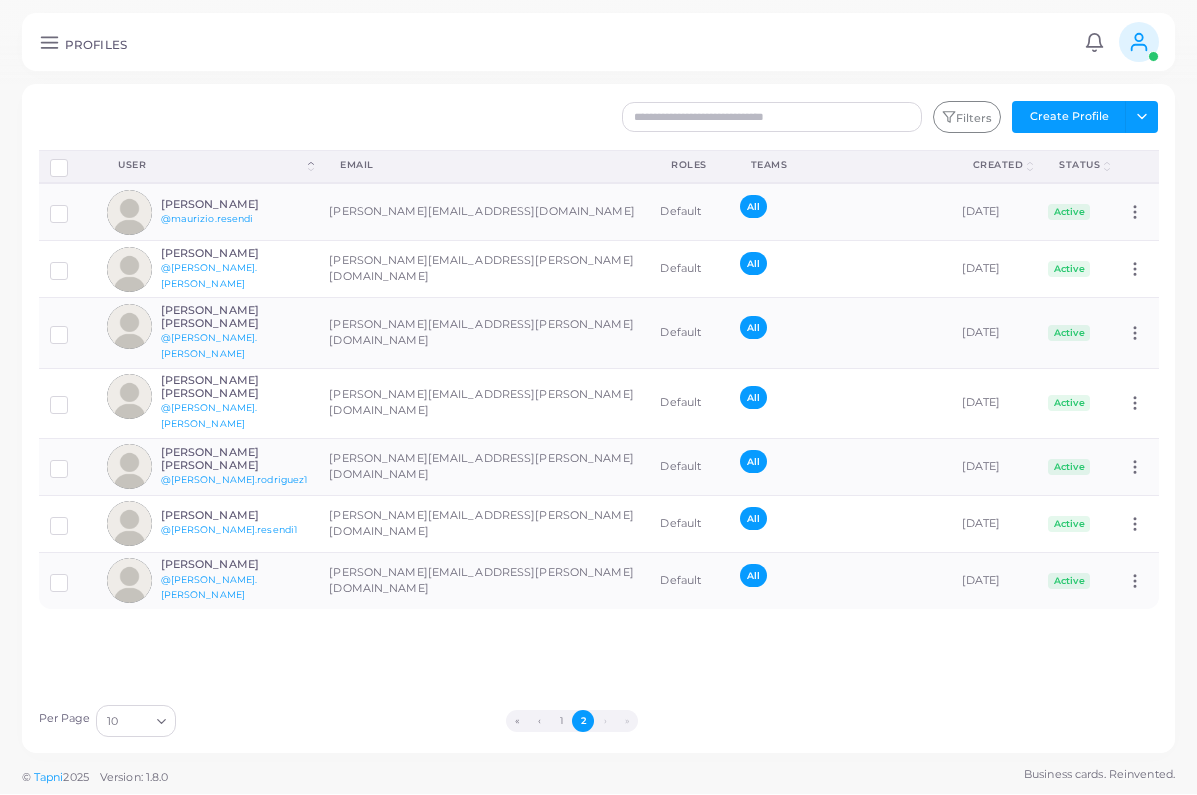 click on "1" at bounding box center (561, 722) 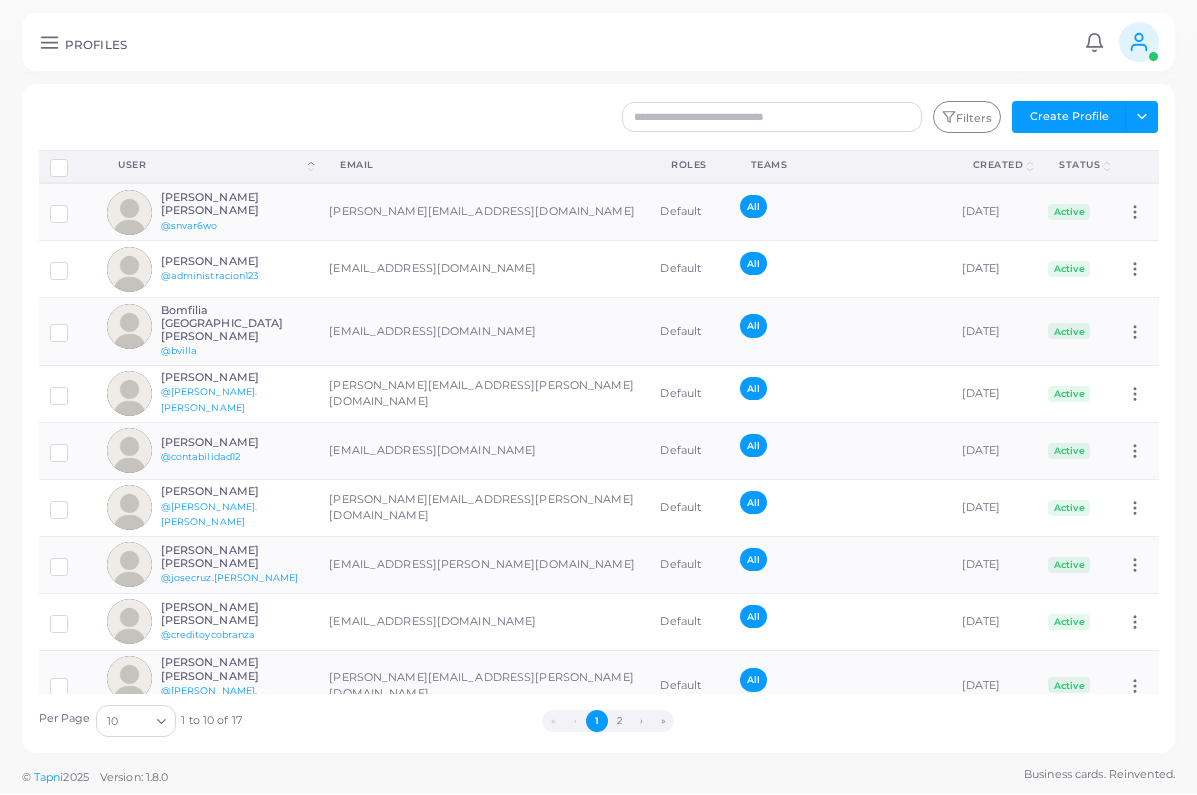 click 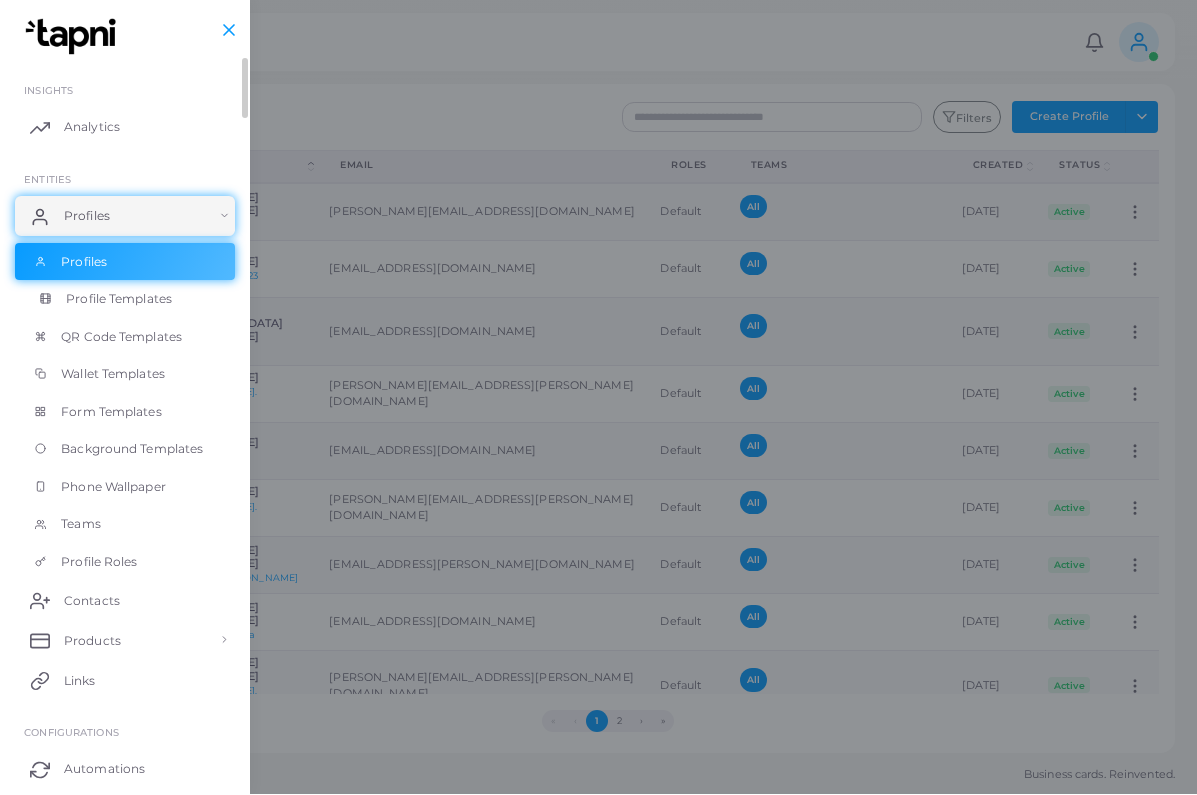 click on "Profile Templates" at bounding box center [125, 300] 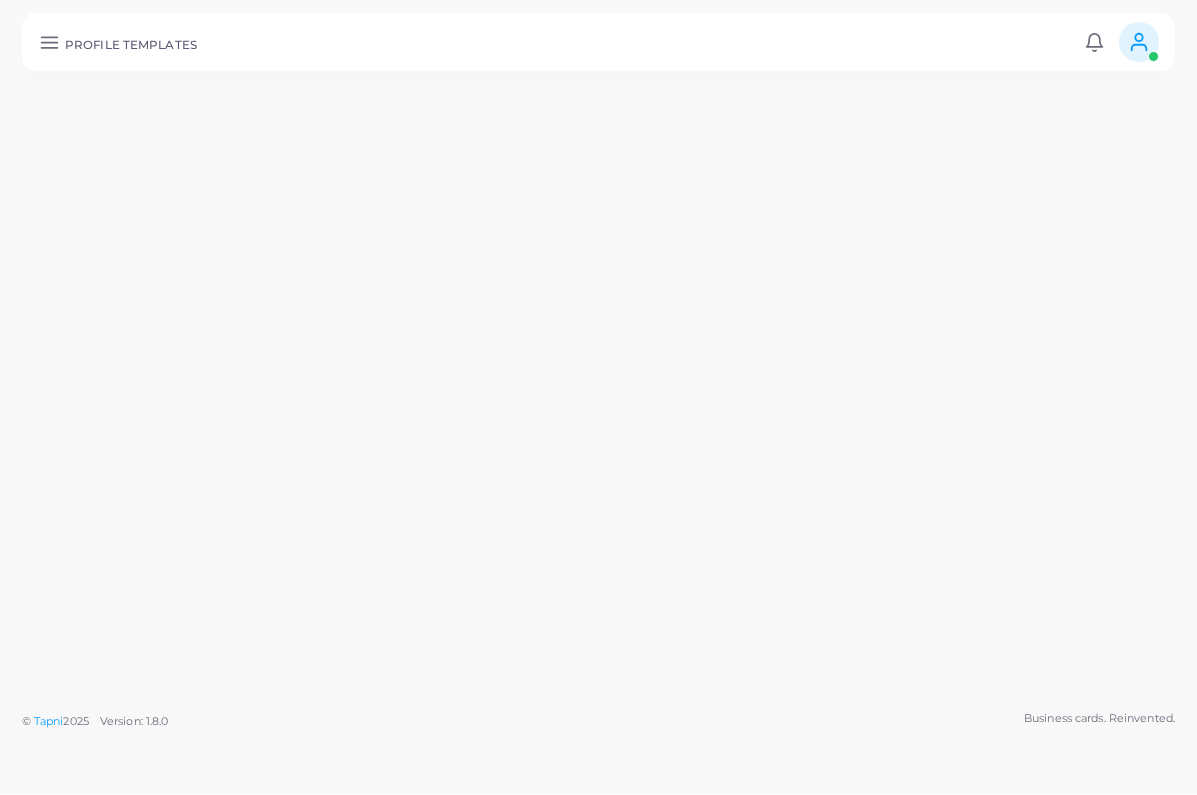 scroll, scrollTop: 0, scrollLeft: 0, axis: both 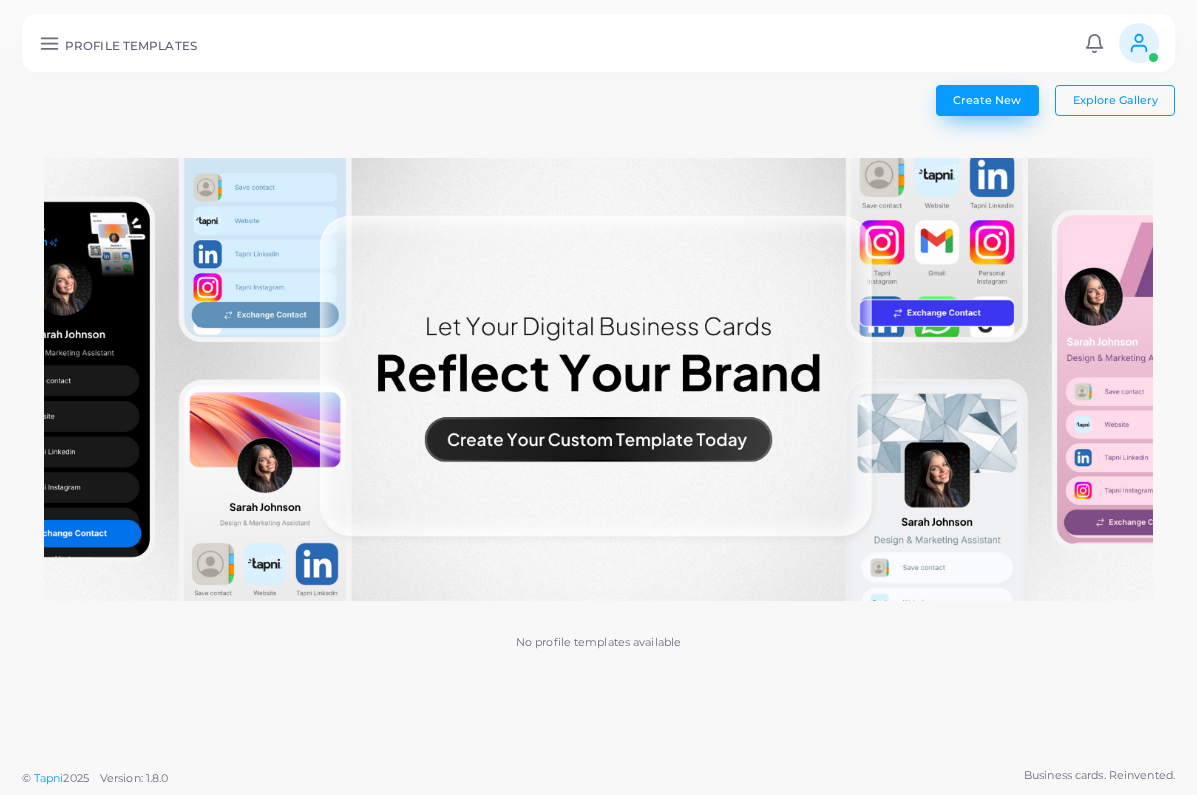 click on "Create New" at bounding box center (987, 100) 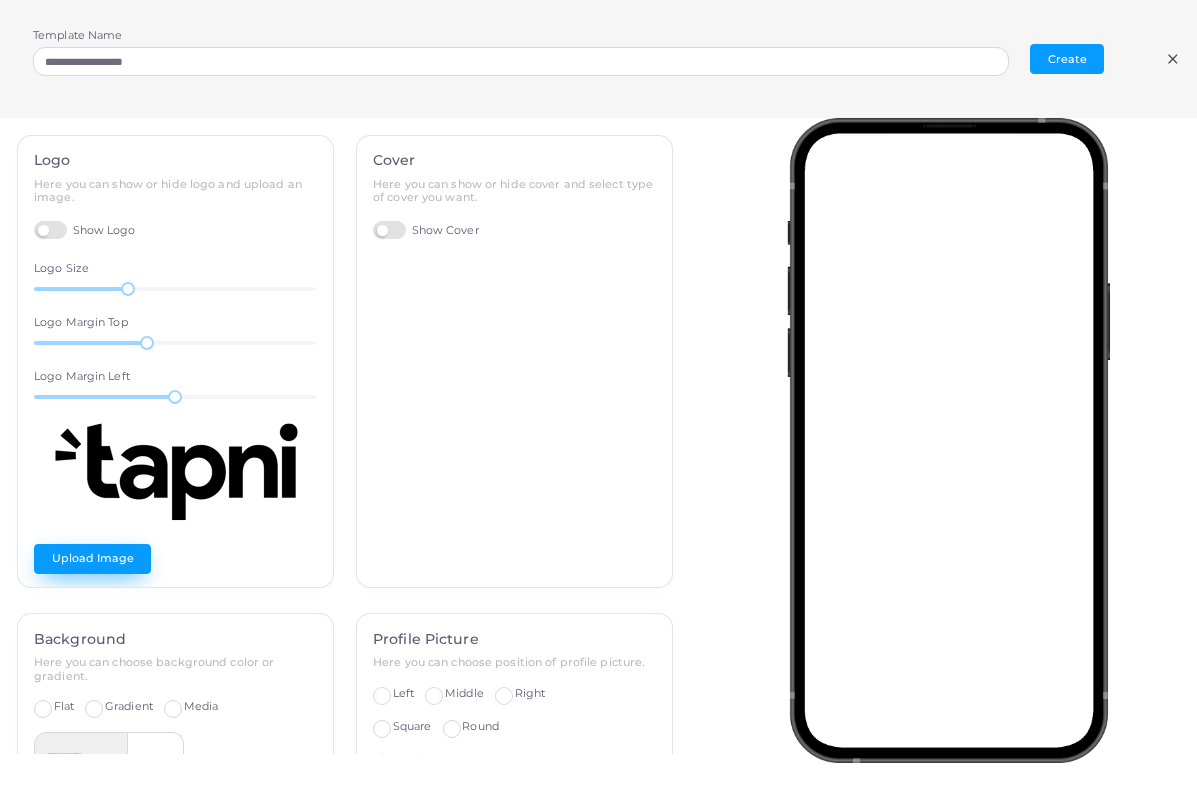 click on "Upload Image" at bounding box center (92, 559) 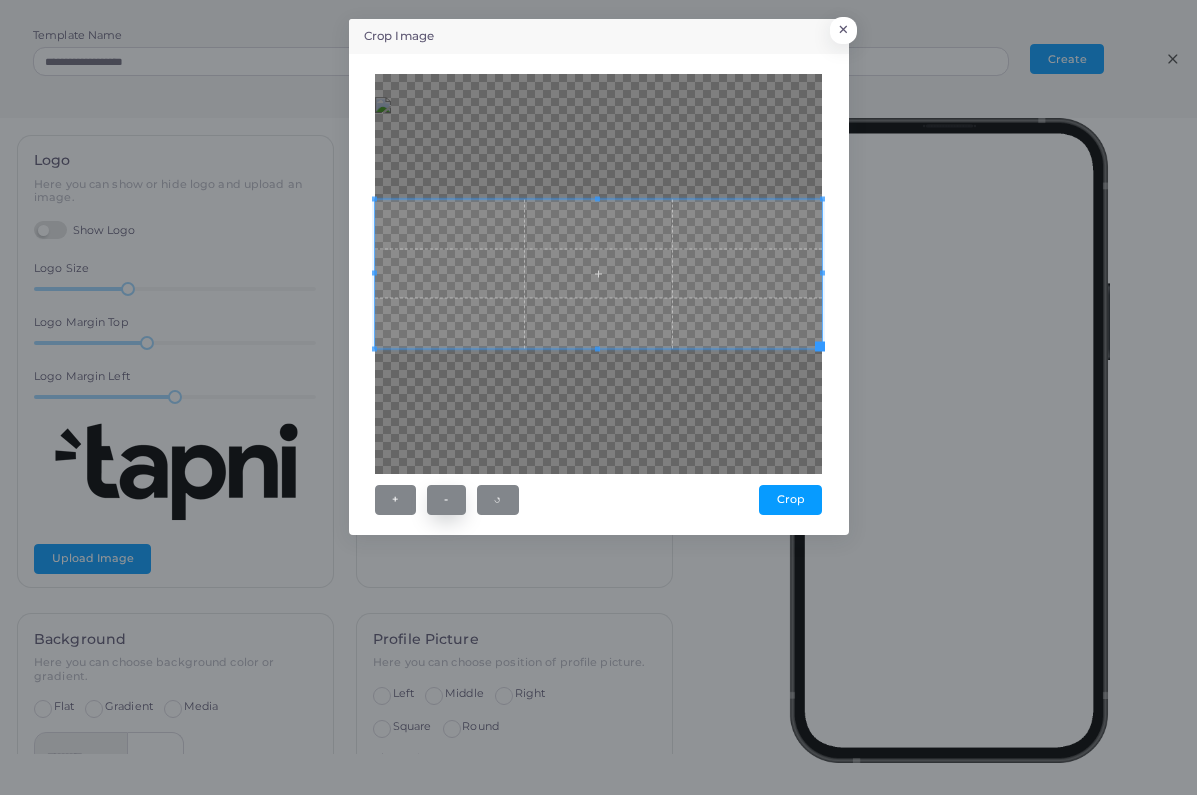 click on "-" at bounding box center (446, 500) 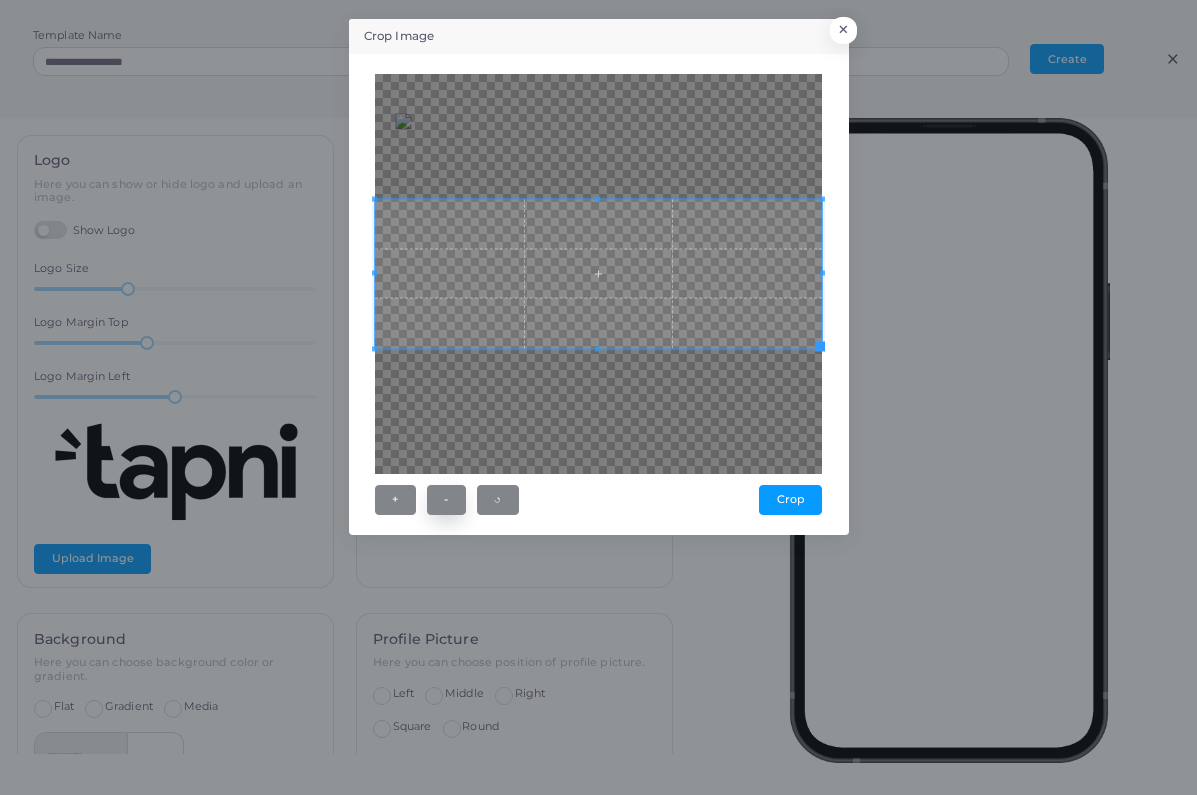 click on "-" at bounding box center [446, 500] 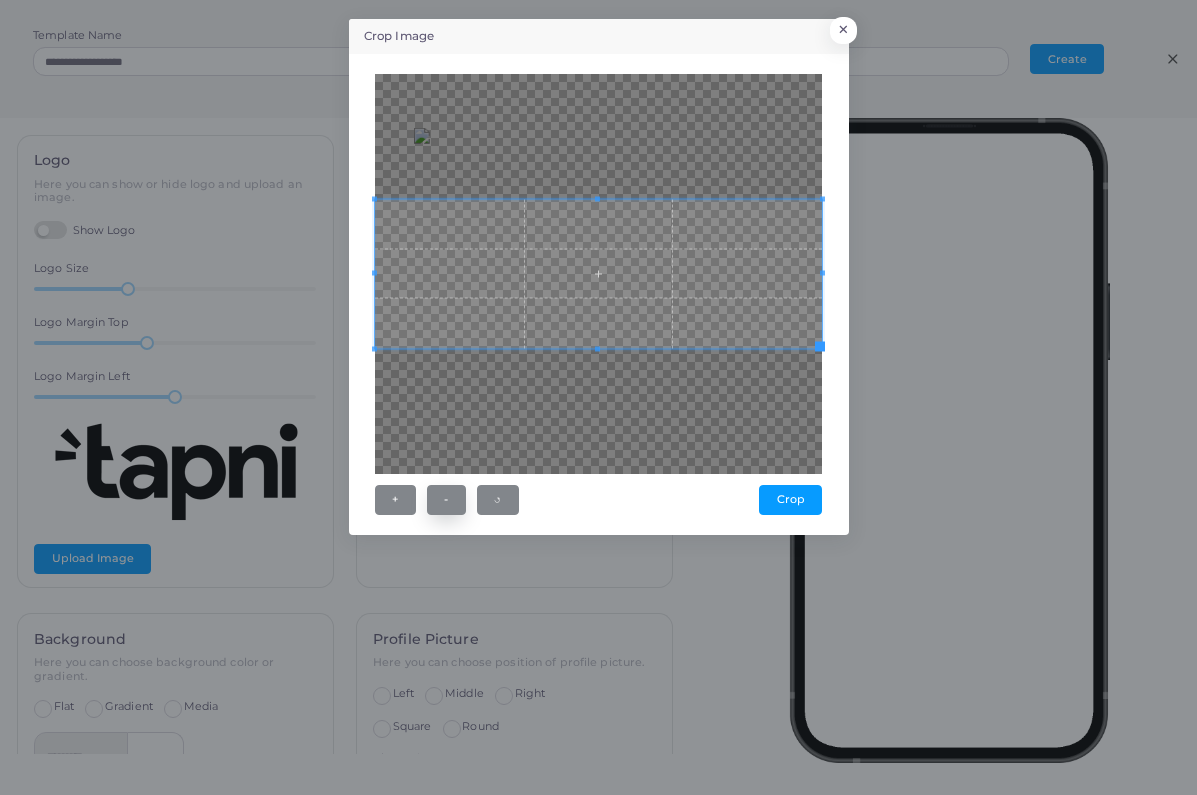 click on "-" at bounding box center (446, 500) 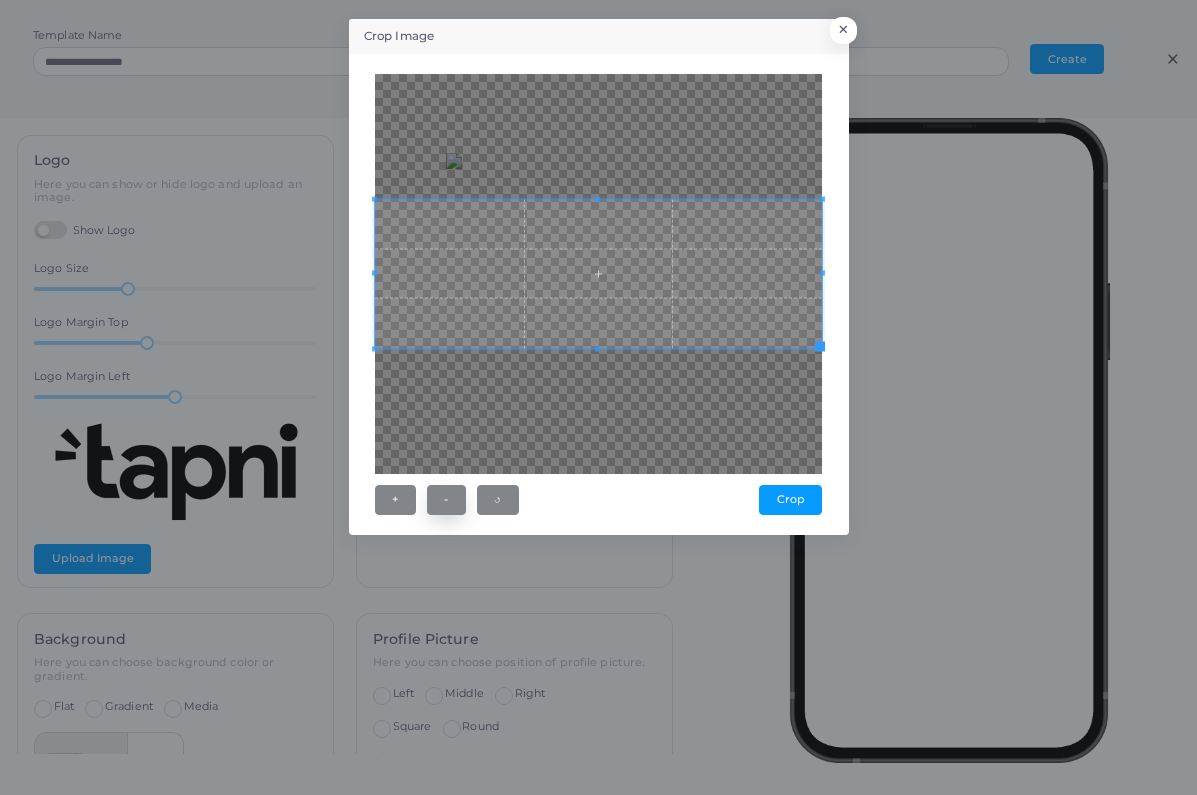 click on "-" at bounding box center [446, 500] 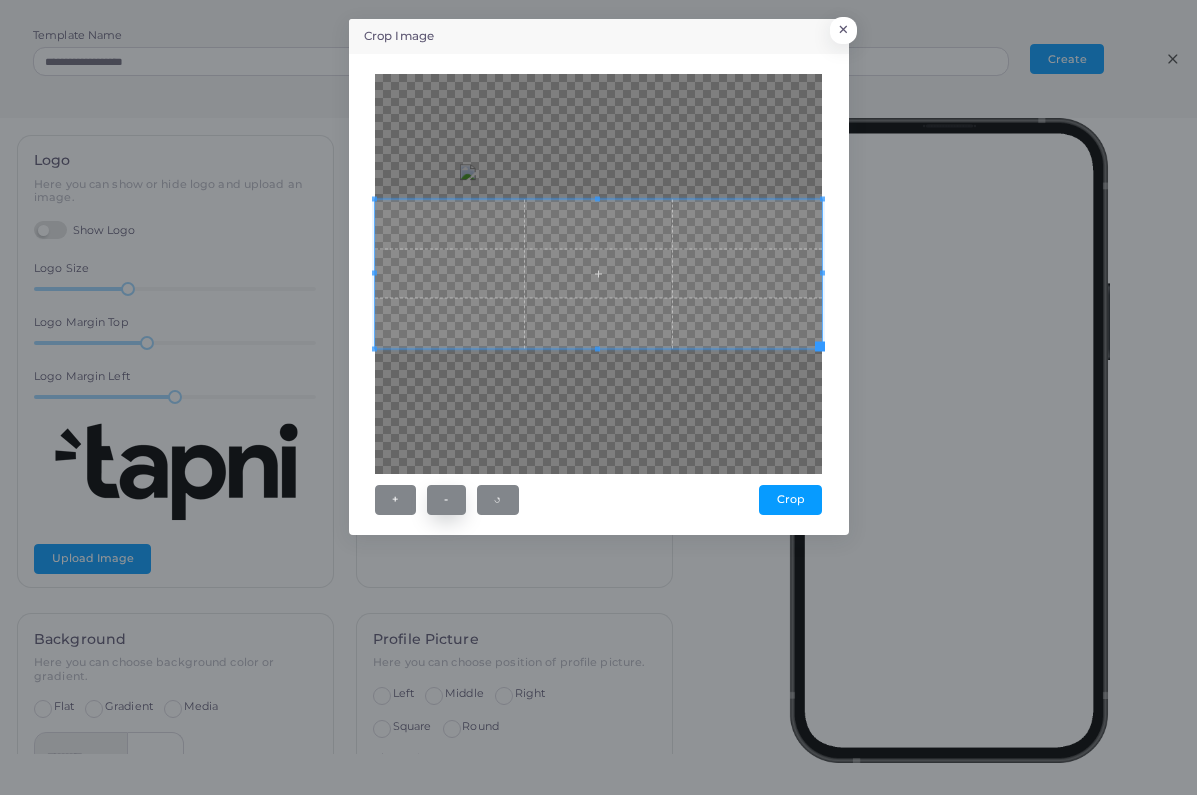 click on "-" at bounding box center [446, 500] 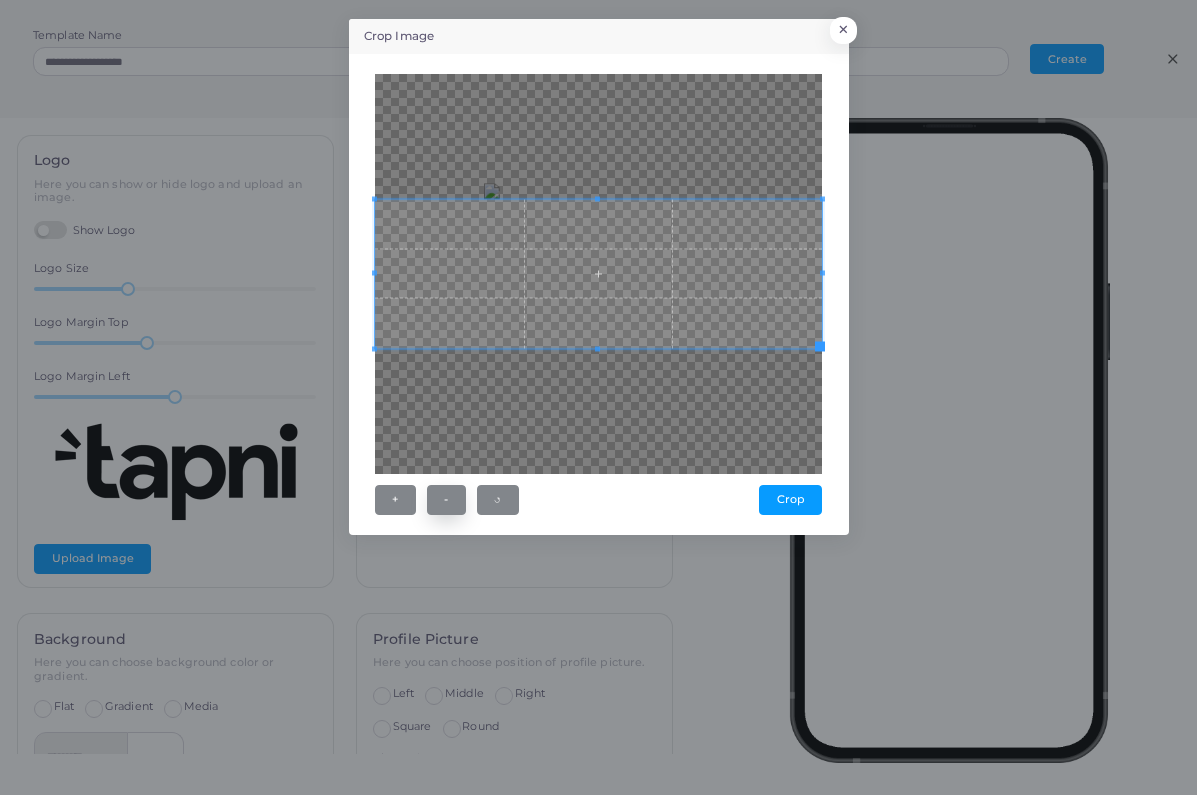 click on "-" at bounding box center [446, 500] 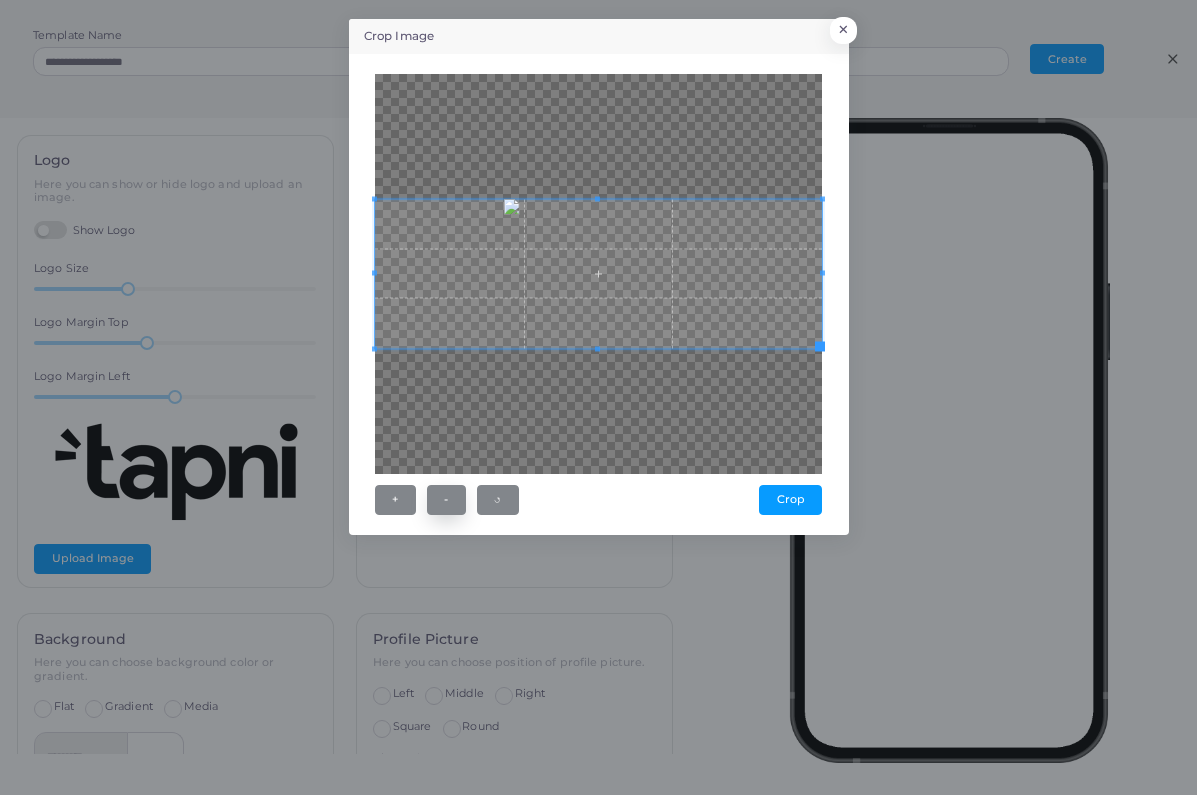 click on "-" at bounding box center (446, 500) 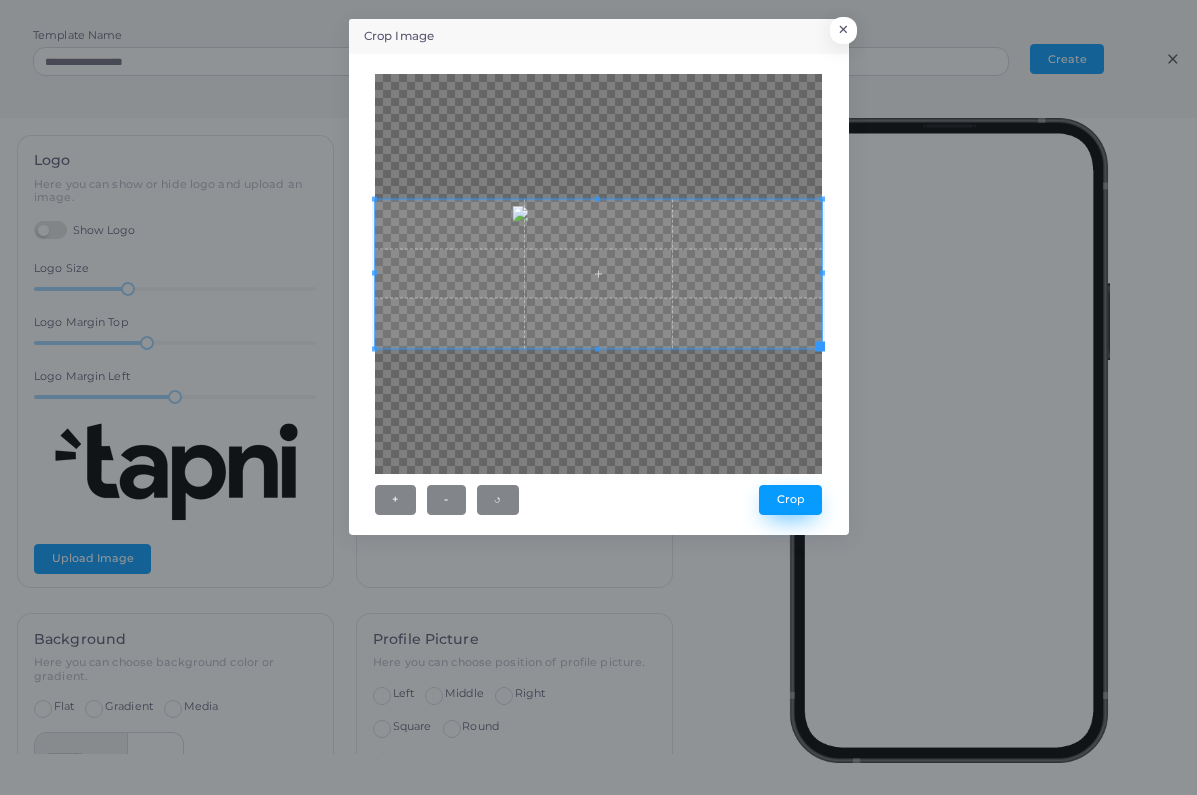 click on "Crop" at bounding box center (790, 500) 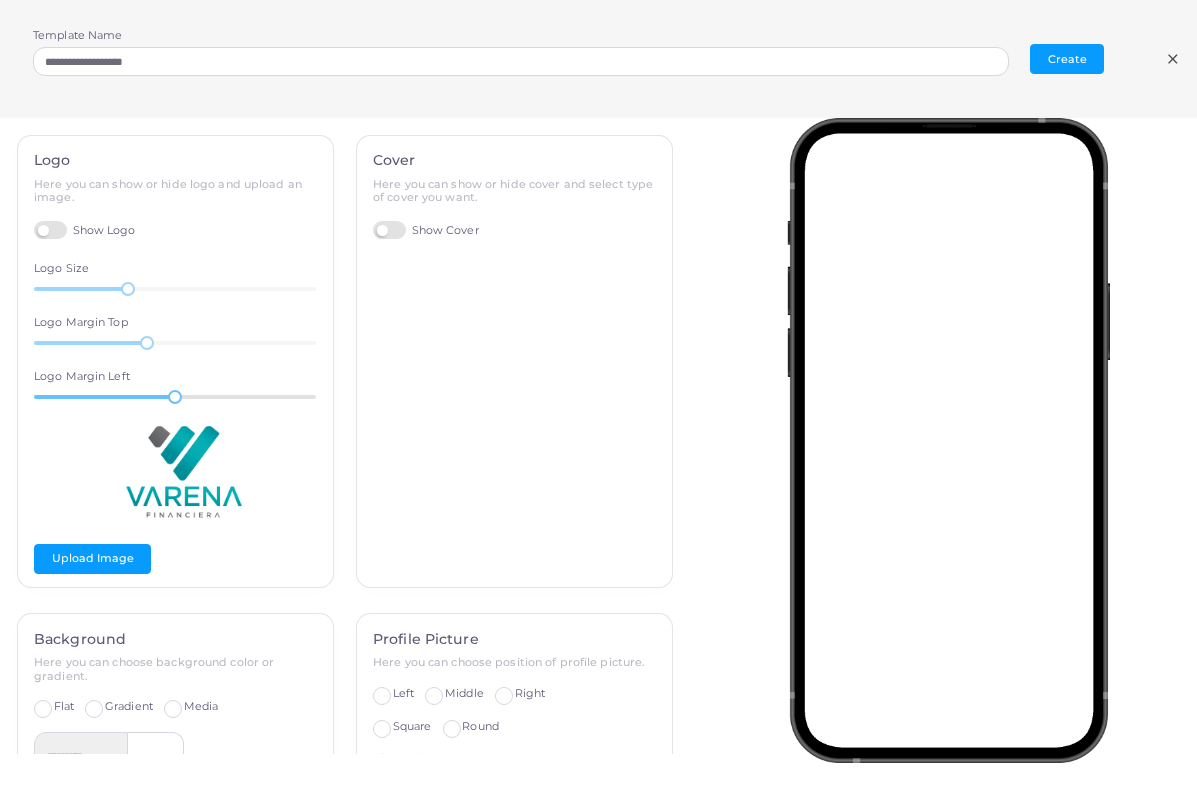 click on "0" at bounding box center (175, 397) 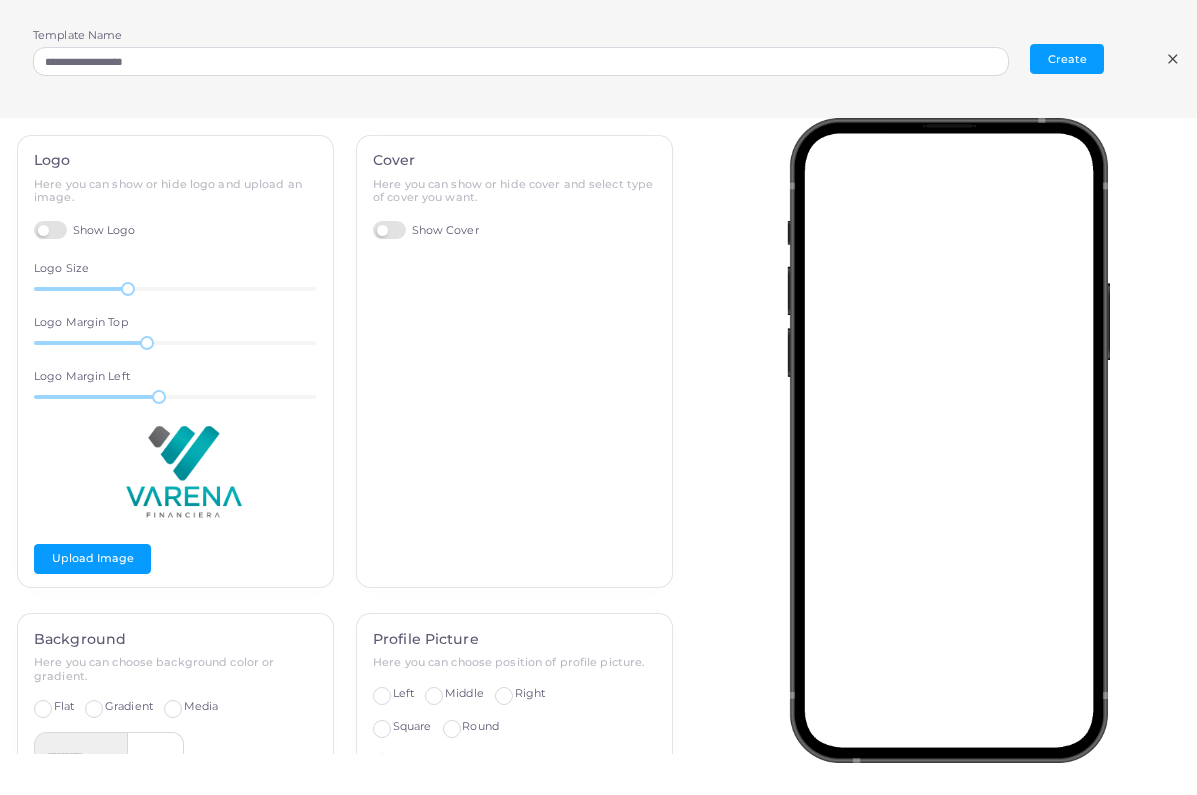 click on "**********" at bounding box center [598, 59] 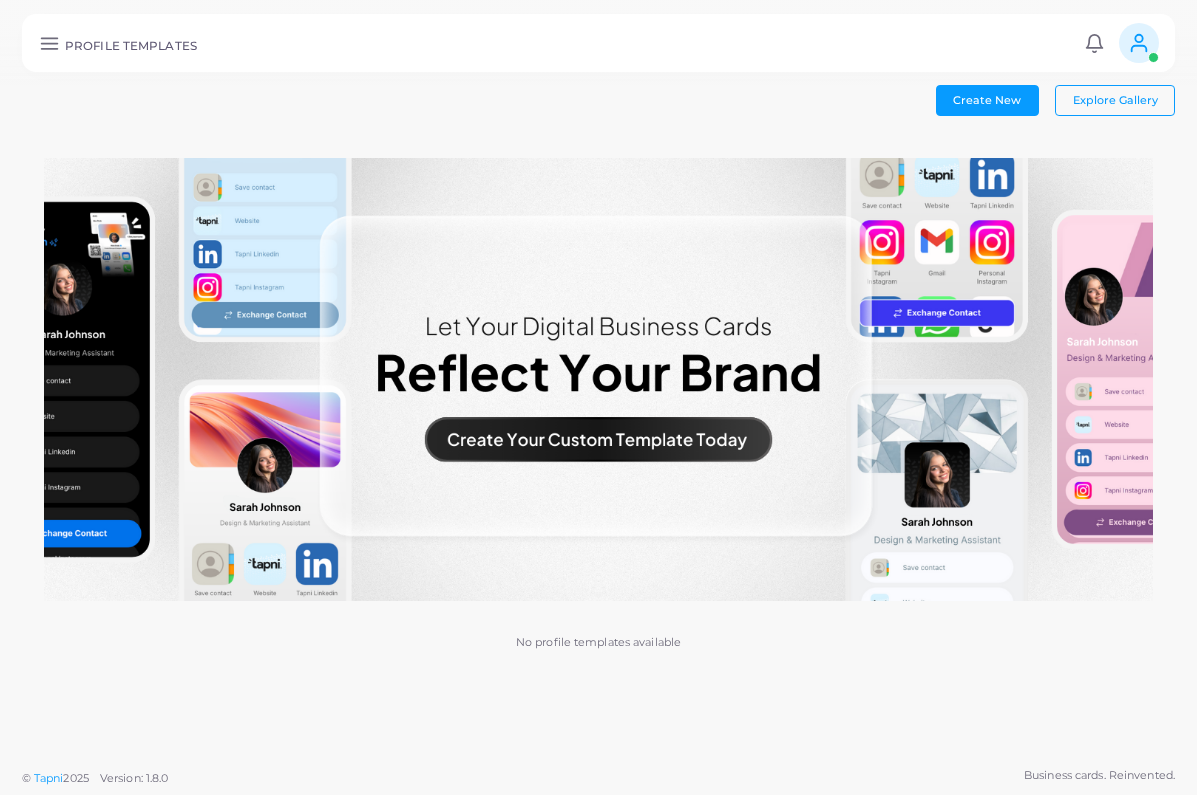 click at bounding box center [598, 42] 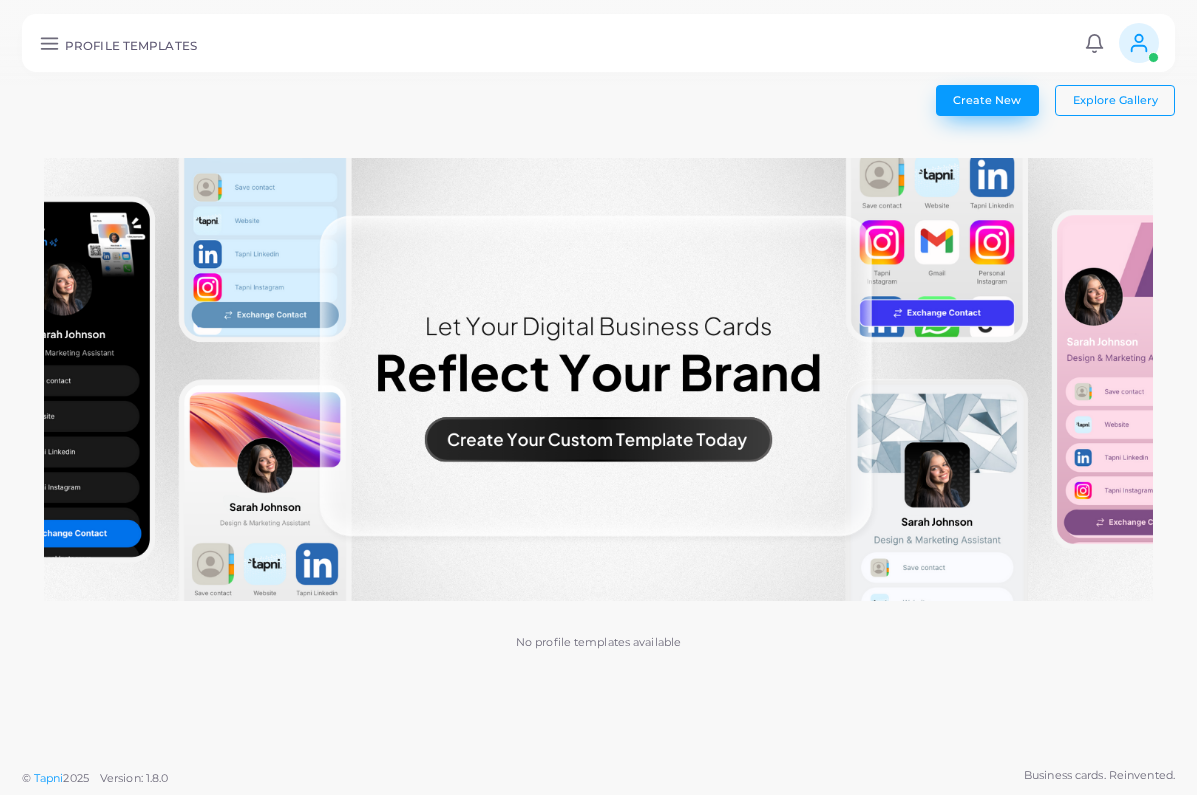 click on "Create New" at bounding box center [987, 100] 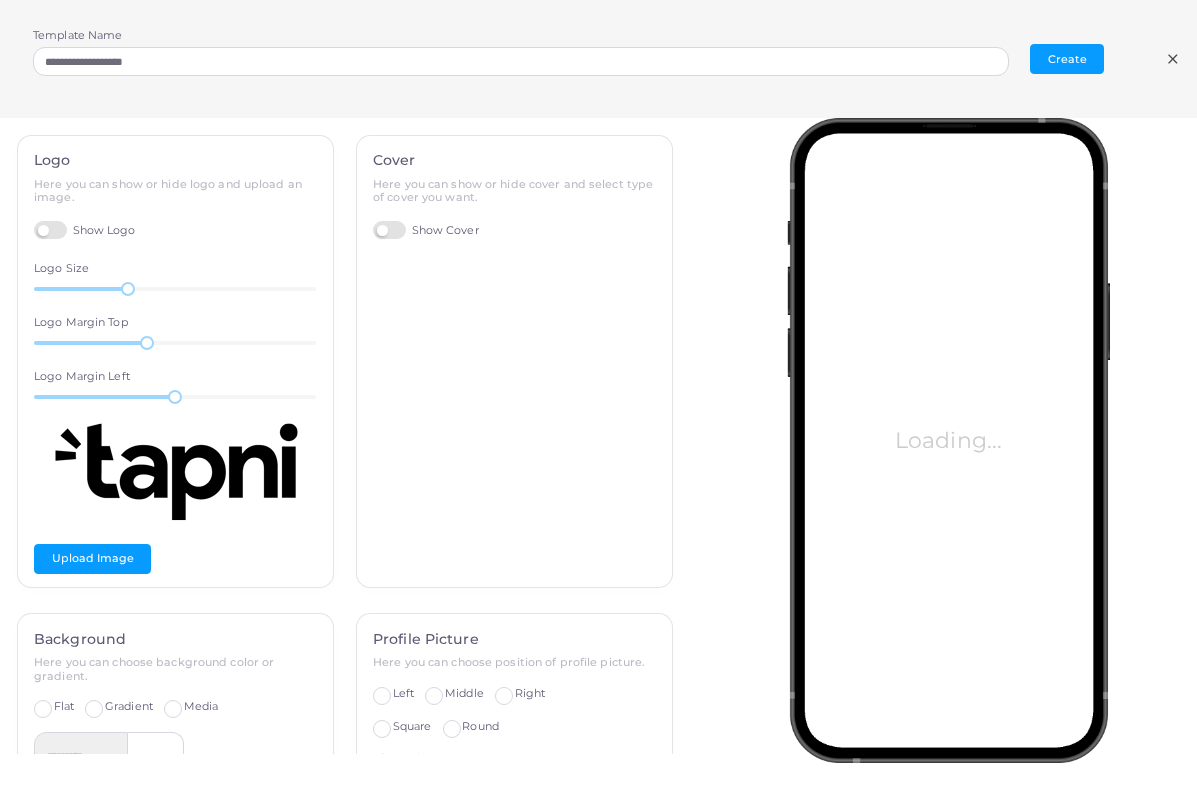 click on "Upload Image" at bounding box center [92, 559] 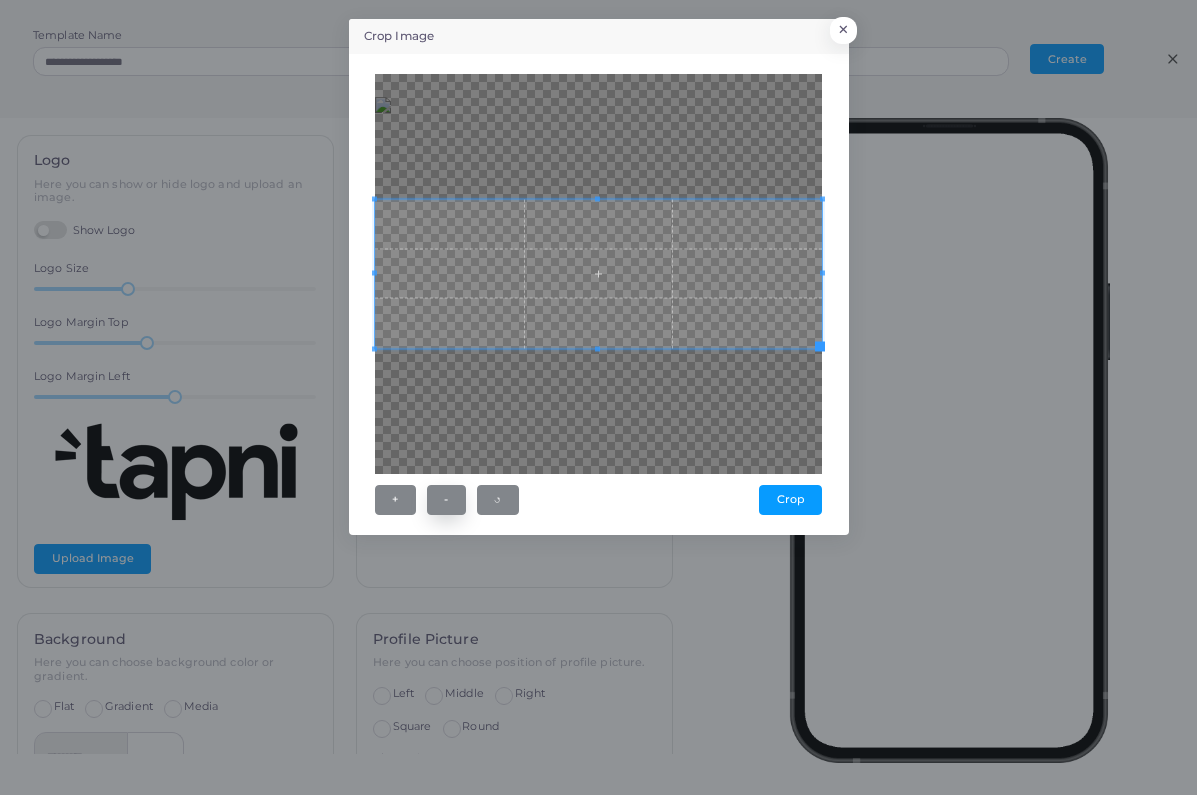 click on "-" at bounding box center (446, 500) 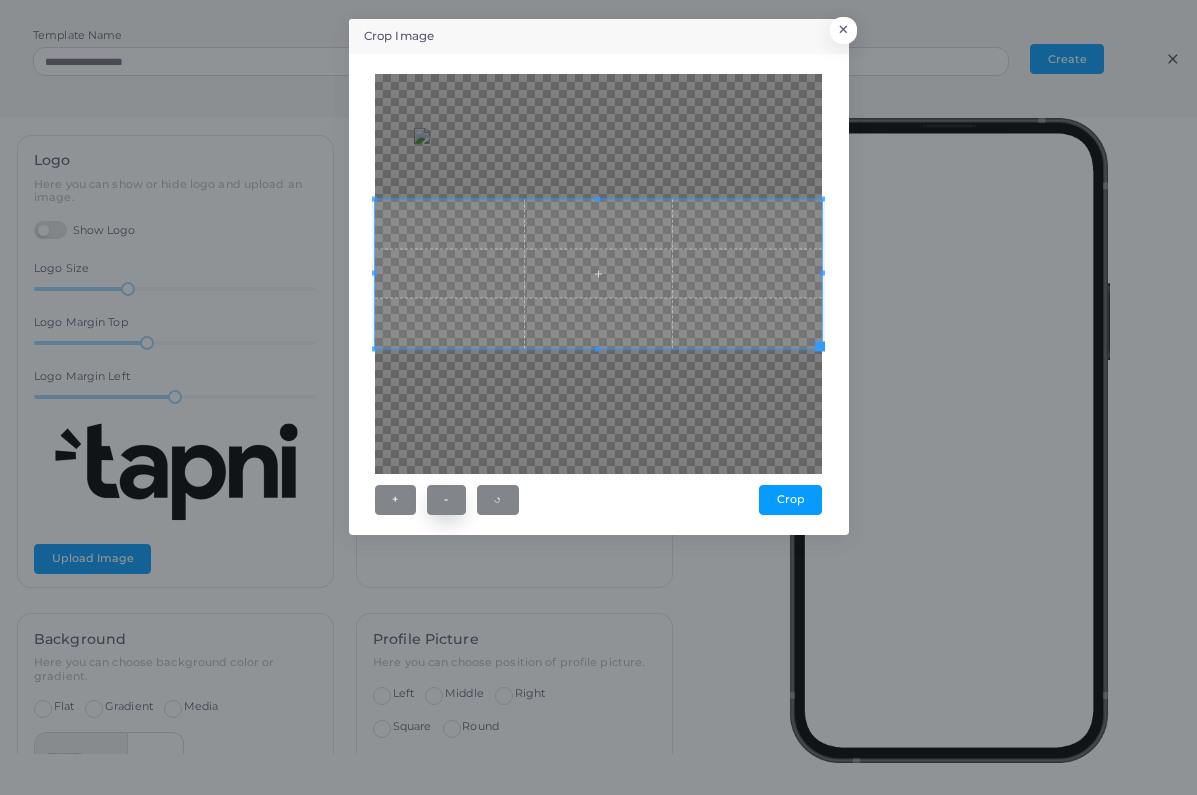 click on "-" at bounding box center [446, 500] 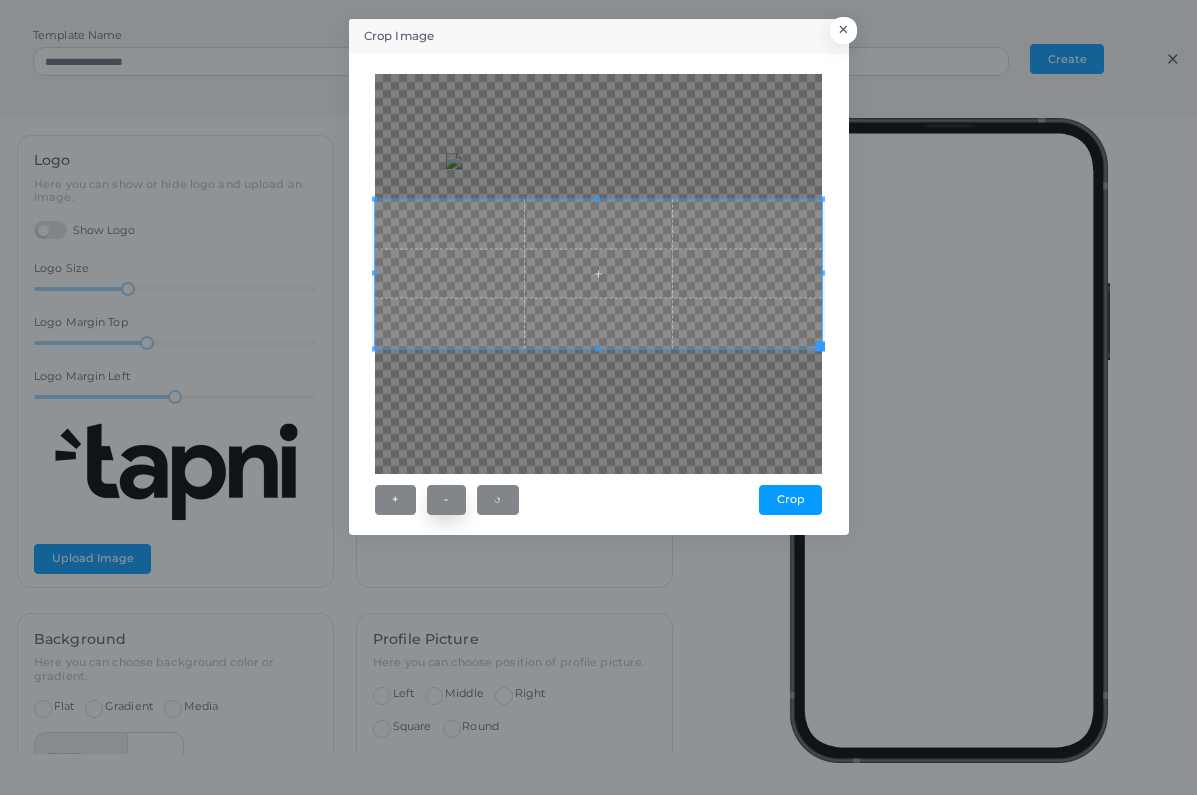 click on "-" at bounding box center (446, 500) 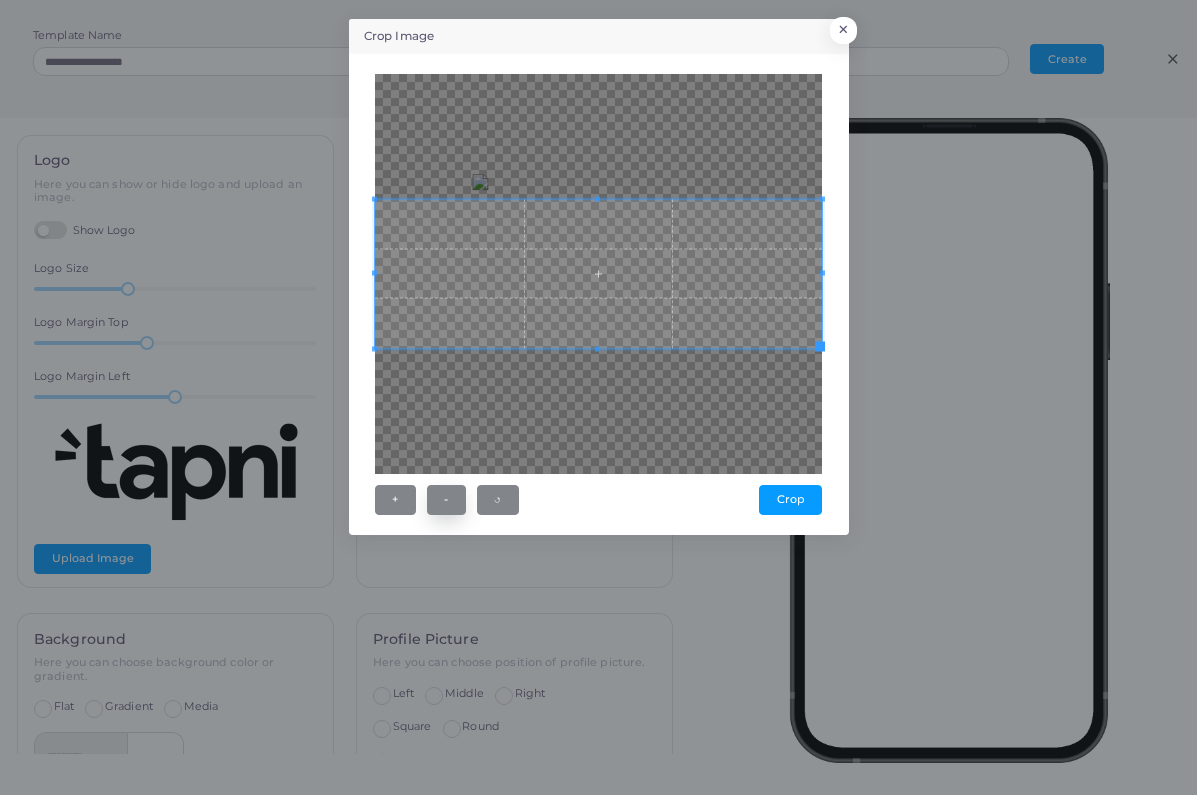 click on "-" at bounding box center (446, 500) 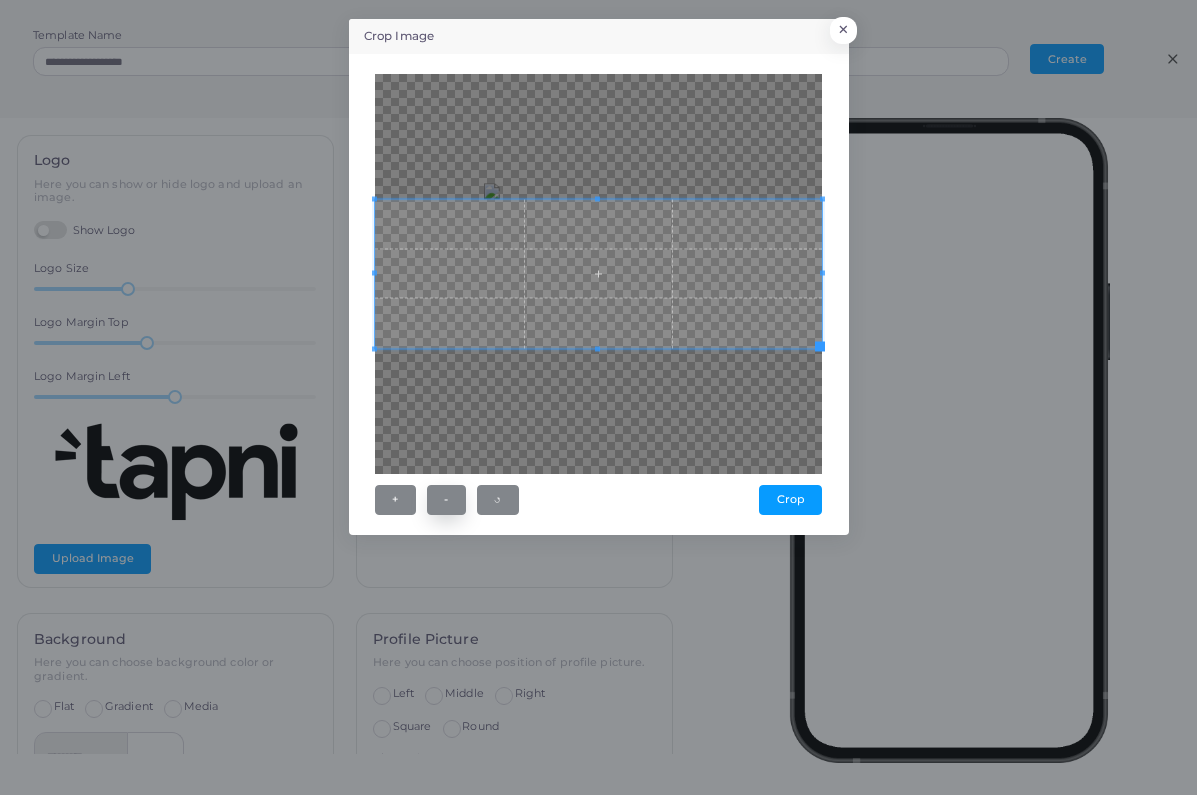 click on "-" at bounding box center (446, 500) 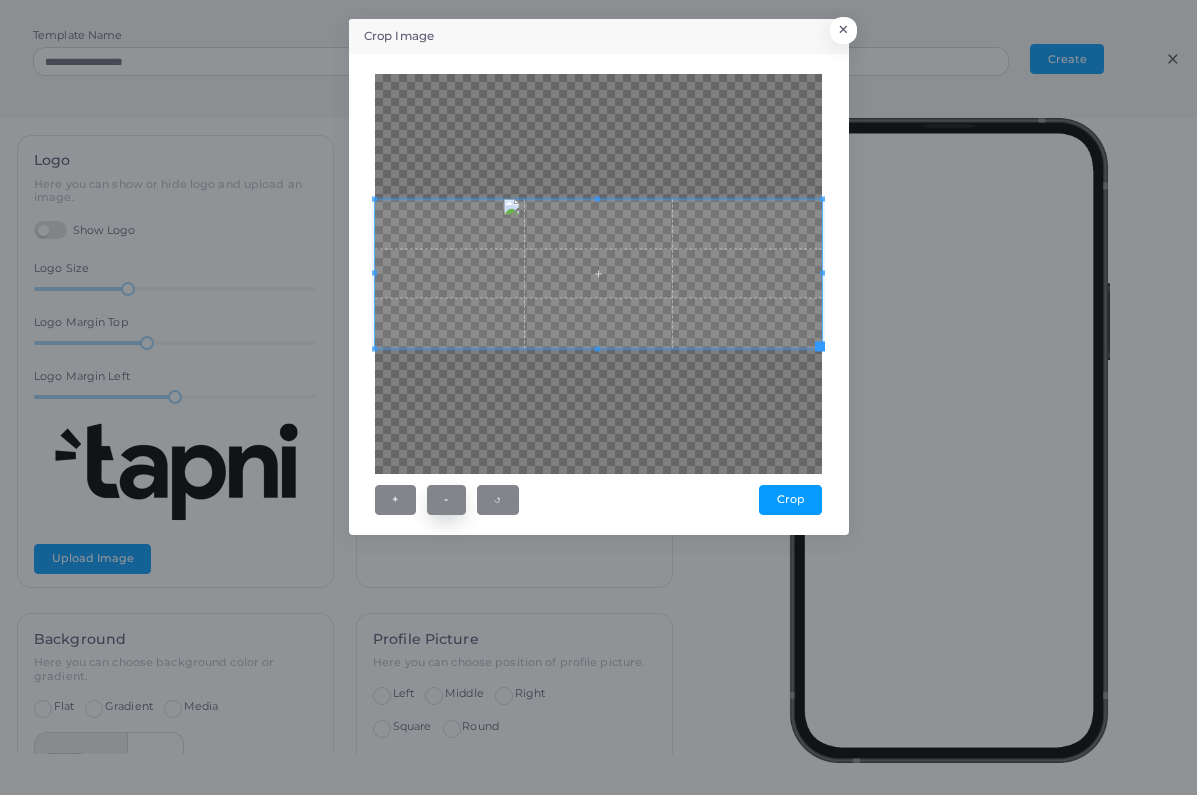 click on "-" at bounding box center (446, 500) 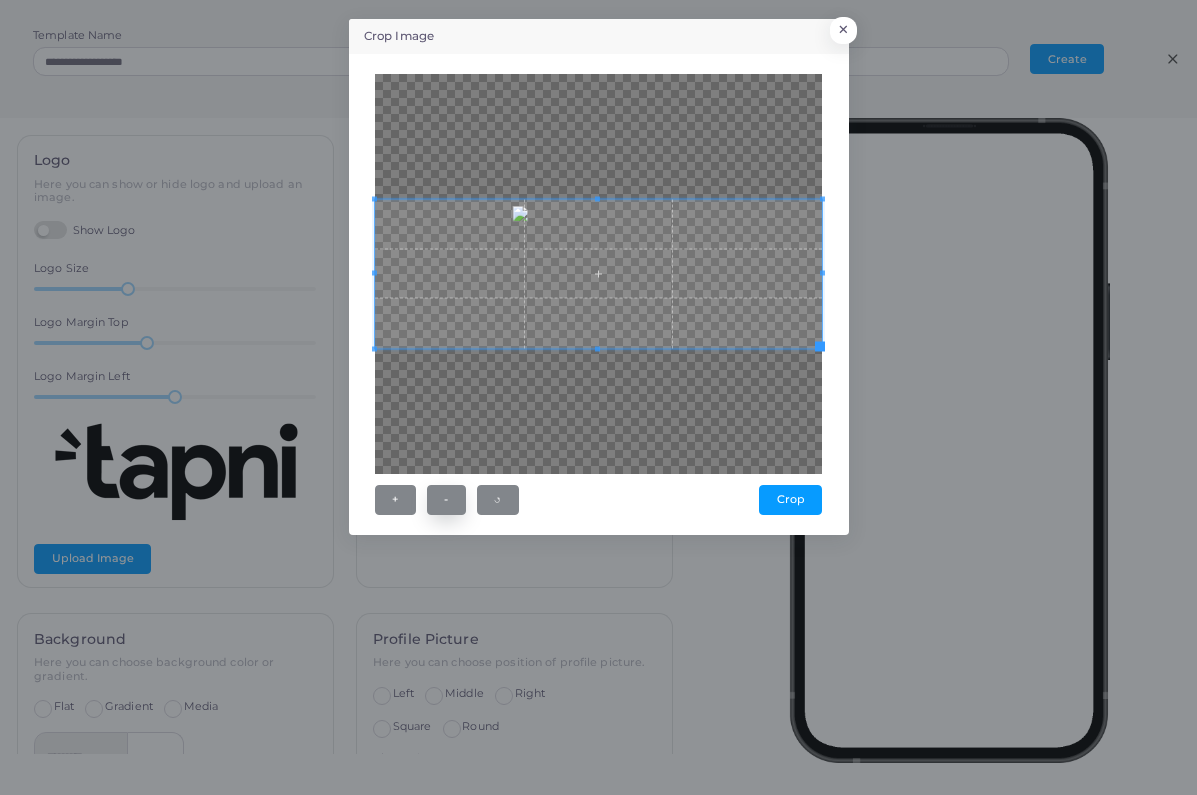 click on "Crop" at bounding box center (790, 500) 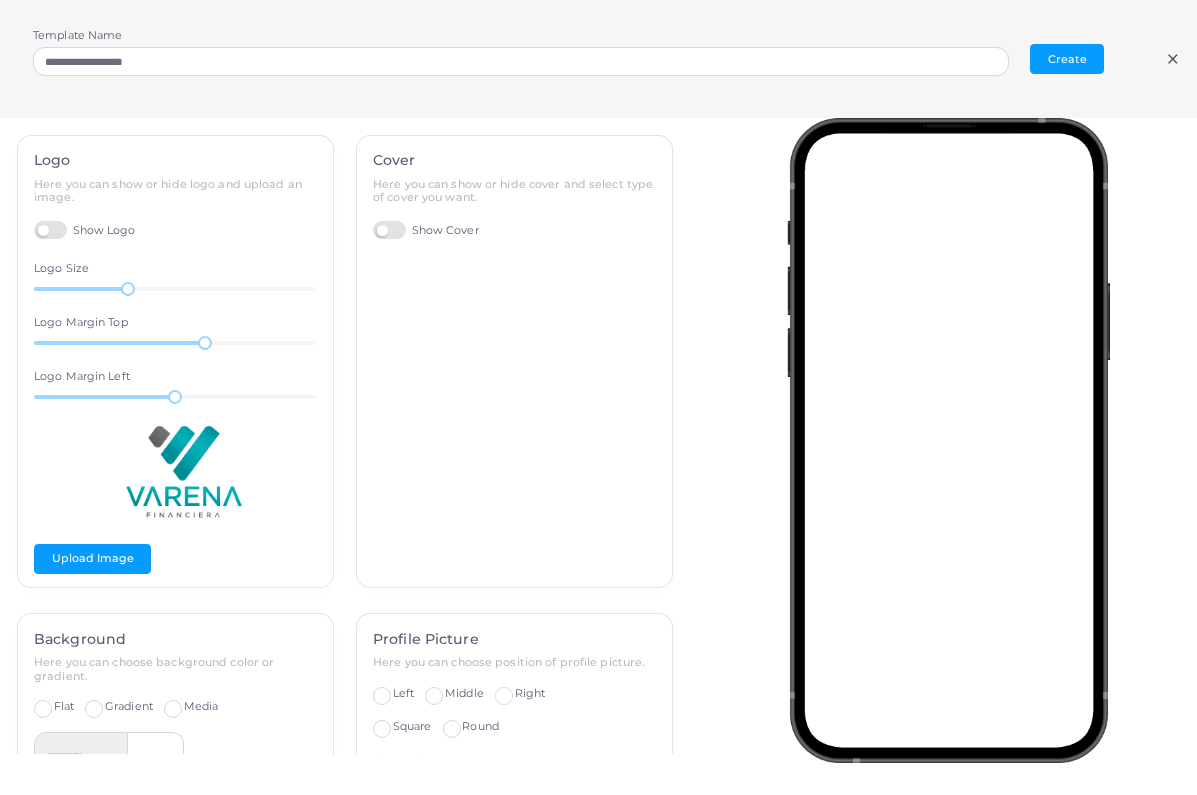 click on "Show Logo" at bounding box center (85, 230) 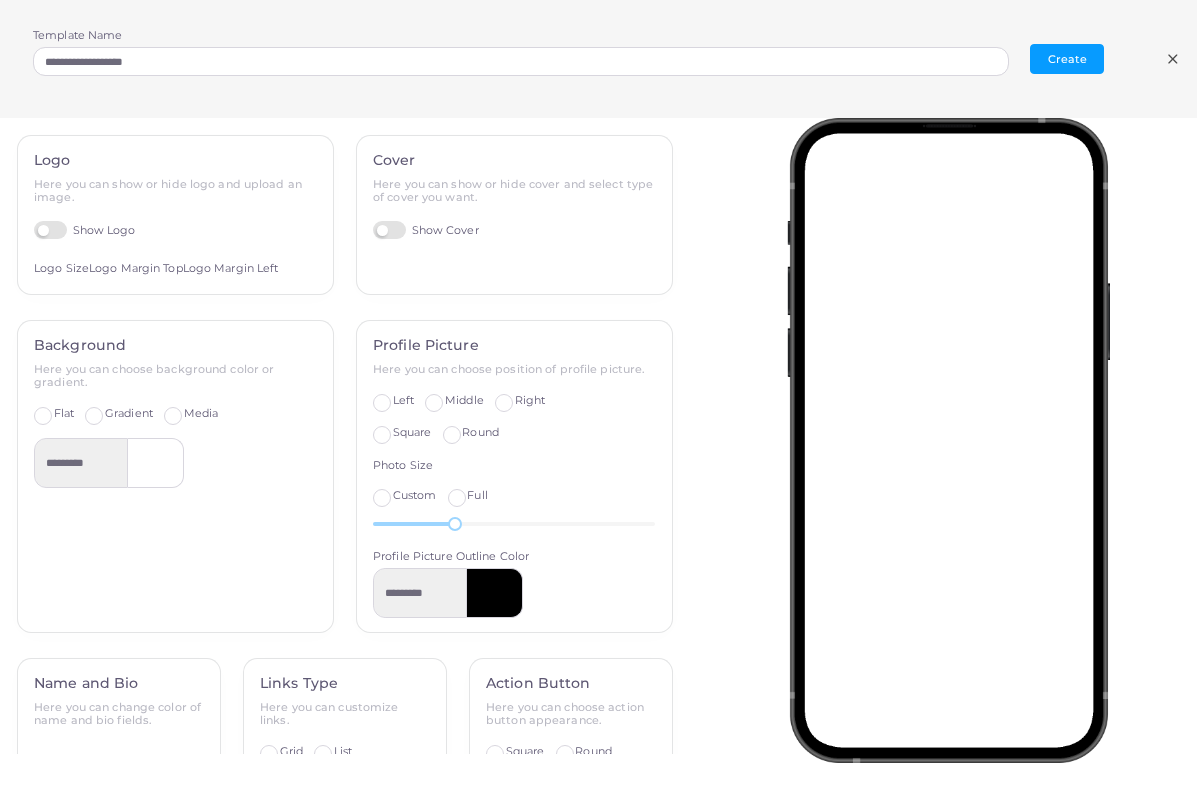 click on "Show Cover" at bounding box center (426, 230) 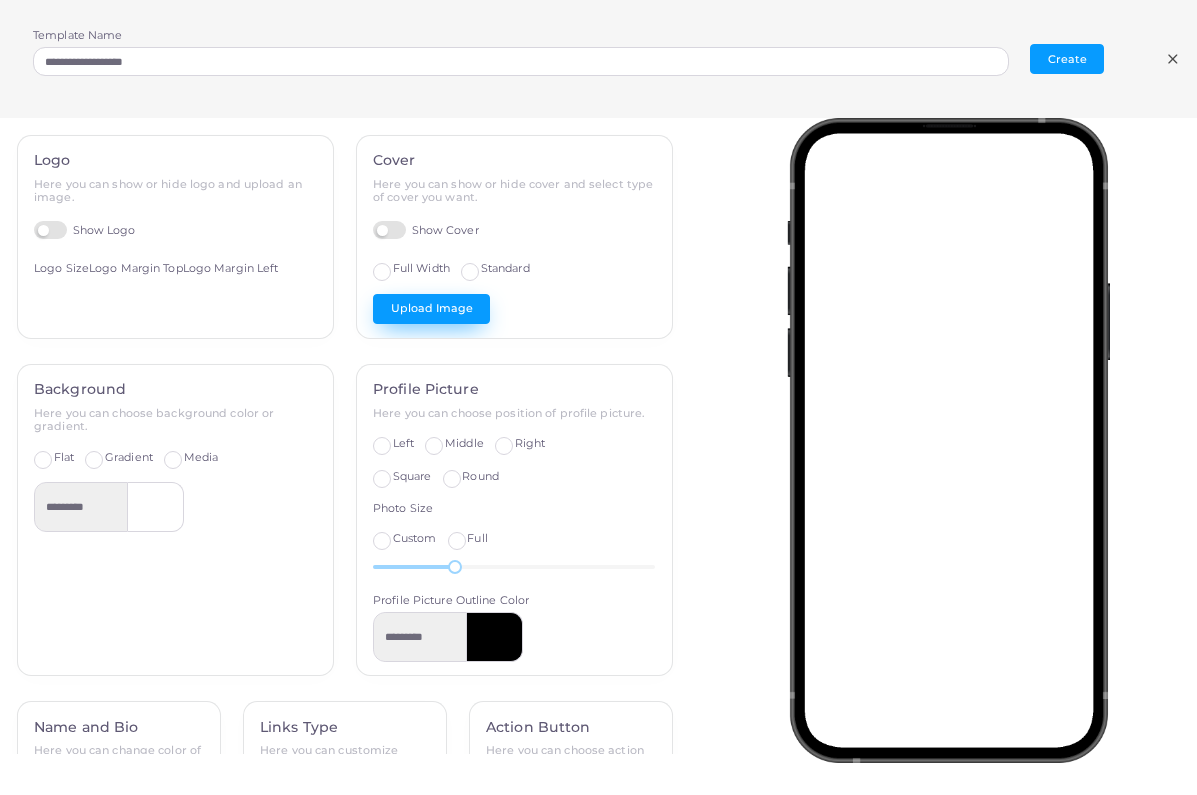 click on "Upload Image" at bounding box center (431, 309) 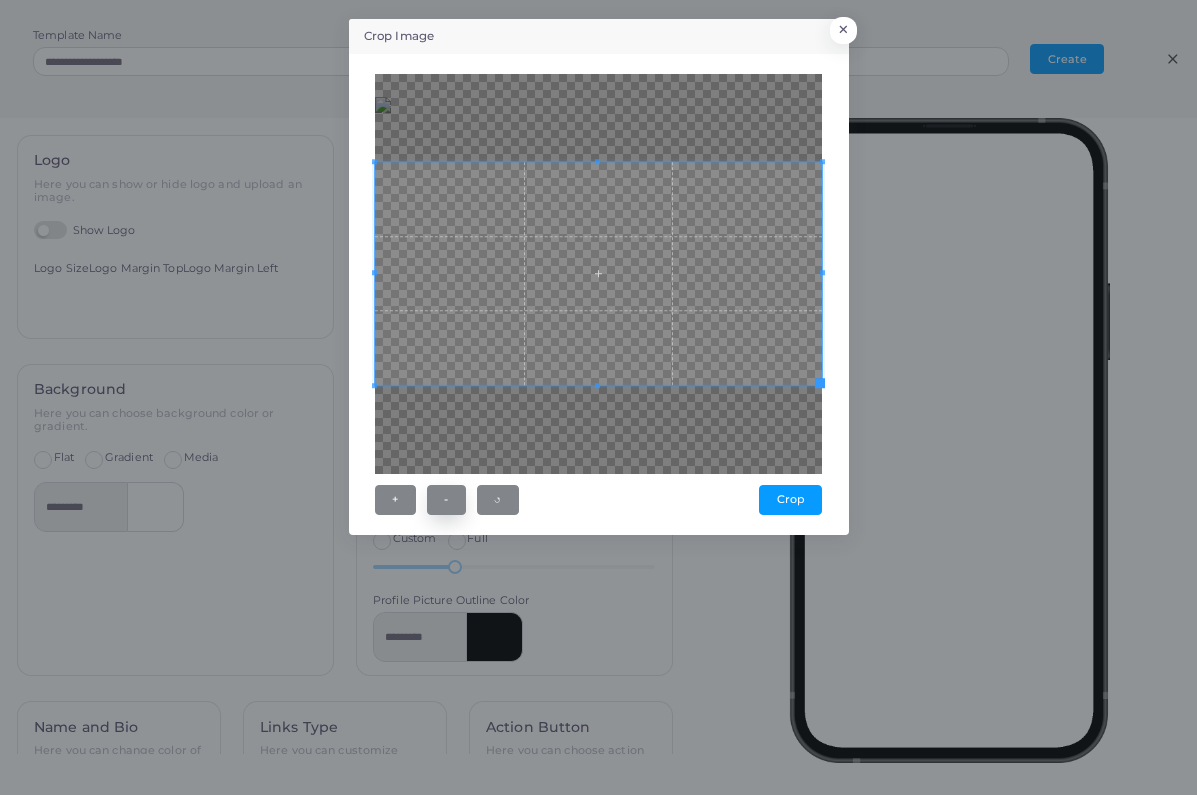 click on "-" at bounding box center (446, 500) 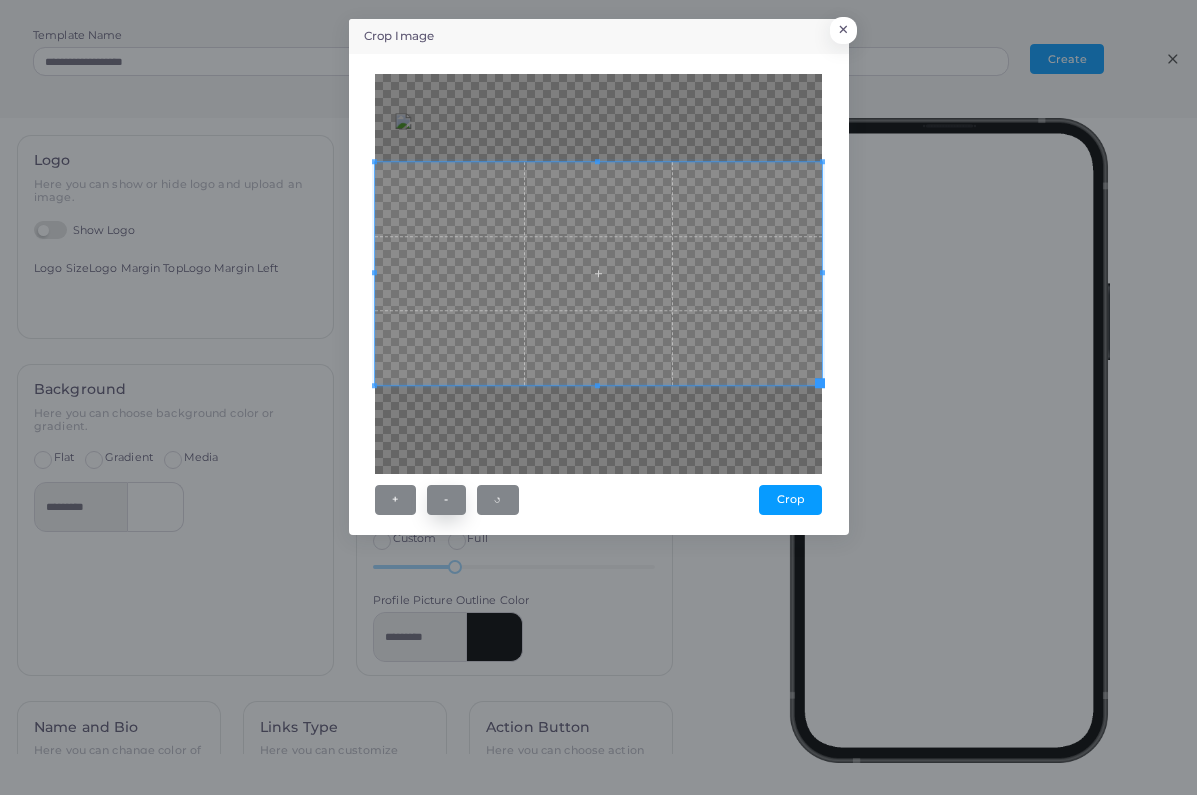click on "-" at bounding box center (446, 500) 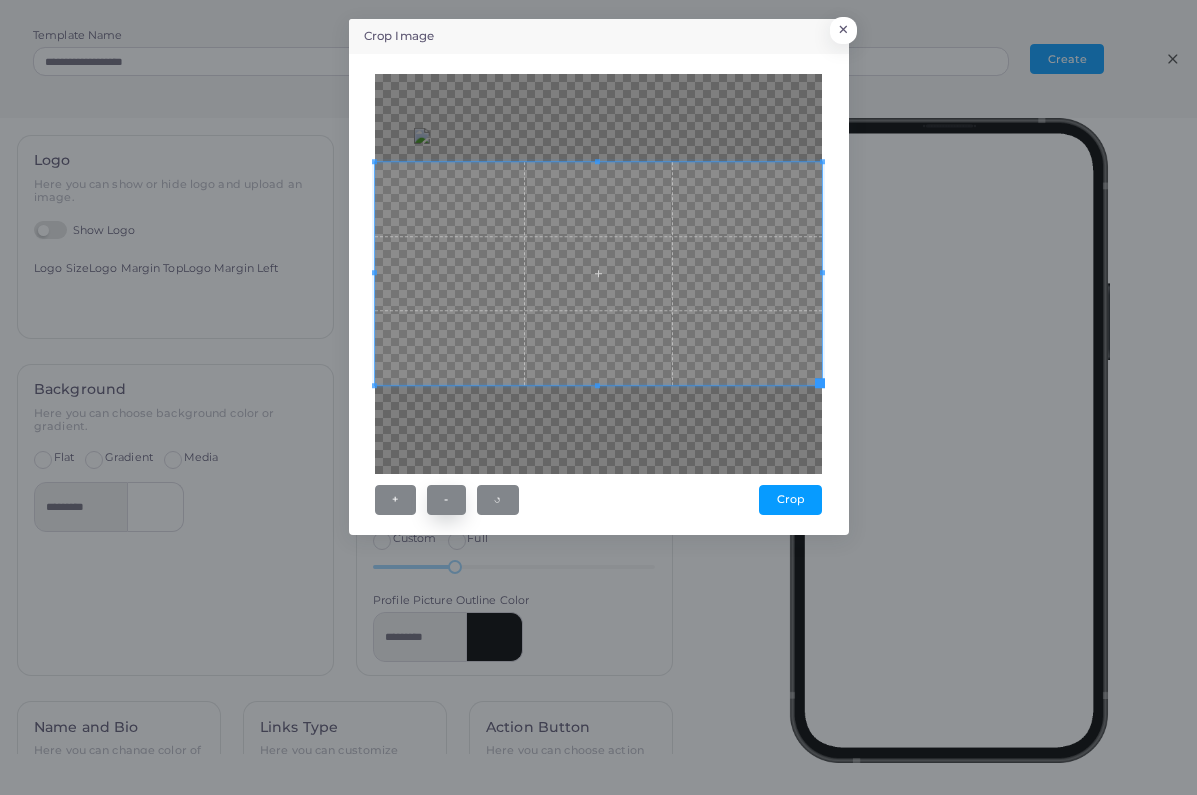 click on "-" at bounding box center [446, 500] 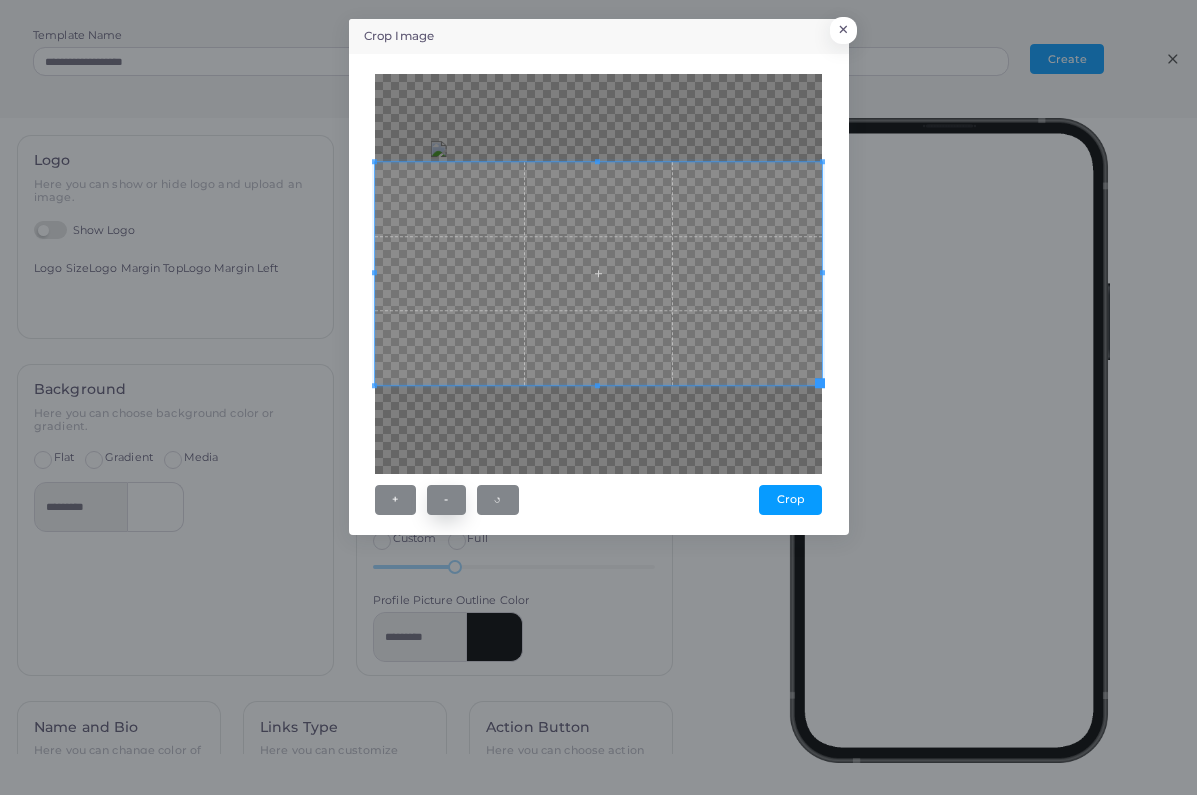click on "-" at bounding box center (446, 500) 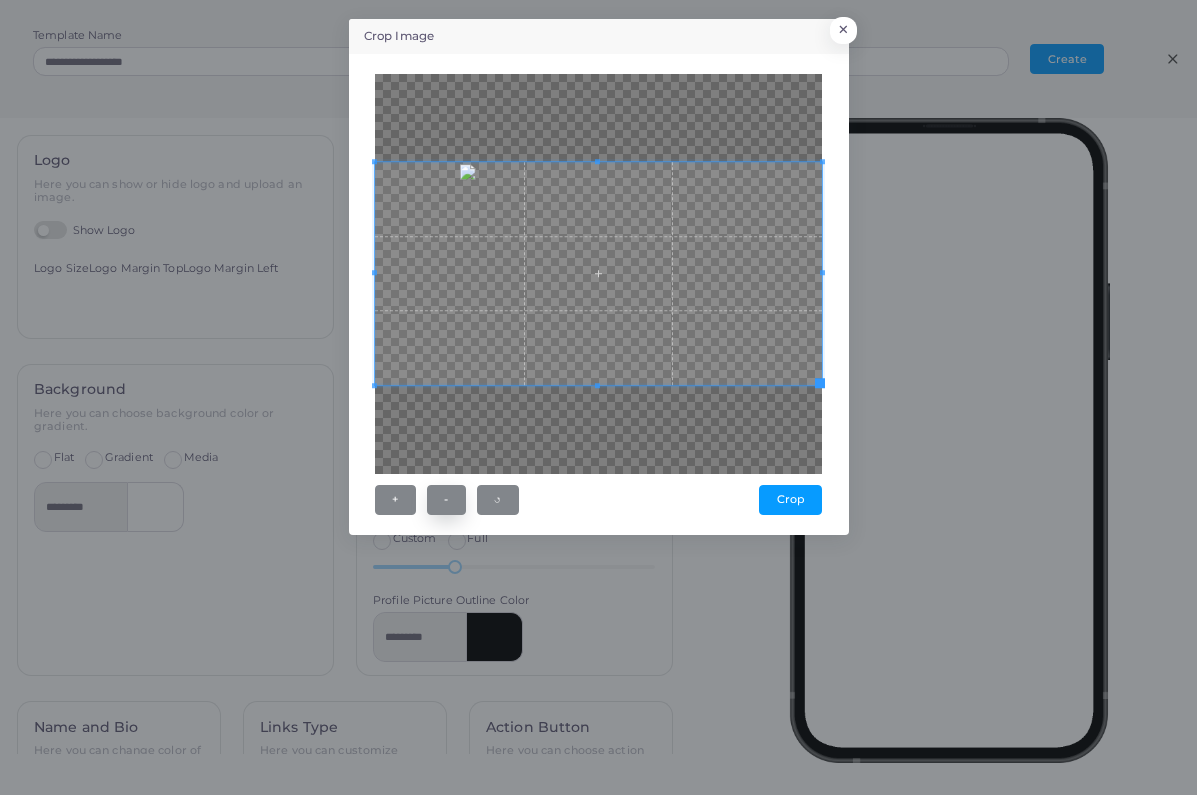 click on "-" at bounding box center (446, 500) 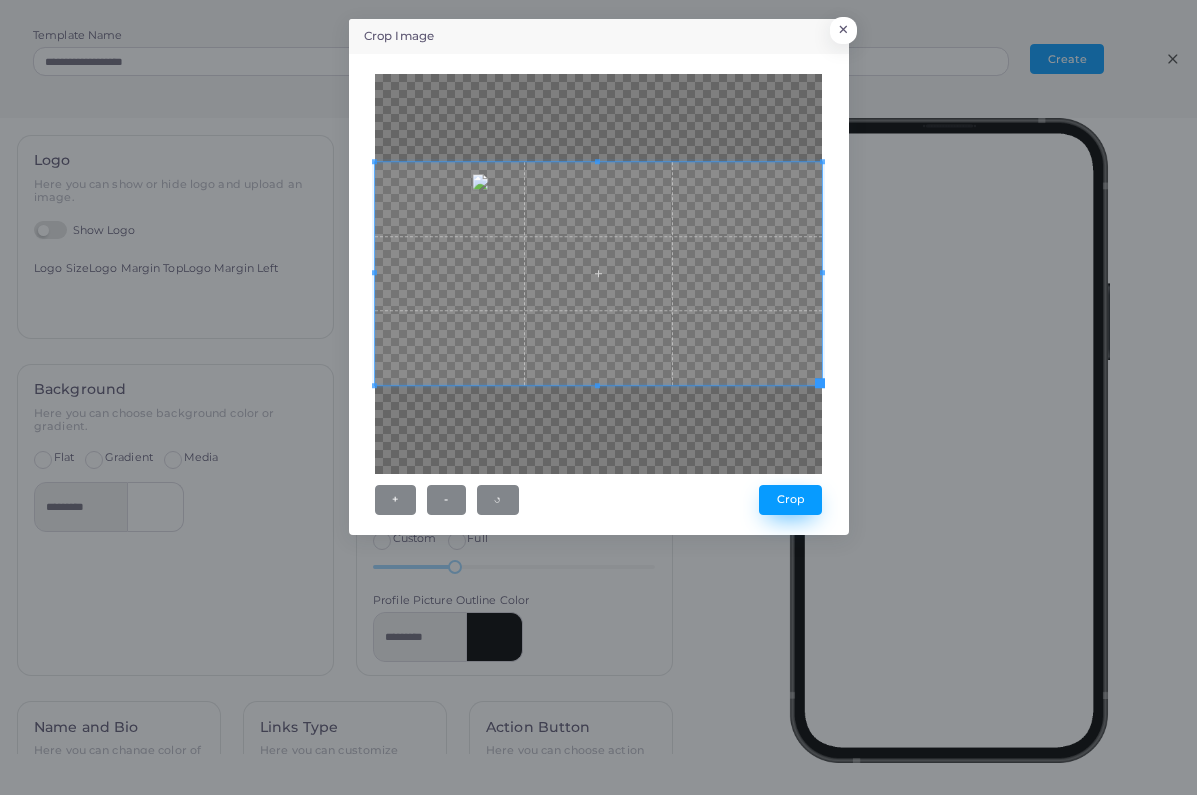 click on "Crop" at bounding box center (790, 500) 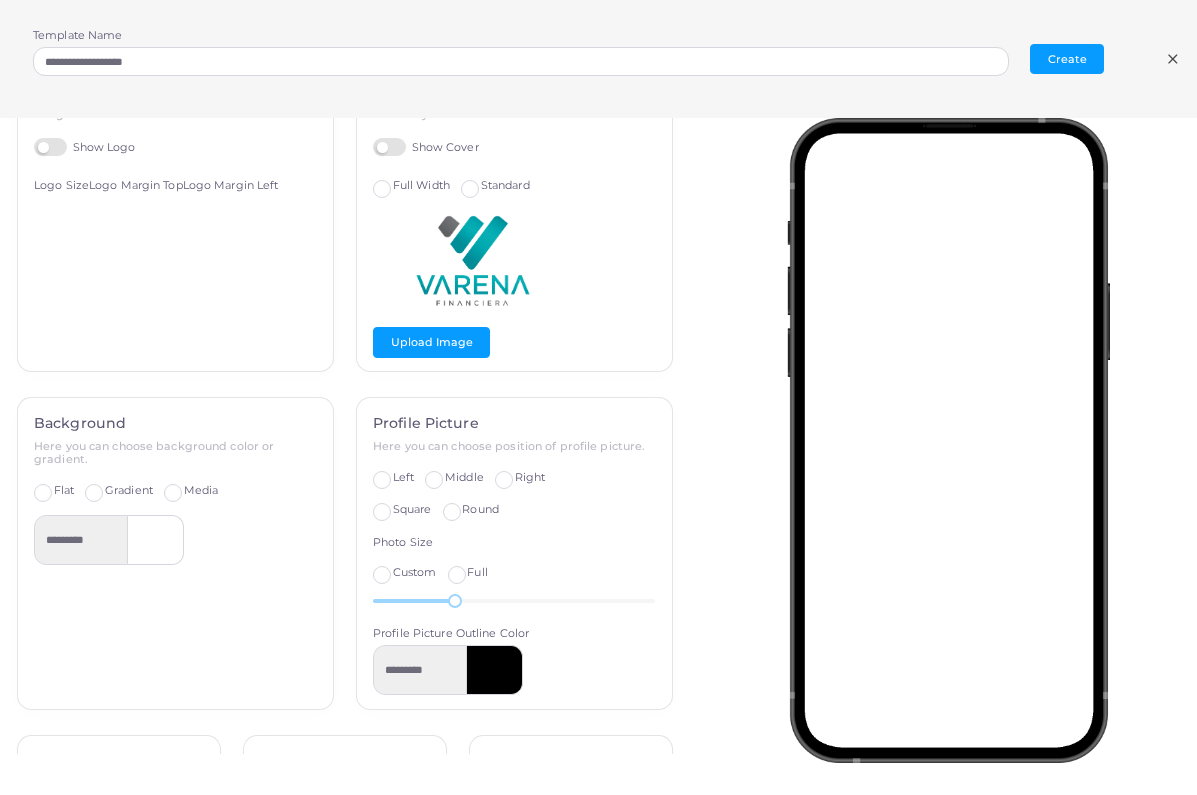 scroll, scrollTop: 108, scrollLeft: 0, axis: vertical 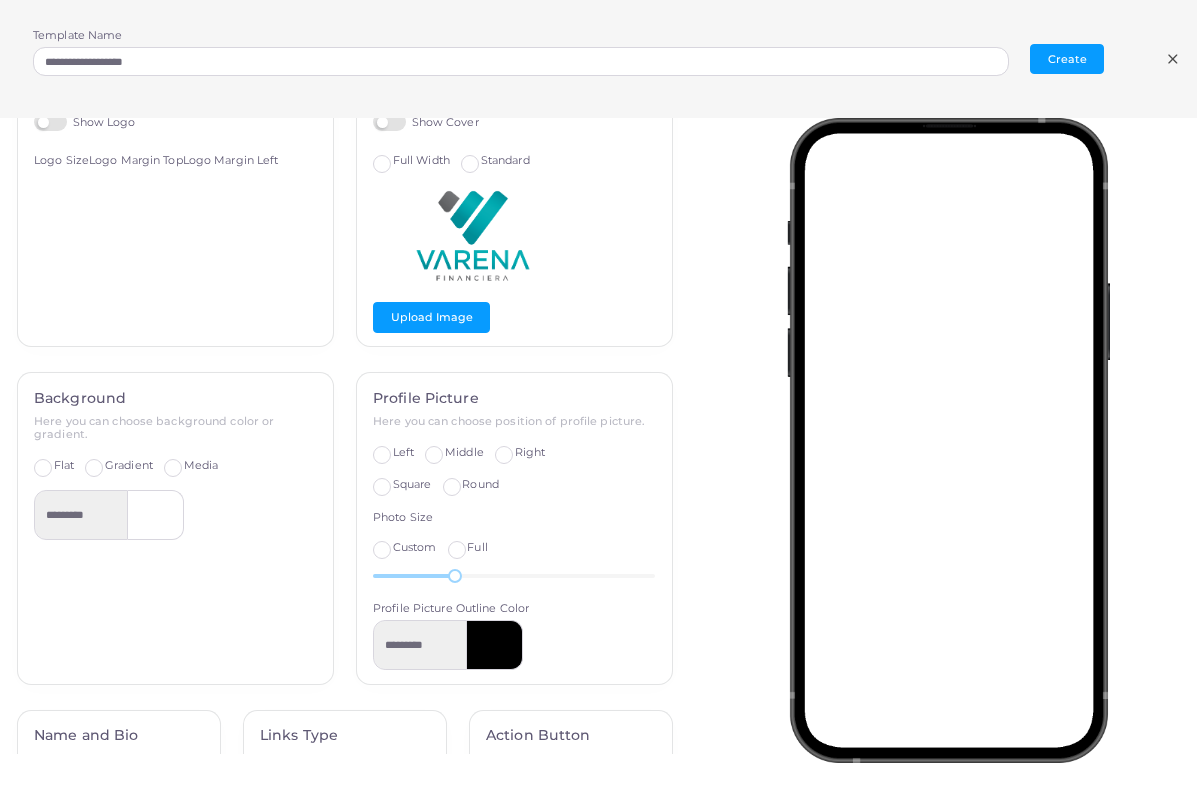 click on "Left" at bounding box center [403, 453] 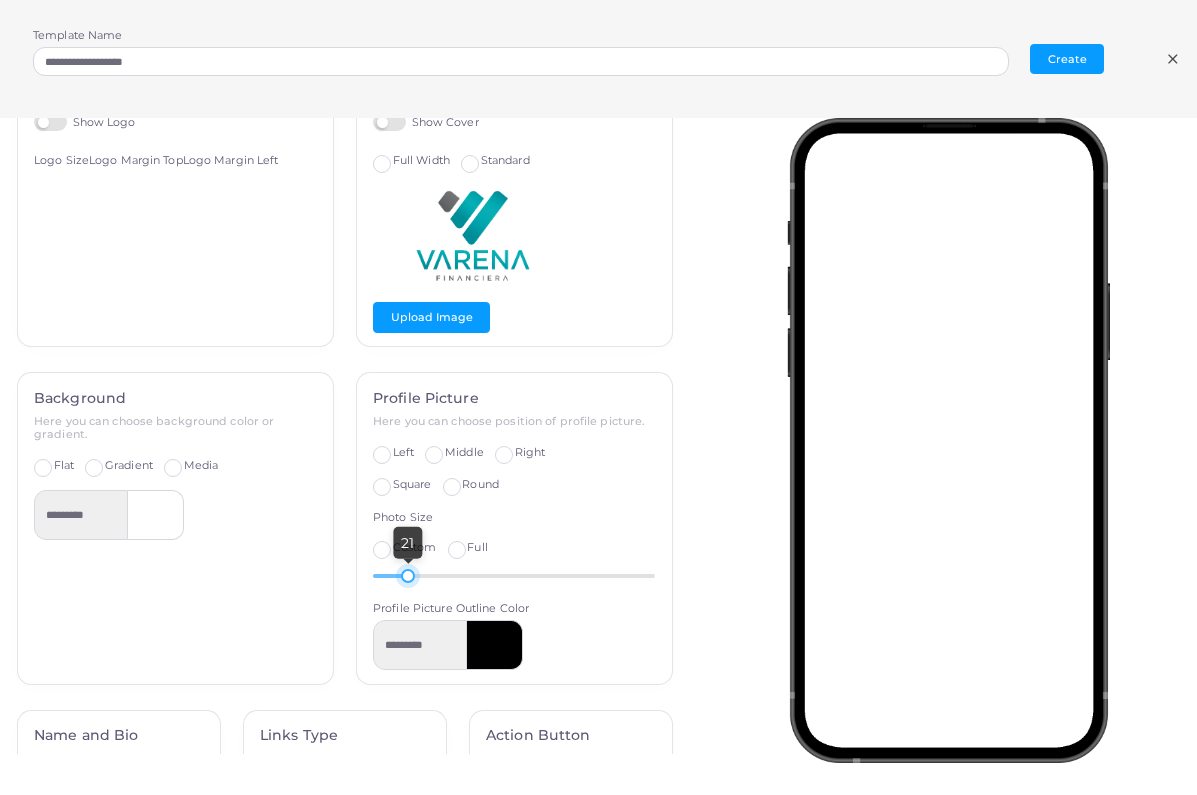 drag, startPoint x: 456, startPoint y: 574, endPoint x: 410, endPoint y: 571, distance: 46.09772 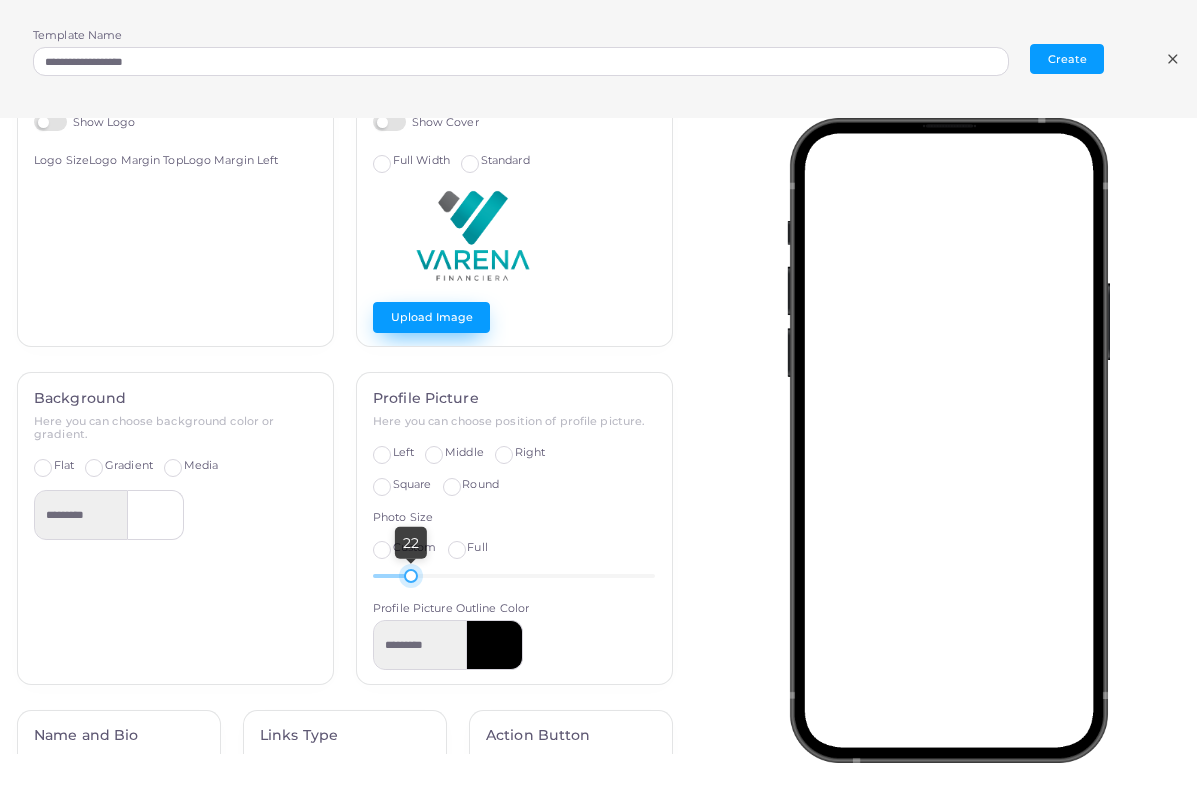 click on "Upload Image" at bounding box center (431, 317) 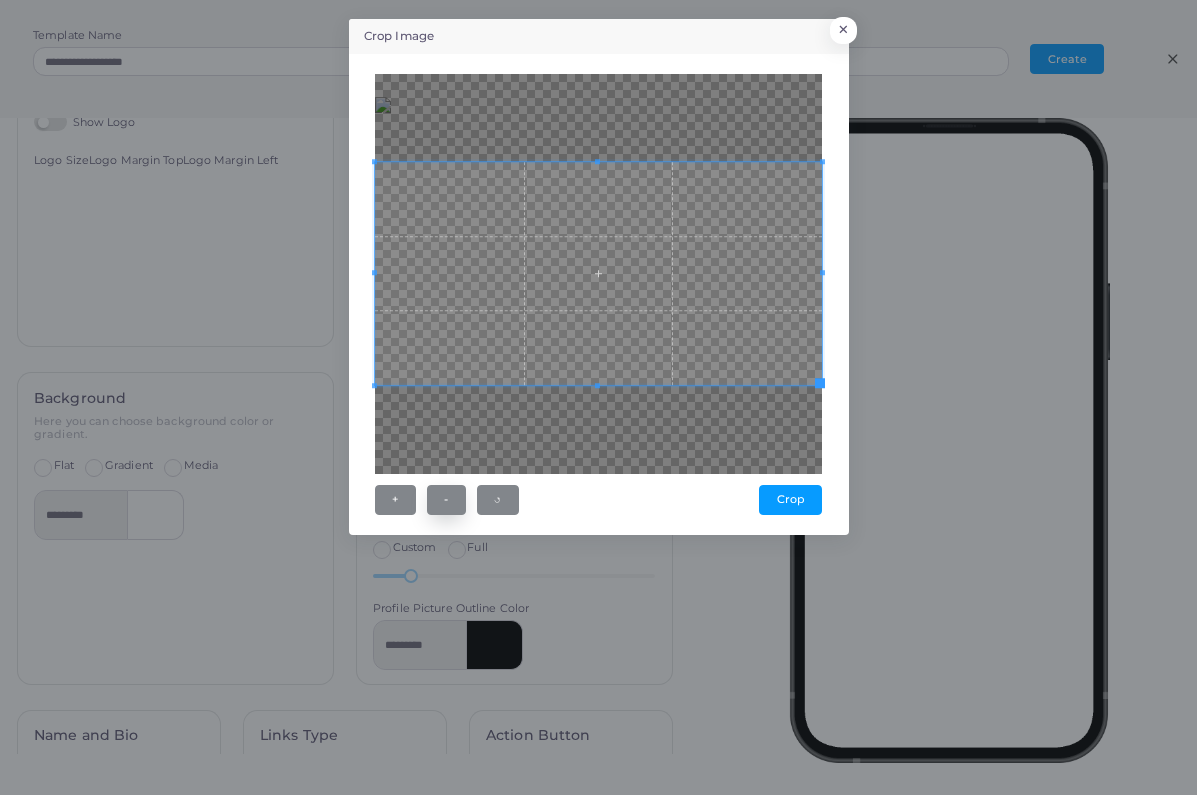 click on "-" at bounding box center [446, 500] 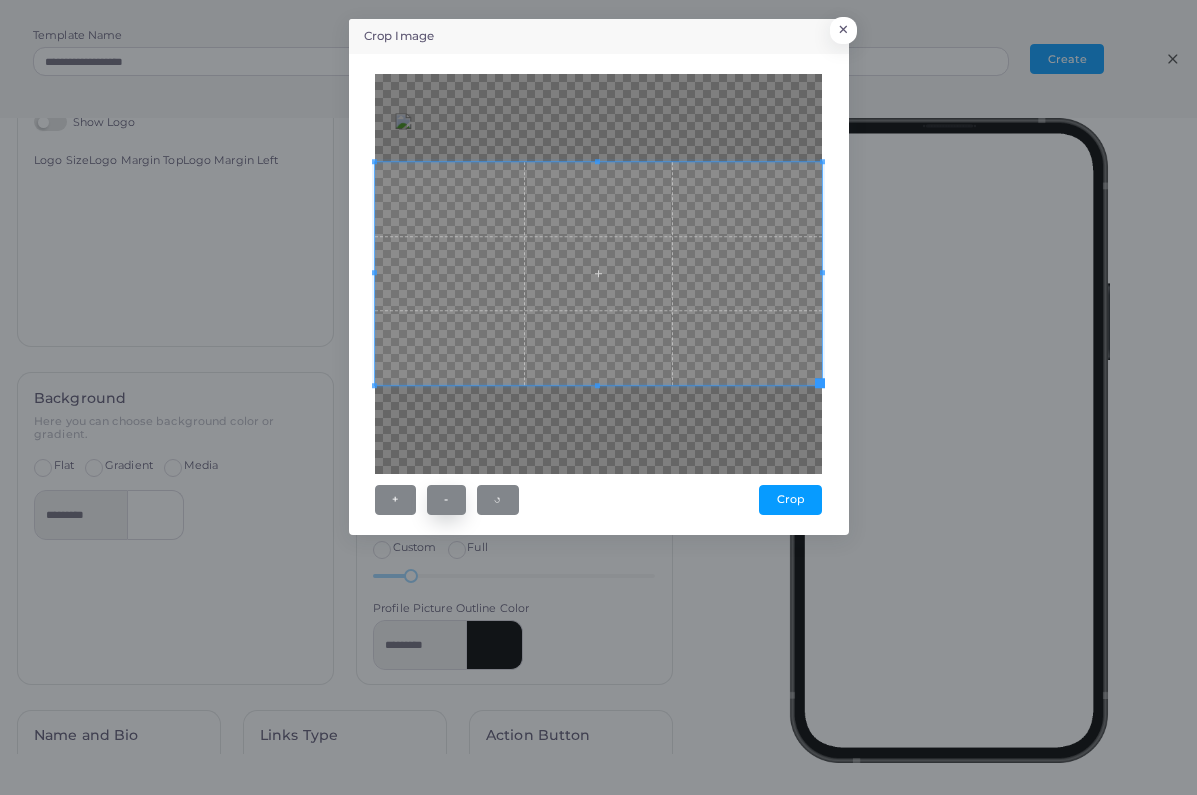 click on "-" at bounding box center [446, 500] 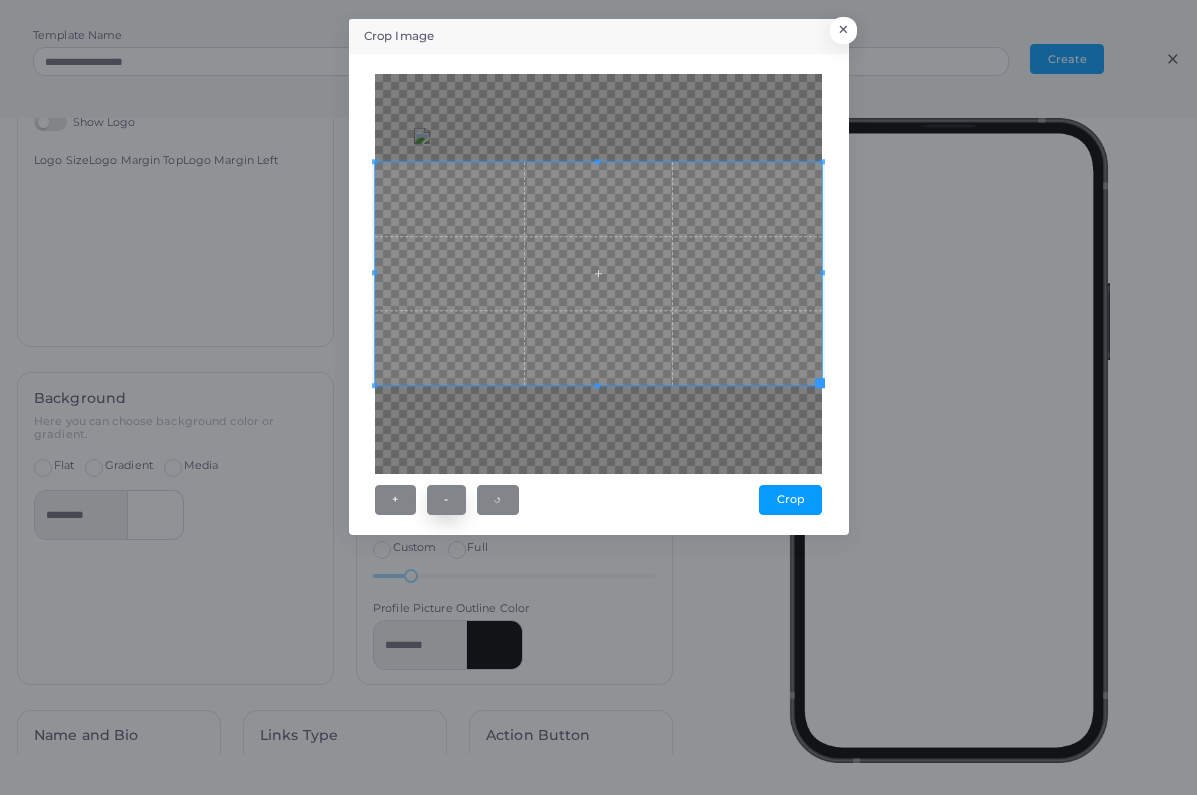 click on "-" at bounding box center [446, 500] 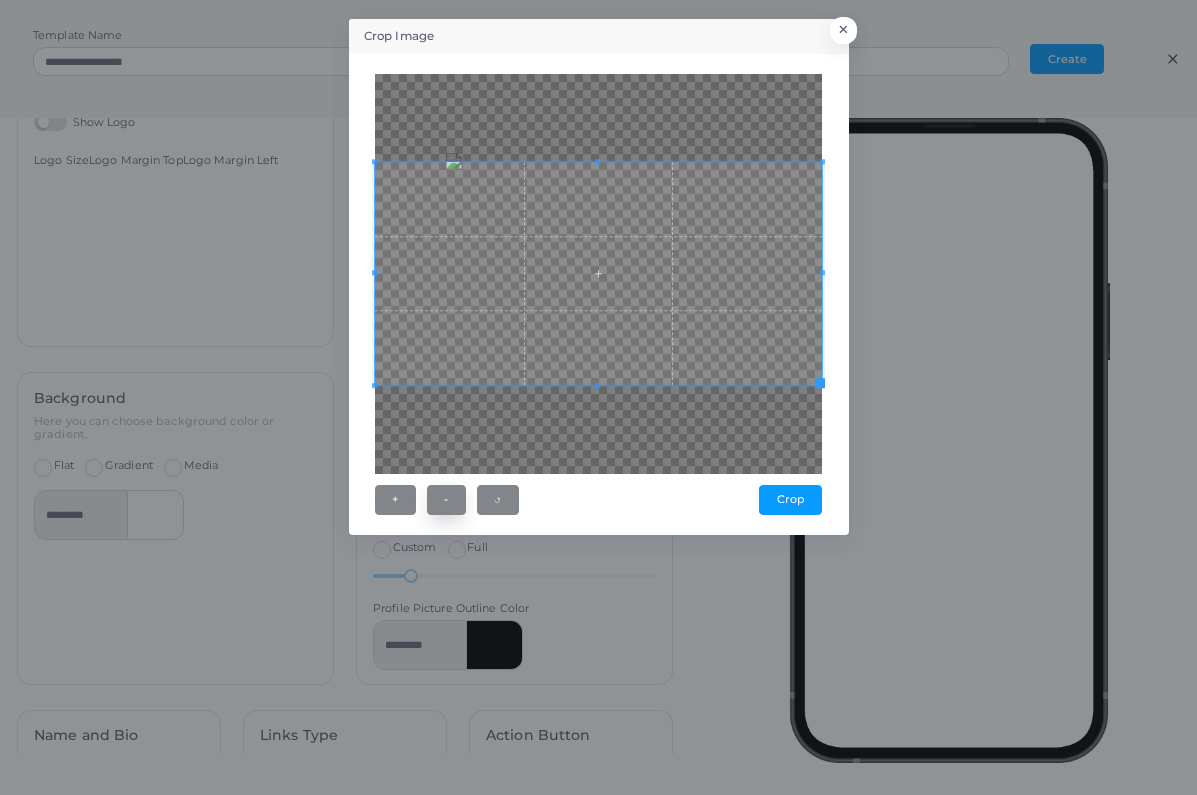 click on "-" at bounding box center (446, 500) 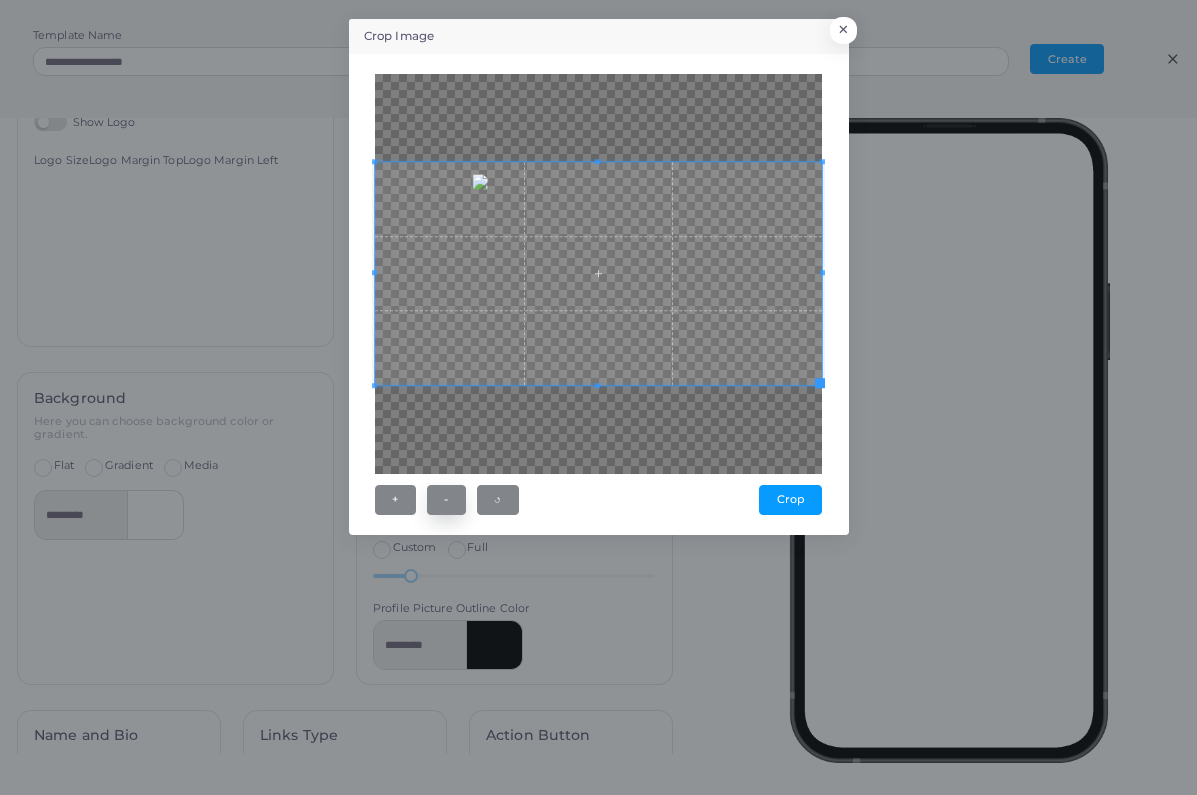 click on "-" at bounding box center [446, 500] 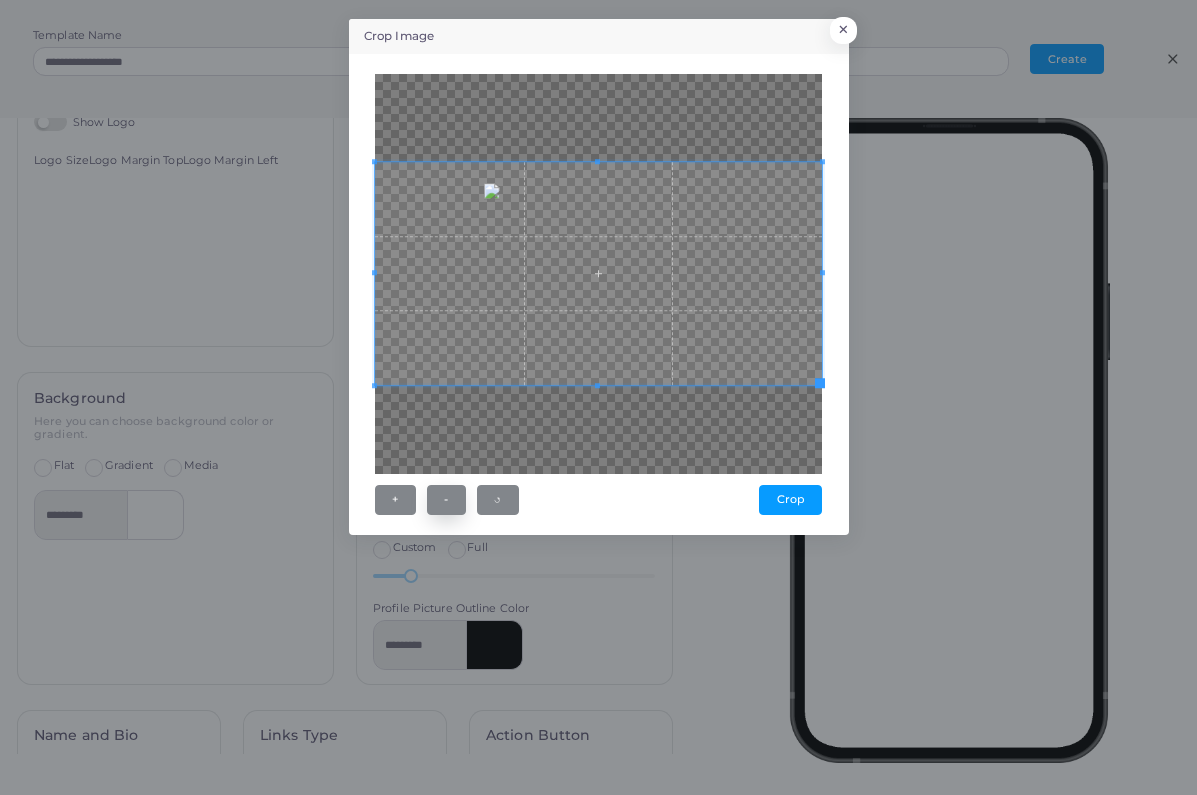 click on "-" at bounding box center [446, 500] 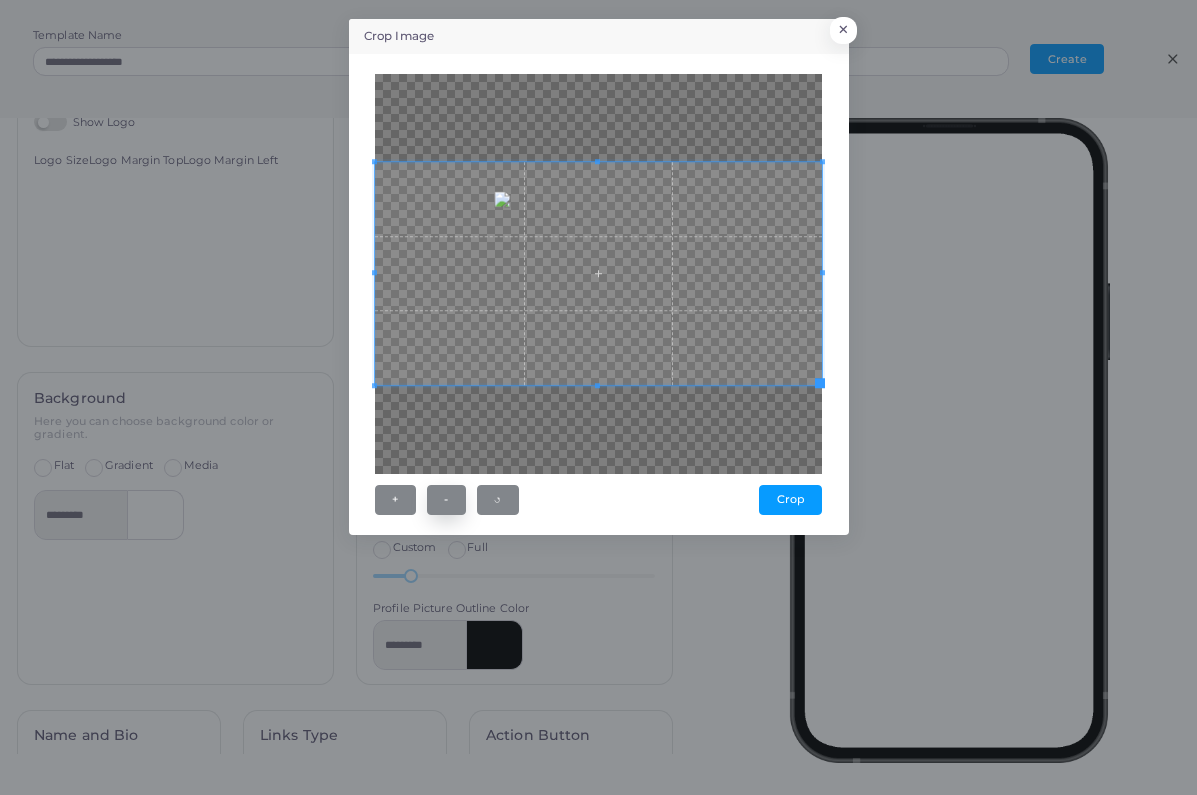 click on "-" at bounding box center (446, 500) 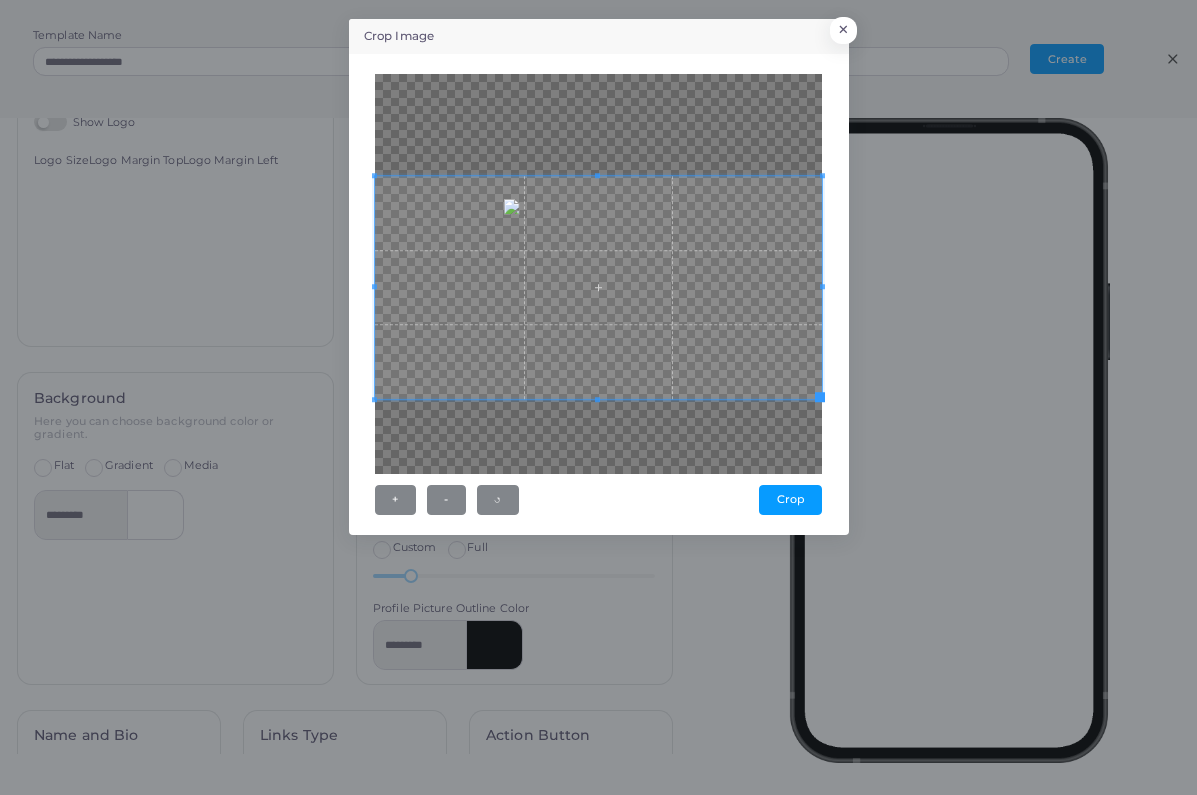 click at bounding box center (598, 288) 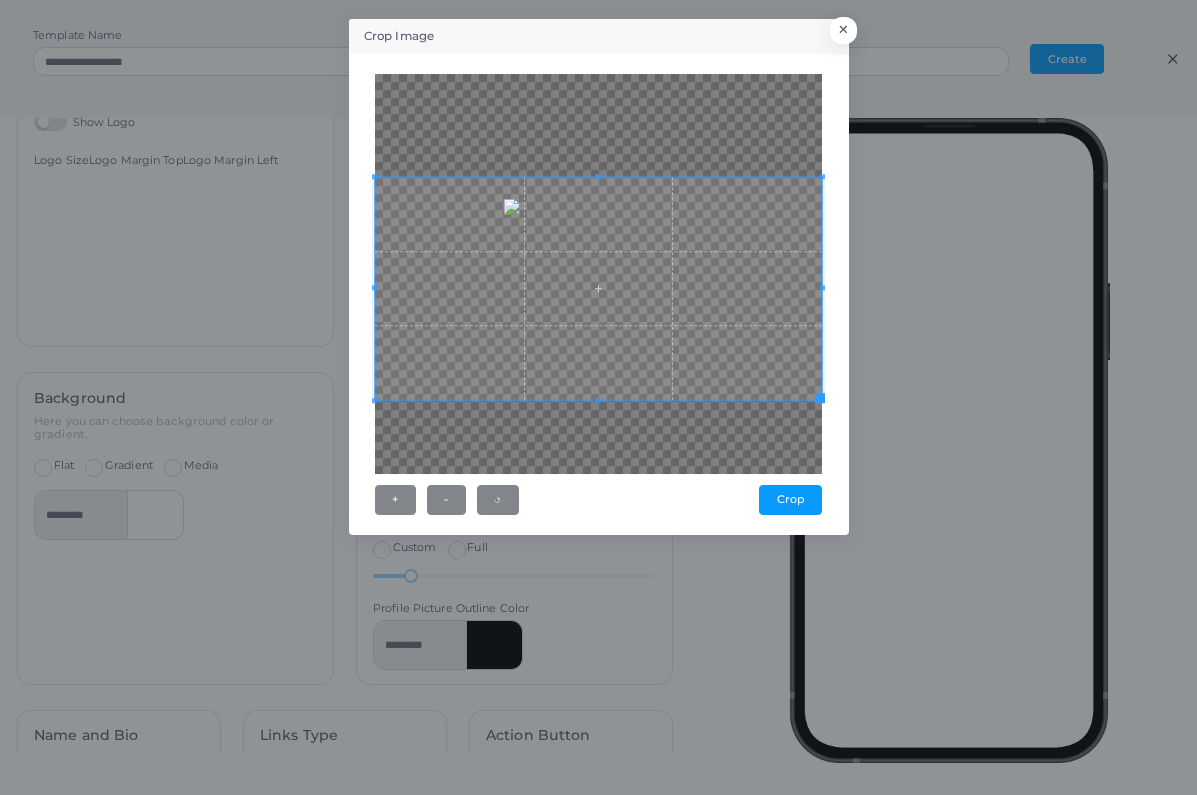click on "Crop" at bounding box center (790, 500) 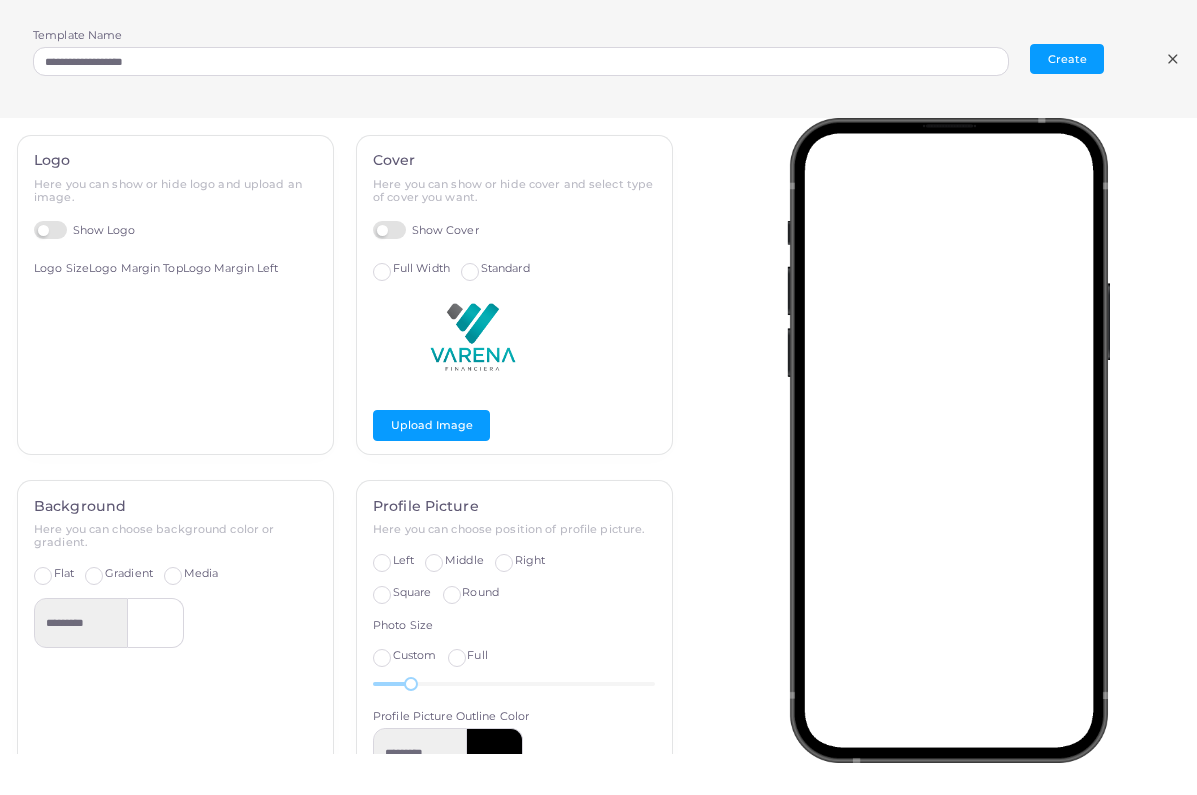 scroll, scrollTop: 0, scrollLeft: 0, axis: both 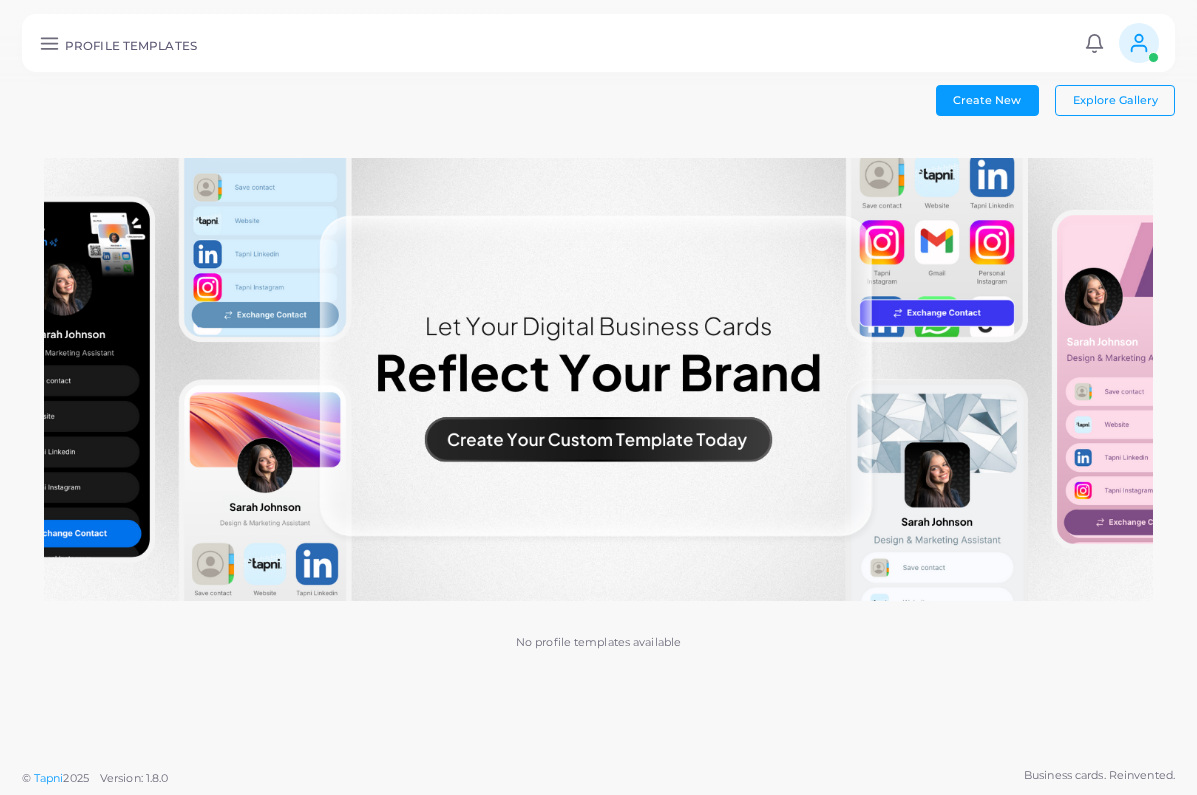 click 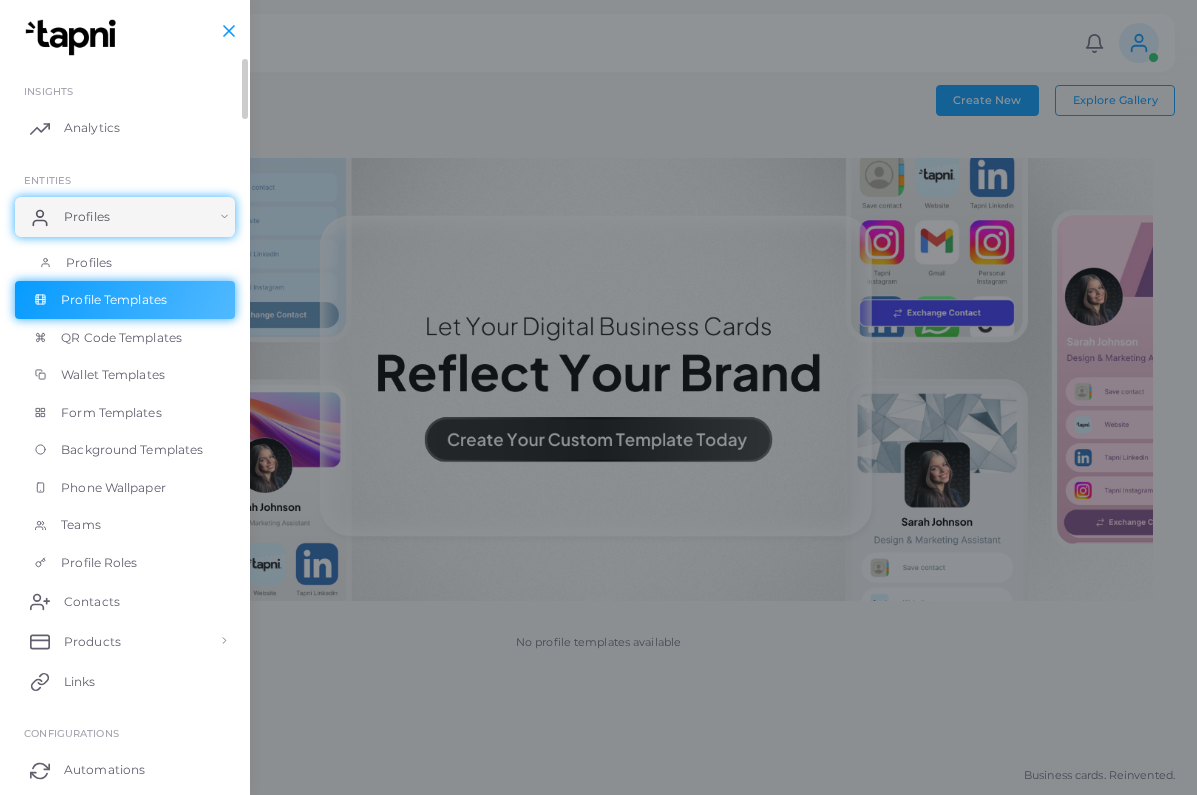 click on "Profiles" at bounding box center [125, 263] 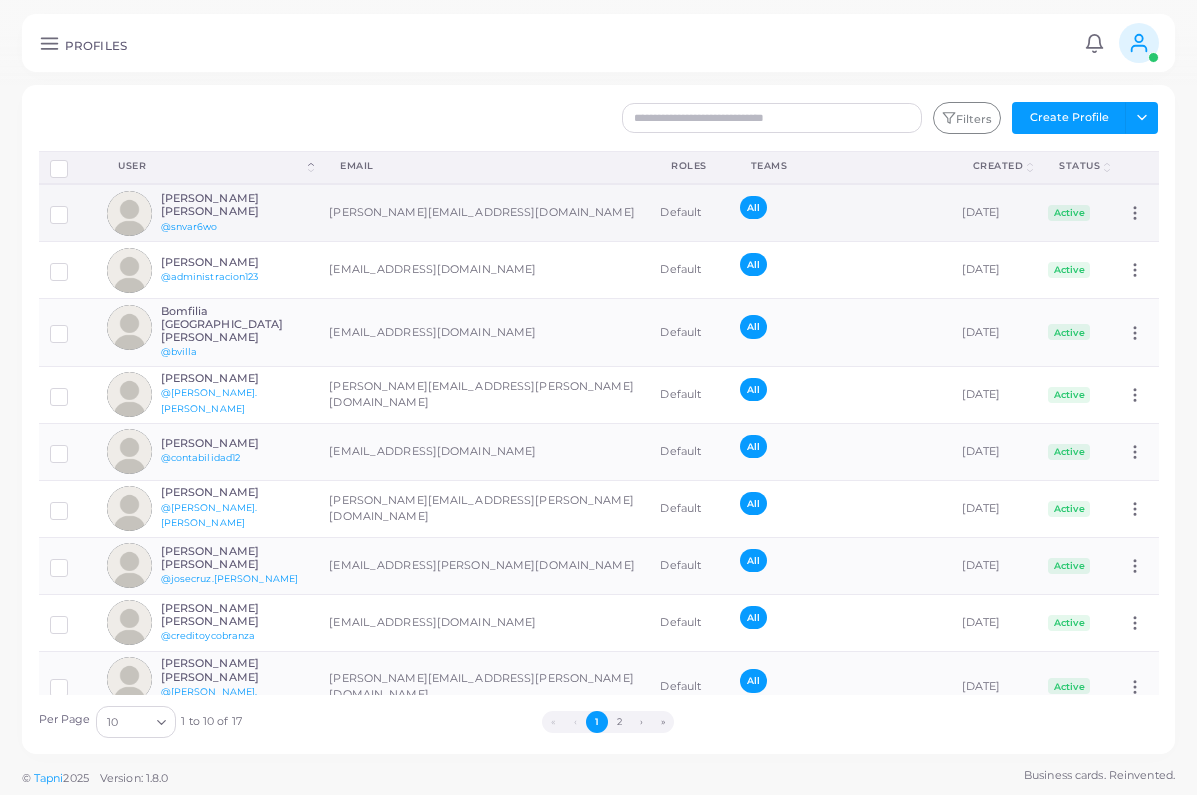 click on "[PERSON_NAME] [PERSON_NAME]" at bounding box center (234, 205) 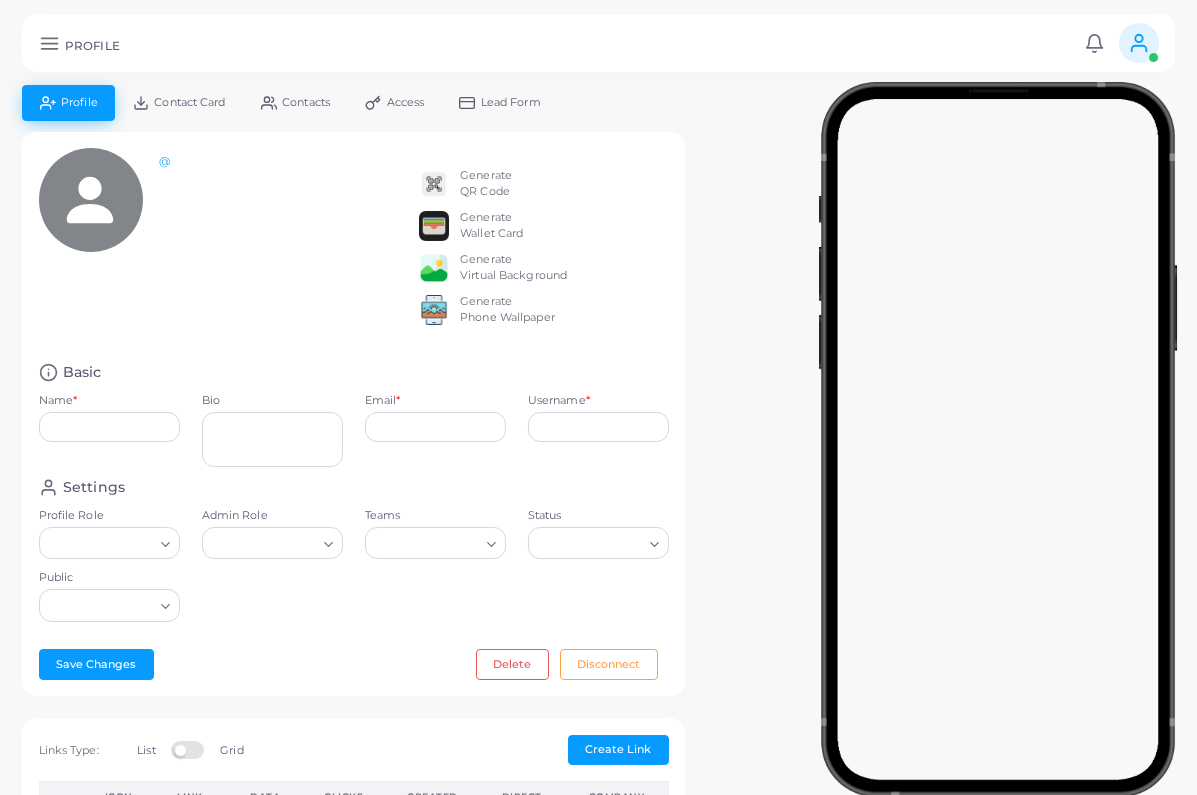type on "**********" 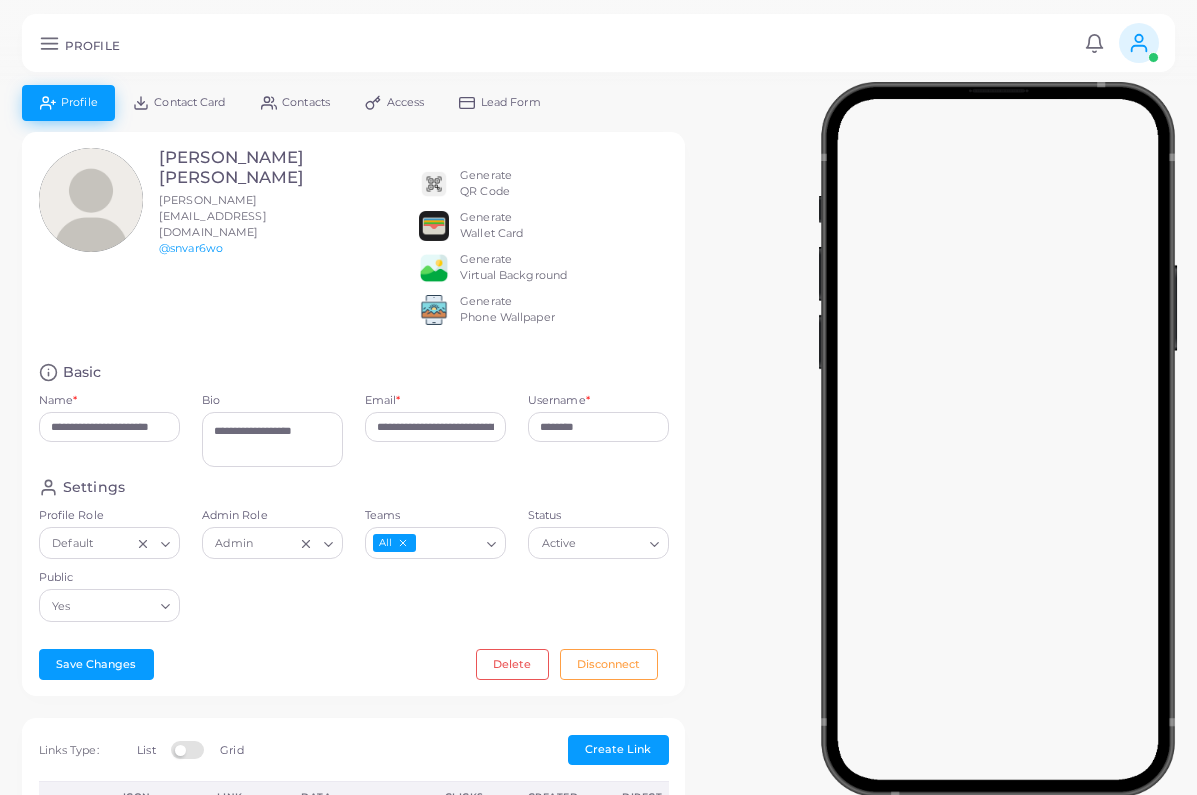 click on "Contact Card" at bounding box center [179, 102] 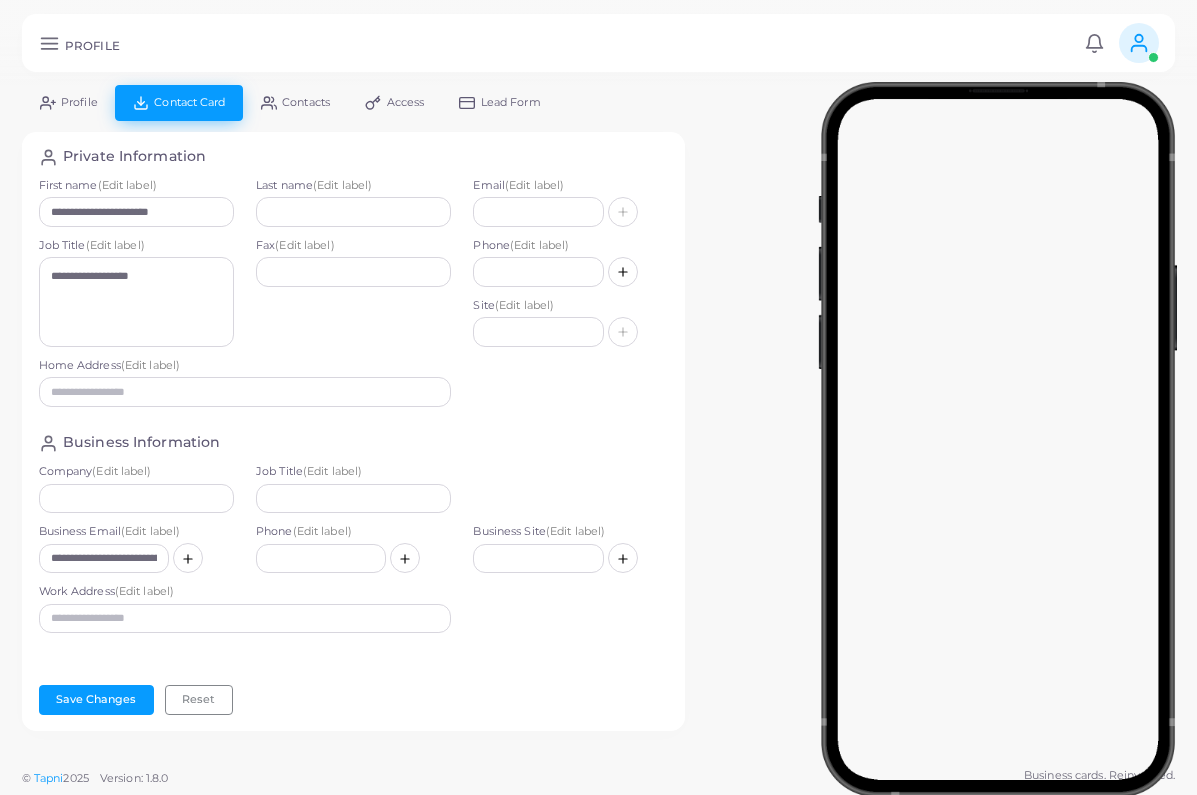 scroll, scrollTop: 0, scrollLeft: 0, axis: both 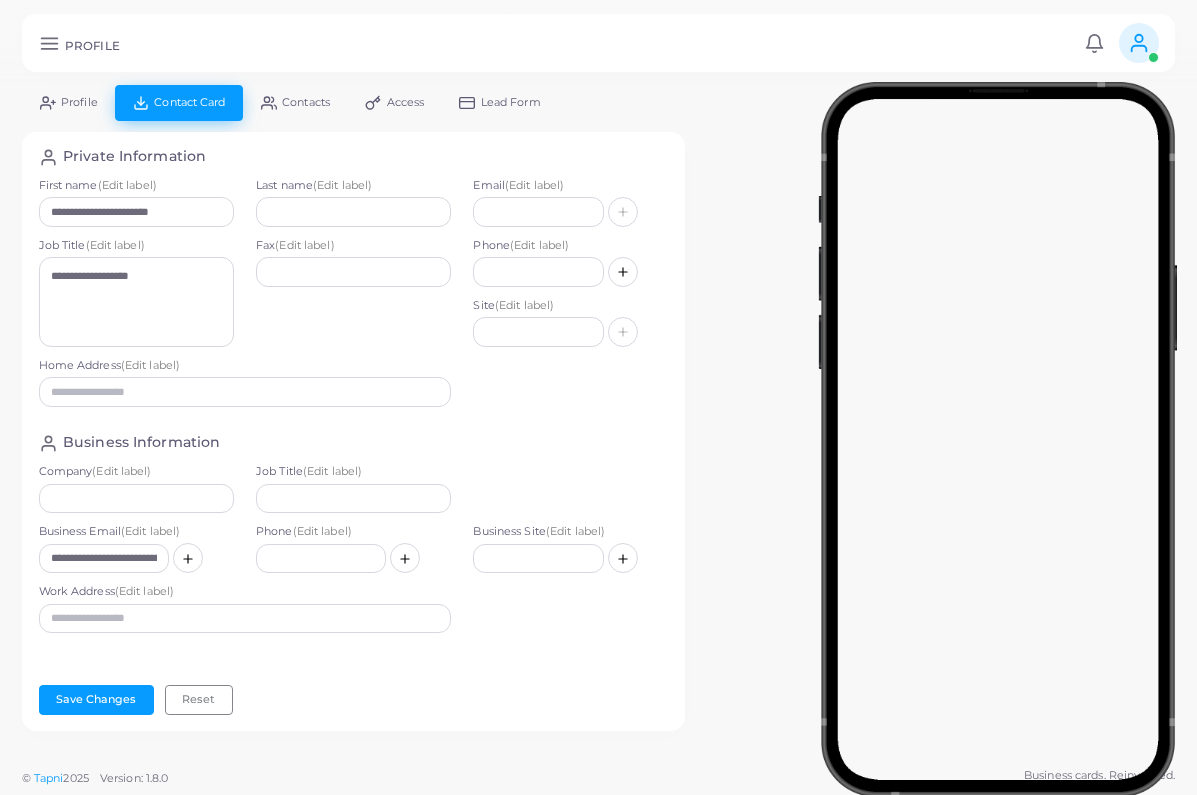 click on "Profile" at bounding box center (79, 102) 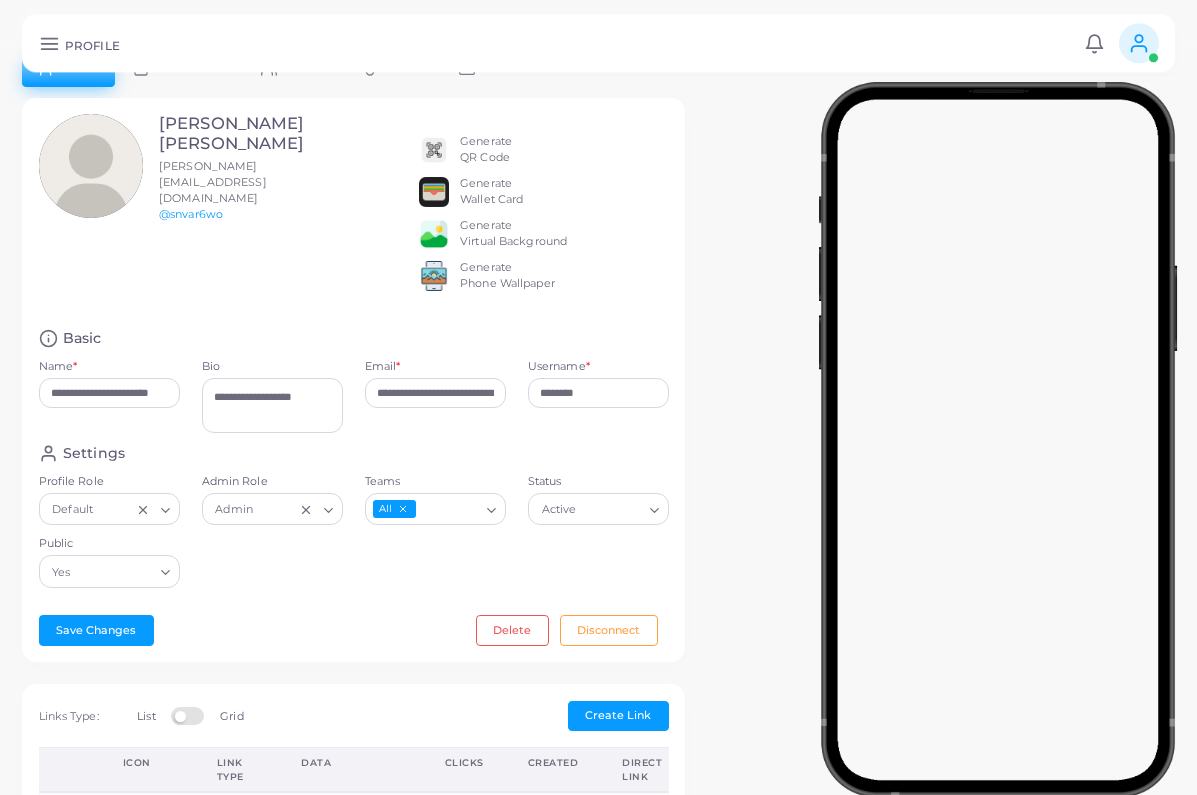 click 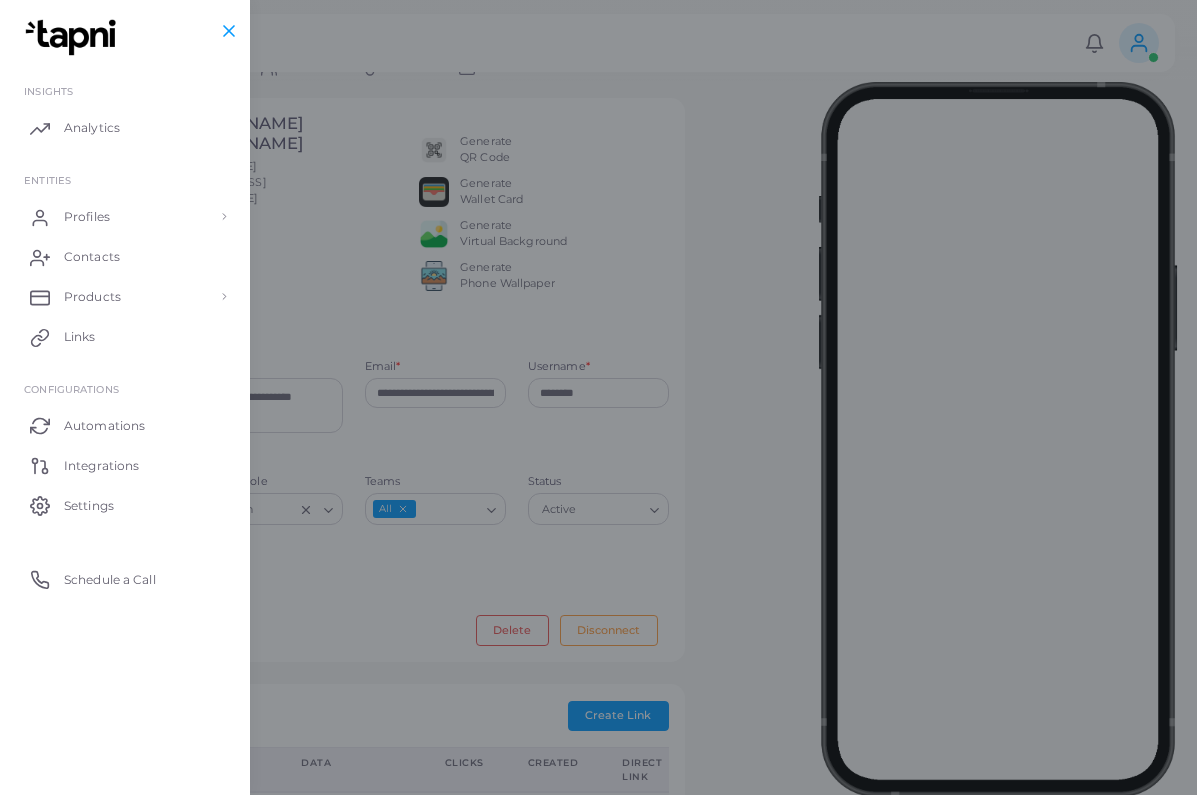 click at bounding box center [598, 477] 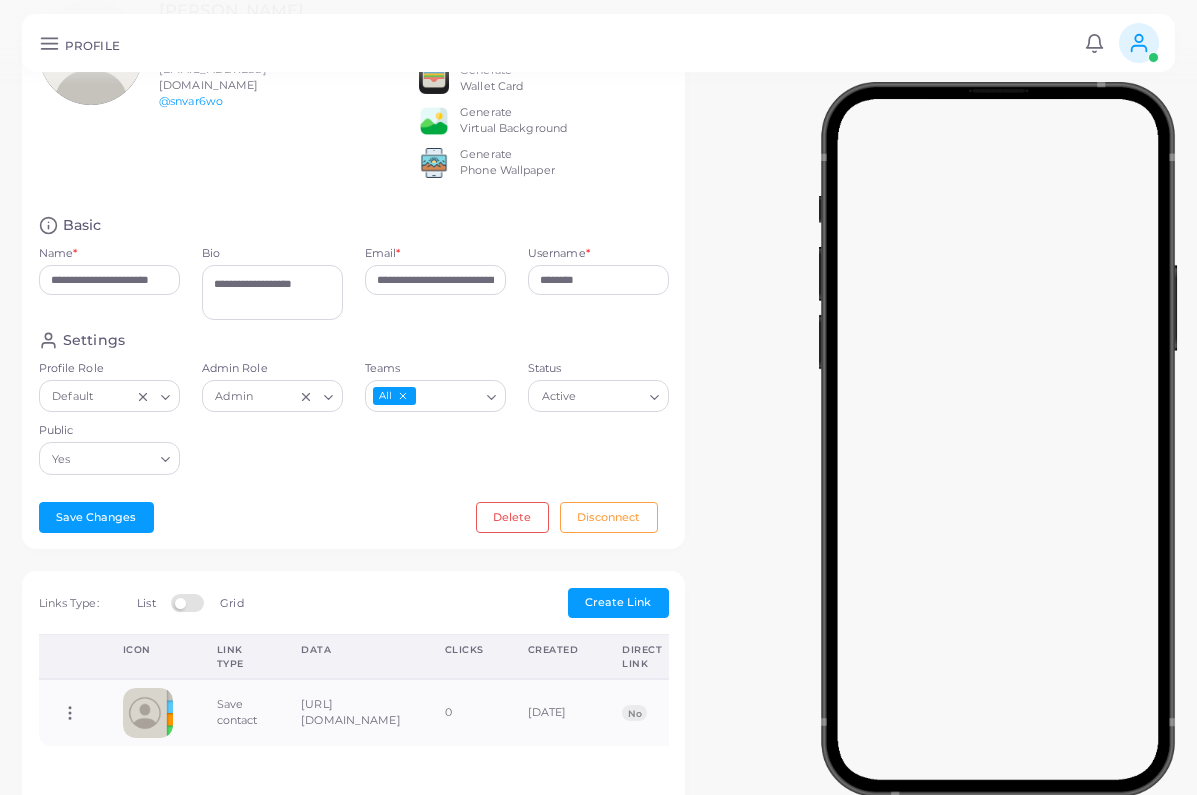 scroll, scrollTop: 152, scrollLeft: 0, axis: vertical 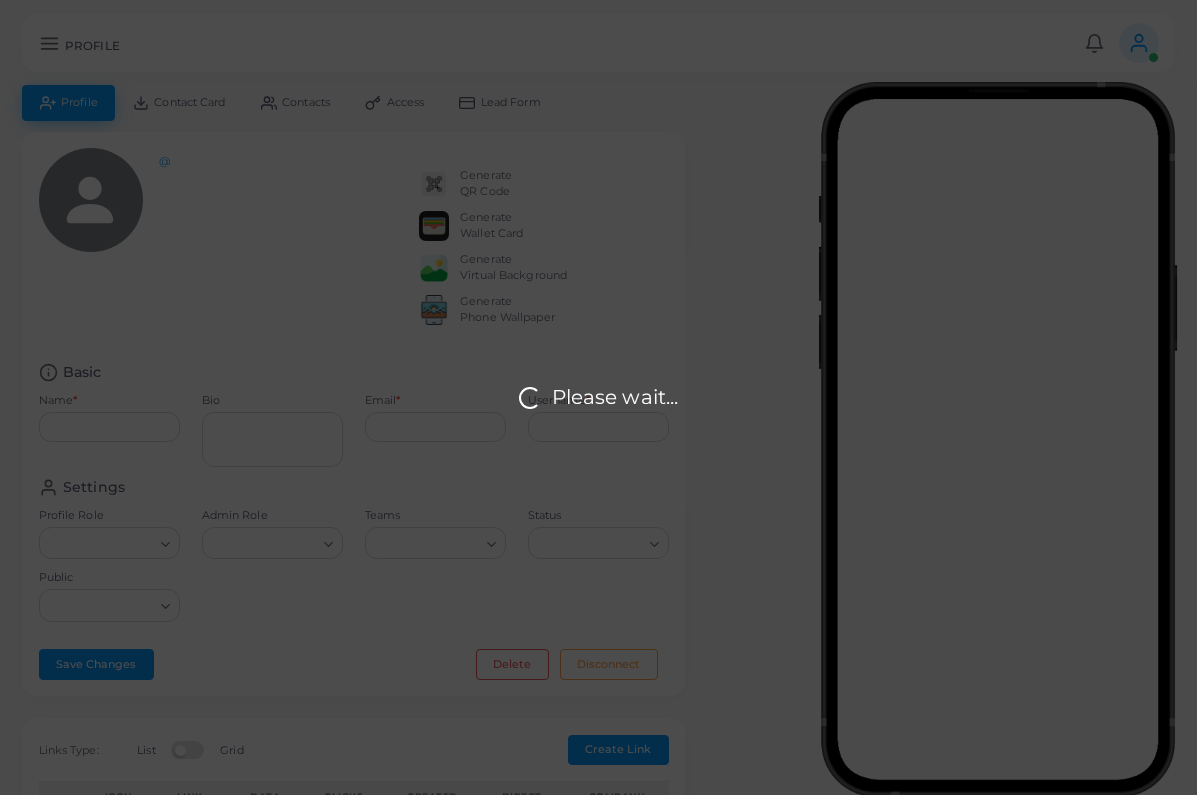 type on "**********" 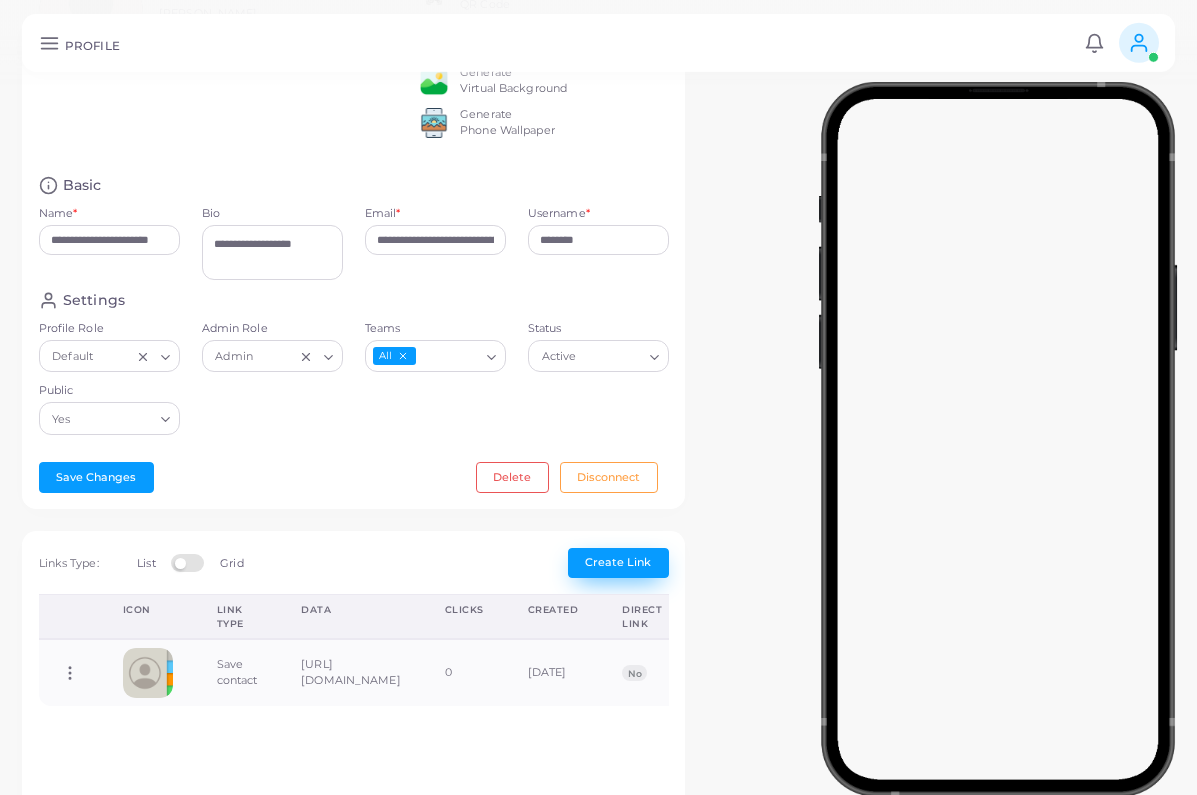 scroll, scrollTop: 188, scrollLeft: 0, axis: vertical 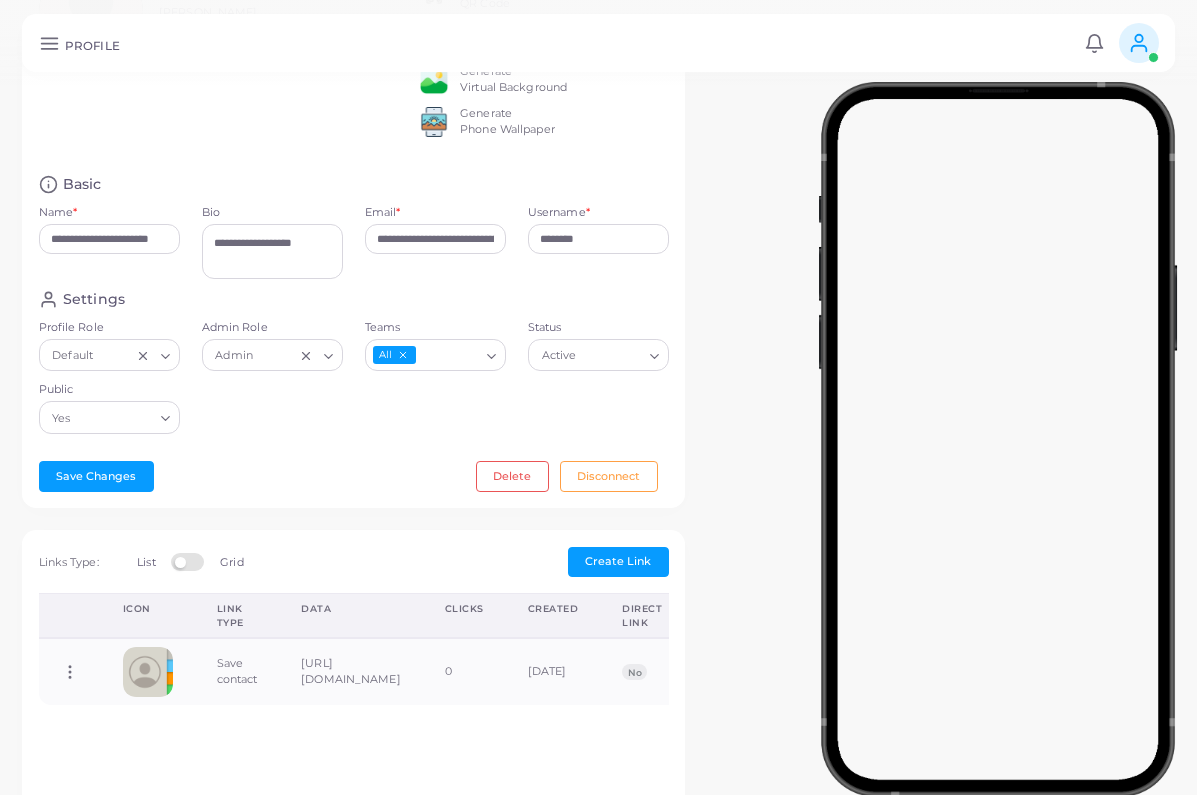 click on "Create New Link  Choose Link  *           Loading...         Text  *       *    Direct Link  Add   Cancel  Links Type:  List Grid Create Link Icon Link Type Data Clicks Created Direct Link Company Link Copy Link Edit Link Delete Link Toggle Direct Link Save contact [URL][DOMAIN_NAME] 0  [DATE]   No   Yes   * To prohibit editing or deleting of company links check "Edit/Delete Company Links" role in groups." at bounding box center (353, 846) 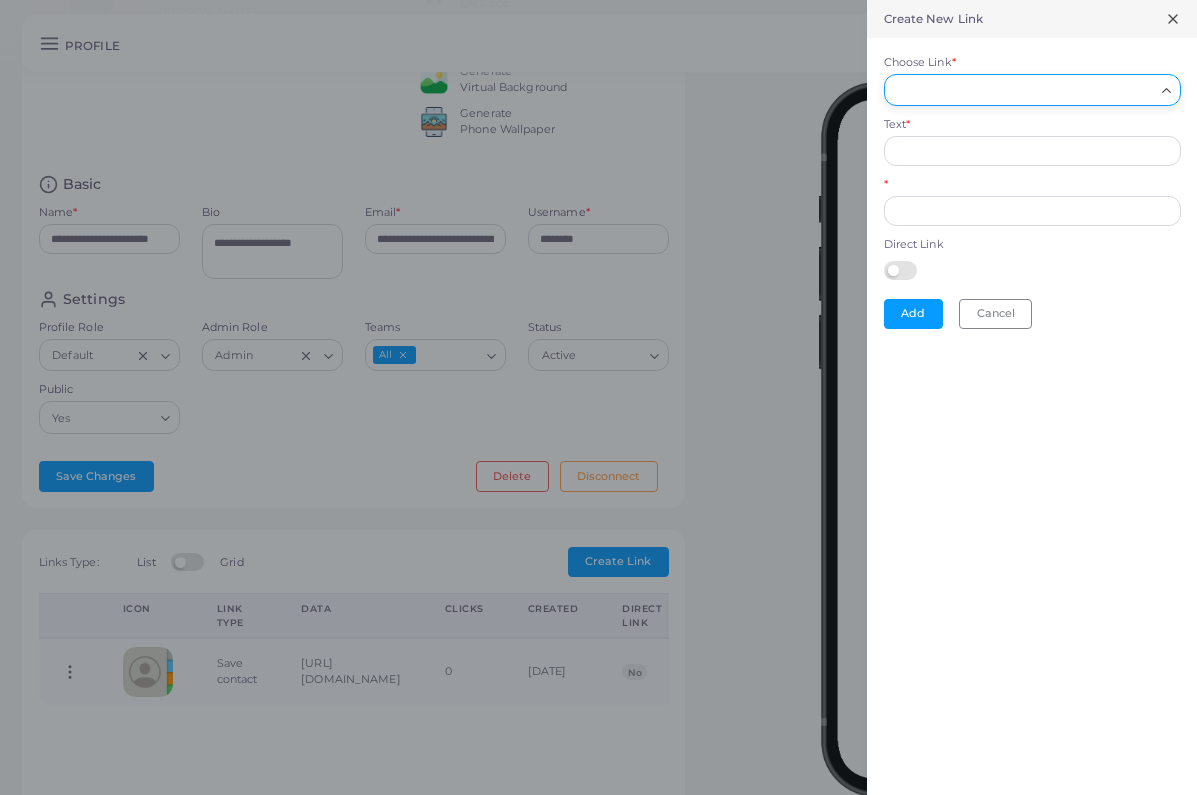 click on "Choose Link  *" at bounding box center (1023, 90) 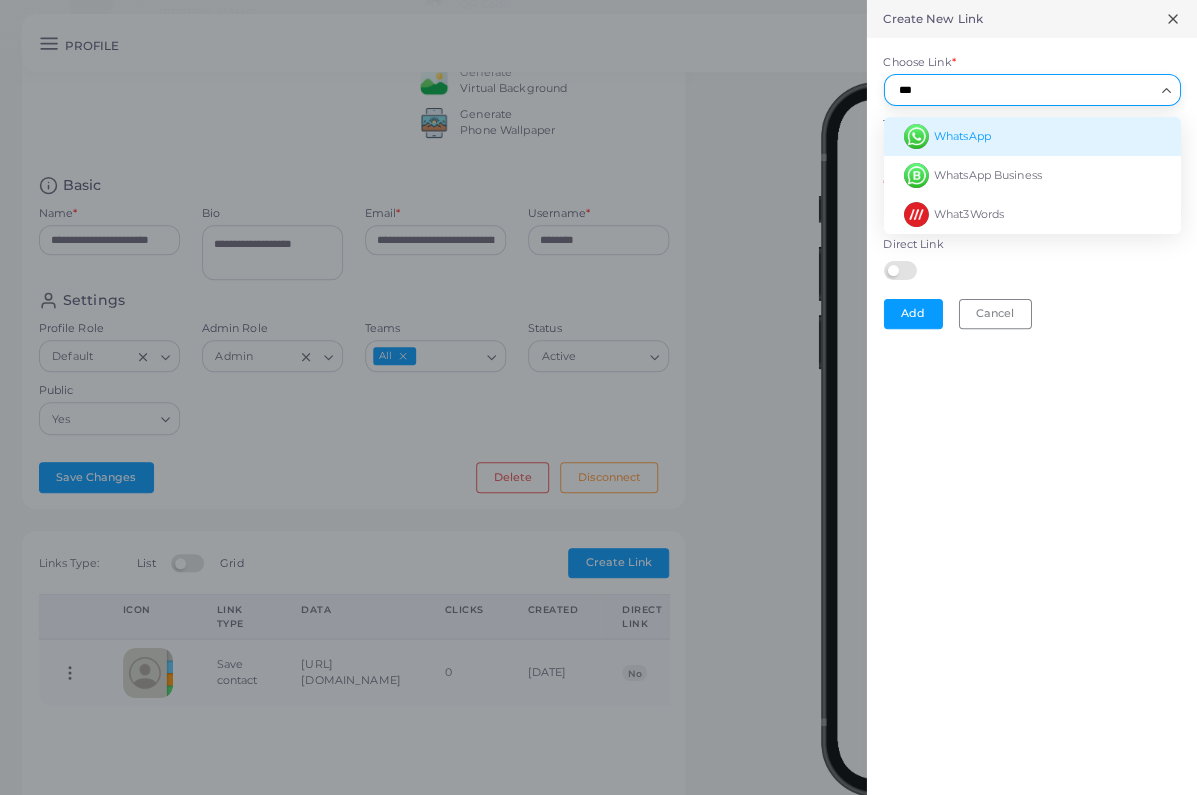 type on "***" 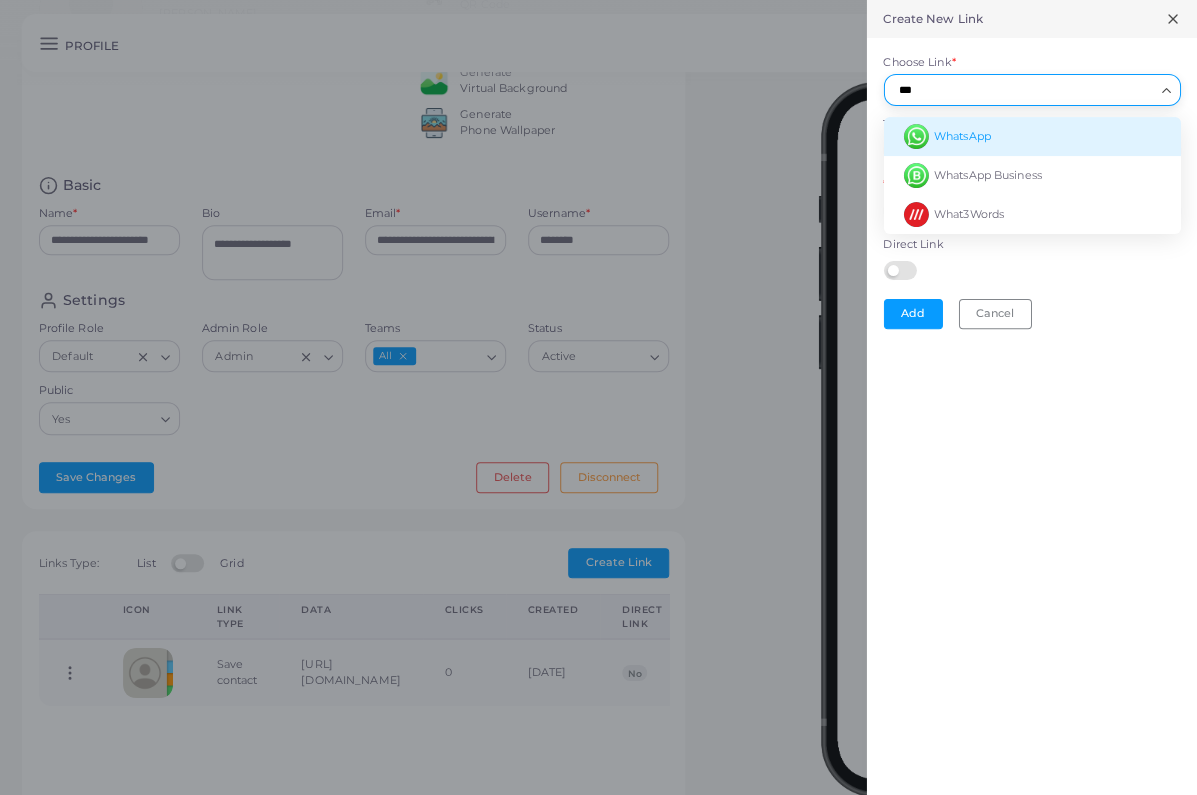 type 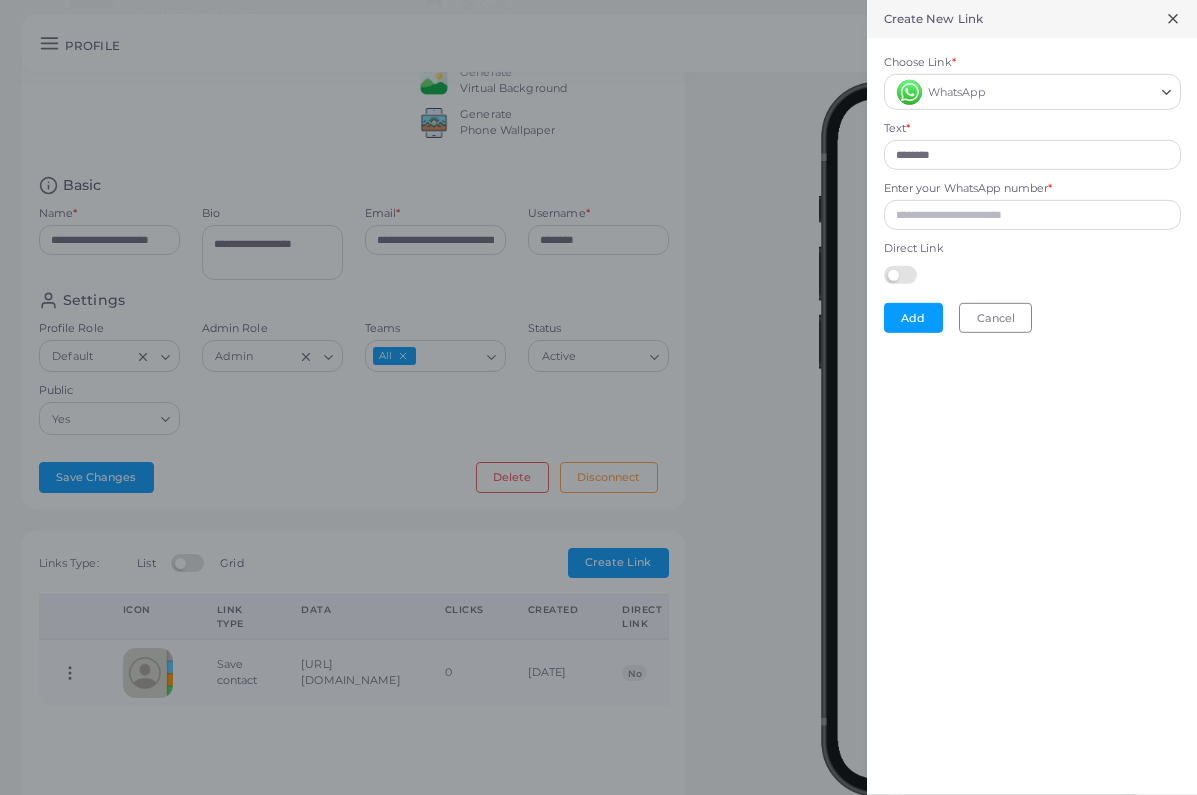 scroll, scrollTop: 188, scrollLeft: 0, axis: vertical 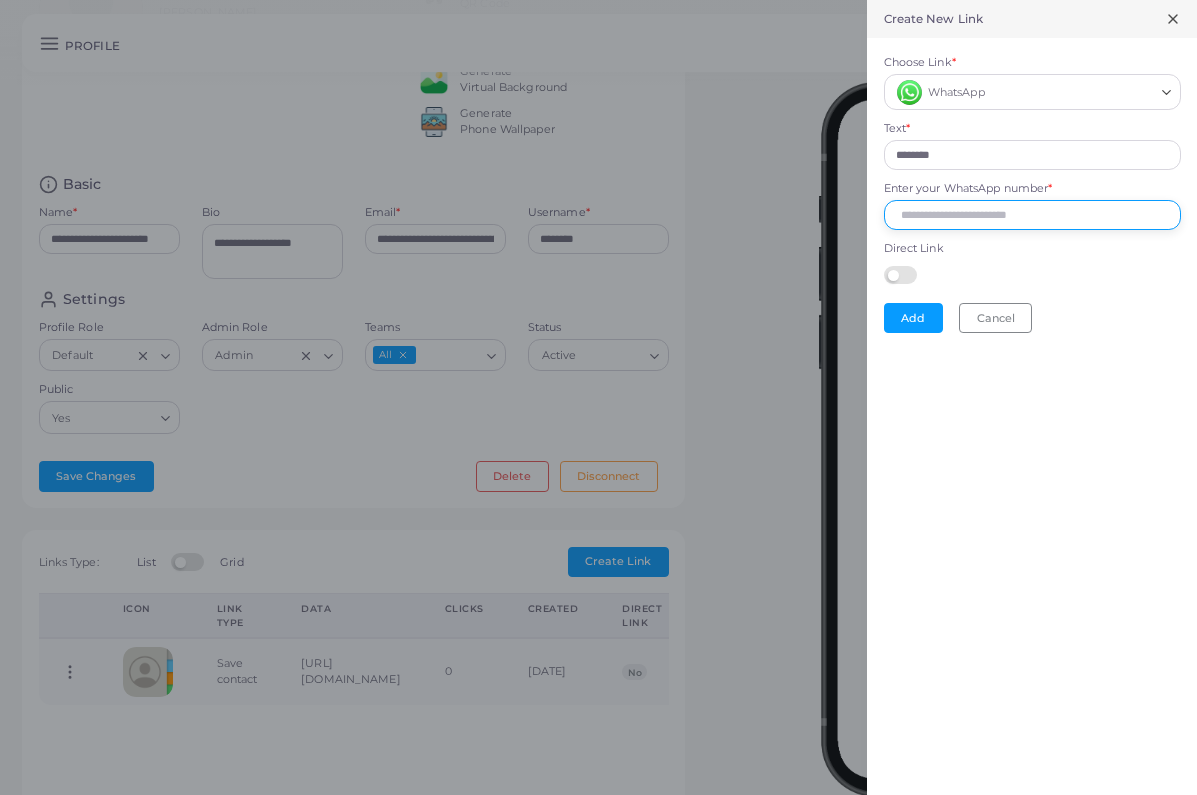 click on "Enter your WhatsApp number  *" at bounding box center (1032, 215) 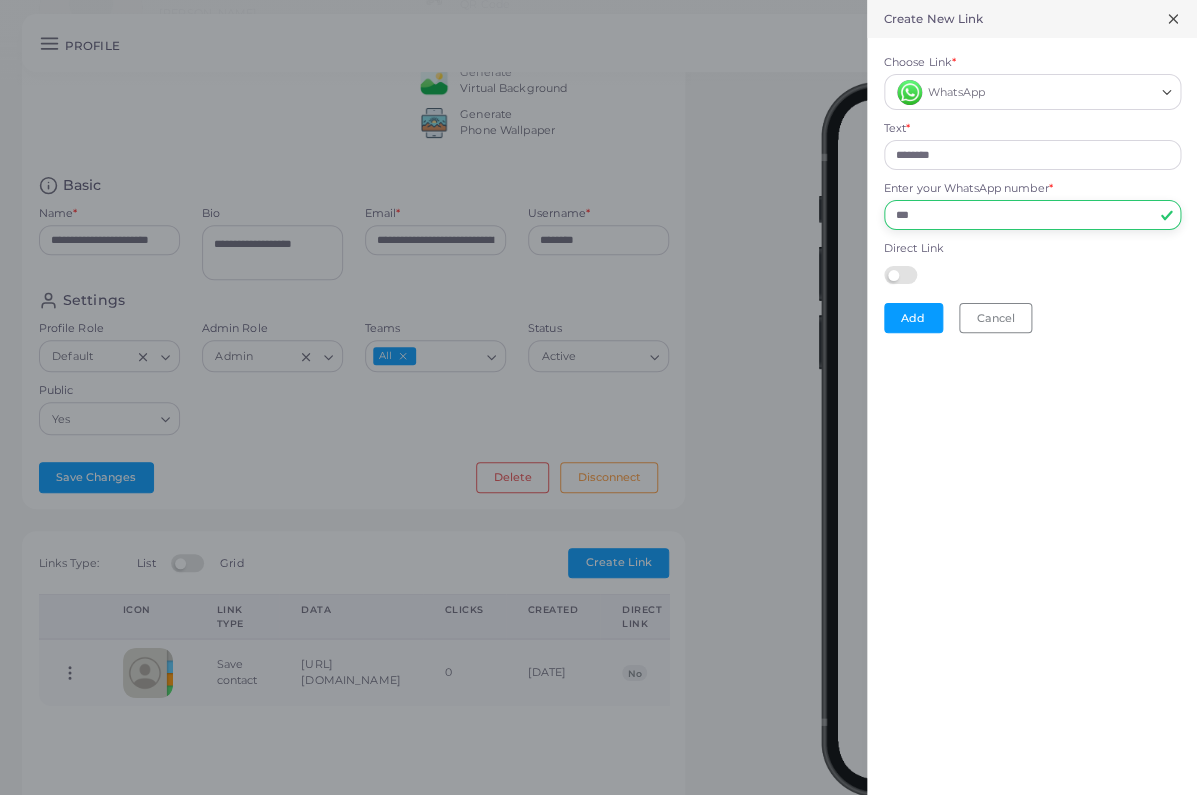paste on "**********" 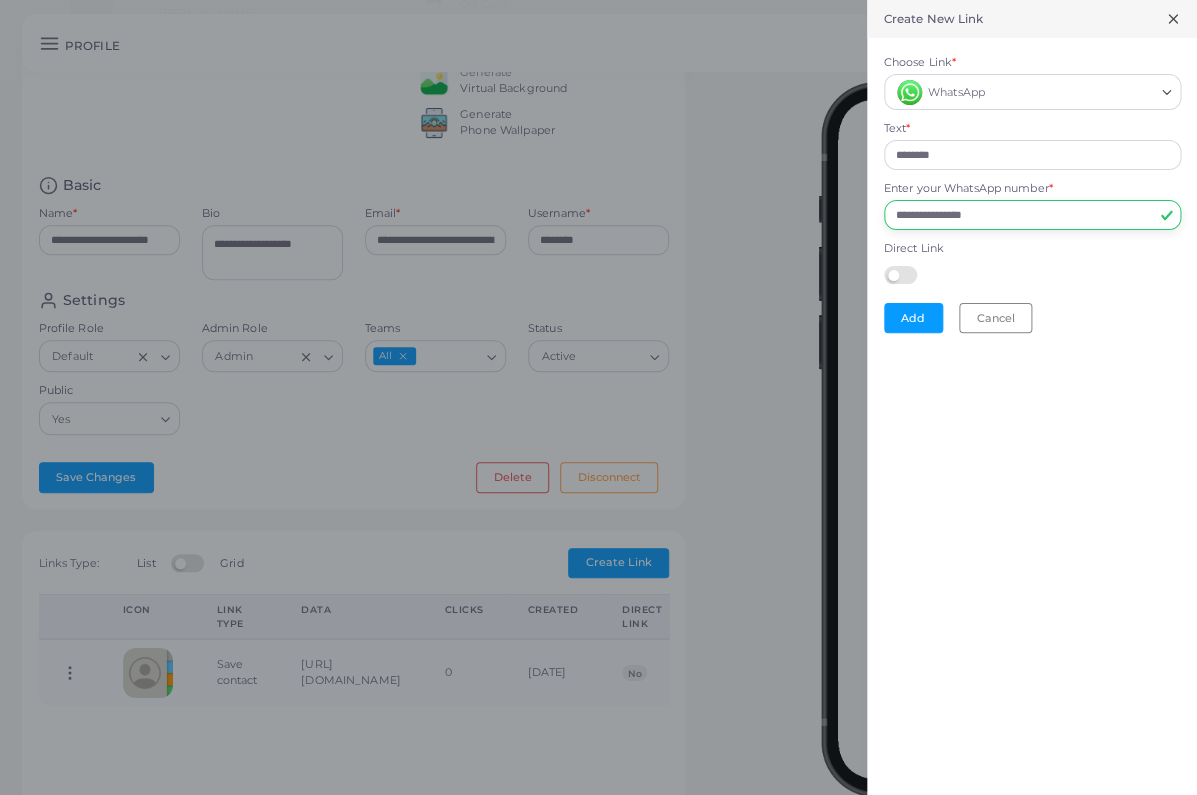 type on "**********" 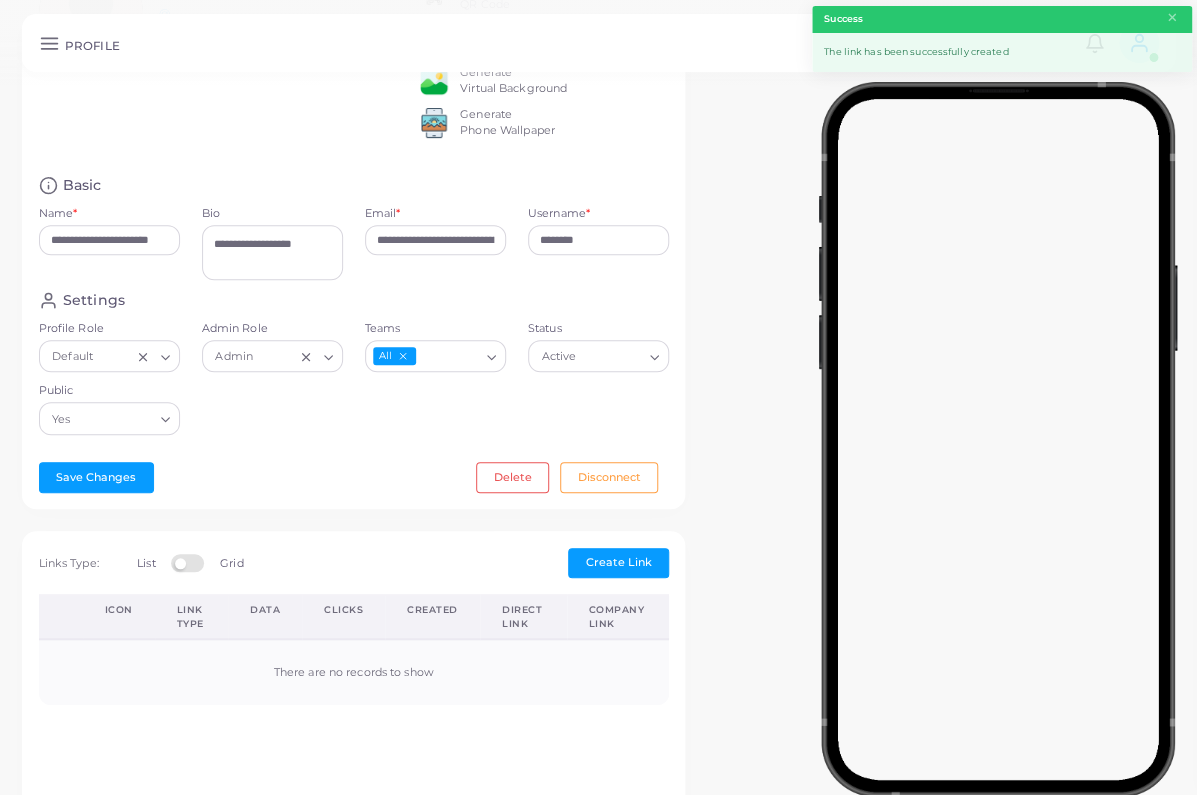 type 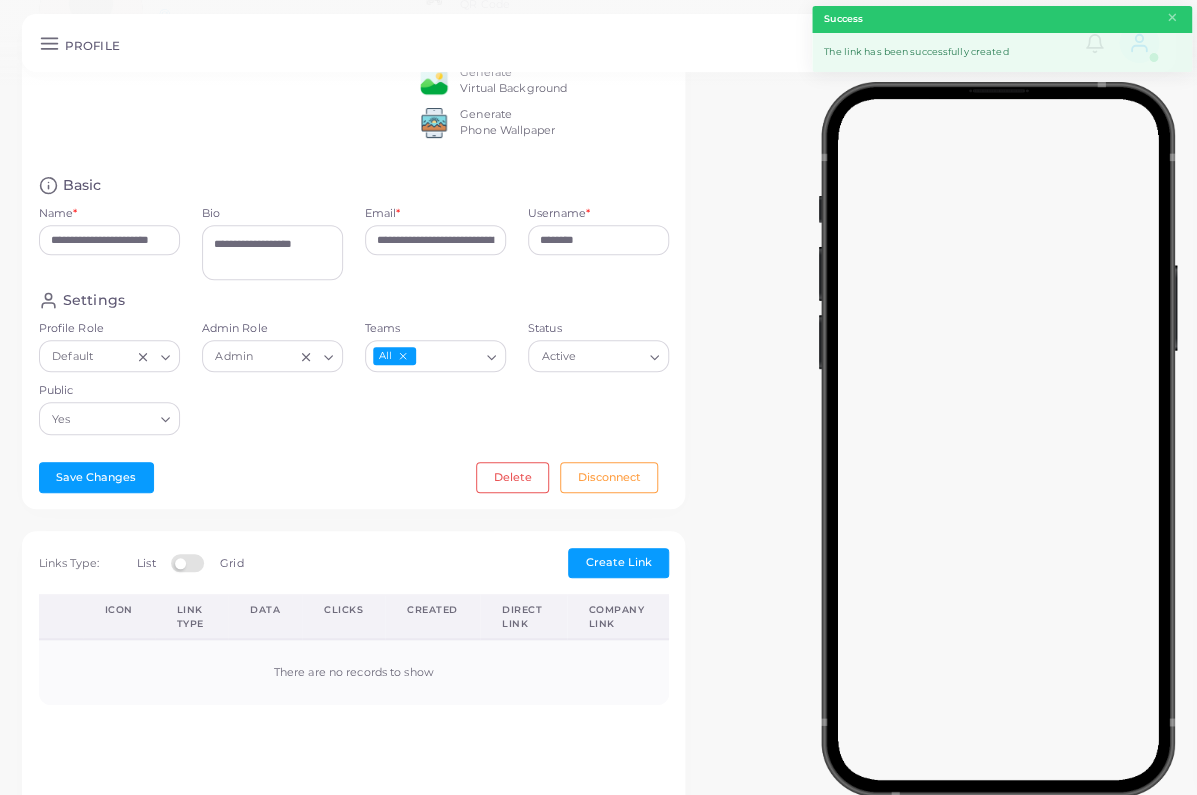 type 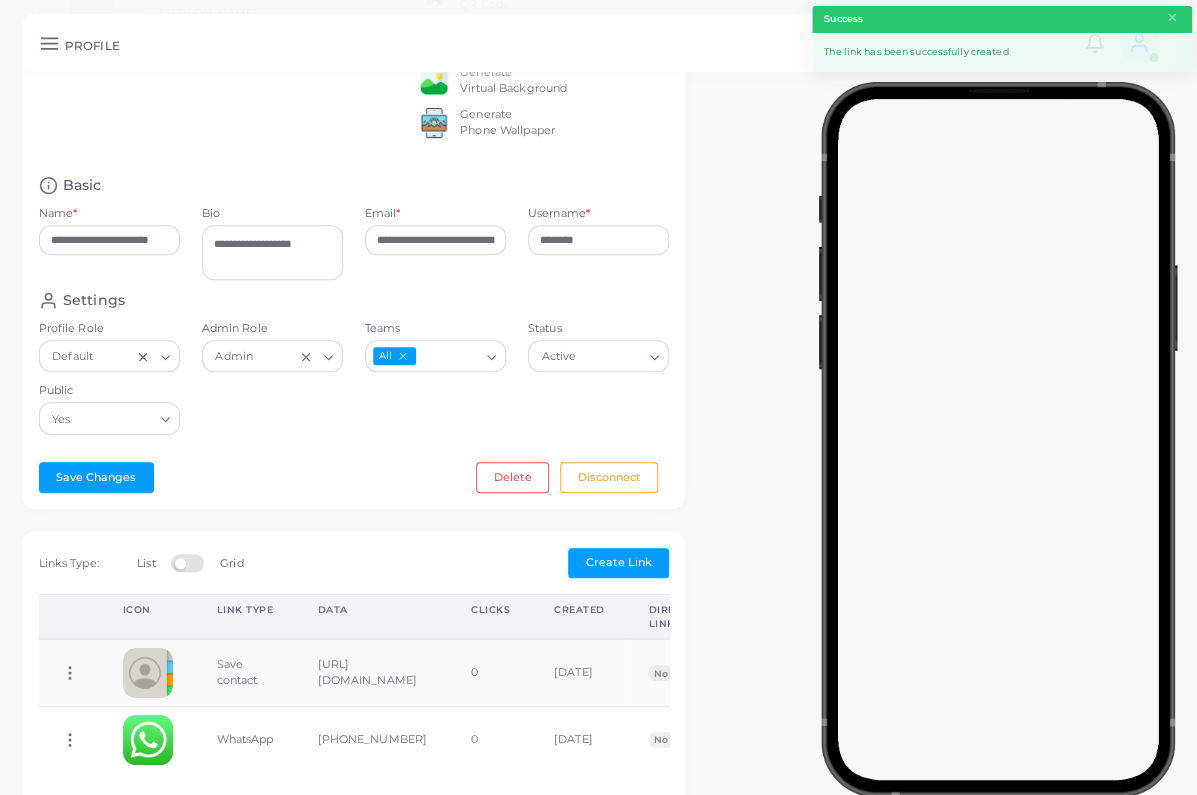 scroll, scrollTop: 188, scrollLeft: 0, axis: vertical 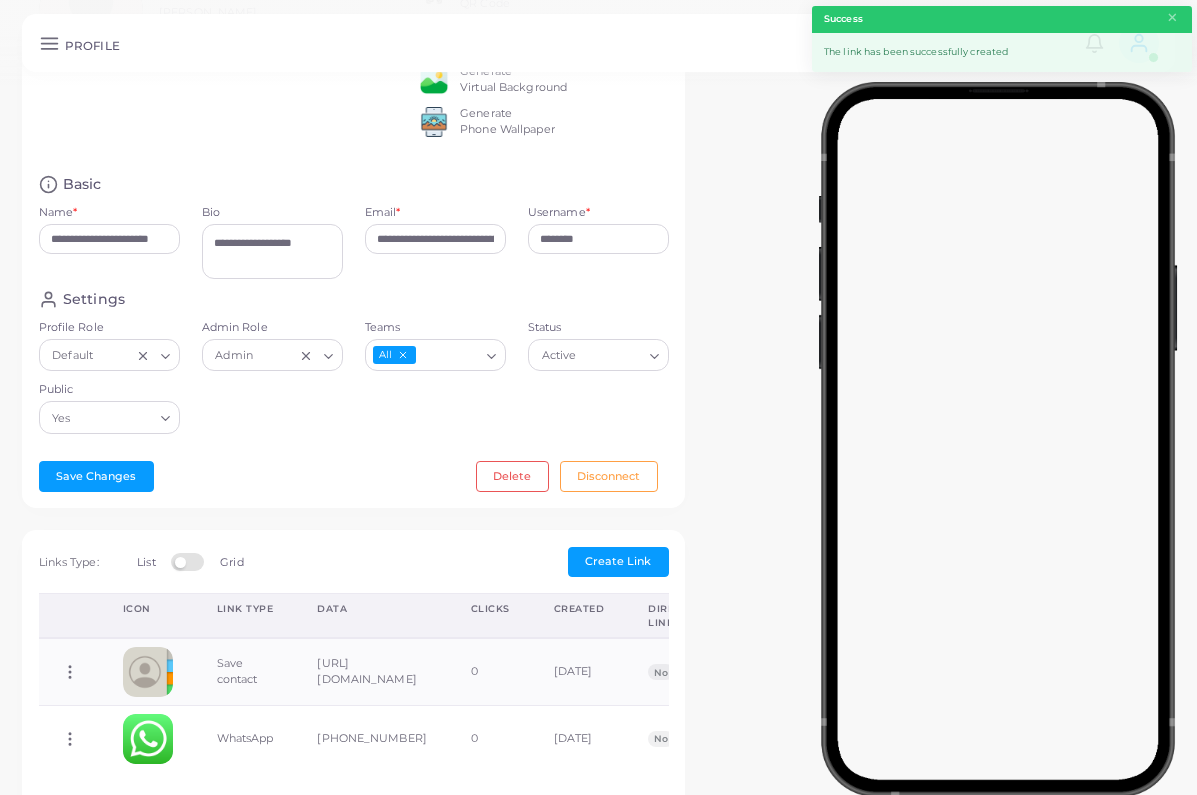 click on "Create Link" at bounding box center (618, 562) 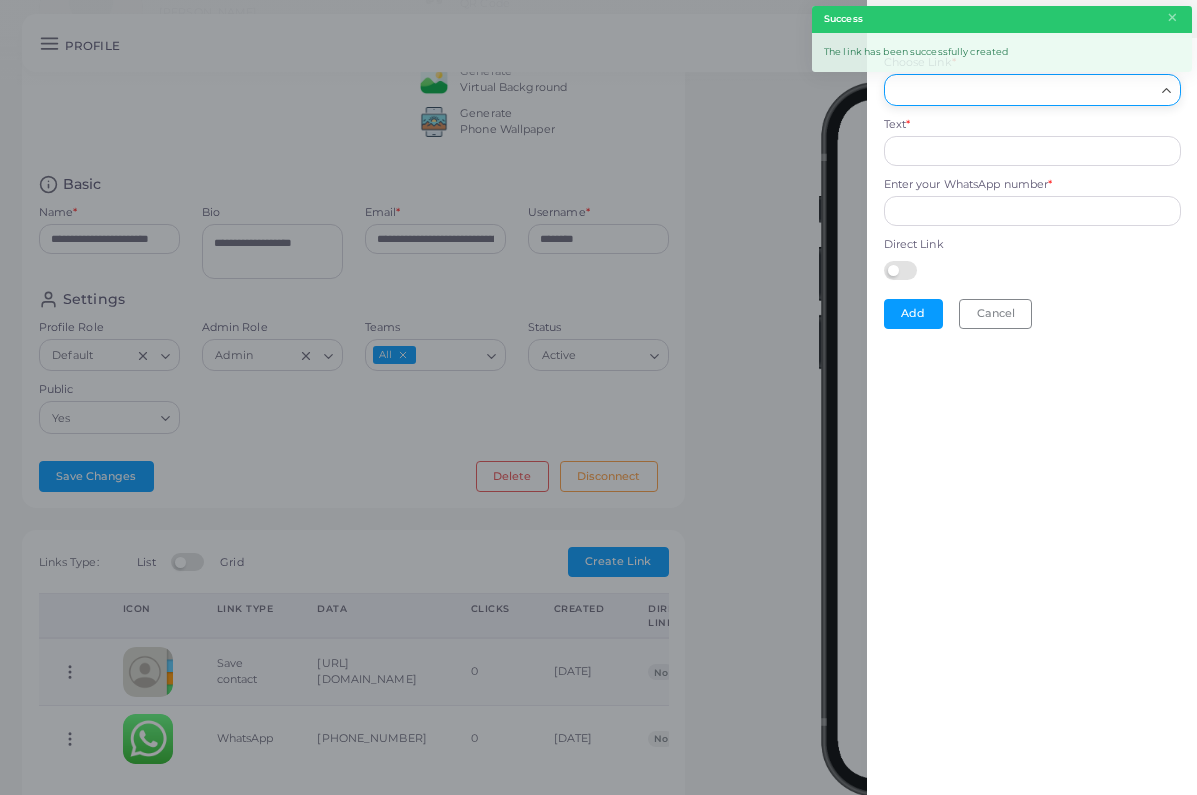 click on "Choose Link  *" at bounding box center [1023, 90] 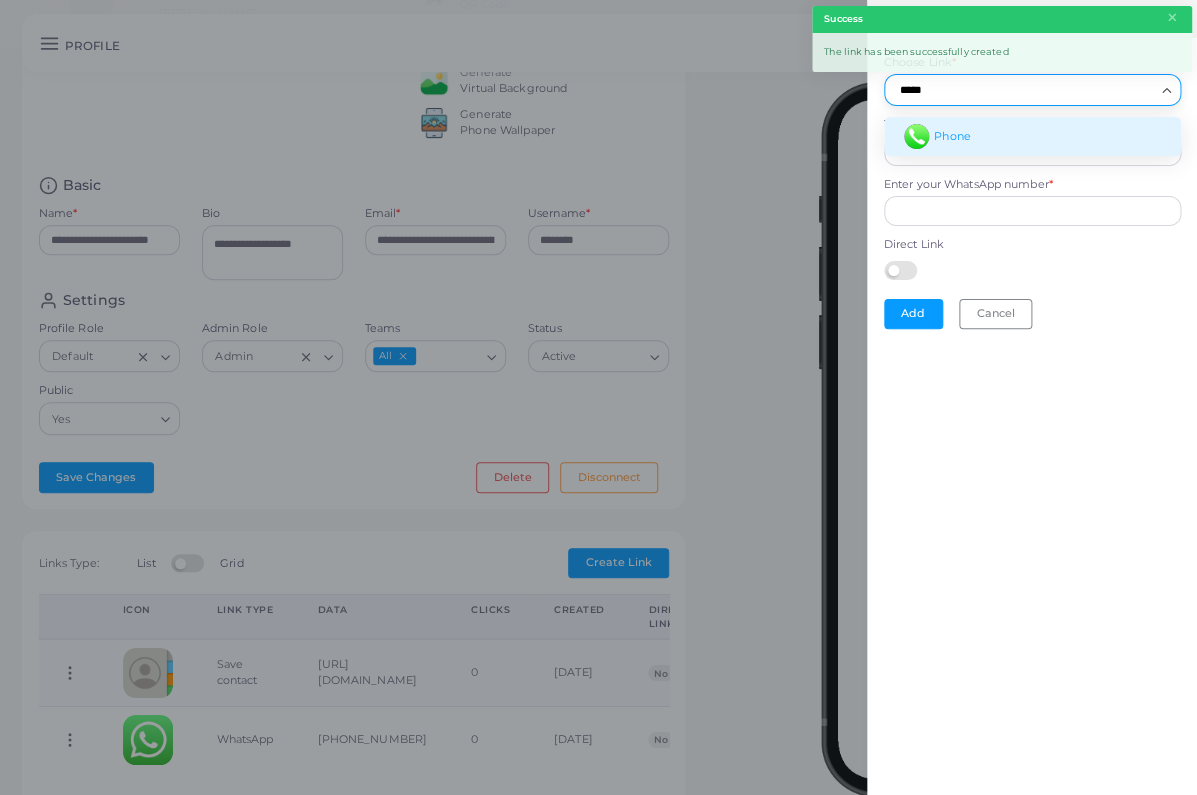 type on "*****" 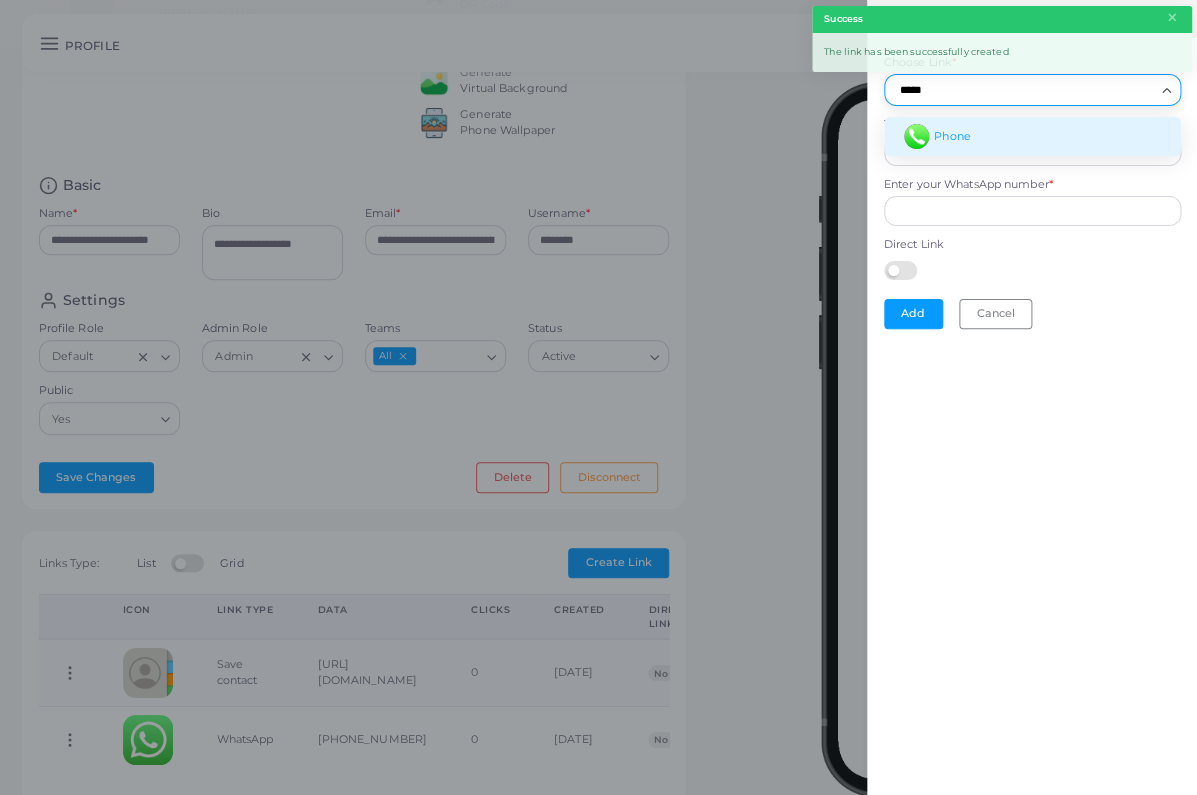 type 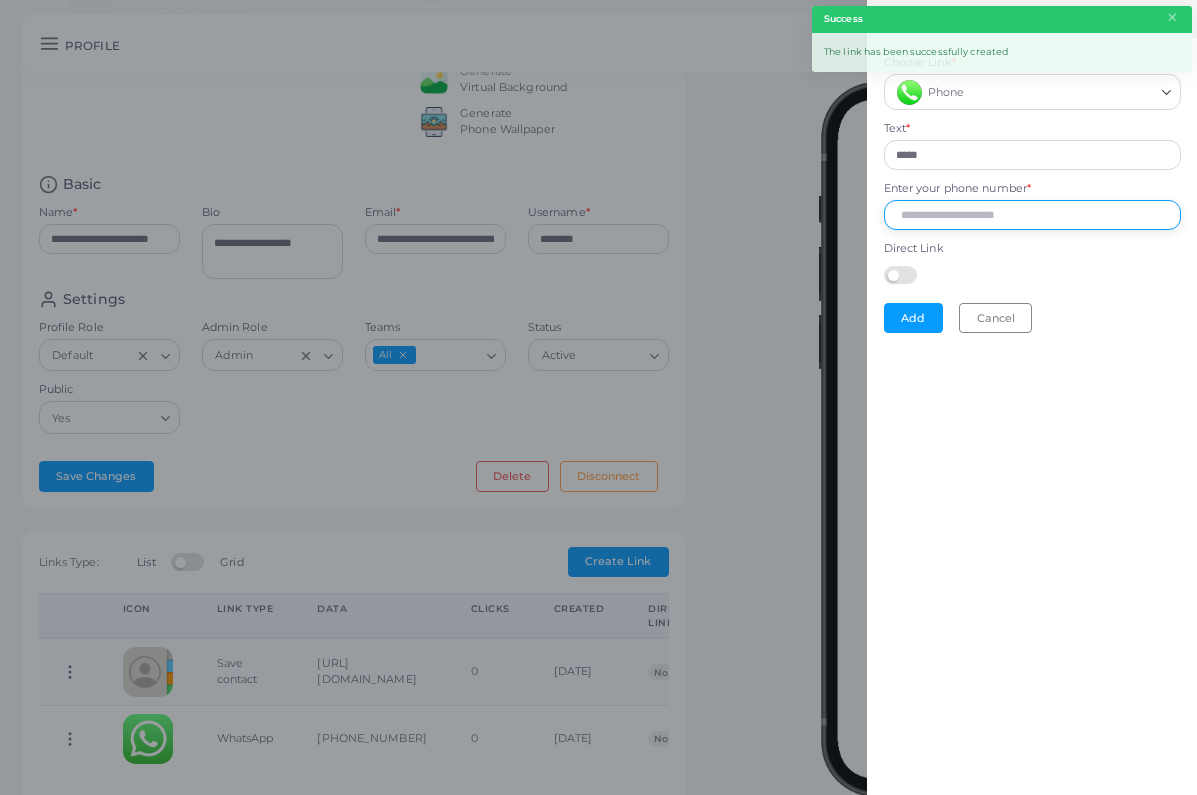 click on "Enter your phone number  *" at bounding box center [1032, 215] 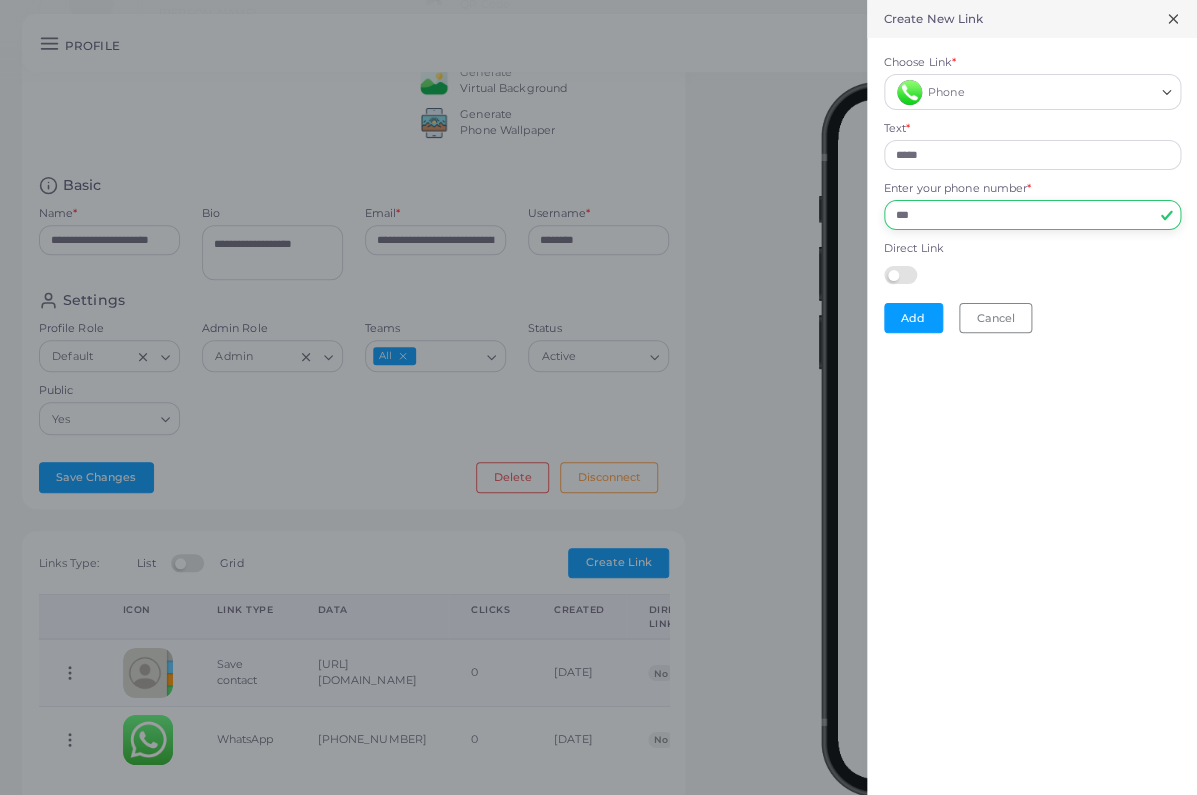 paste on "**********" 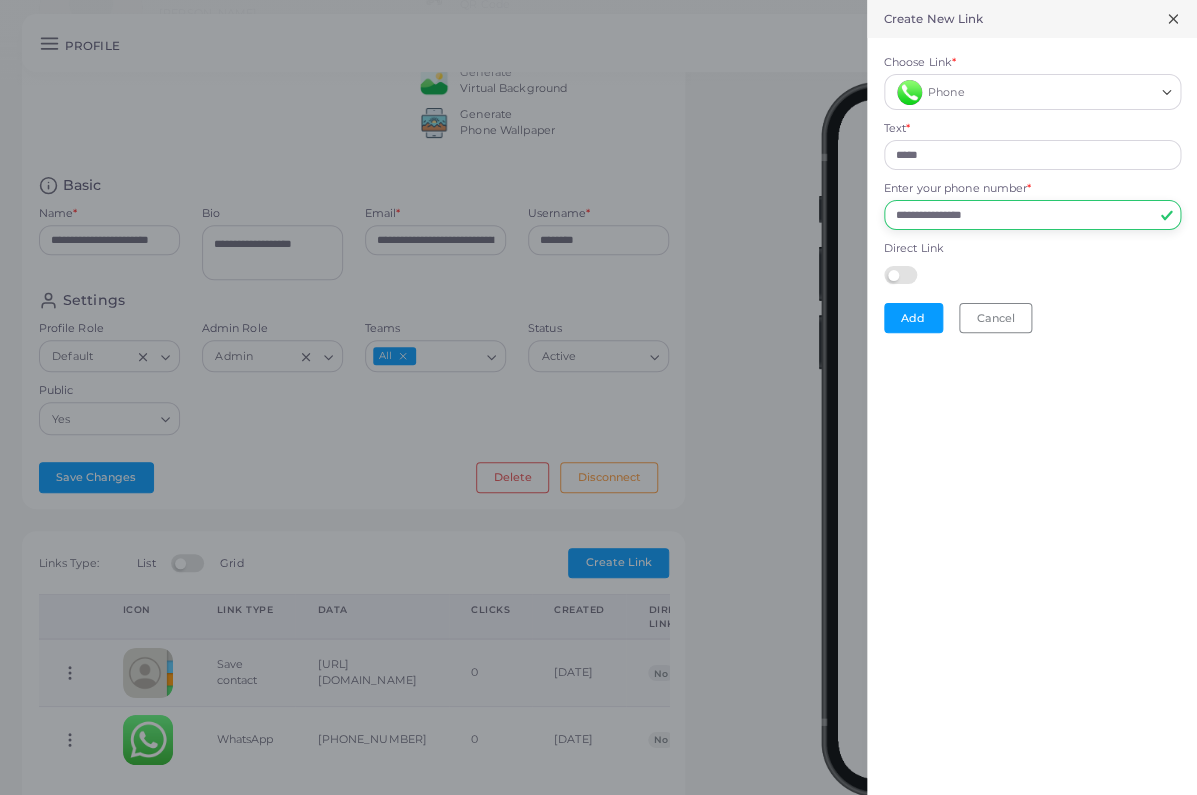 type on "**********" 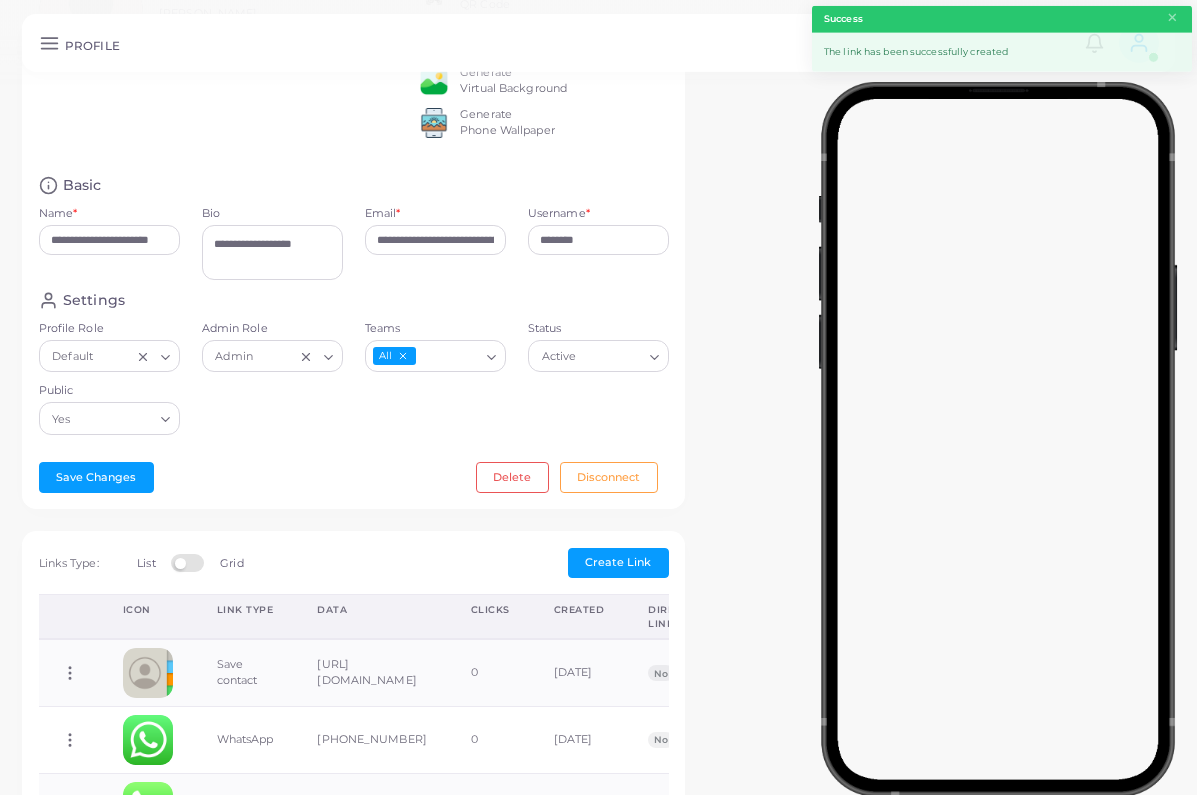scroll, scrollTop: 188, scrollLeft: 0, axis: vertical 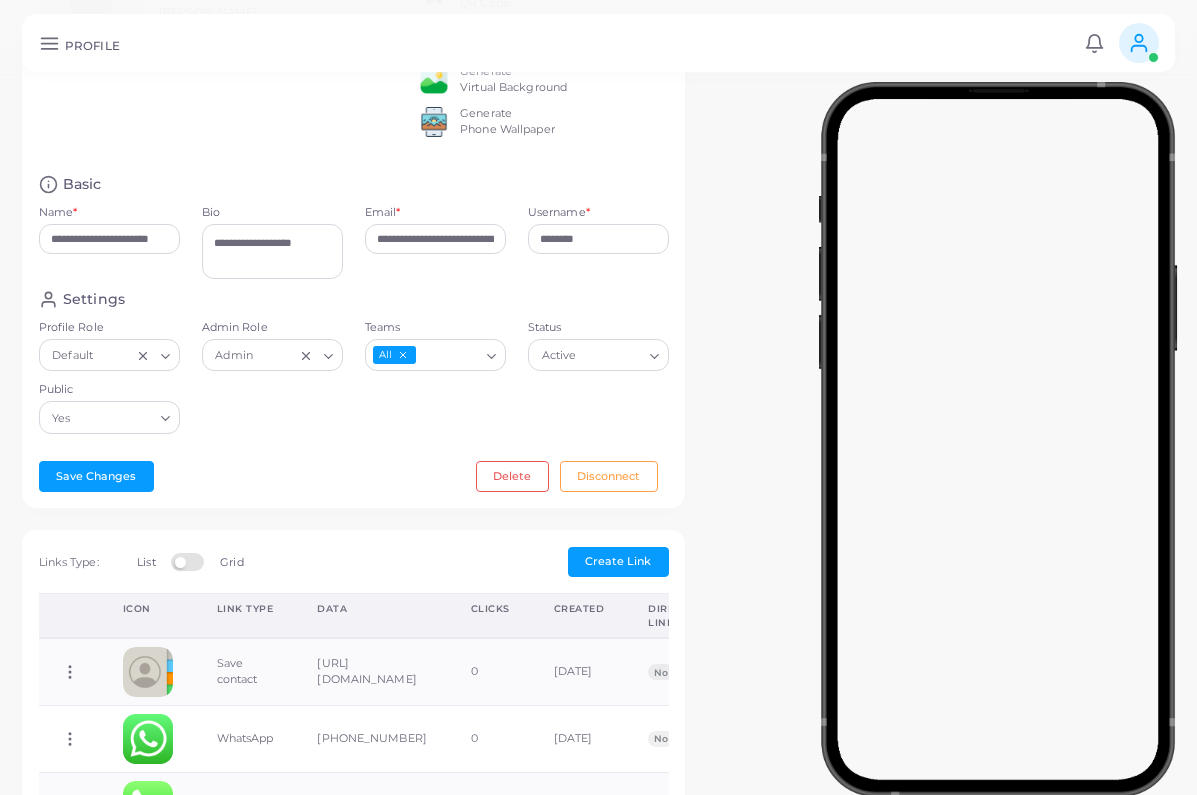 click on "Create Link" at bounding box center [618, 561] 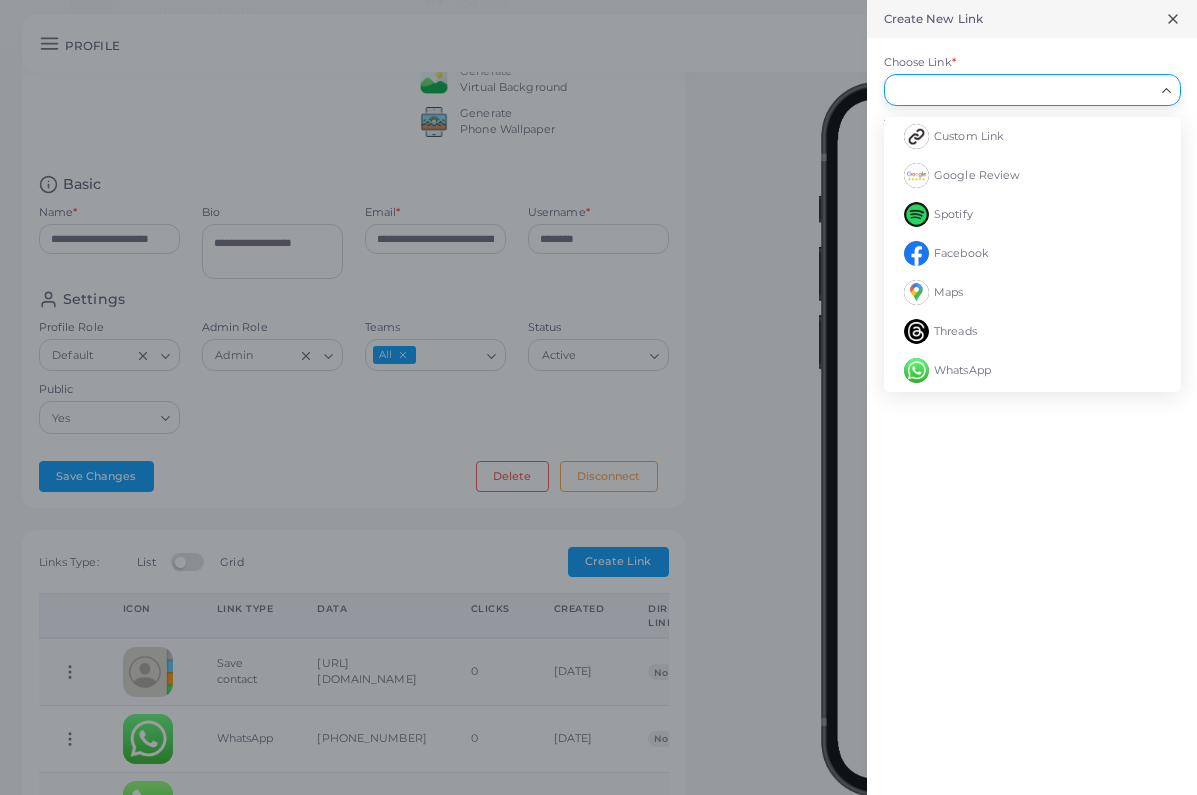 click on "Choose Link  *" at bounding box center (1023, 90) 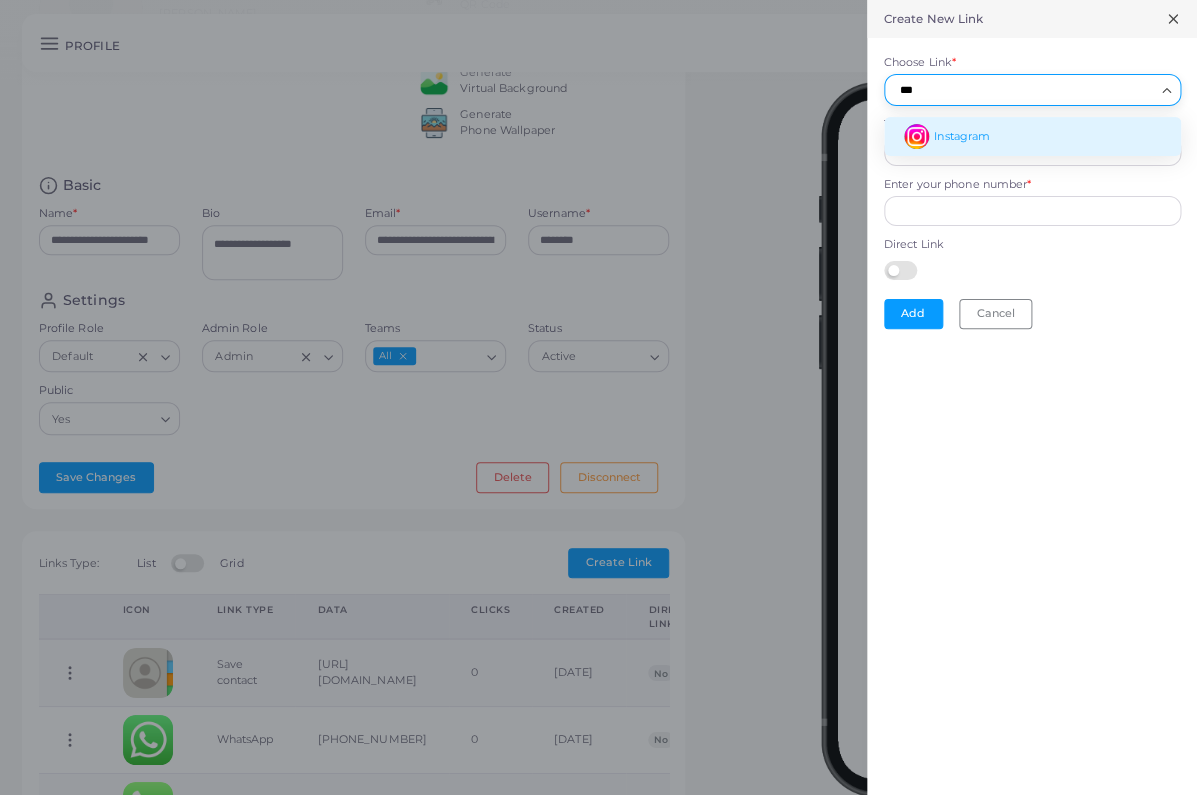 type on "***" 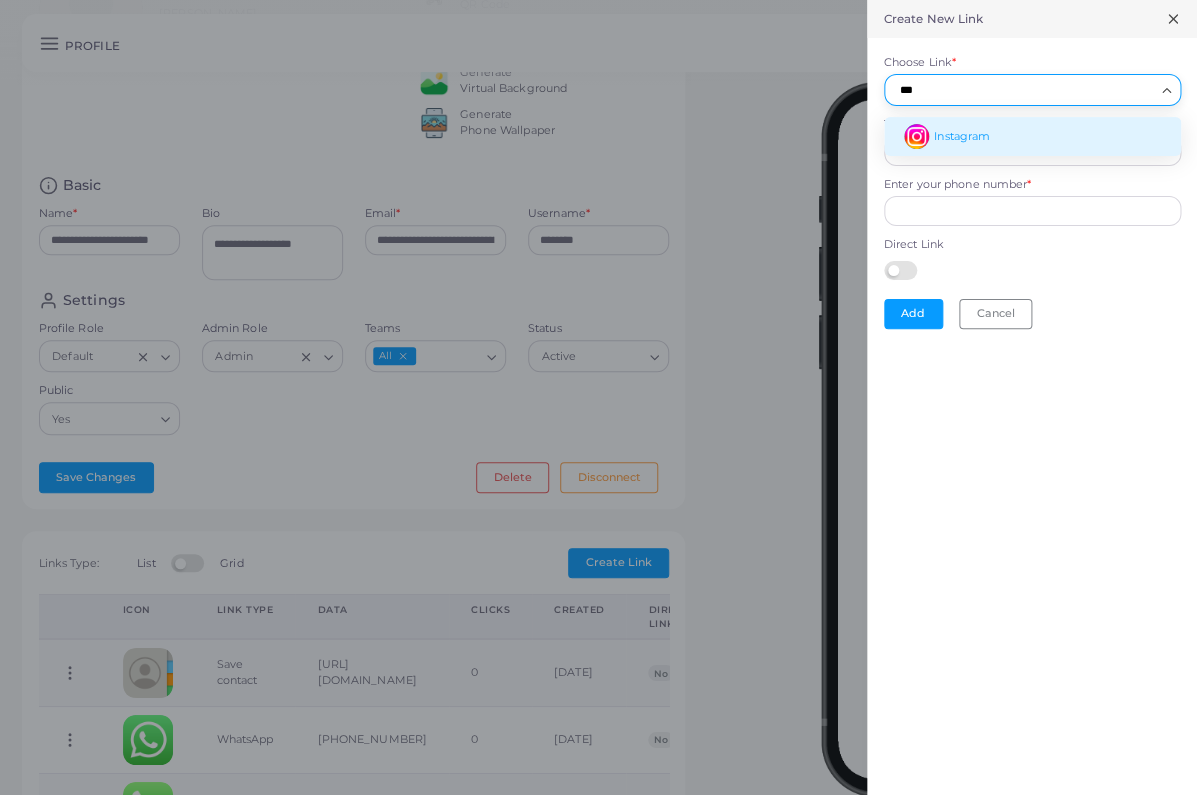 type 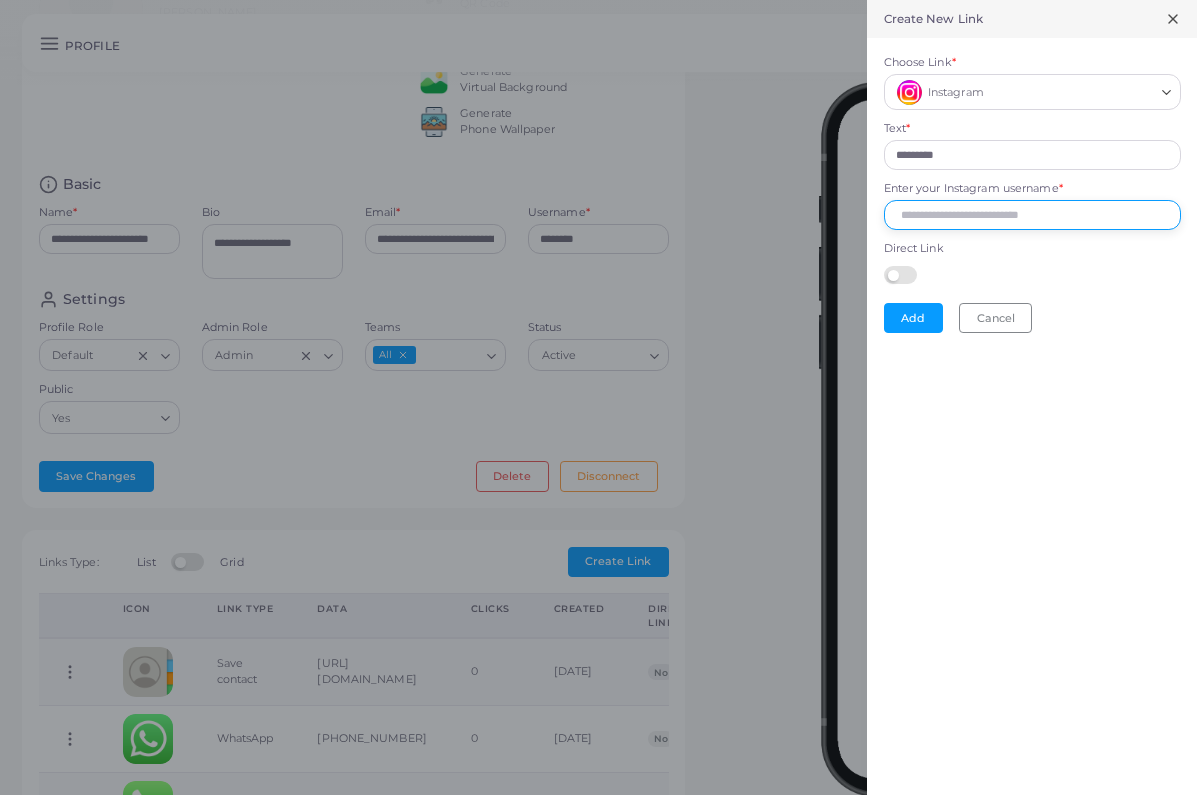 click on "Enter your Instagram username  *" at bounding box center [1032, 215] 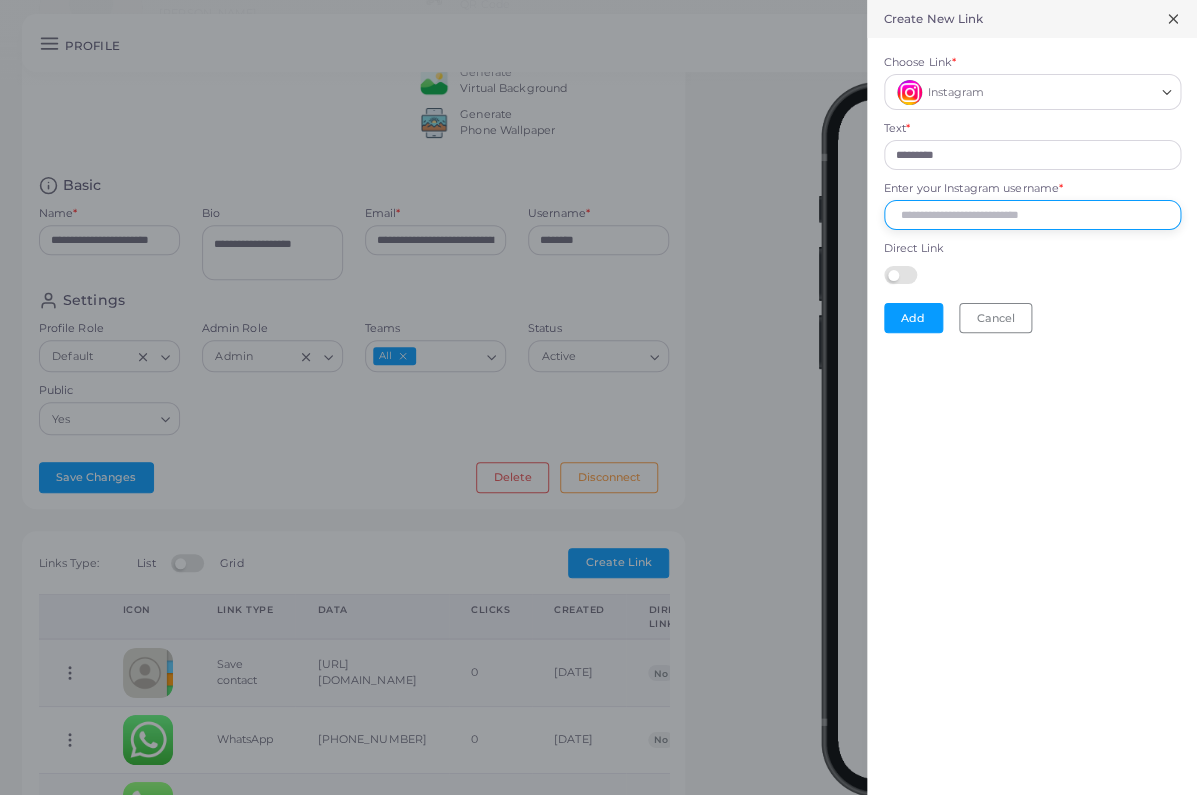 paste on "**********" 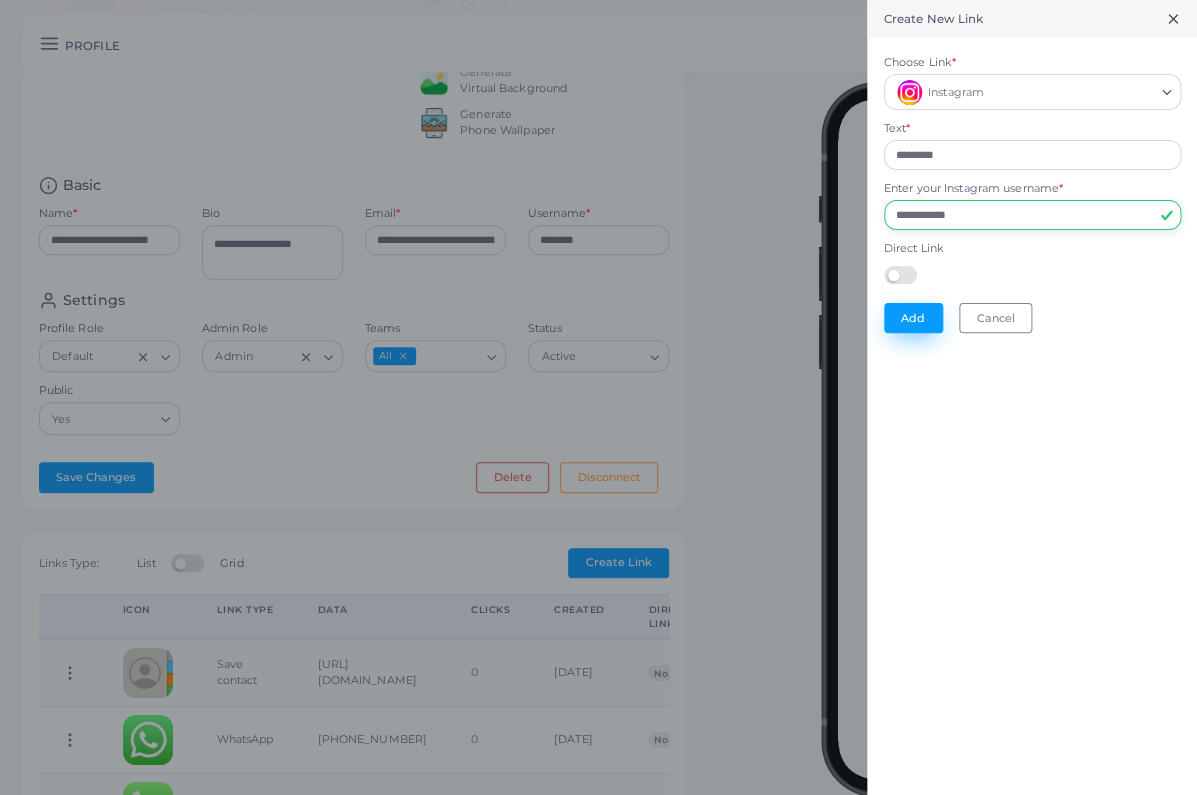 type on "**********" 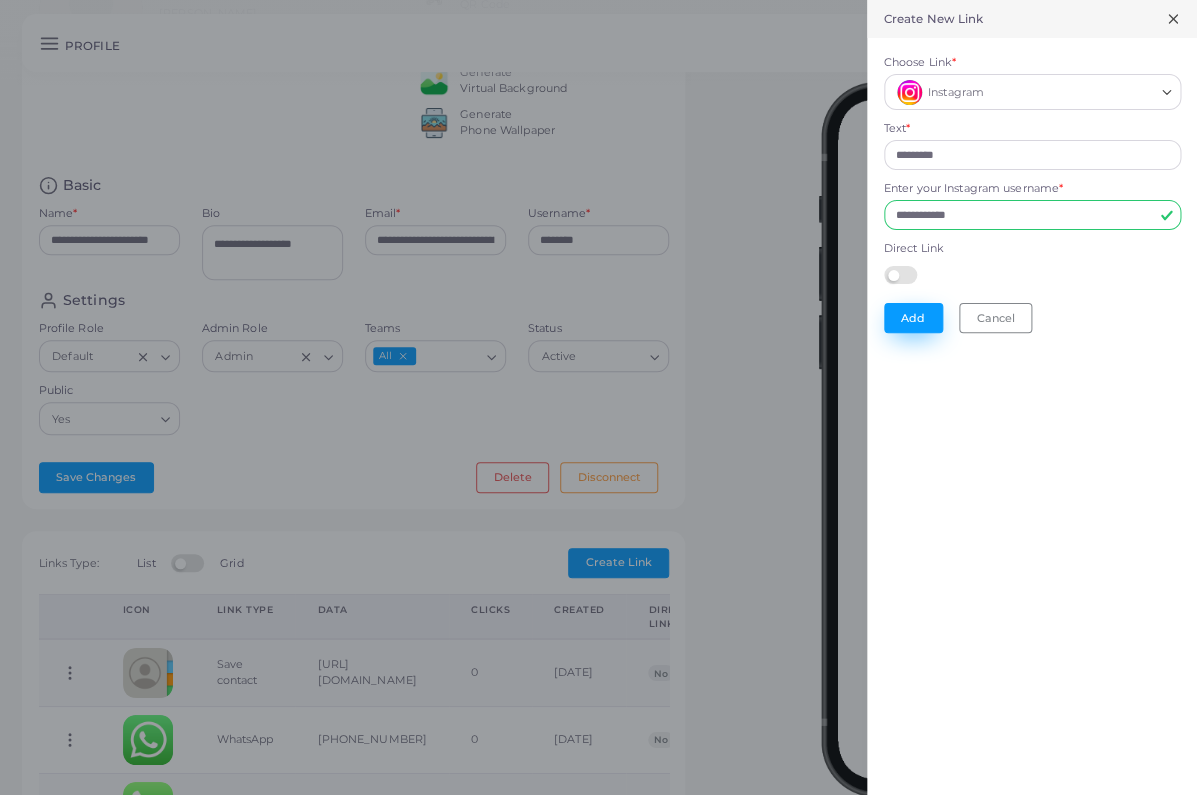 click on "Add" at bounding box center (913, 318) 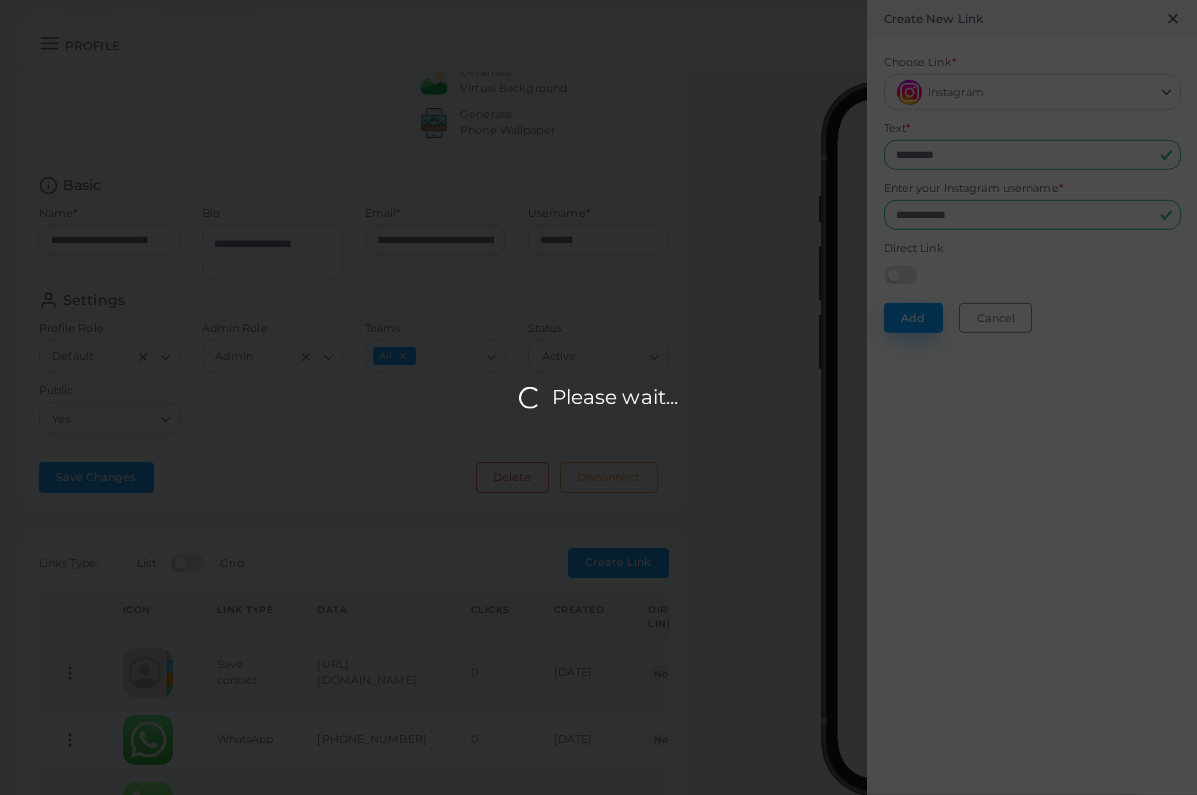 scroll, scrollTop: 188, scrollLeft: 0, axis: vertical 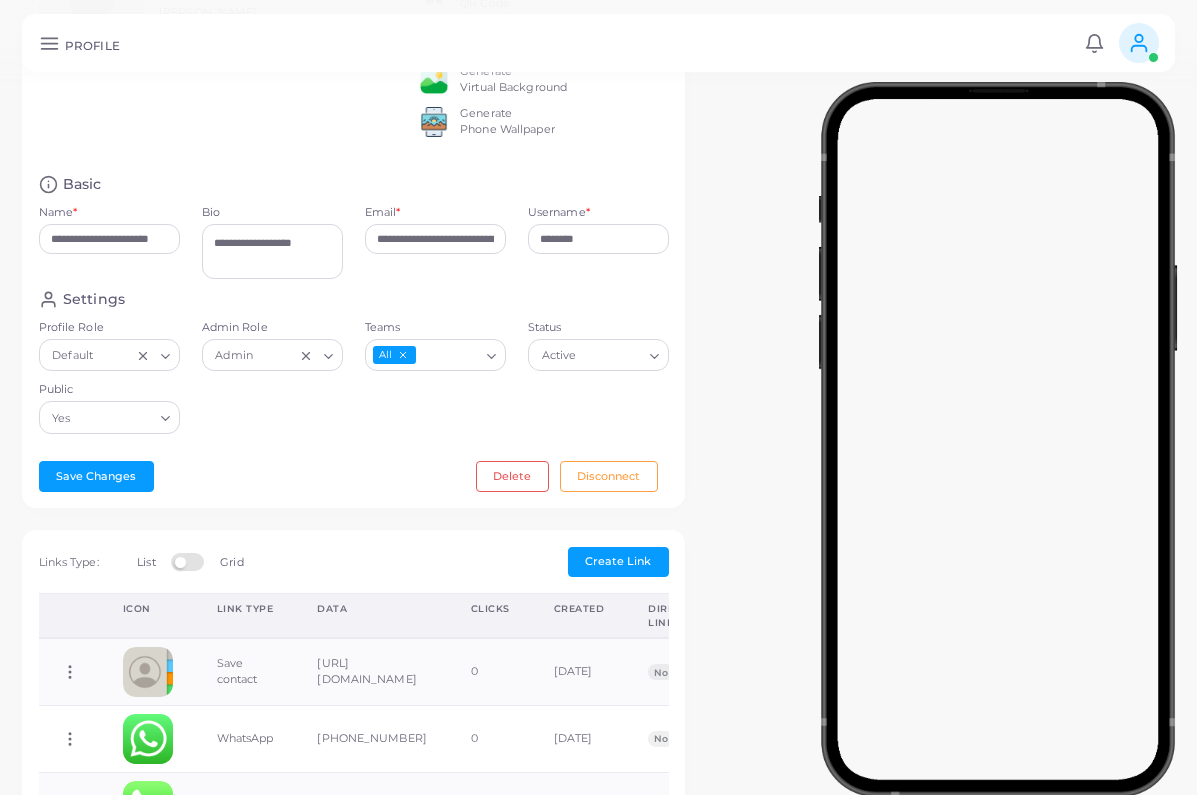 click on "Create Link" at bounding box center (618, 561) 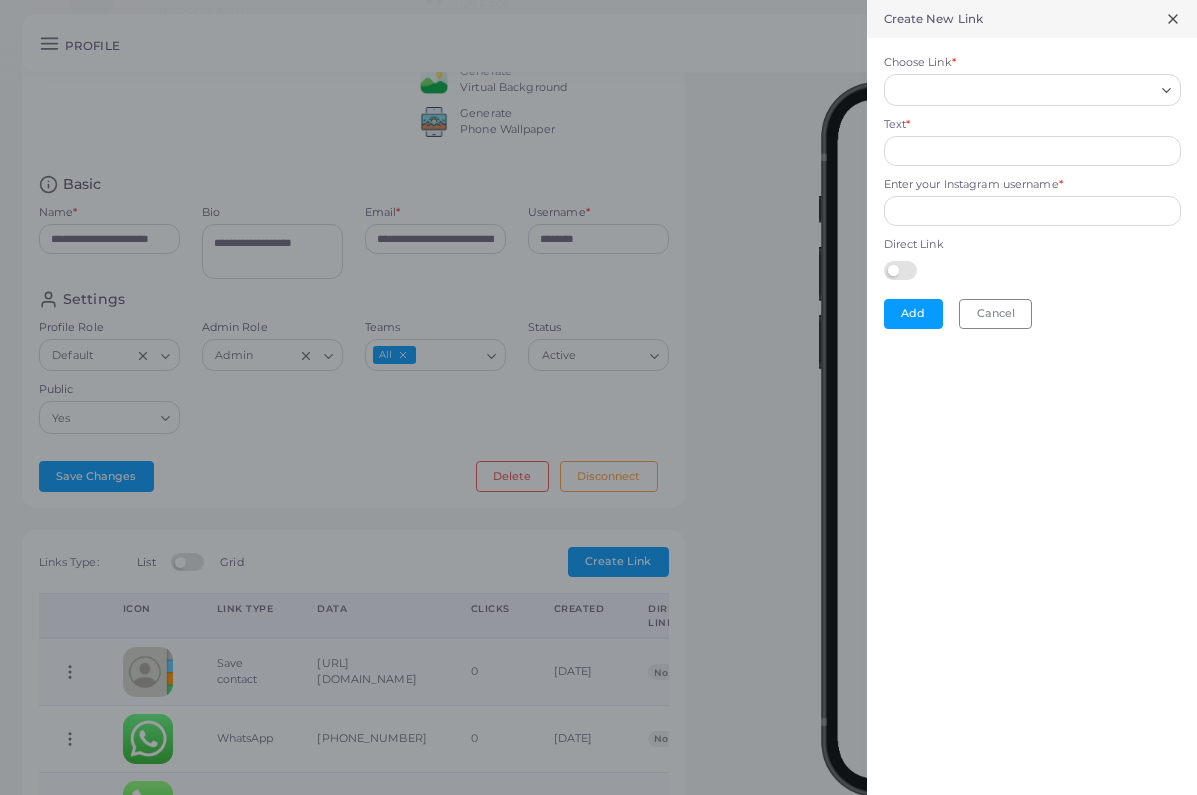 click on "Choose Link  *" at bounding box center (1023, 90) 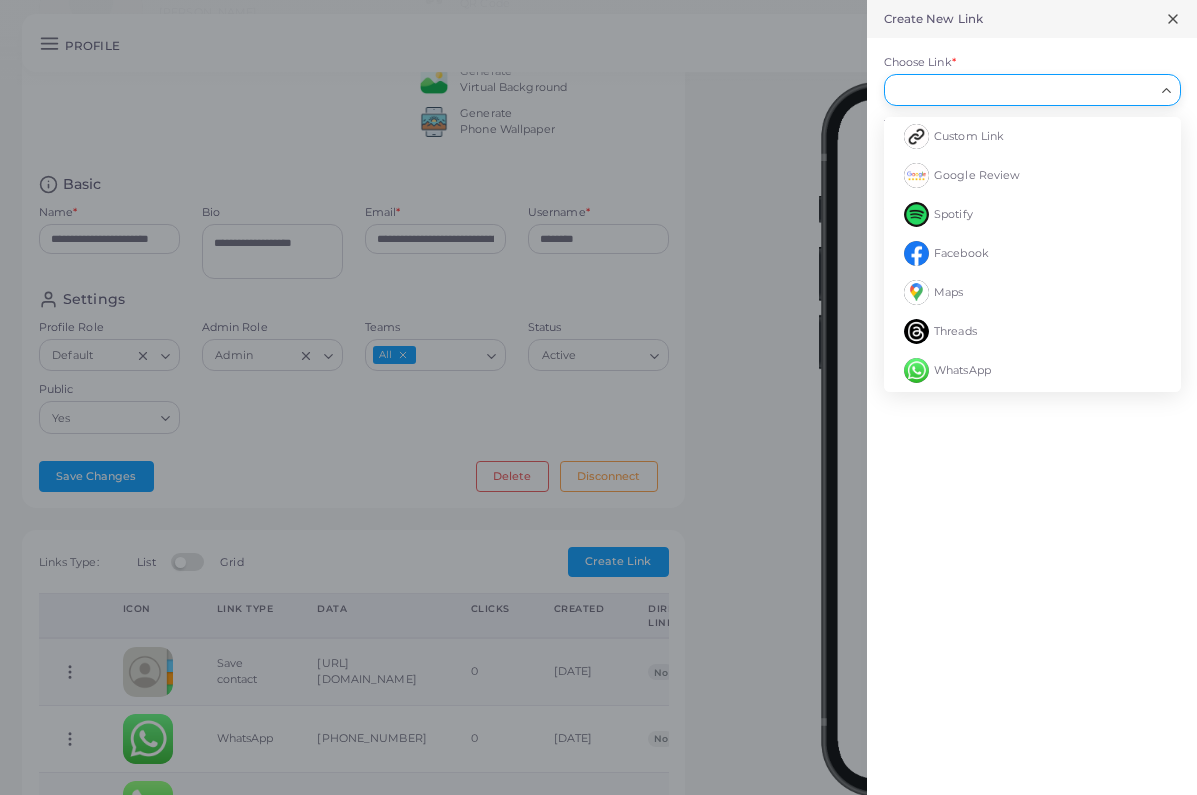 scroll, scrollTop: 187, scrollLeft: 0, axis: vertical 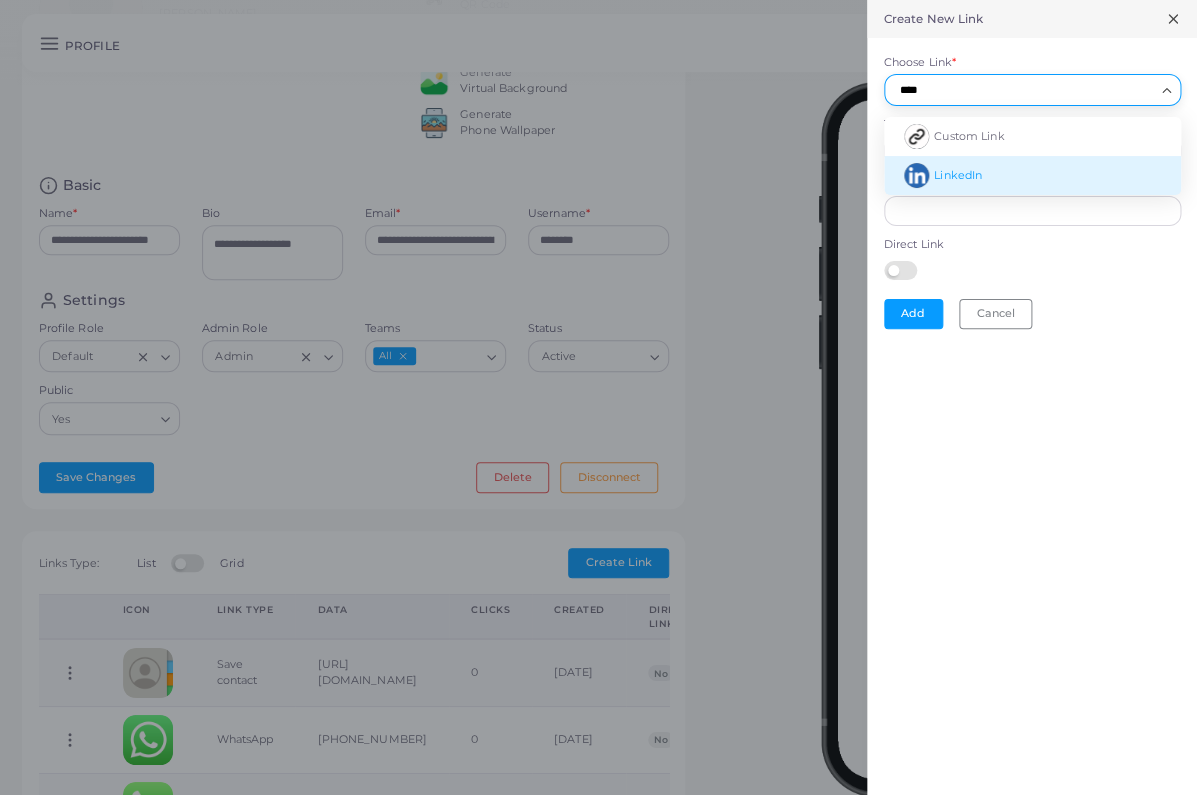 type on "****" 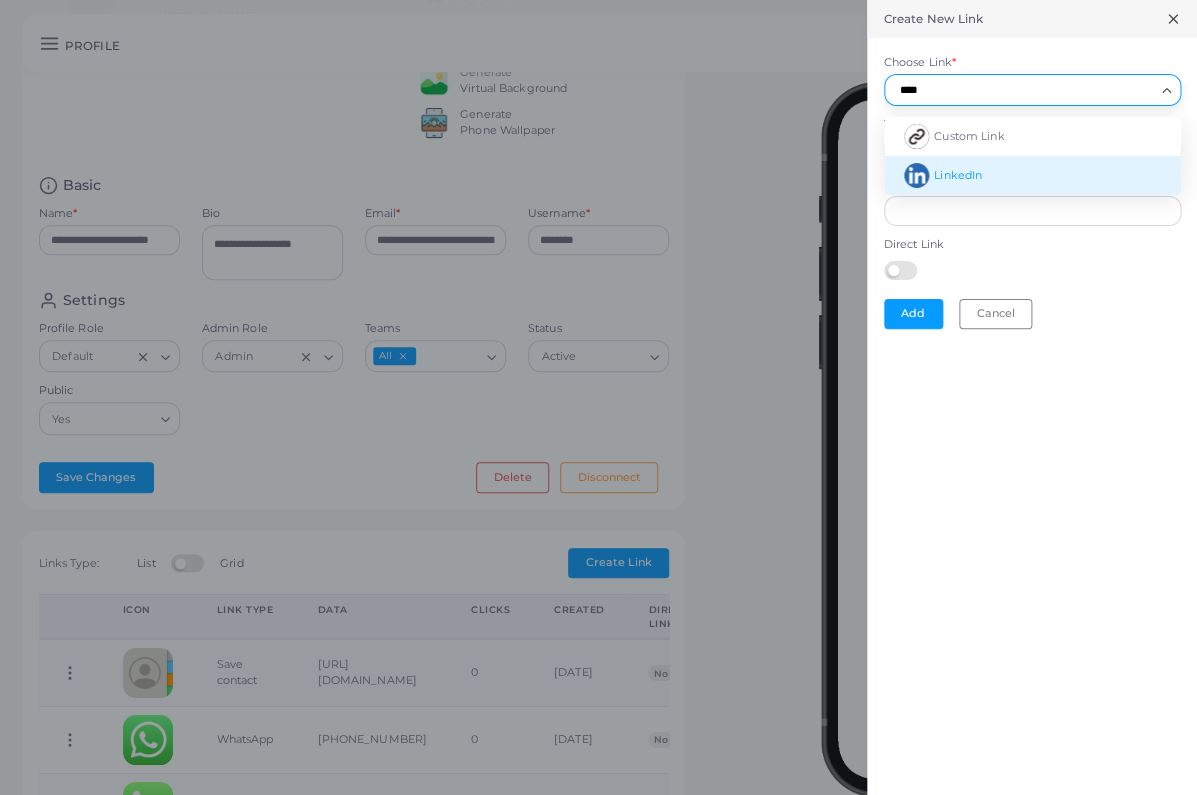 type 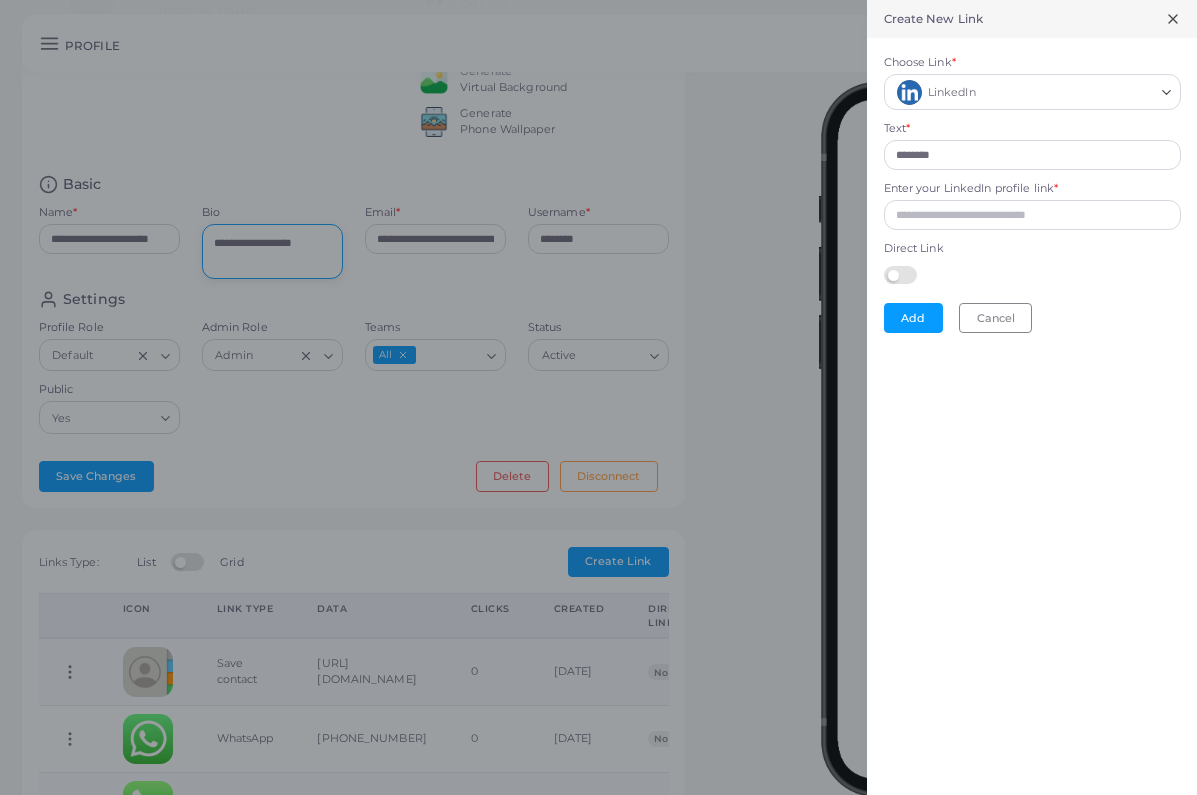 scroll, scrollTop: 187, scrollLeft: 0, axis: vertical 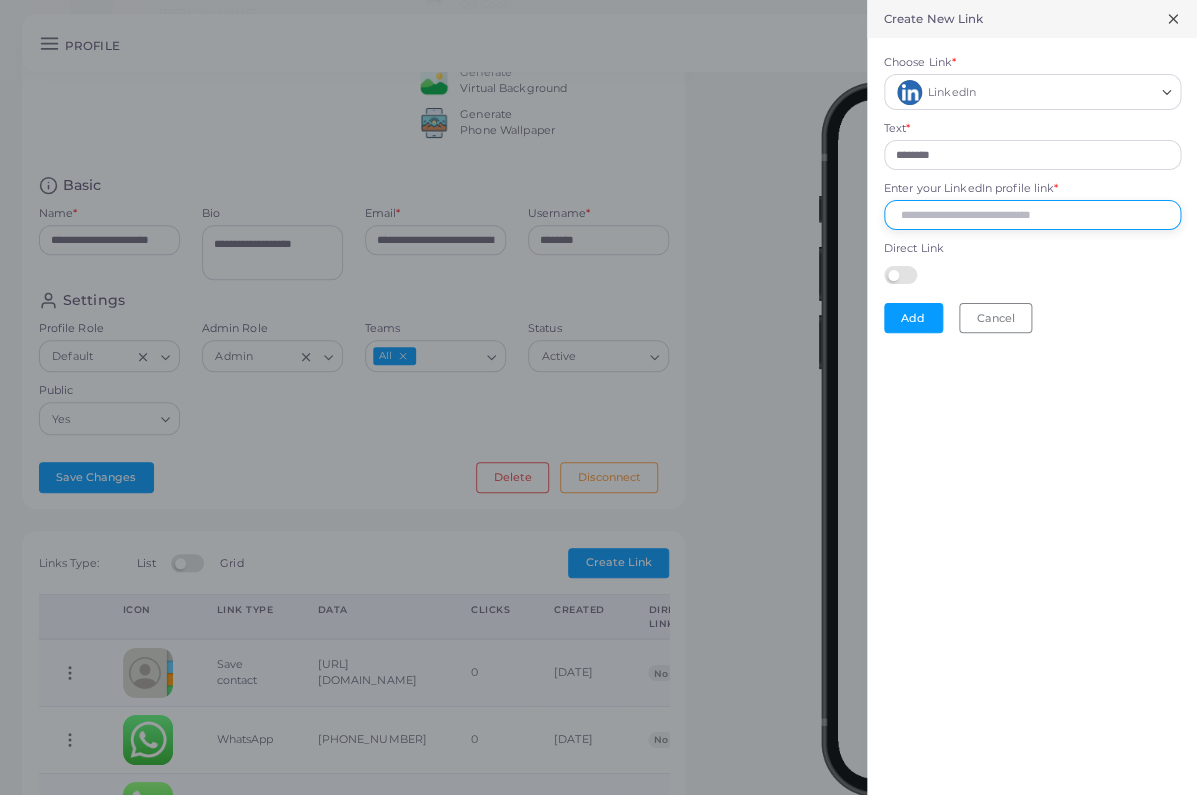 click on "Enter your LinkedIn profile link  *" at bounding box center (1032, 215) 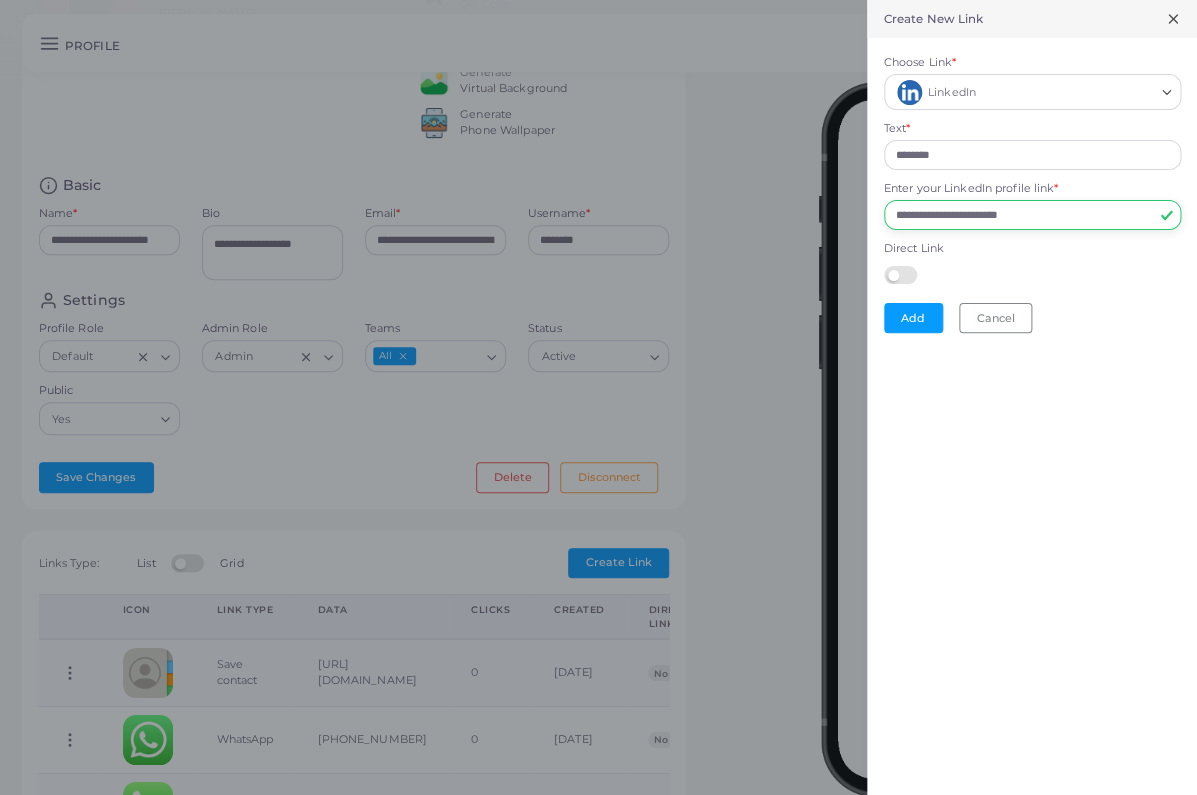 type on "**********" 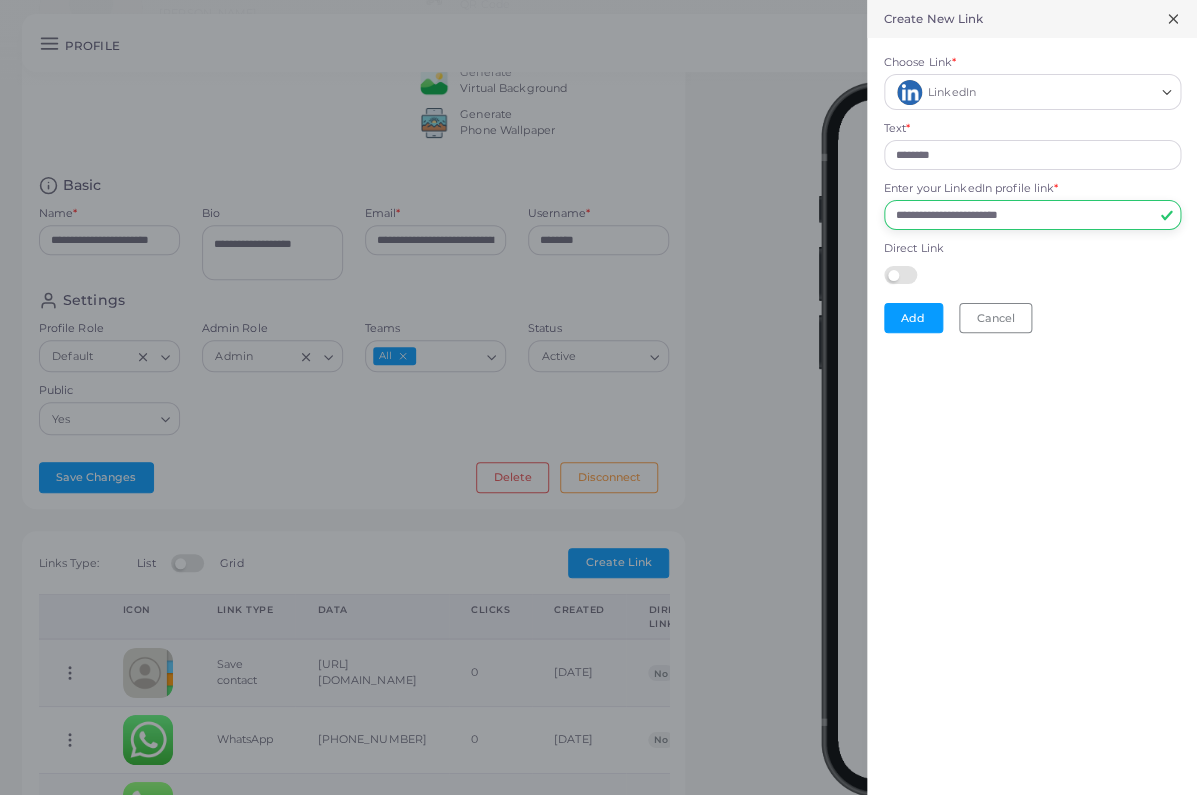 click on "Add" at bounding box center [913, 318] 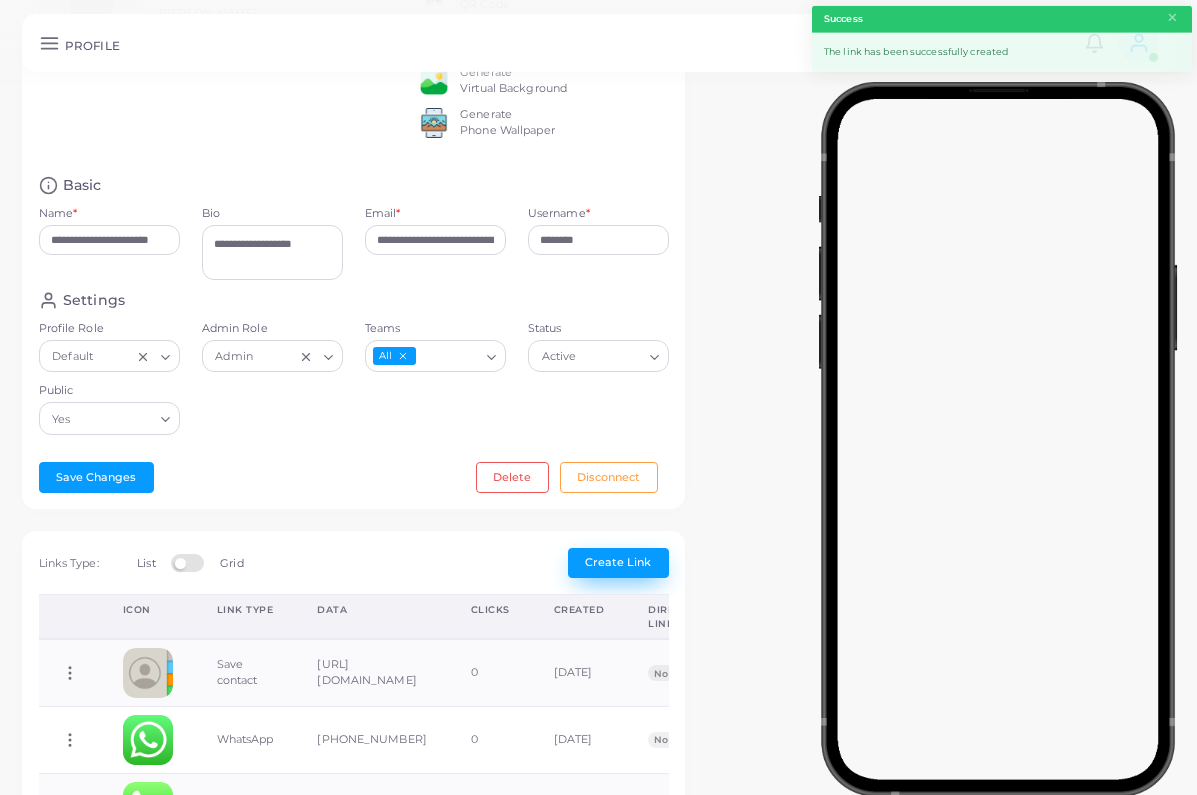 scroll, scrollTop: 188, scrollLeft: 0, axis: vertical 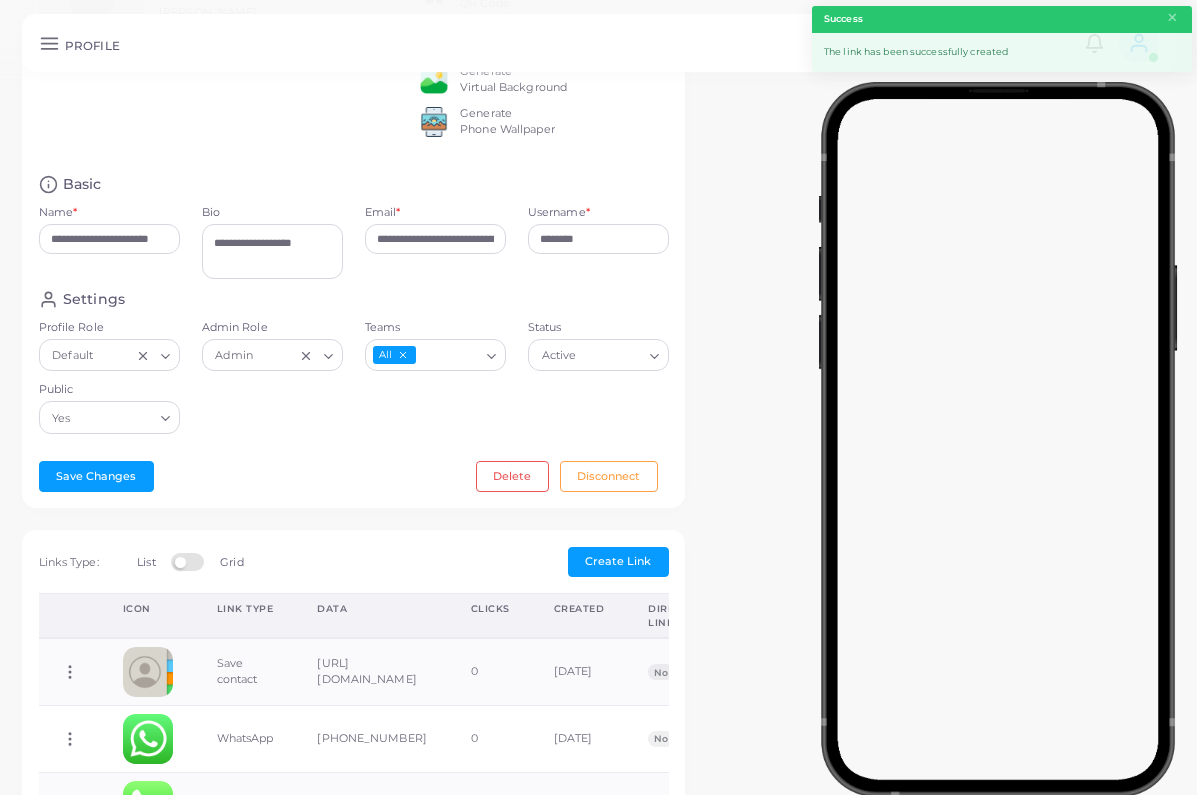 click on "Create Link" at bounding box center (618, 561) 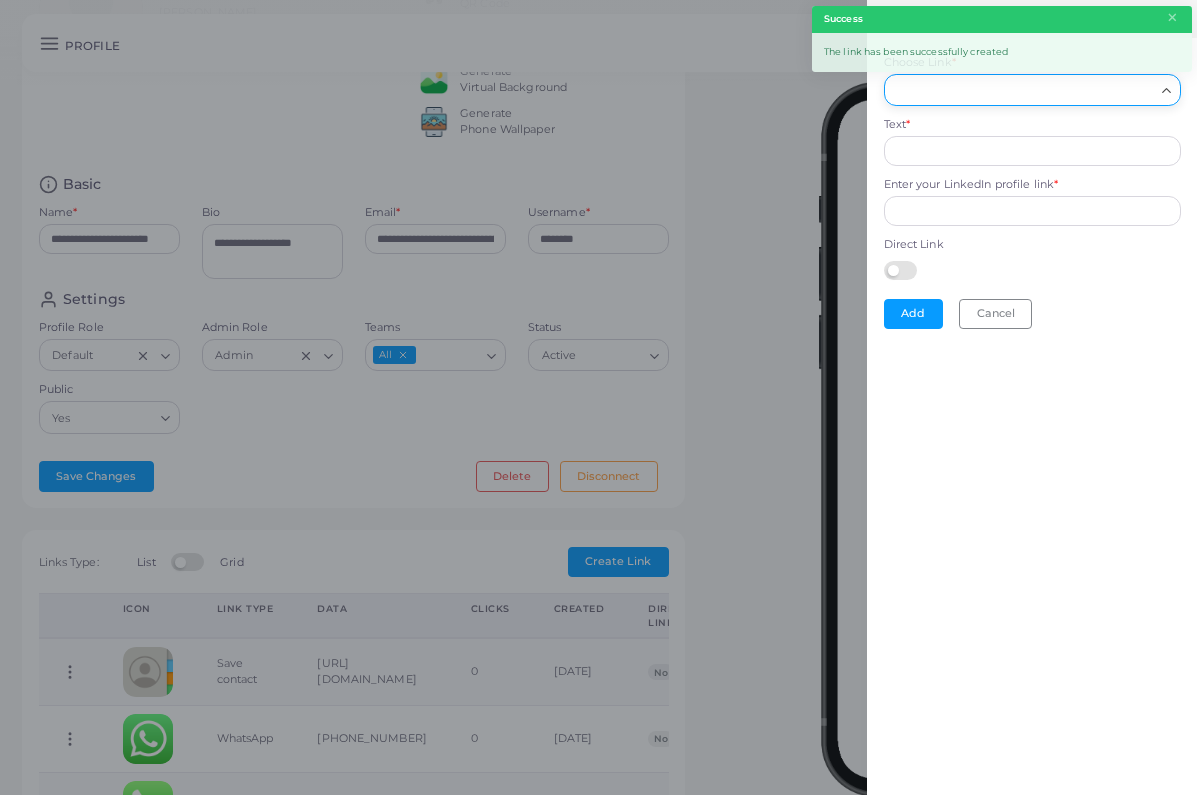 drag, startPoint x: 991, startPoint y: 87, endPoint x: 985, endPoint y: 106, distance: 19.924858 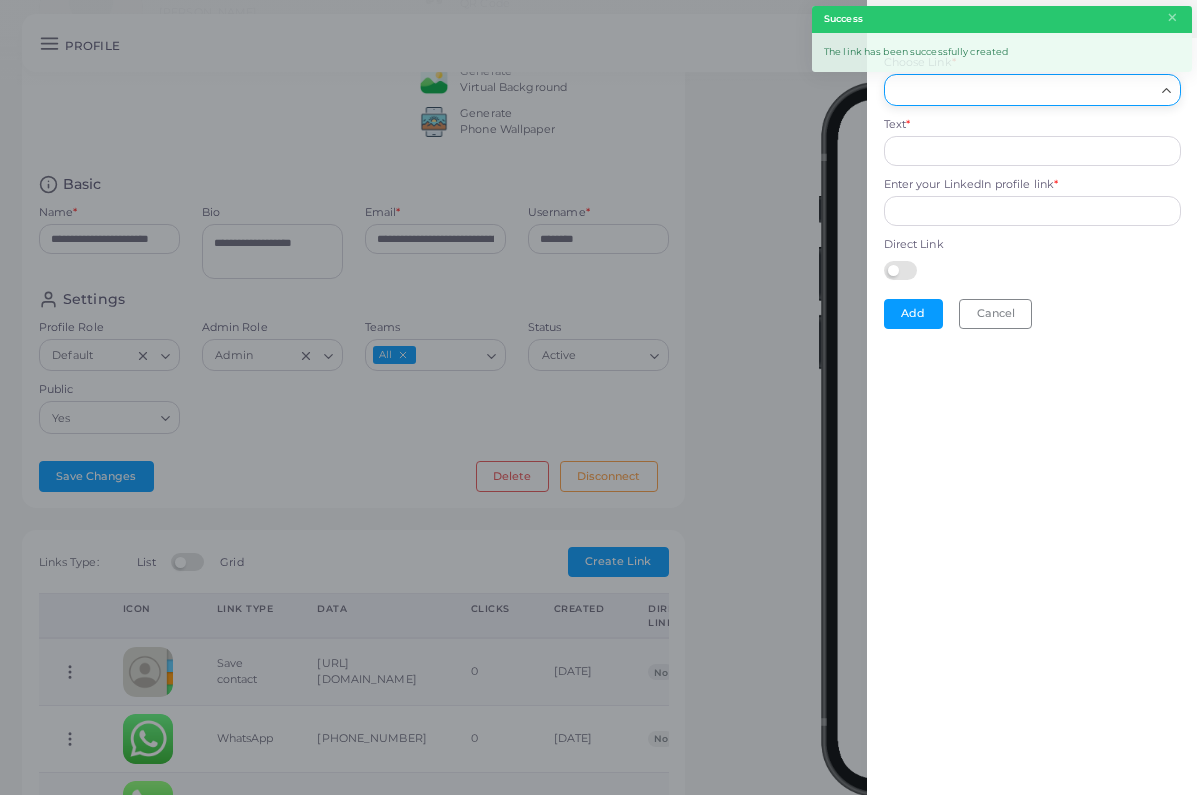 click on "Choose Link  *" at bounding box center [1023, 90] 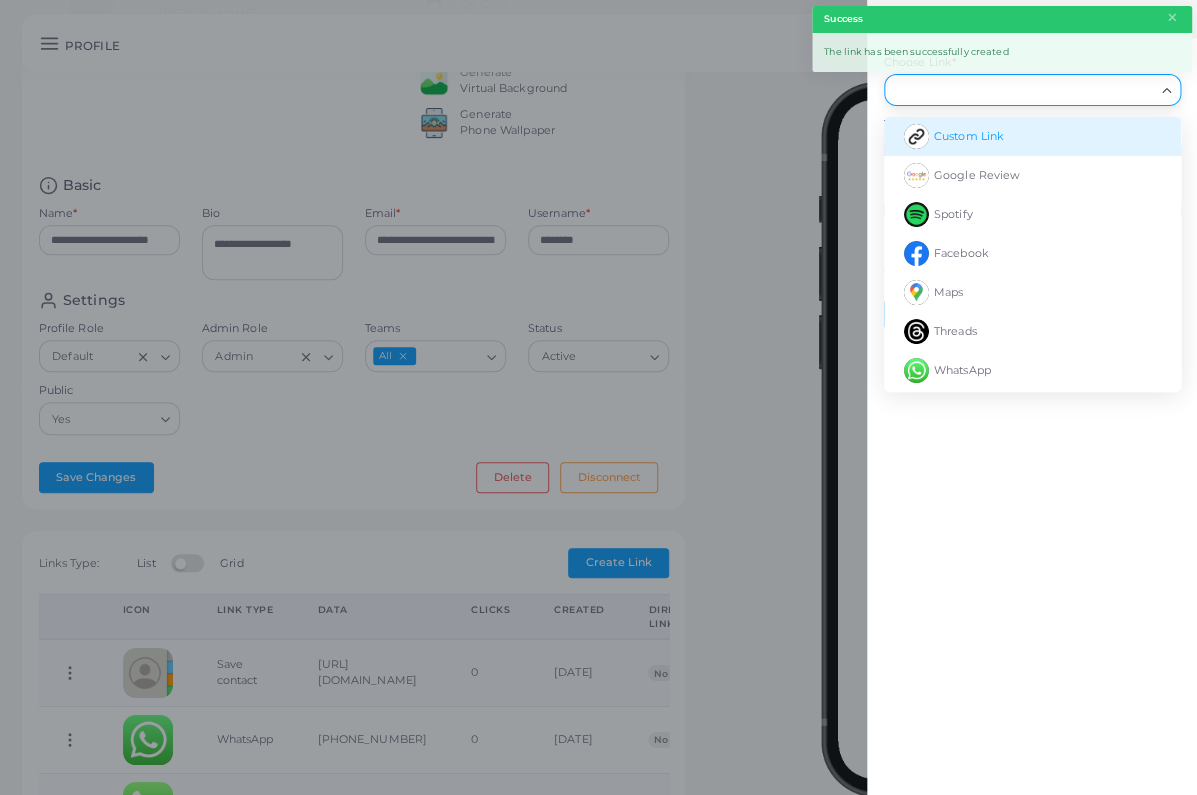 click on "Custom Link" at bounding box center (969, 136) 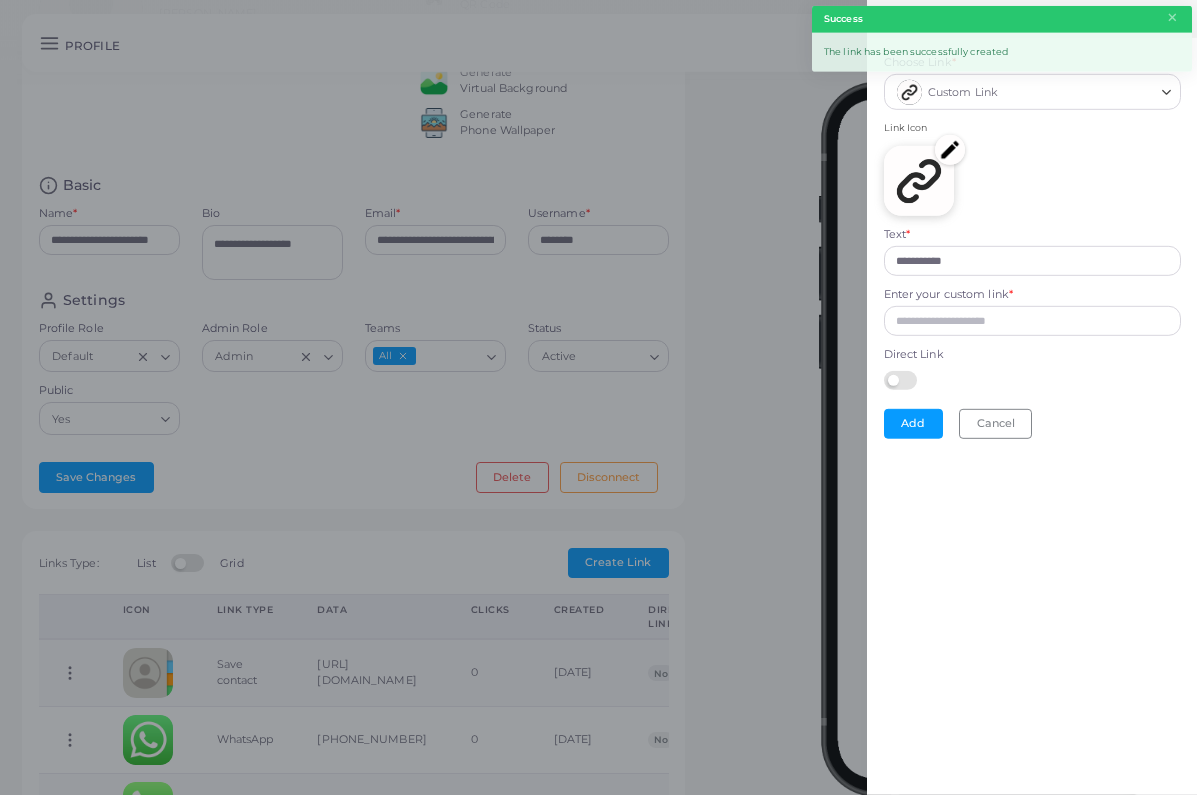click on "Custom Link           Loading..." at bounding box center [1032, 92] 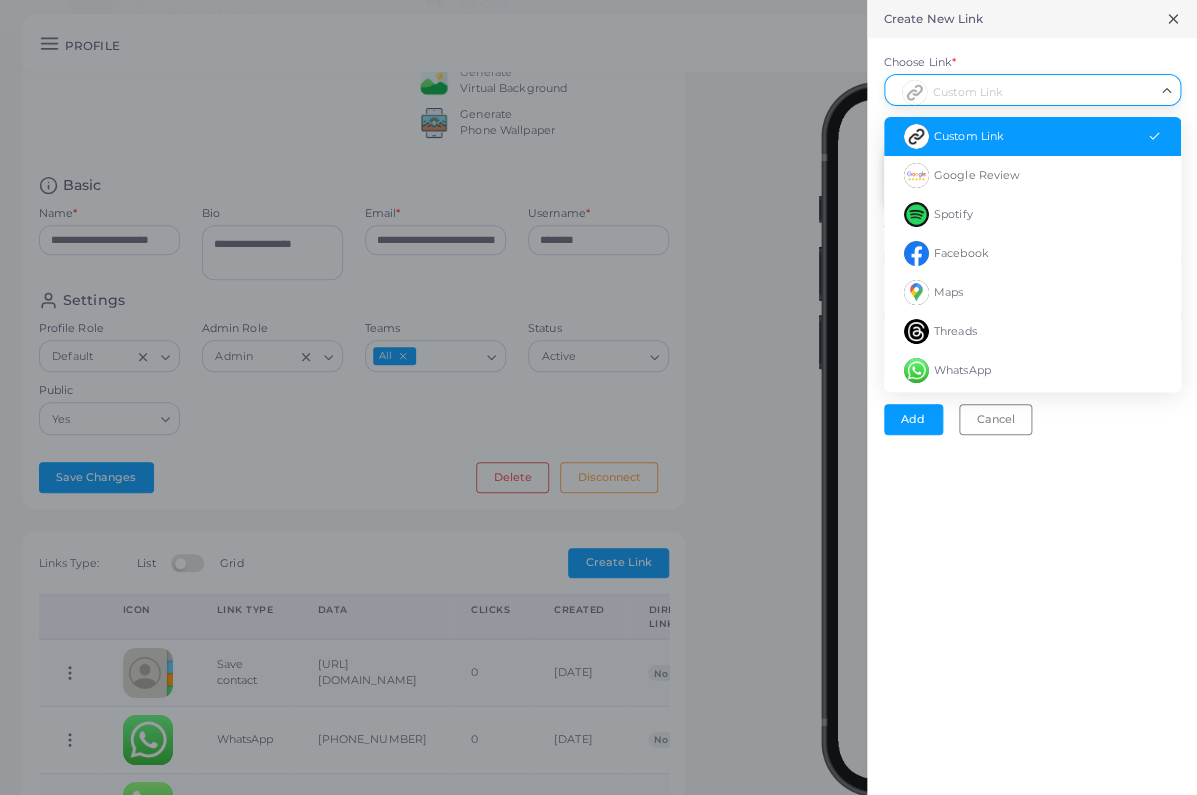 click on "Custom Link" at bounding box center [1032, 136] 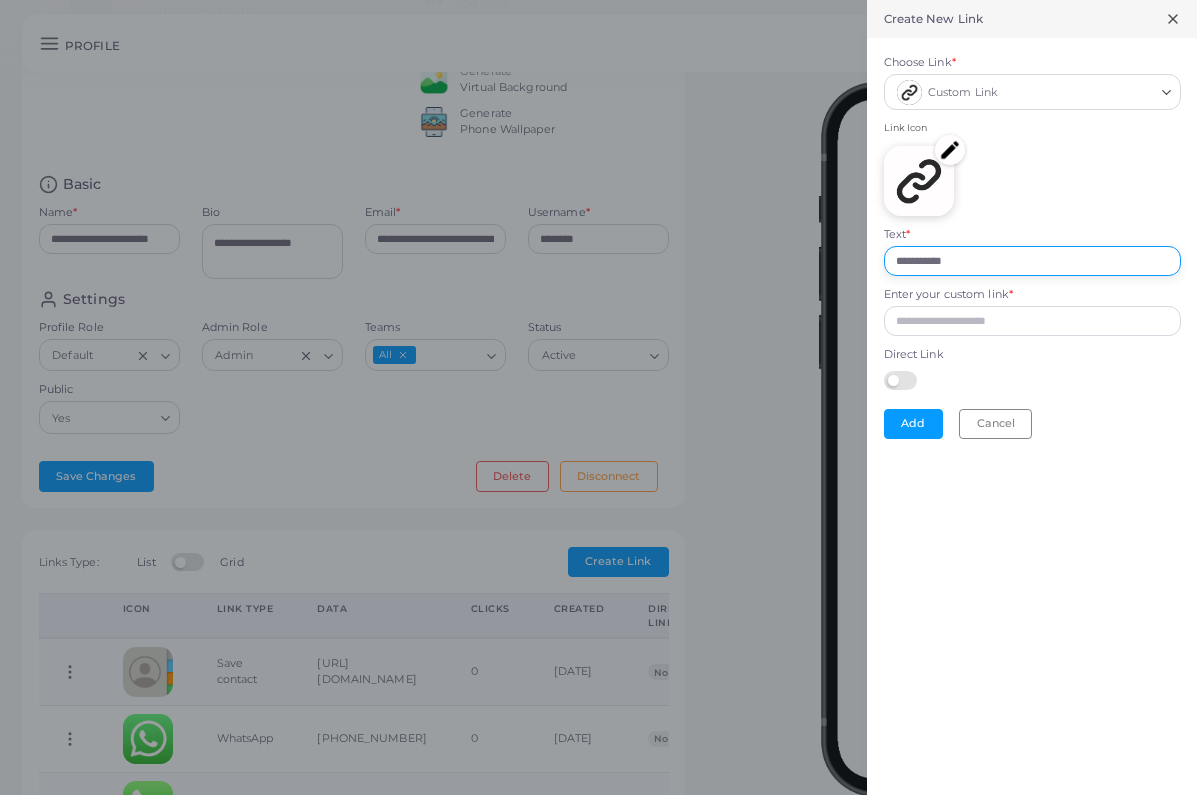click on "**********" at bounding box center [1032, 261] 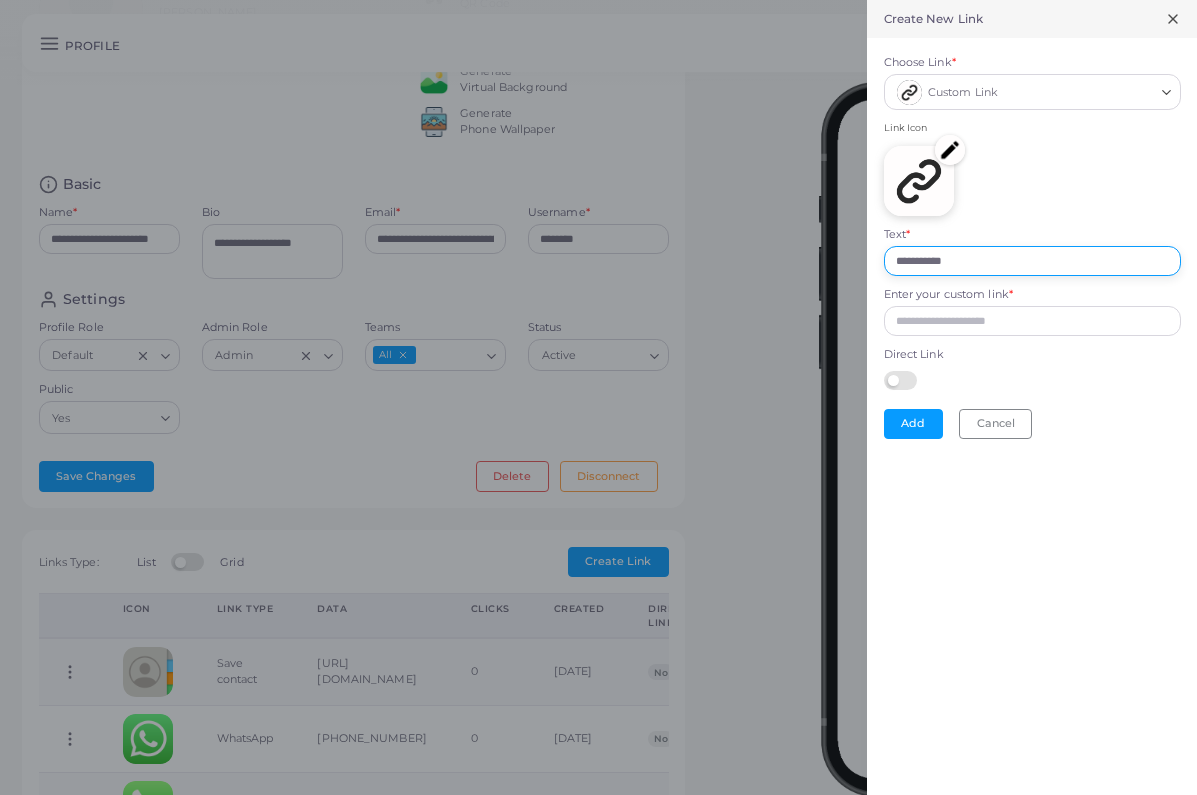scroll, scrollTop: 187, scrollLeft: 0, axis: vertical 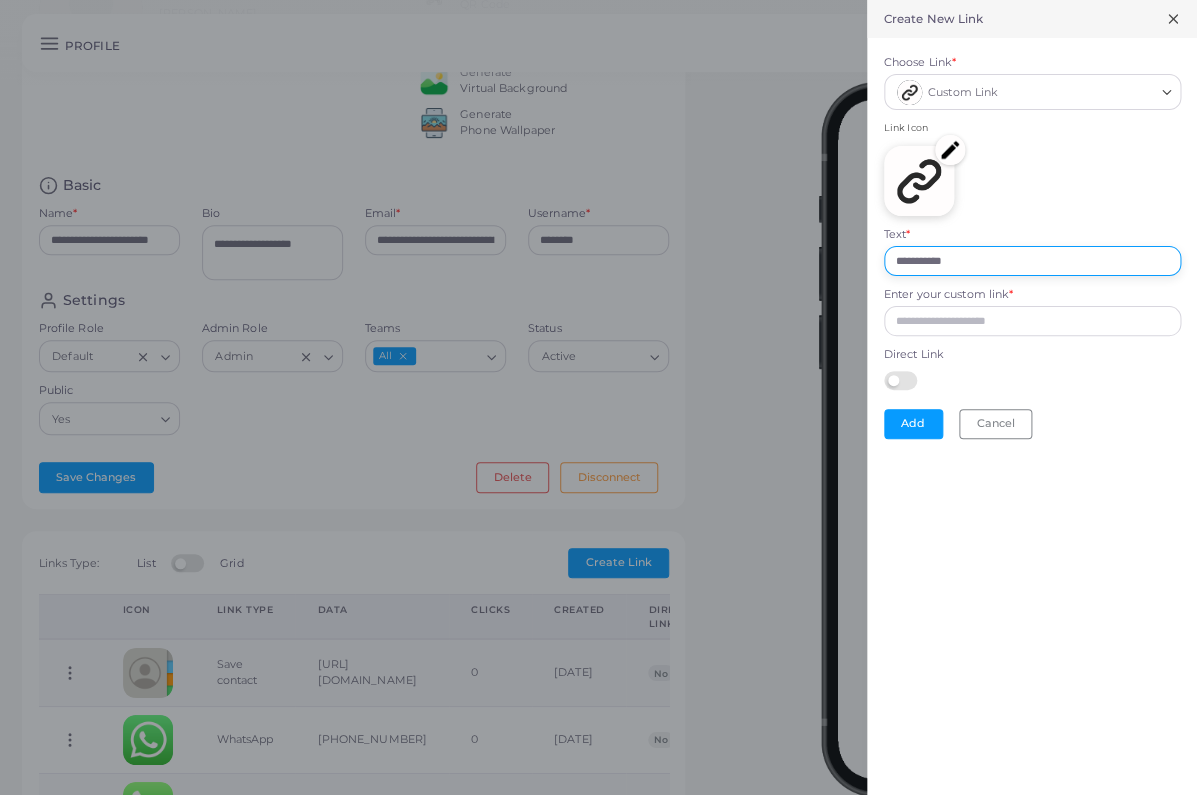 click on "**********" at bounding box center [1032, 261] 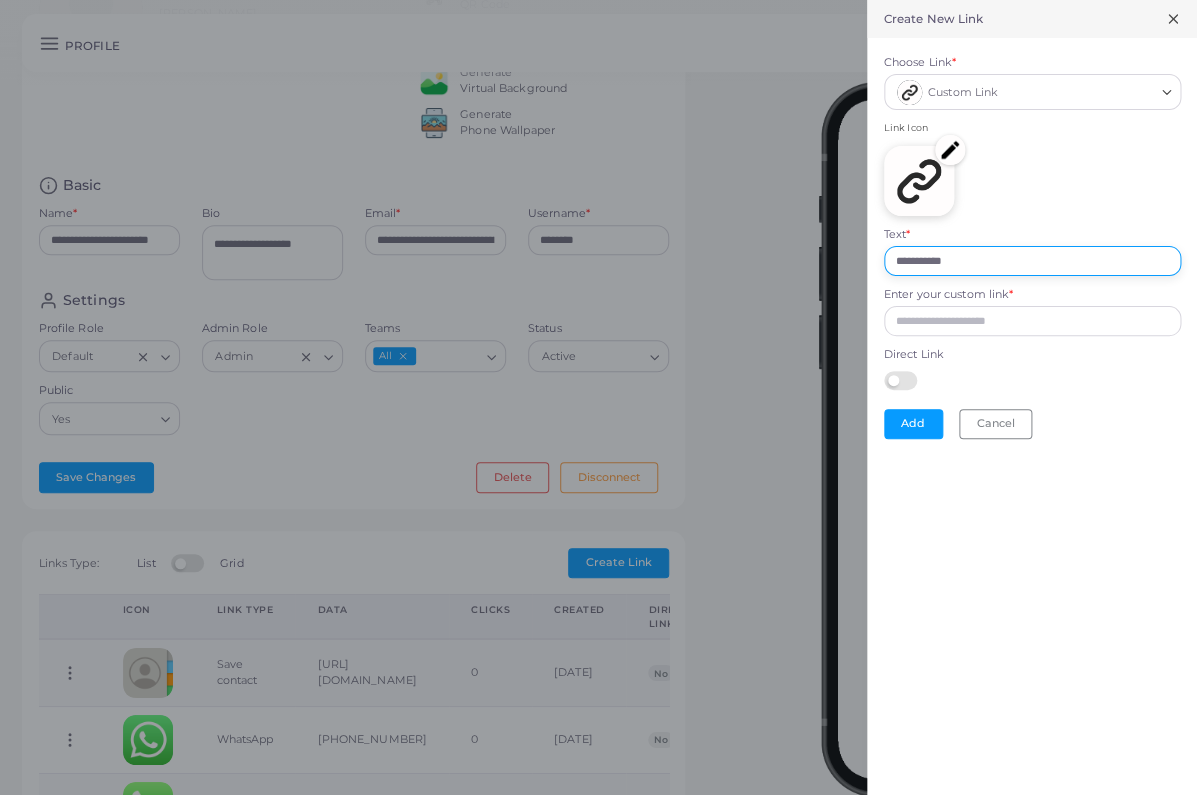 click on "**********" at bounding box center [598, 0] 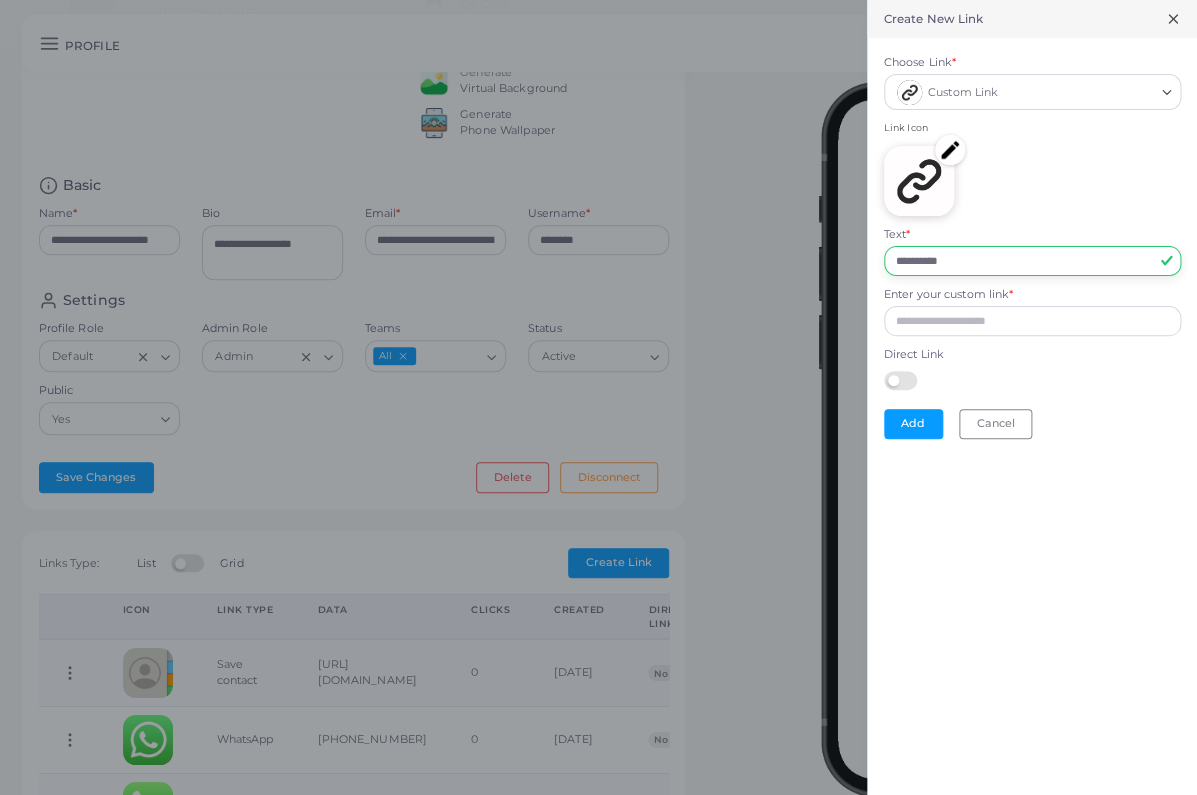 type on "**********" 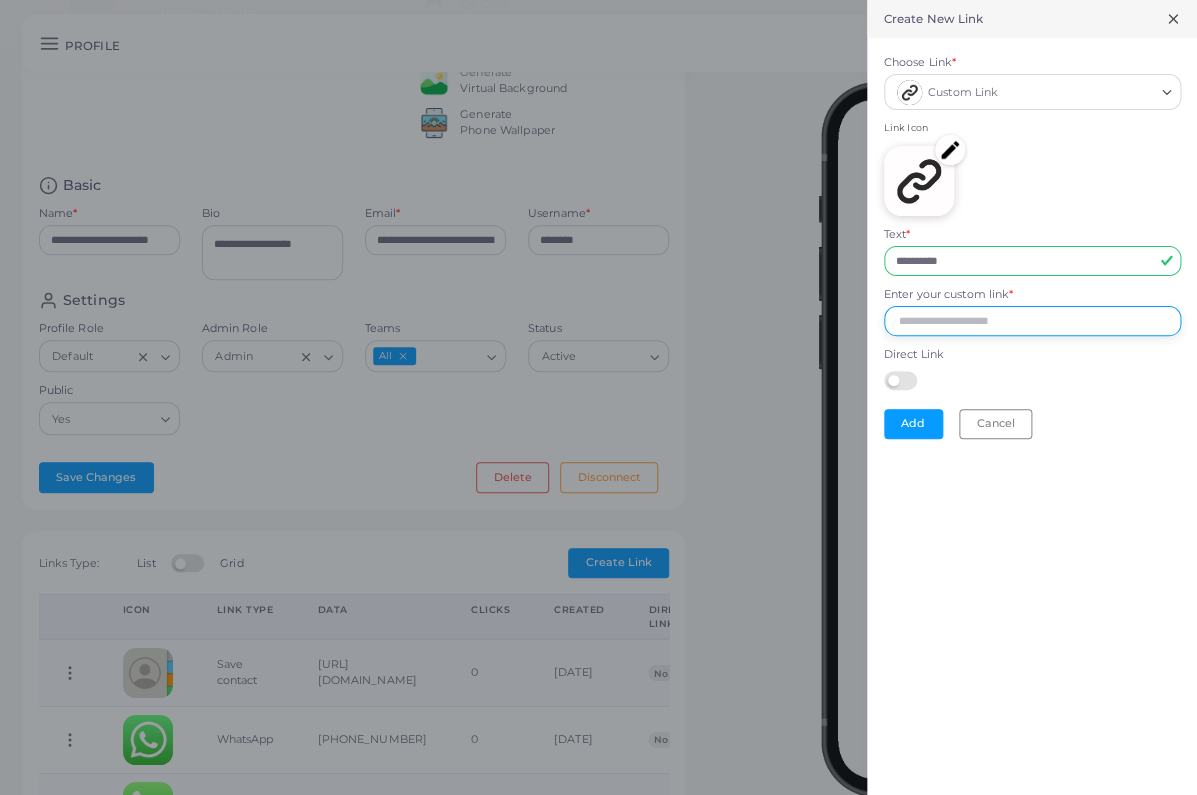 paste on "**********" 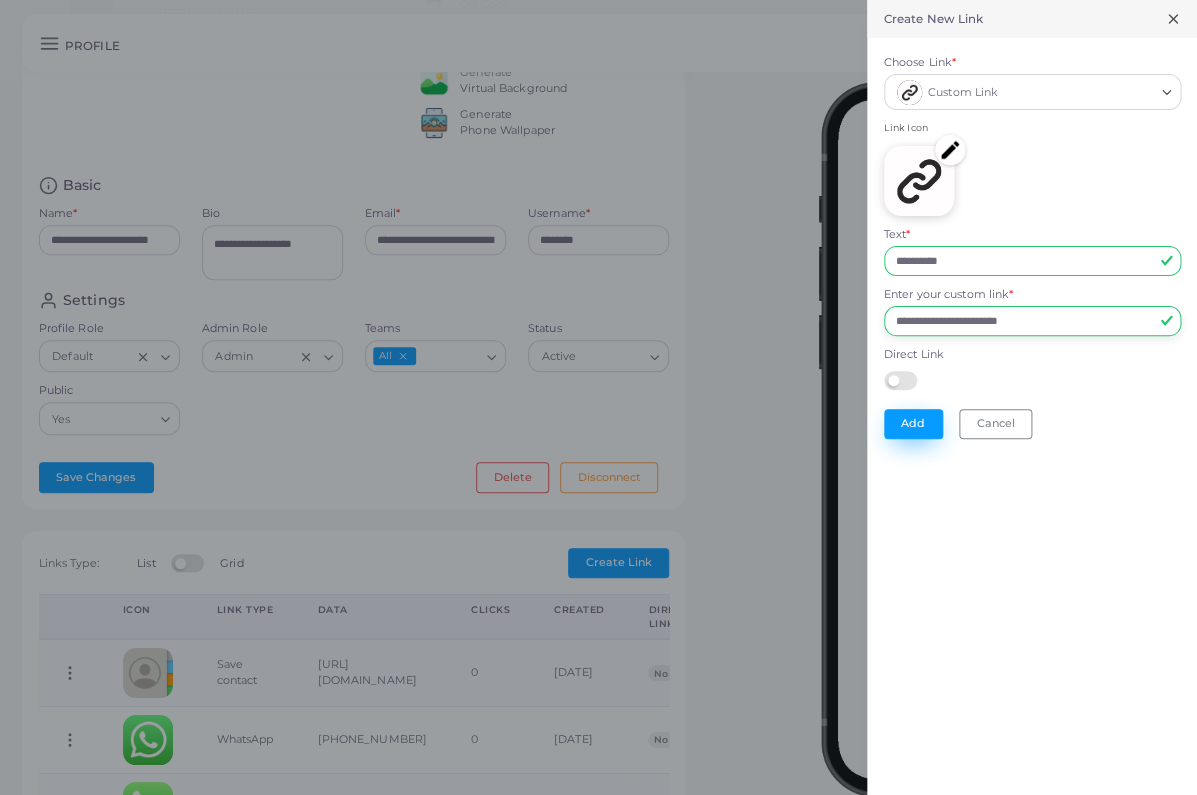 type on "**********" 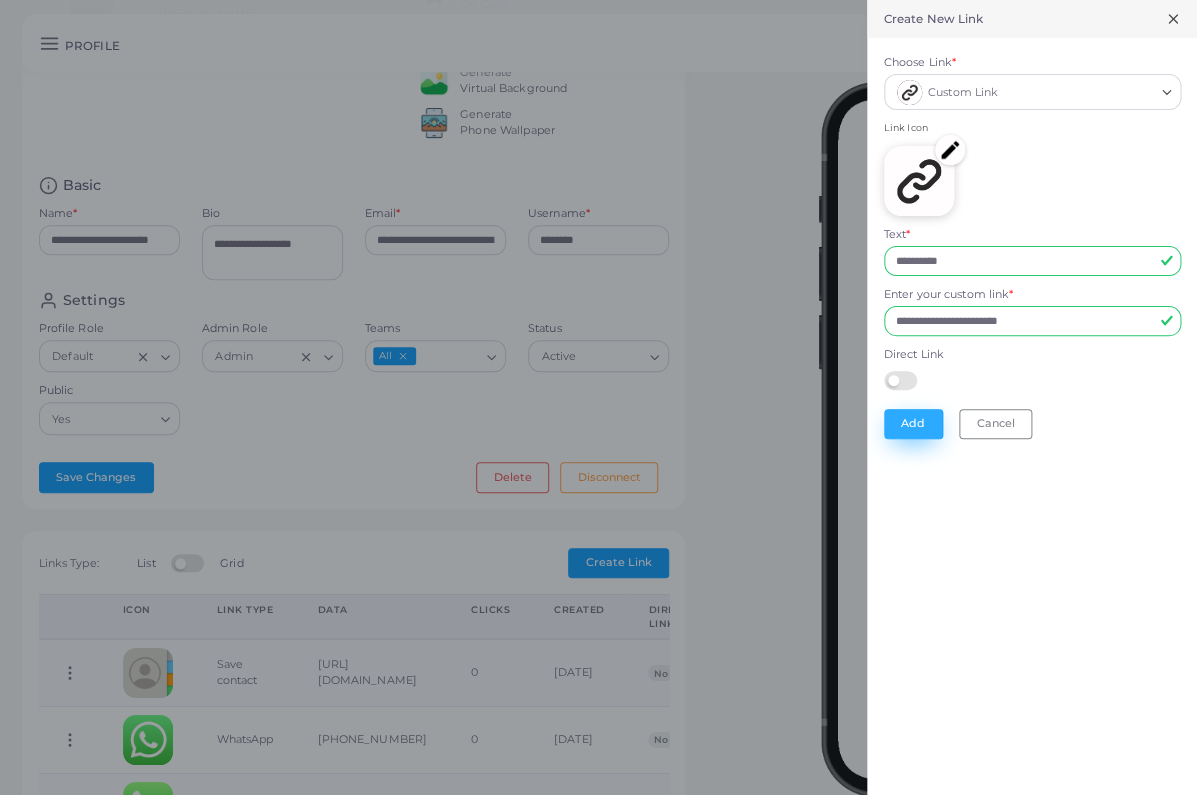 click on "Add" at bounding box center [913, 424] 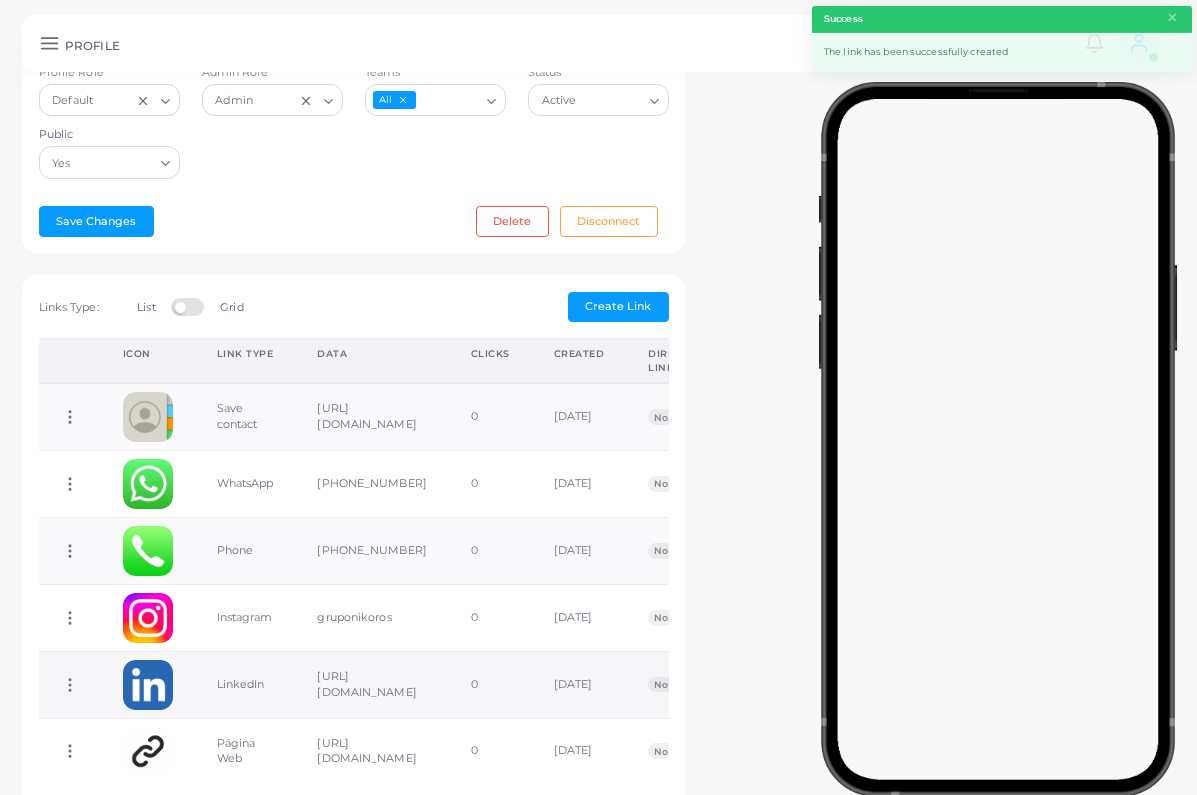 click 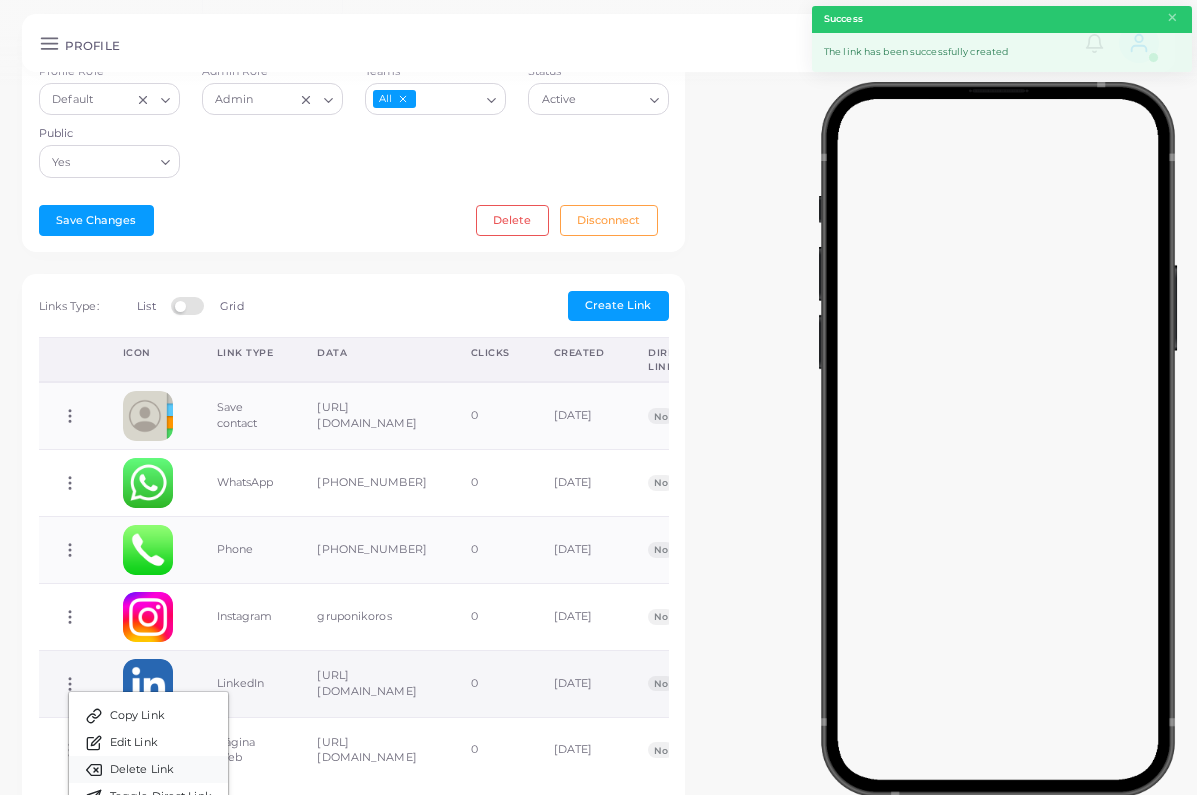 click on "Delete Link" at bounding box center (142, 770) 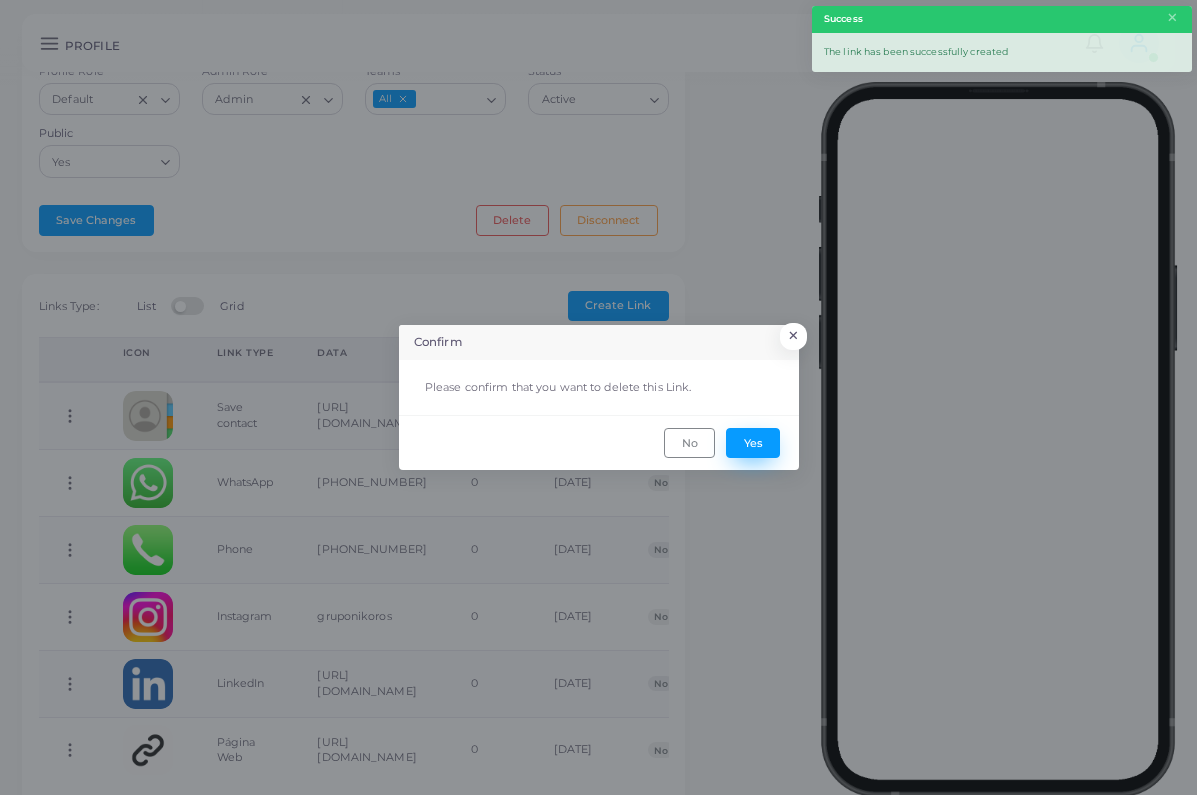 click on "Yes" at bounding box center [753, 443] 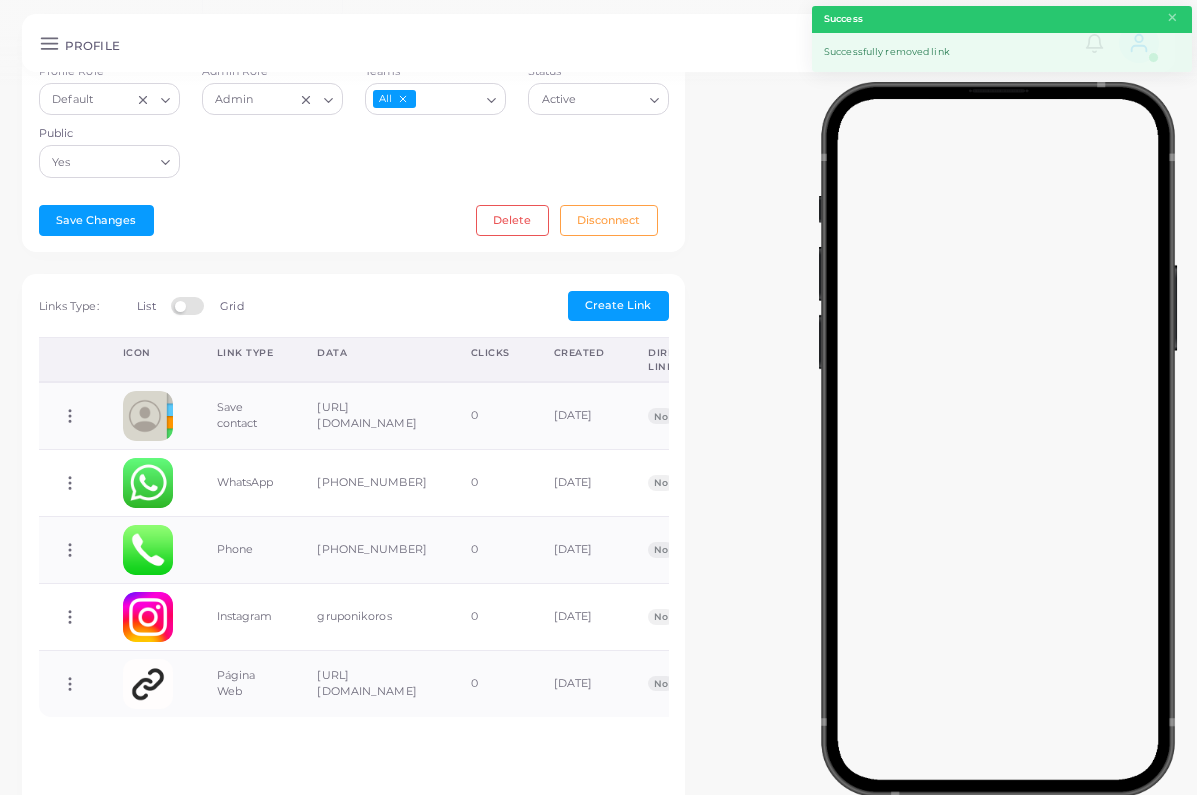 click on "Create Link" at bounding box center (618, 305) 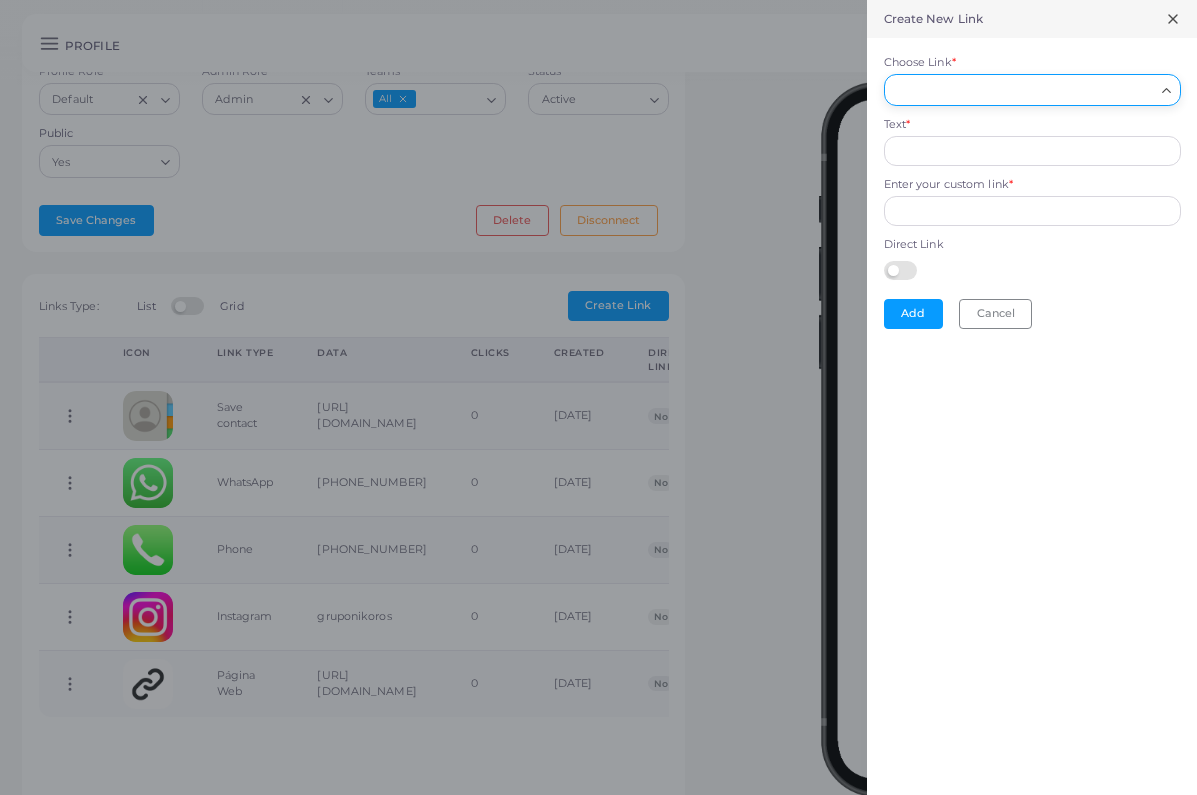 click on "Choose Link  *" at bounding box center (1023, 90) 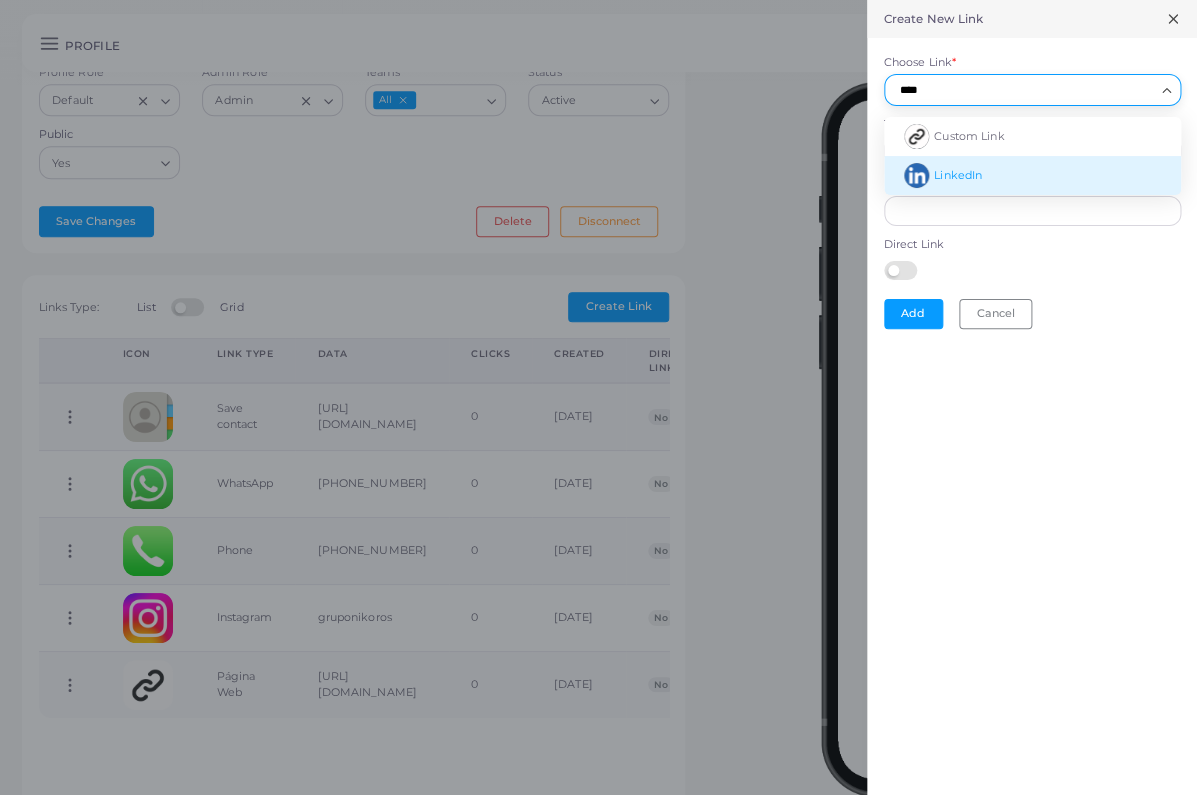 click on "LinkedIn" at bounding box center (1032, 175) 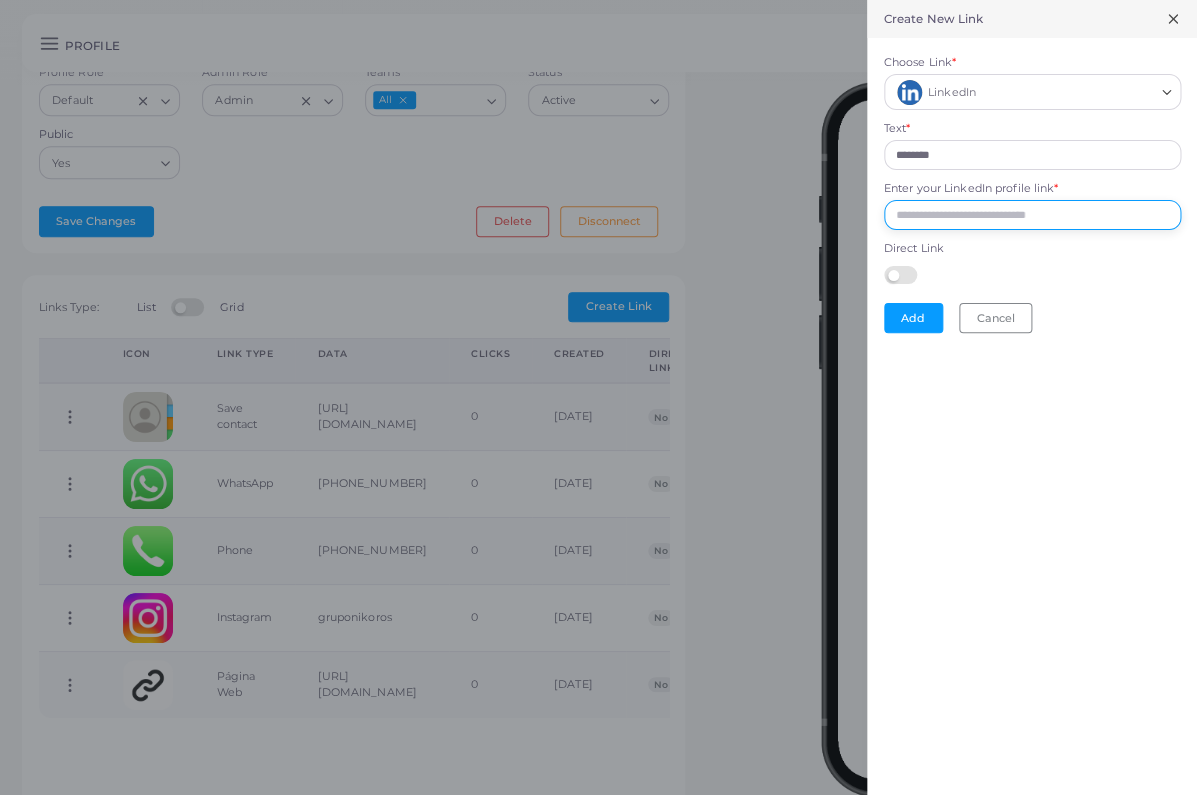 click on "Enter your LinkedIn profile link  *" at bounding box center (1032, 215) 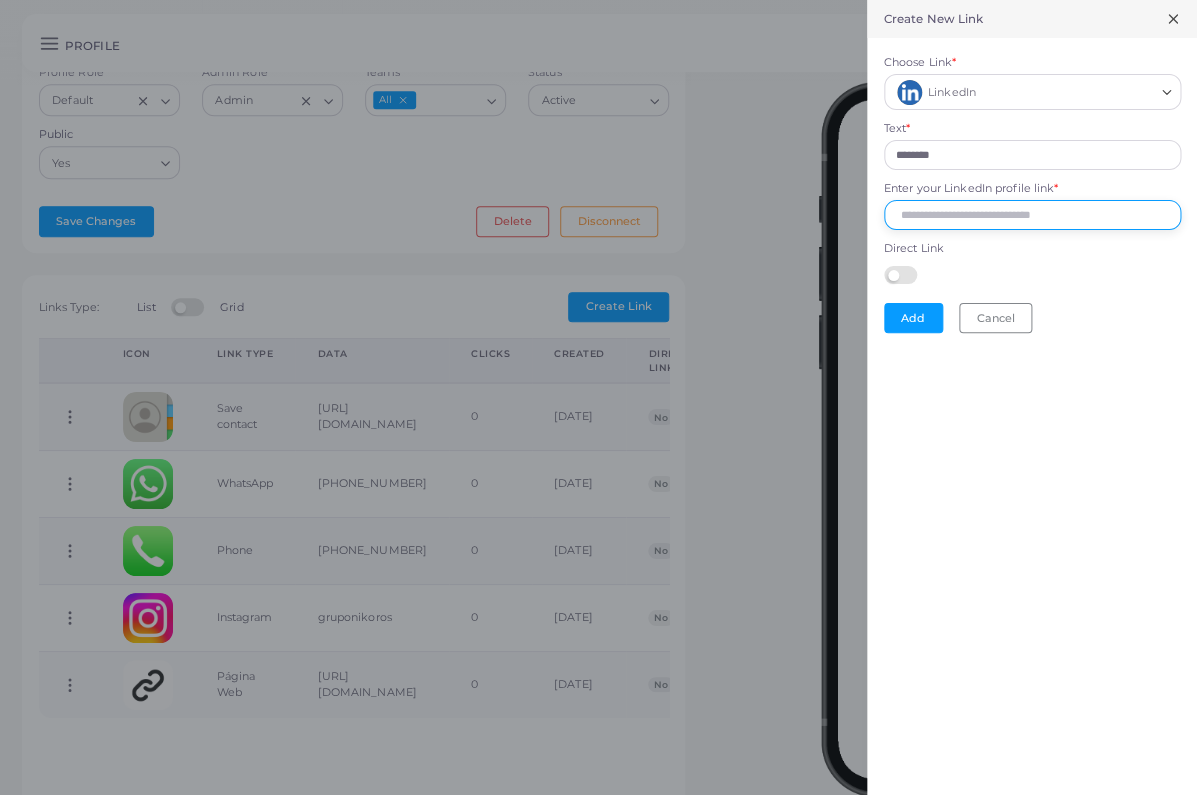 paste on "**********" 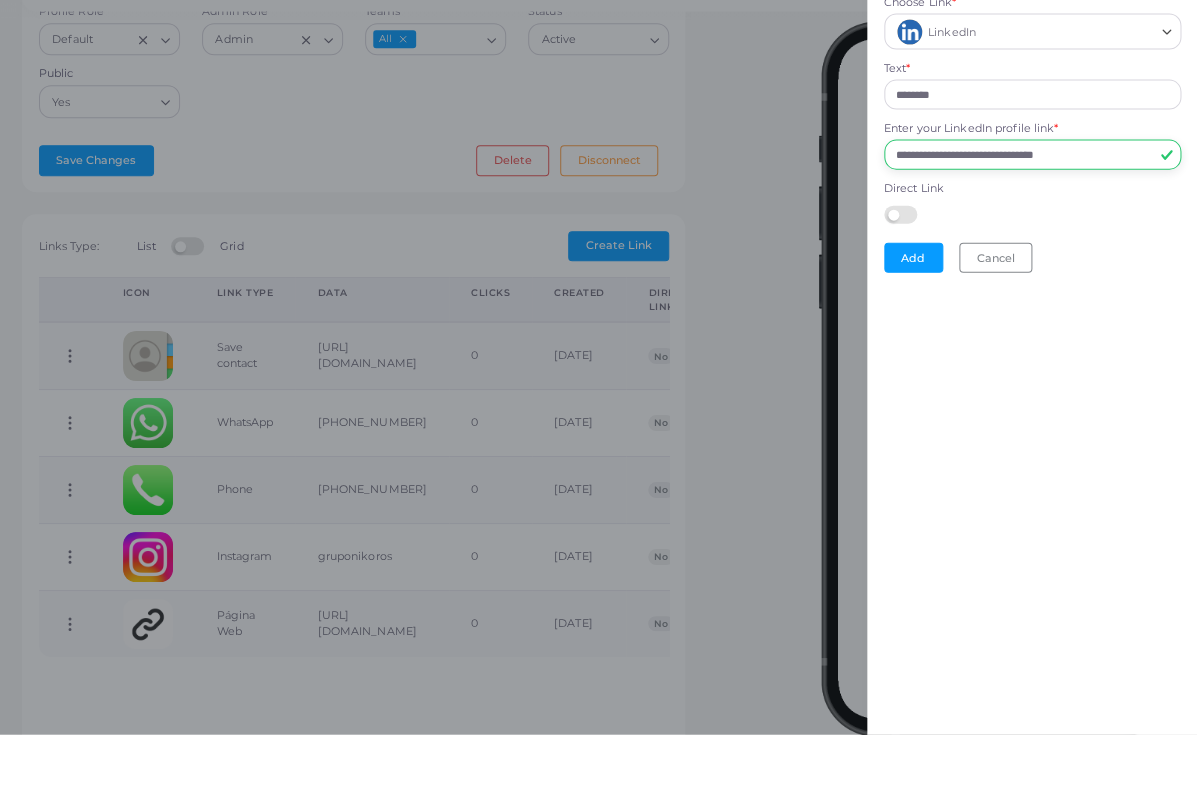 scroll, scrollTop: 503, scrollLeft: 0, axis: vertical 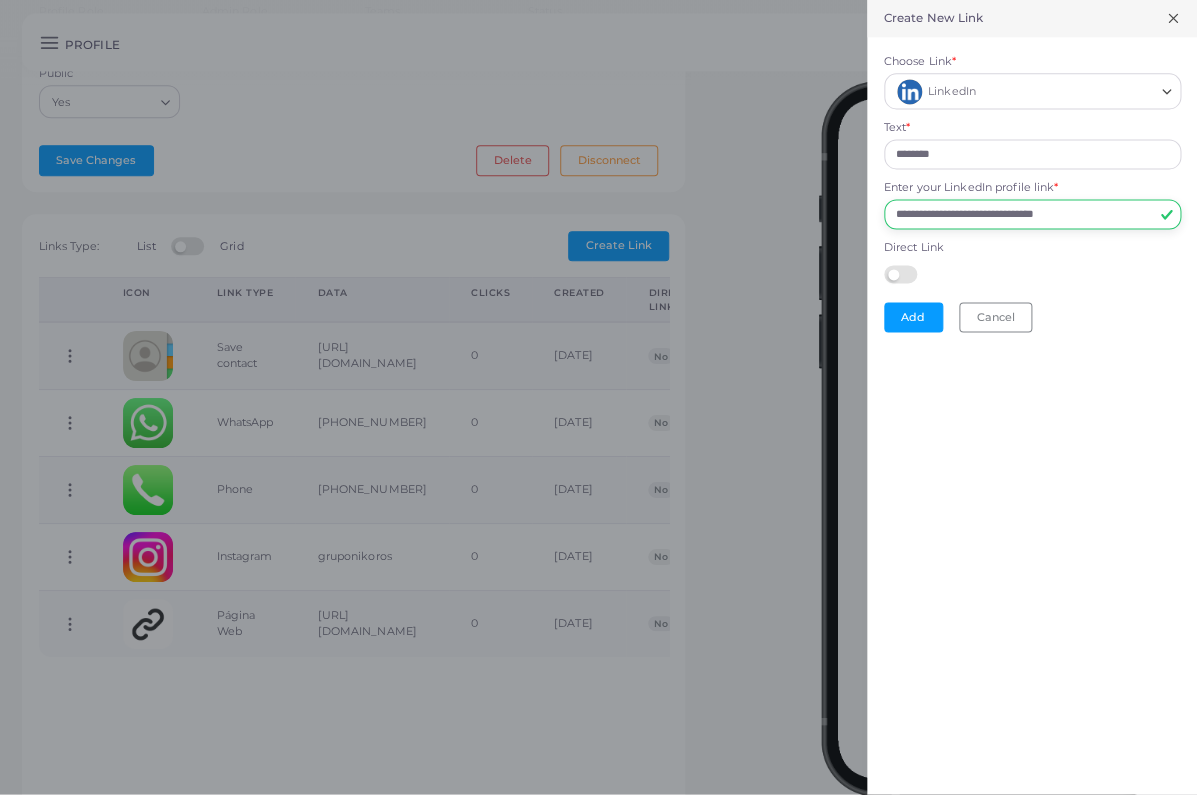 click on "**********" at bounding box center [1032, 215] 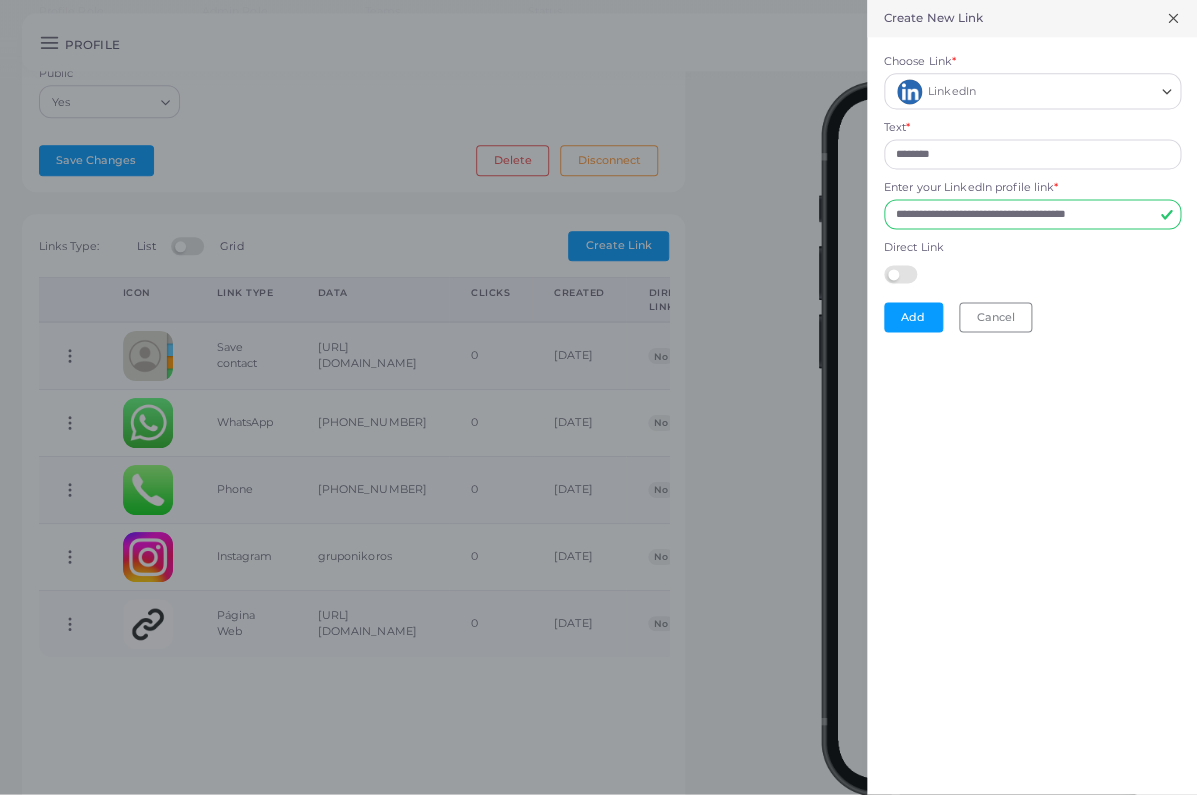 drag, startPoint x: 676, startPoint y: 22, endPoint x: -1, endPoint y: -505, distance: 857.93823 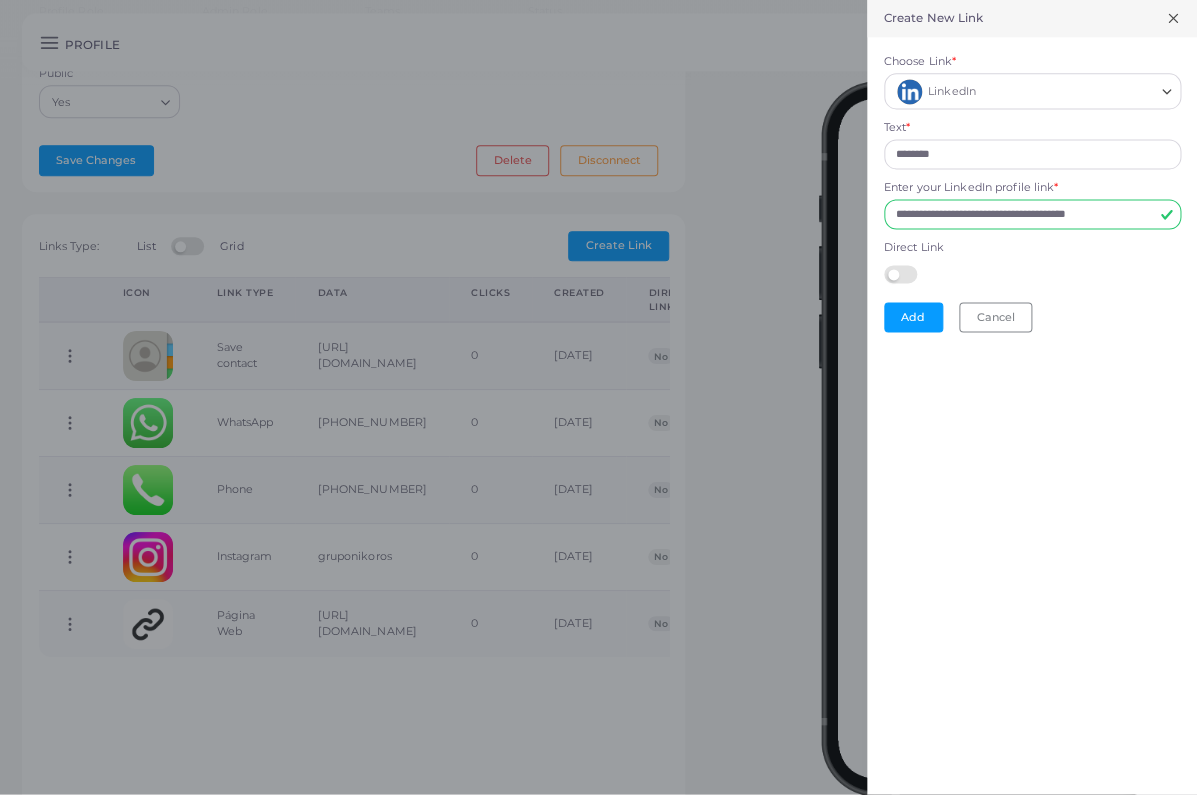 click on "**********" at bounding box center [598, -106] 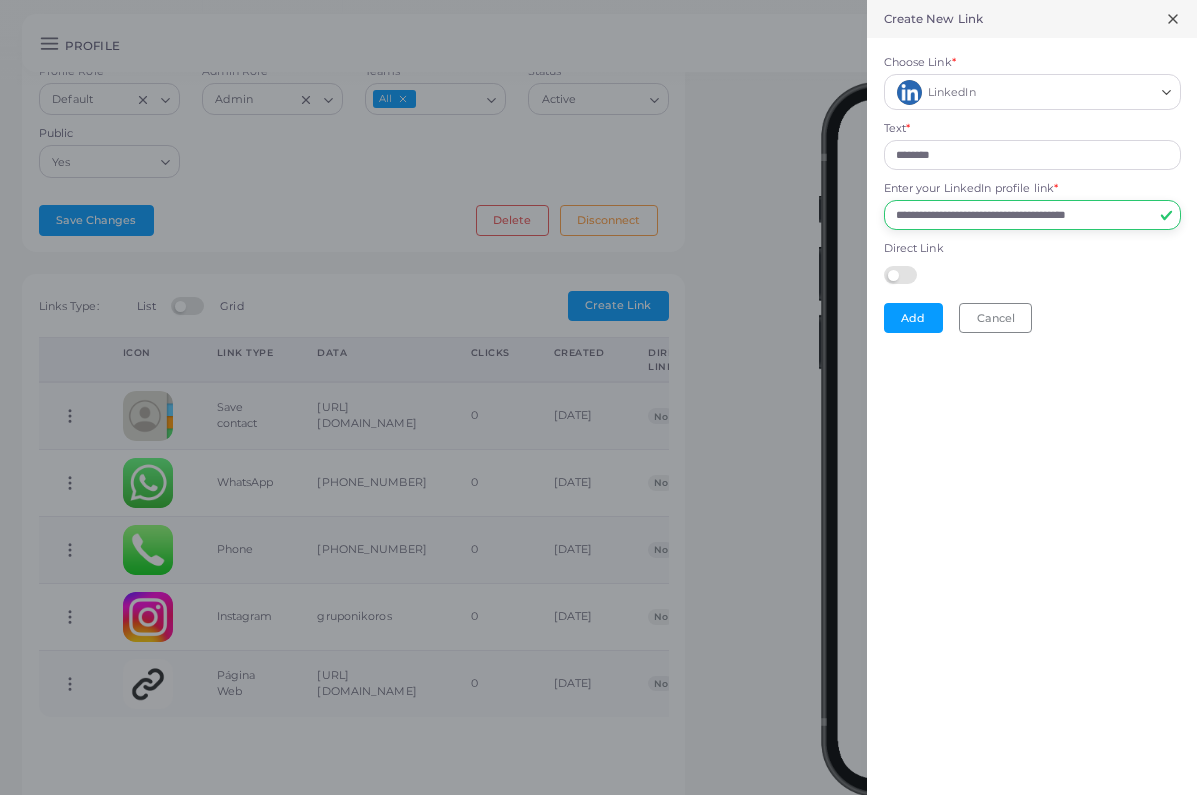 click on "**********" at bounding box center [1032, 215] 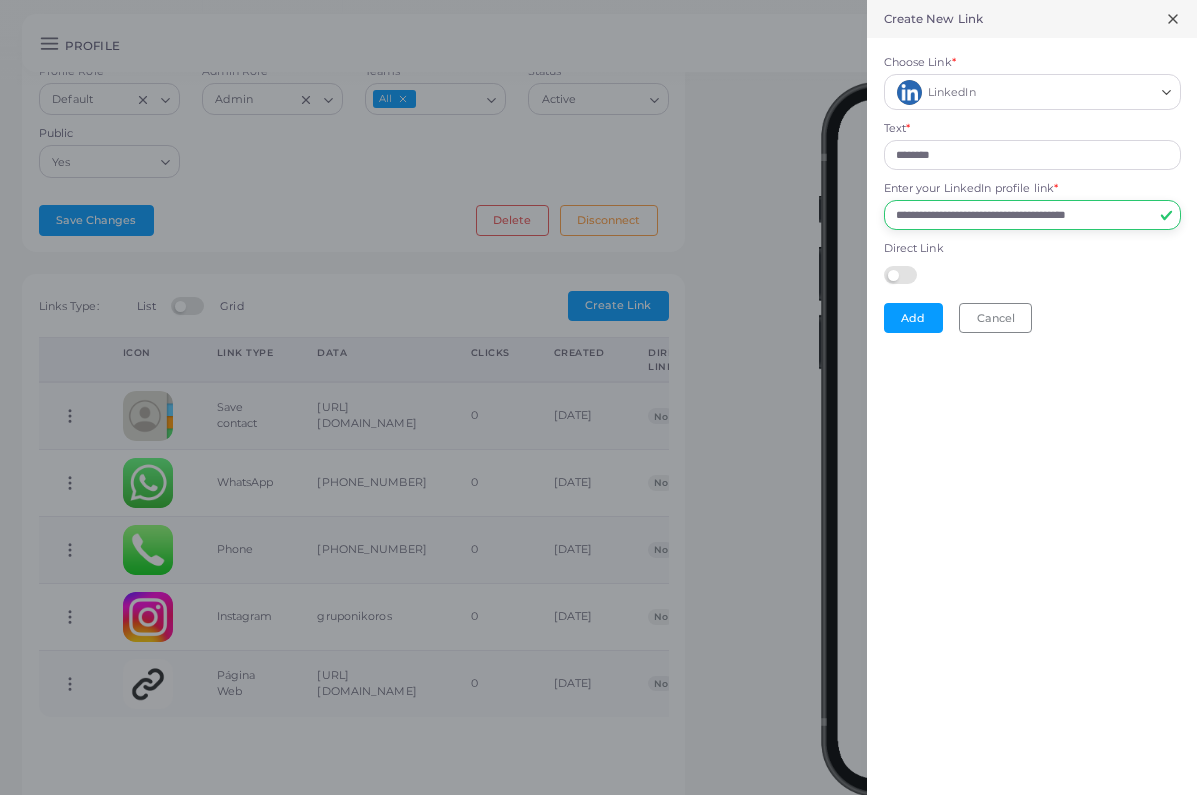 scroll, scrollTop: 443, scrollLeft: 0, axis: vertical 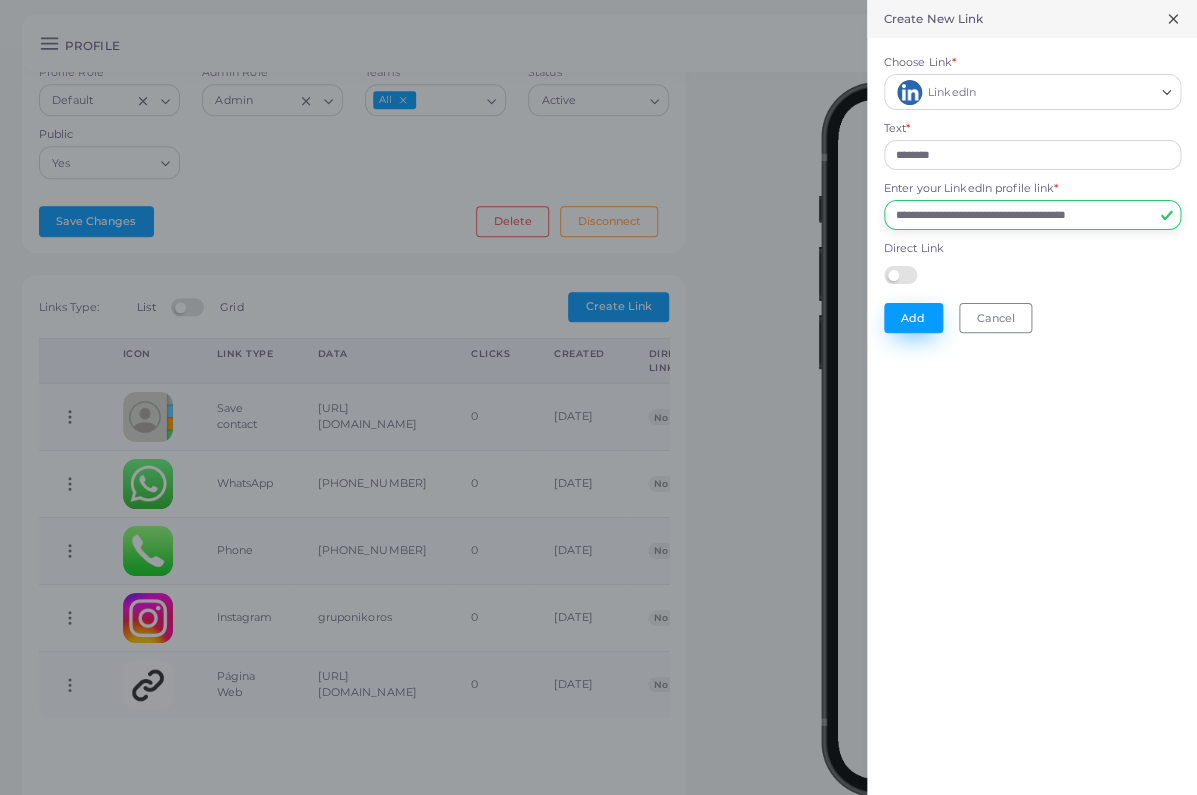 type on "**********" 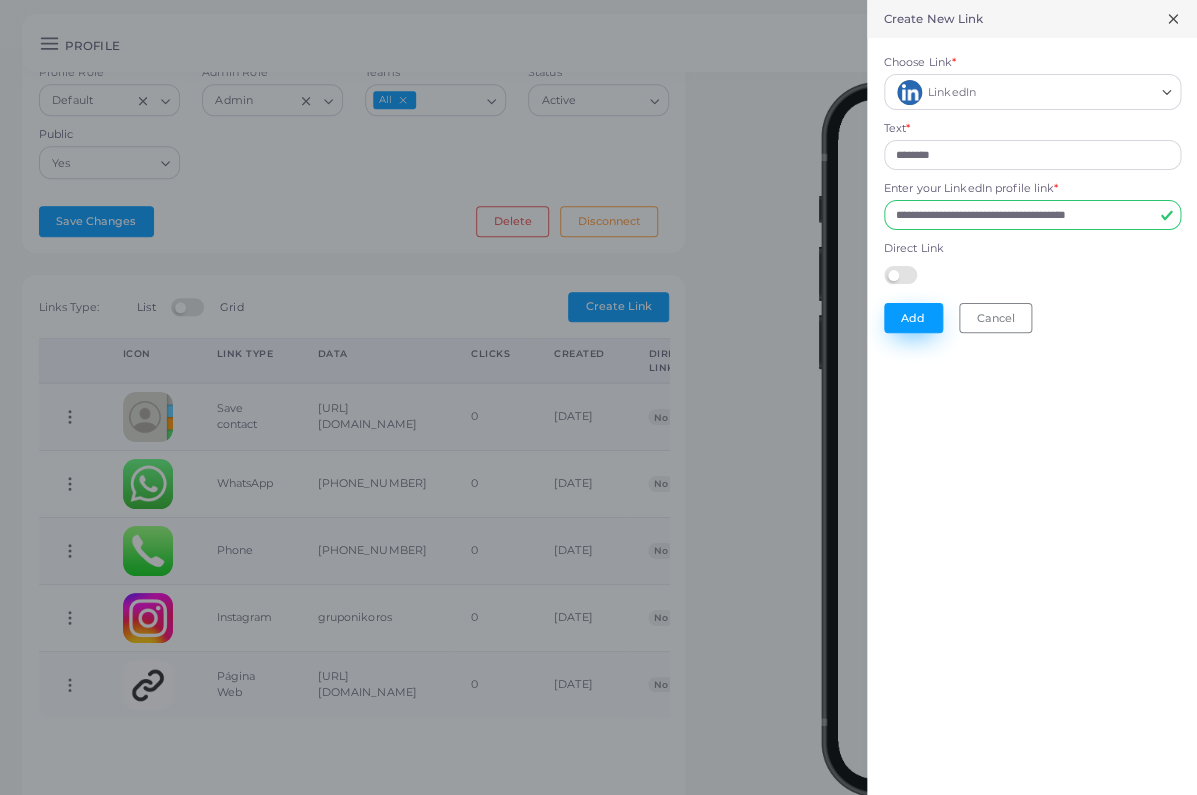 click on "Add" at bounding box center (913, 318) 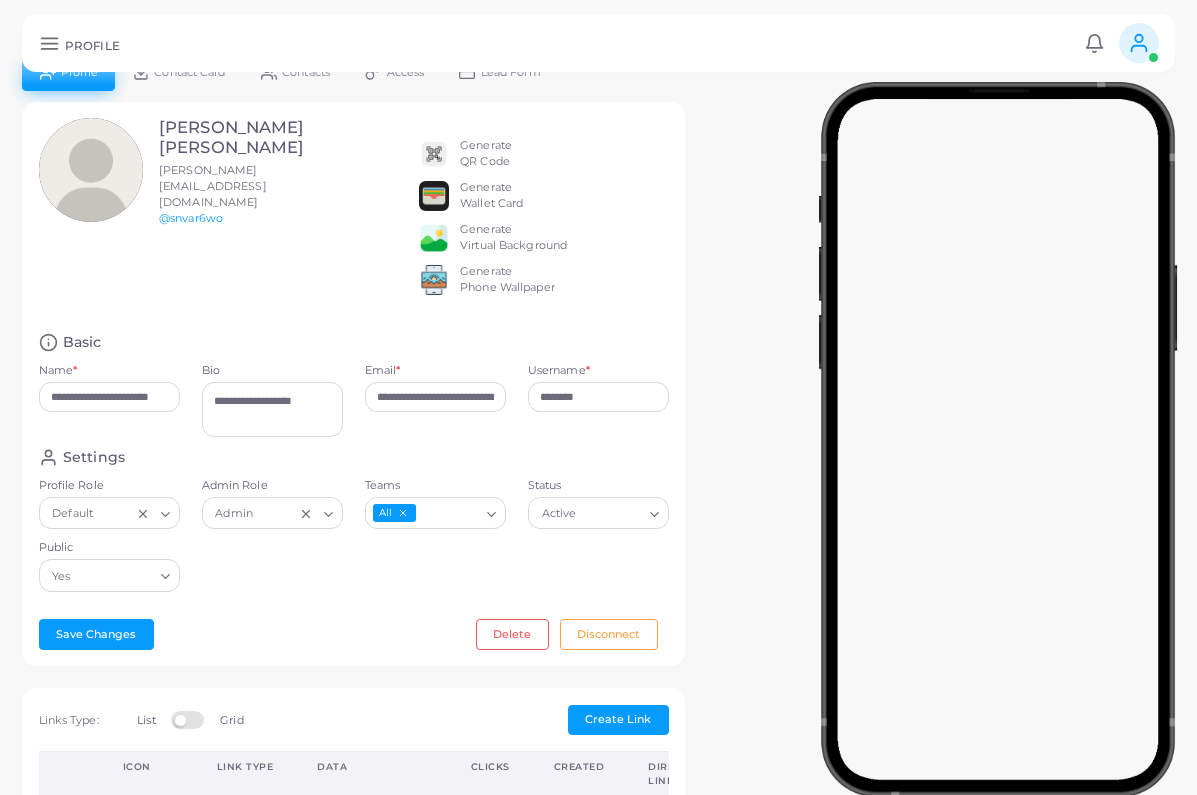 scroll, scrollTop: 0, scrollLeft: 0, axis: both 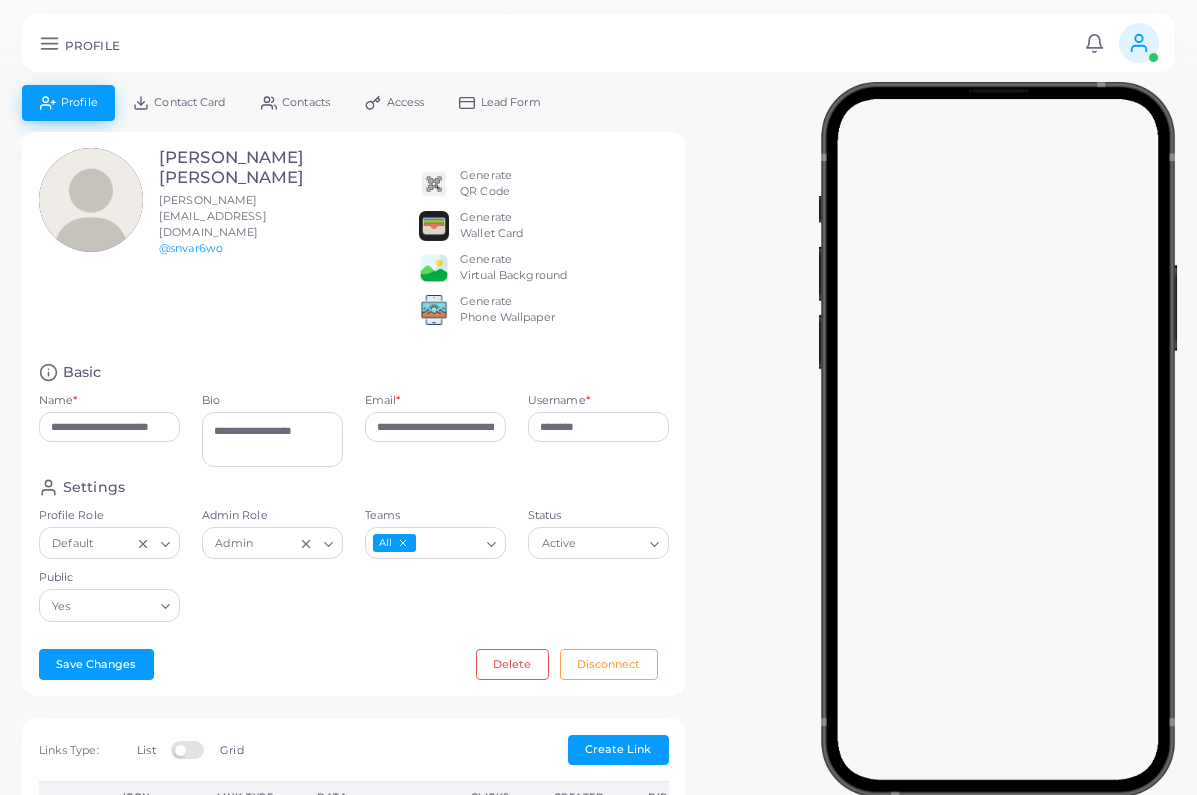 click on "Access" at bounding box center (406, 102) 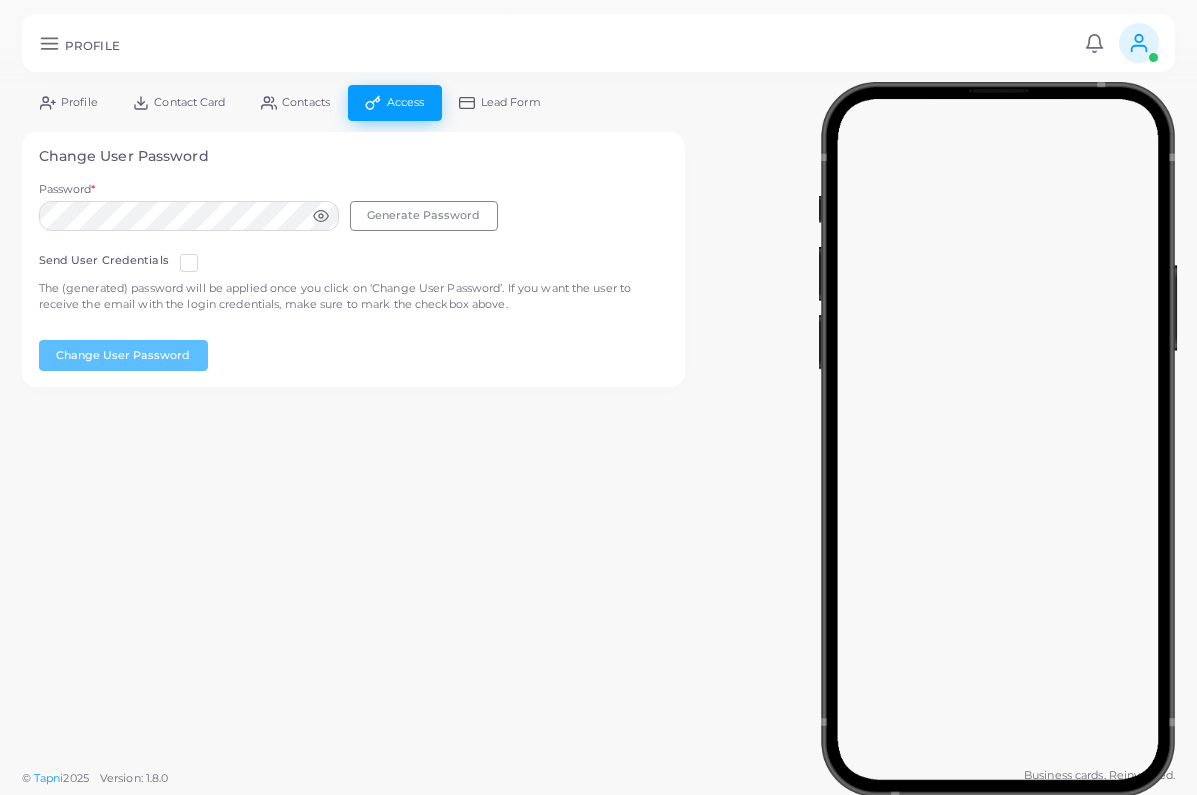 click on "Contact Card" at bounding box center [189, 102] 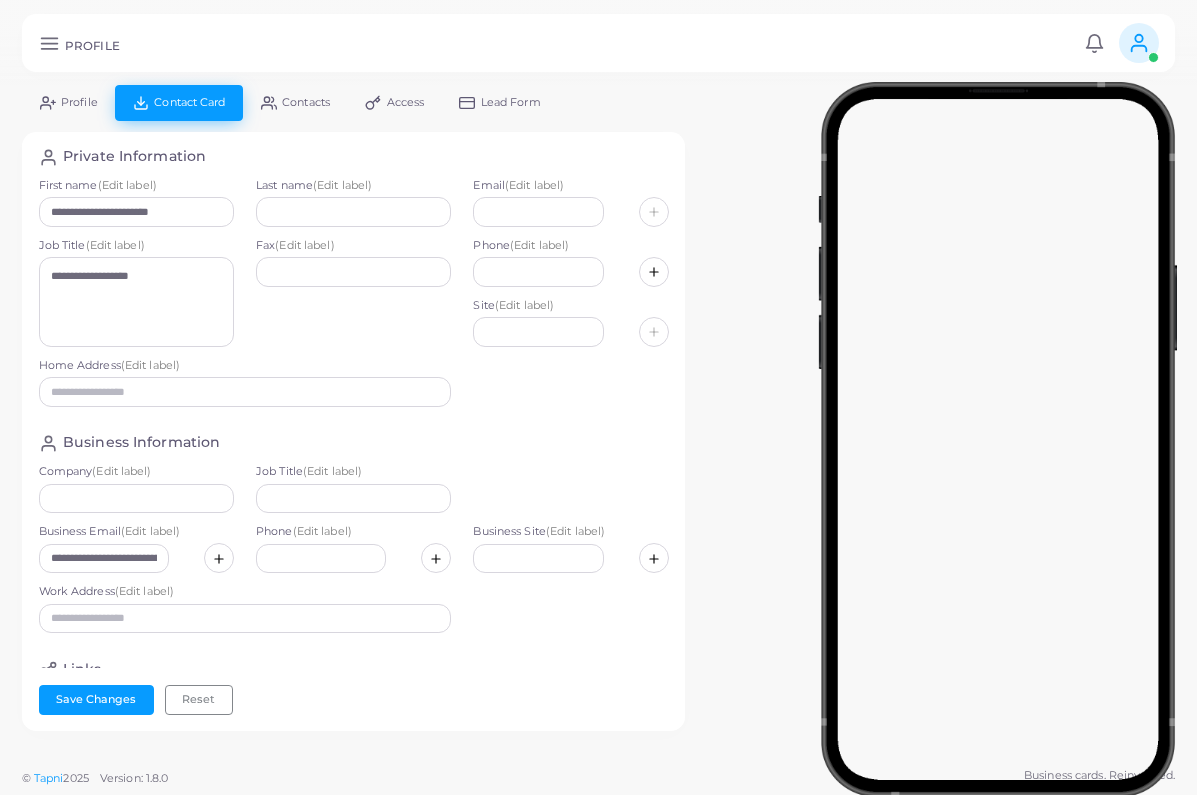 click on "Lead Form" at bounding box center [511, 102] 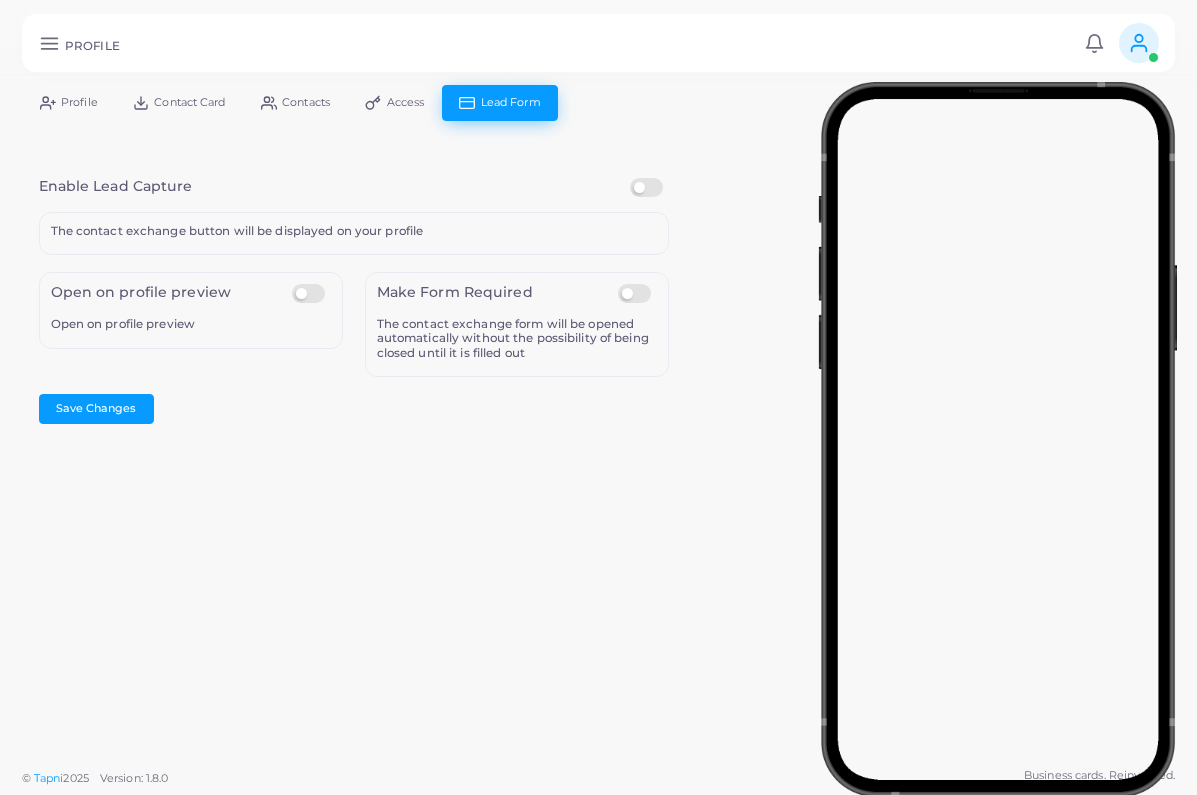 click 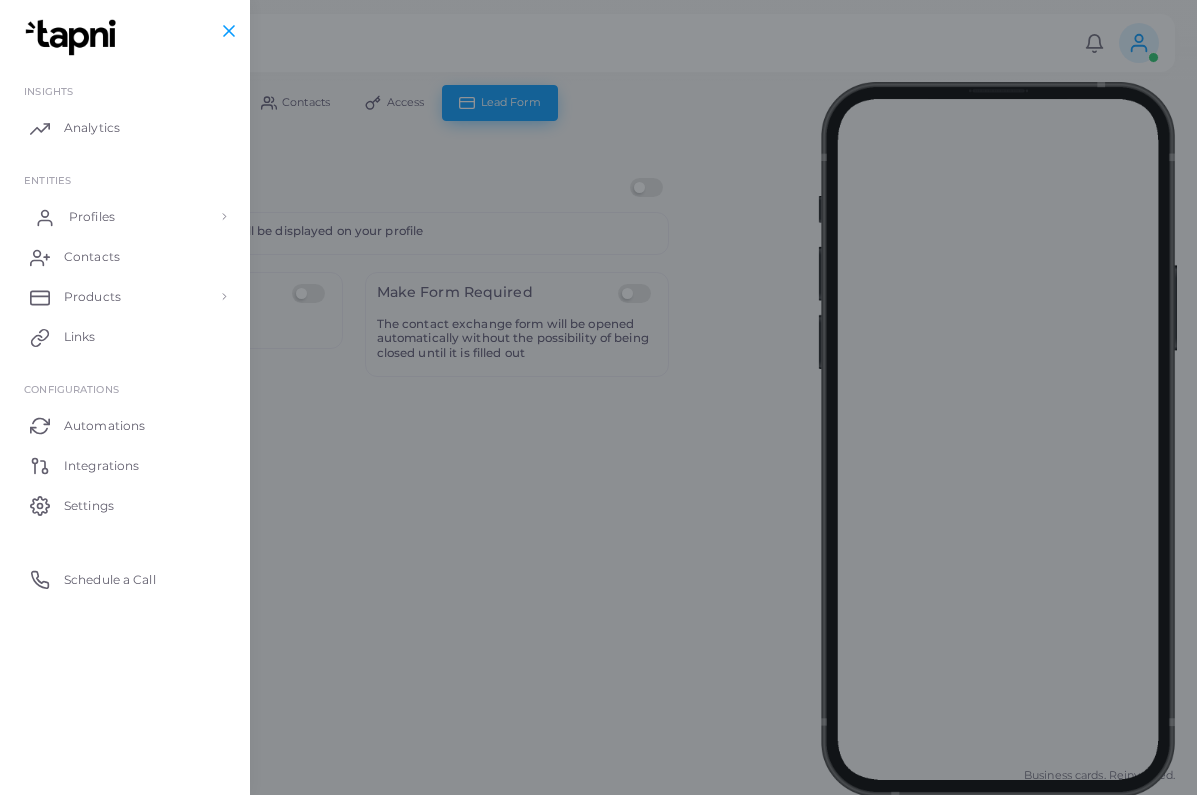 click on "Profiles" at bounding box center (125, 217) 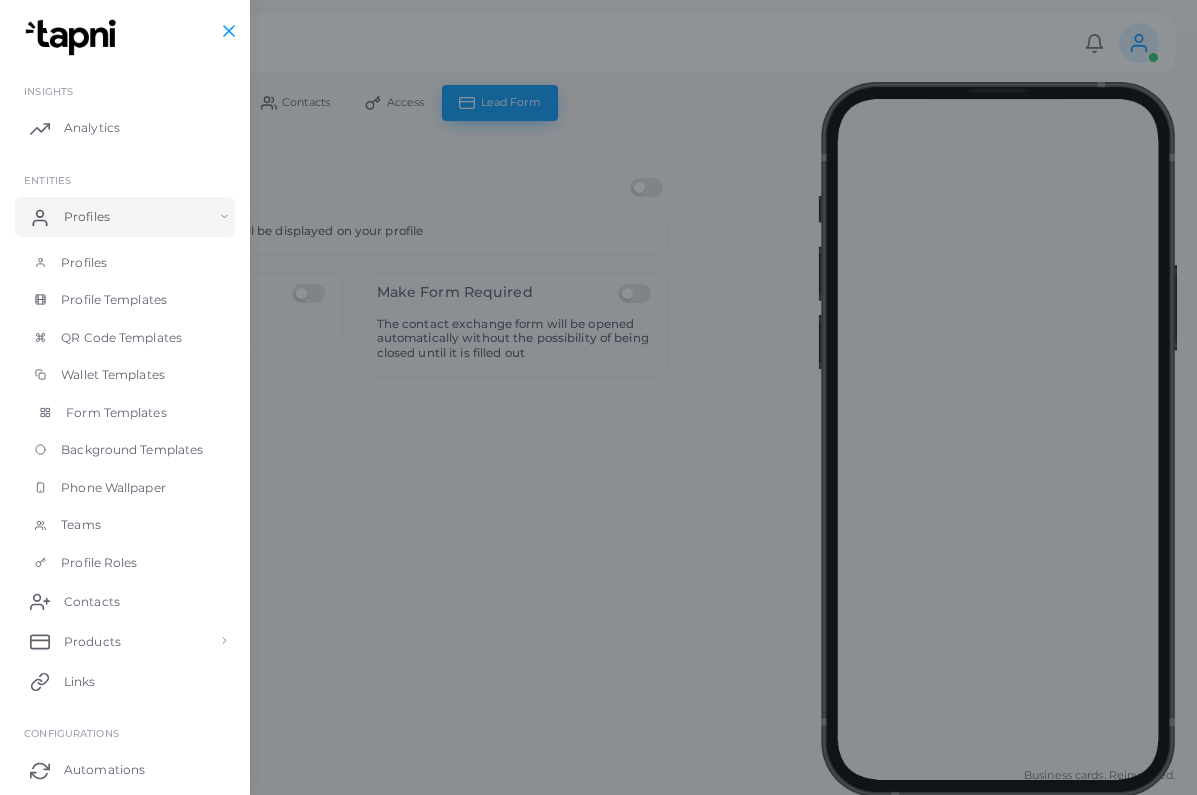 click on "Form Templates" at bounding box center (116, 413) 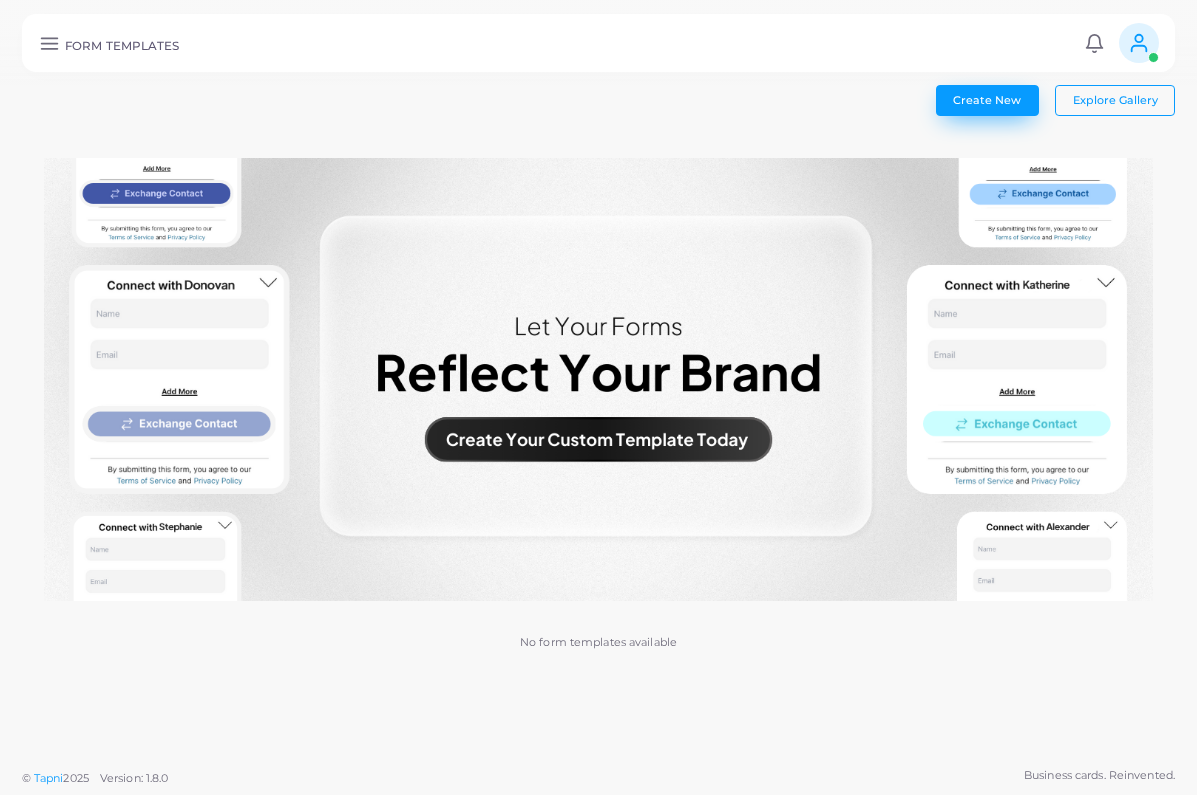 click on "Create New" at bounding box center [987, 100] 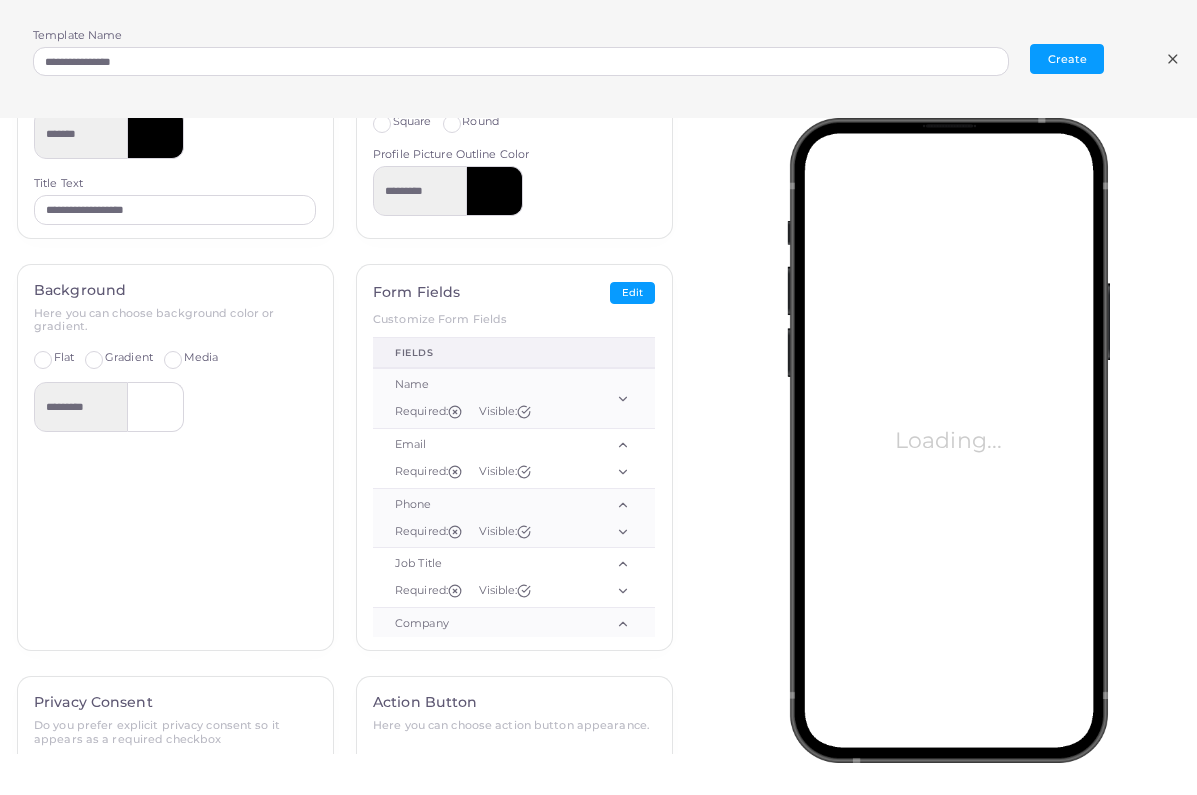 scroll, scrollTop: 136, scrollLeft: 0, axis: vertical 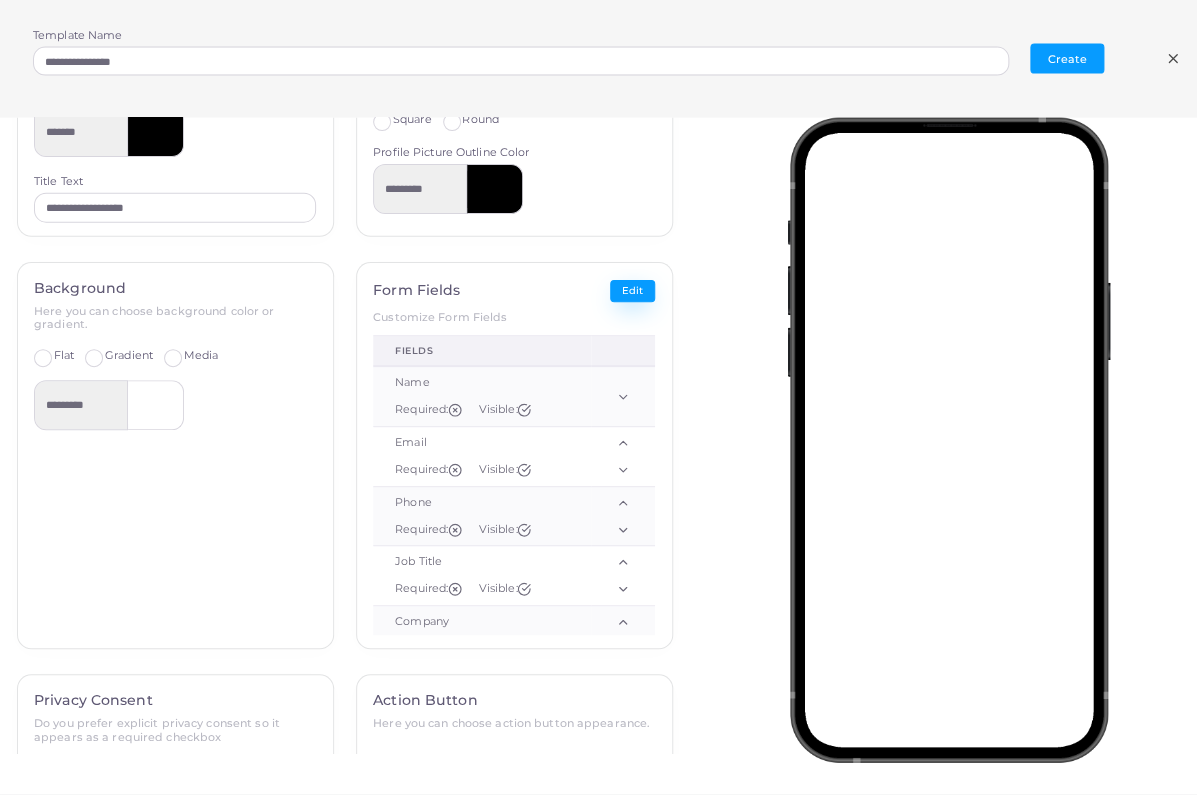 click on "Edit" at bounding box center (632, 291) 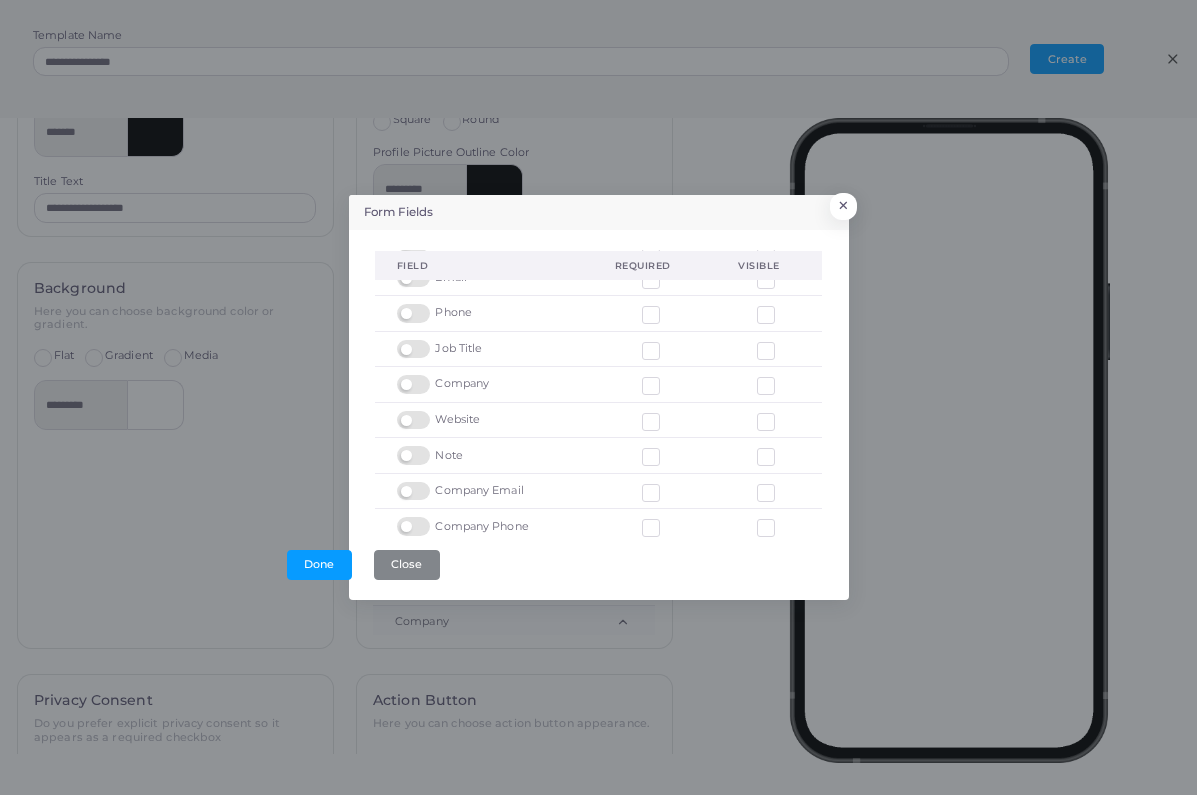 scroll, scrollTop: 55, scrollLeft: 0, axis: vertical 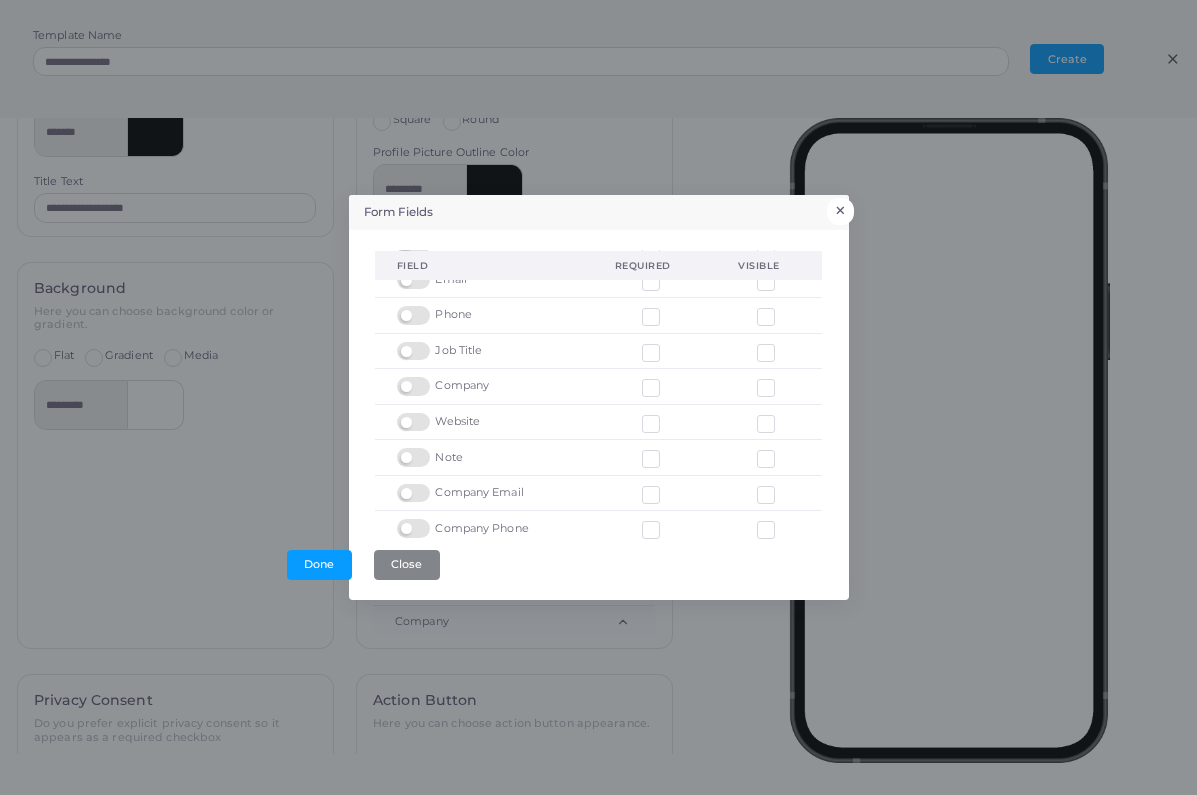click on "×" at bounding box center [840, 211] 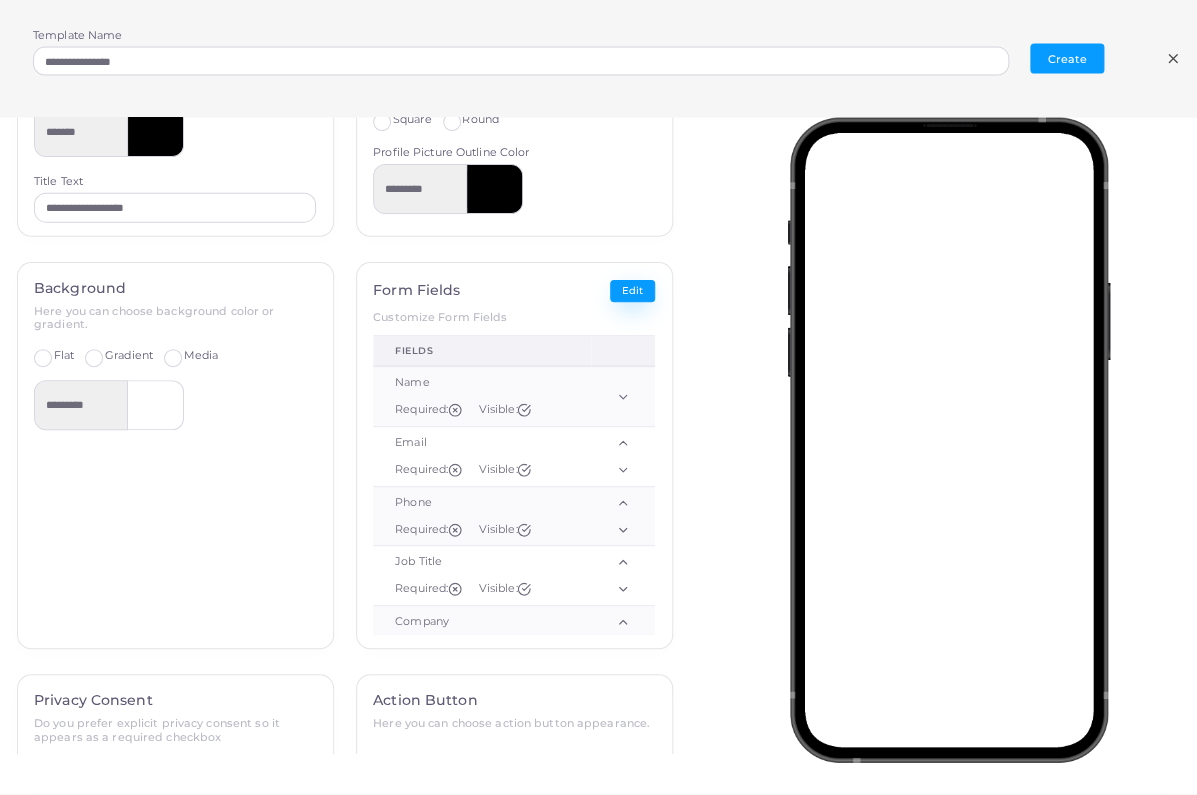 click on "Edit" at bounding box center [632, 291] 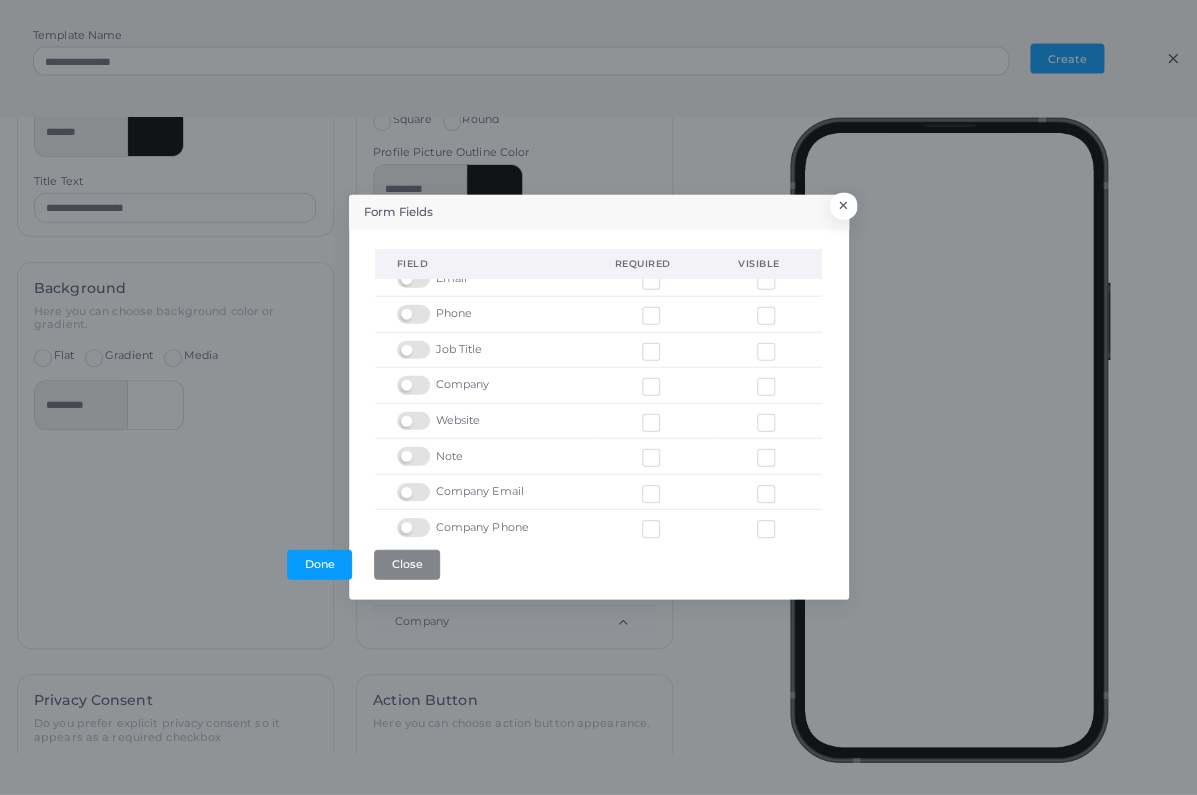 scroll, scrollTop: 55, scrollLeft: 0, axis: vertical 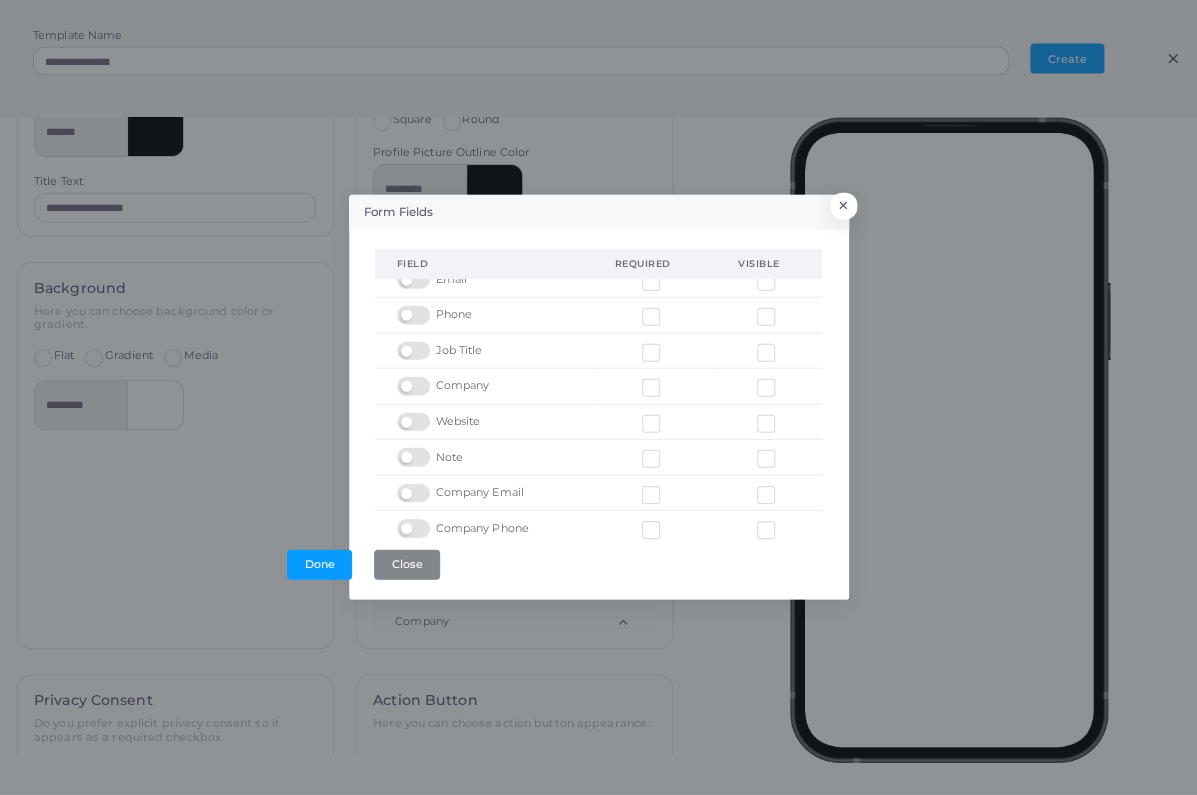 click at bounding box center (416, 484) 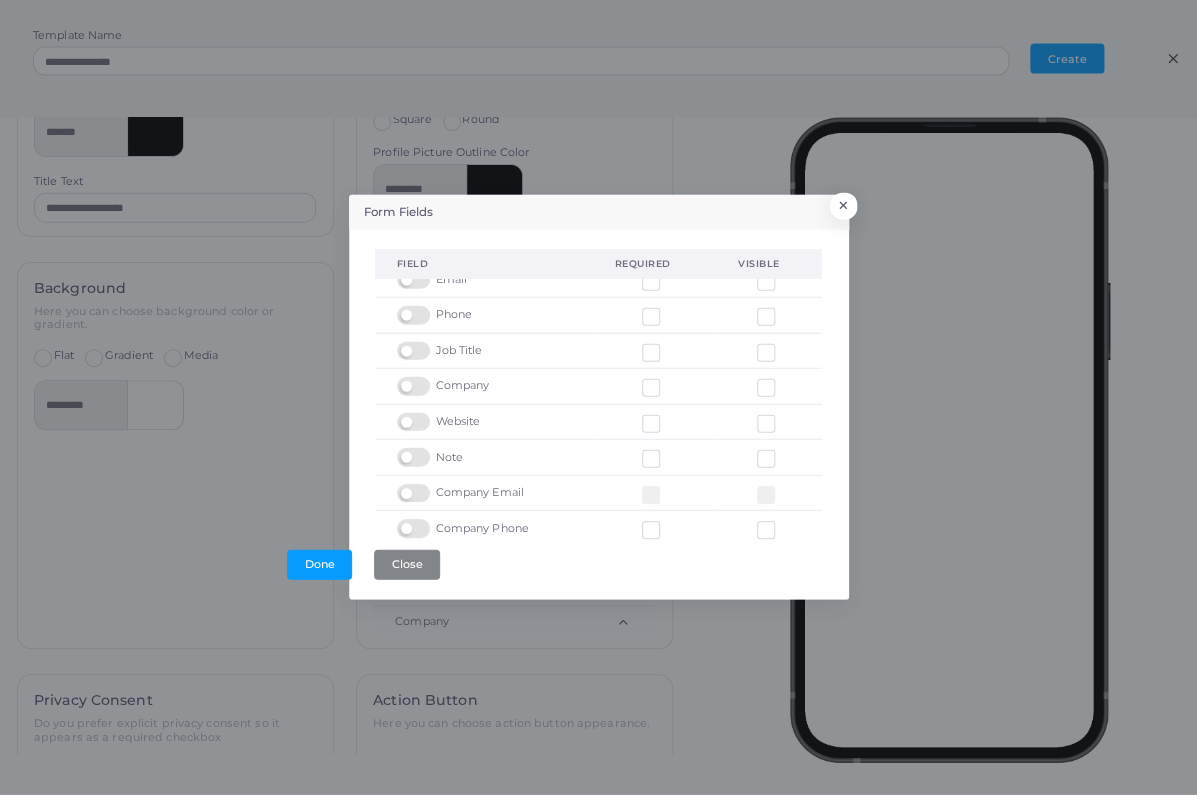 click at bounding box center (416, 519) 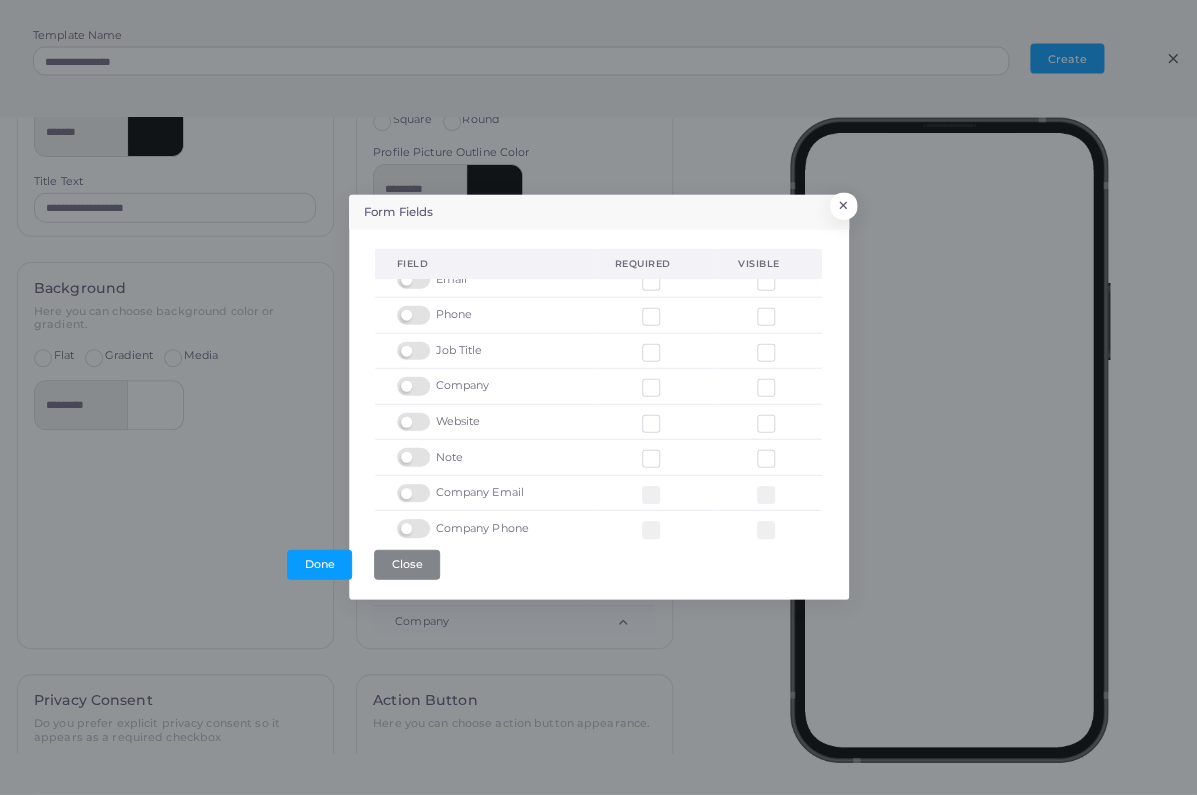 click at bounding box center (416, 413) 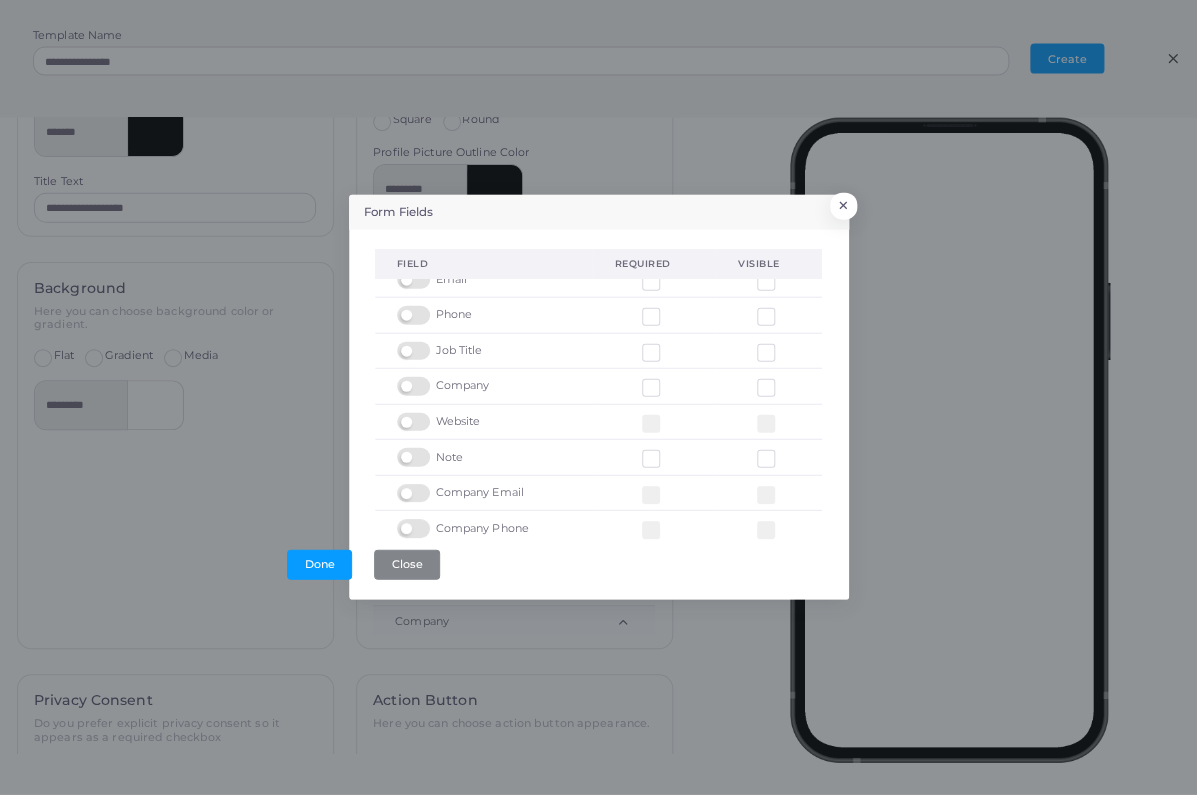 click at bounding box center [416, 342] 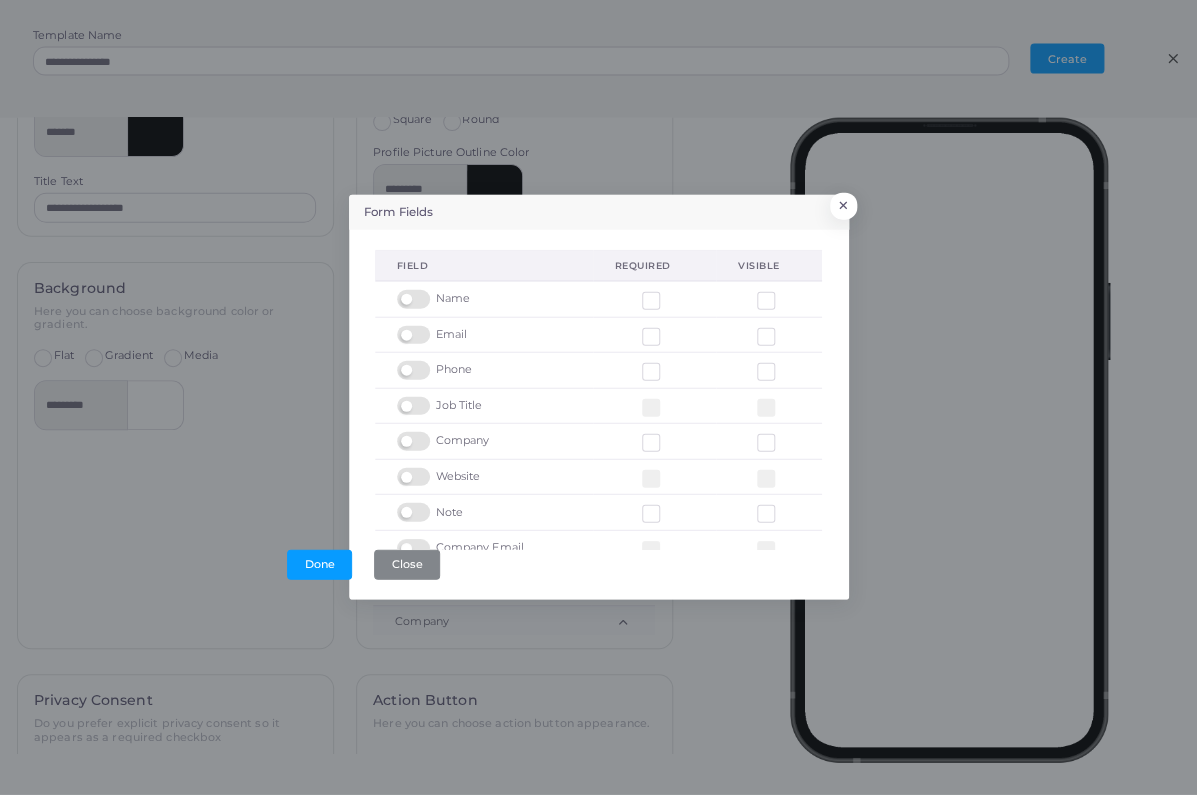 scroll, scrollTop: -2, scrollLeft: 0, axis: vertical 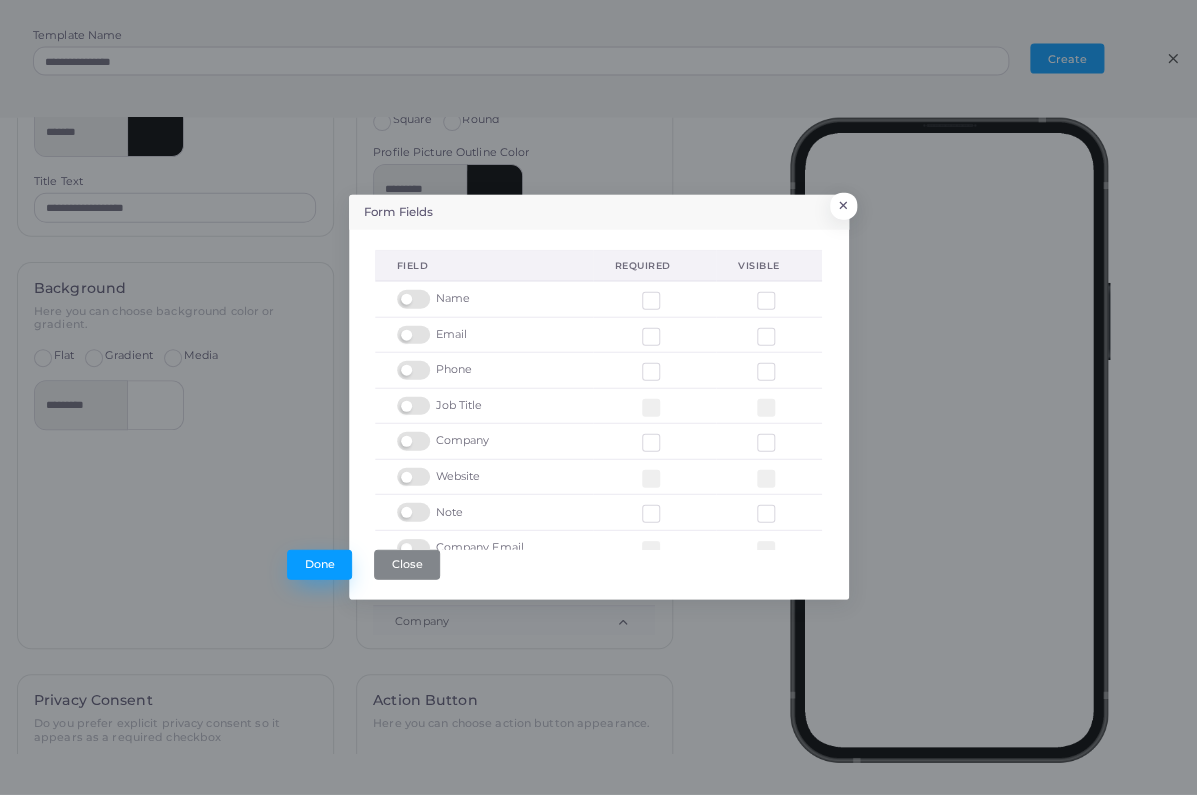click on "Done" at bounding box center (319, 565) 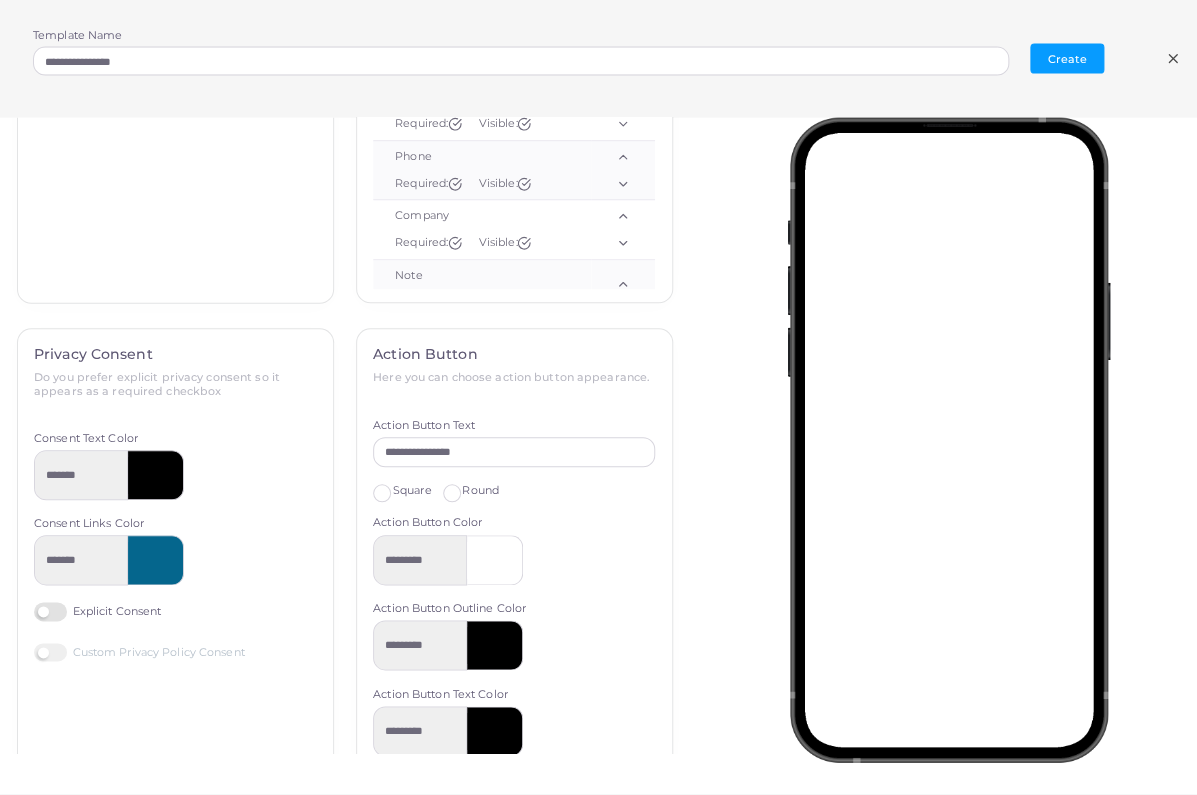 scroll, scrollTop: 474, scrollLeft: 0, axis: vertical 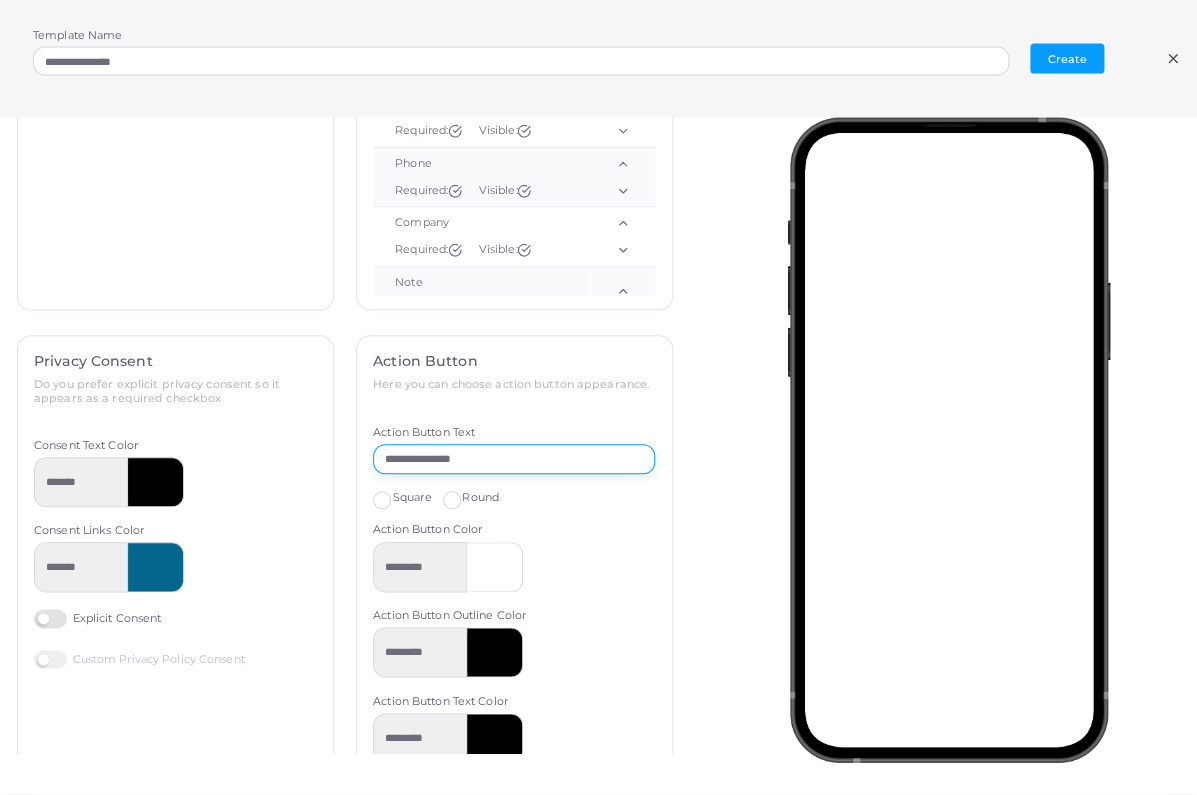 click on "**********" at bounding box center (514, 460) 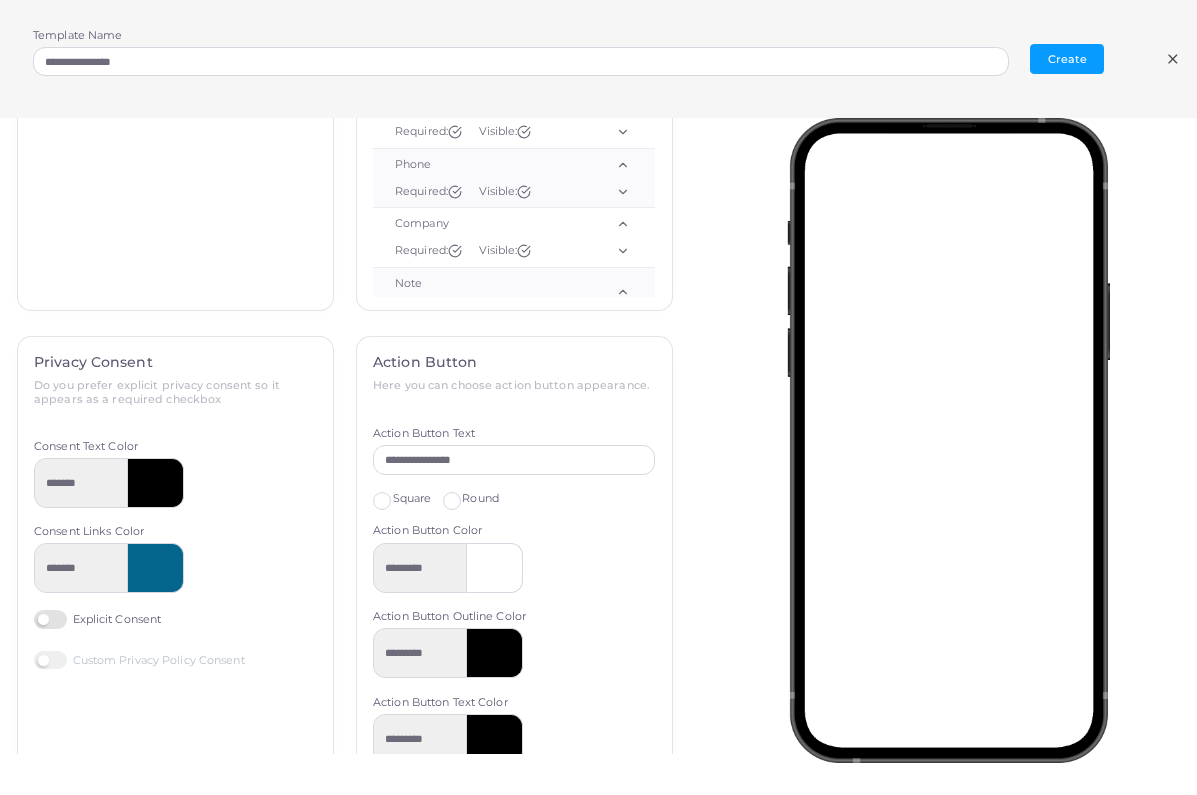 click on "**********" at bounding box center [514, 557] 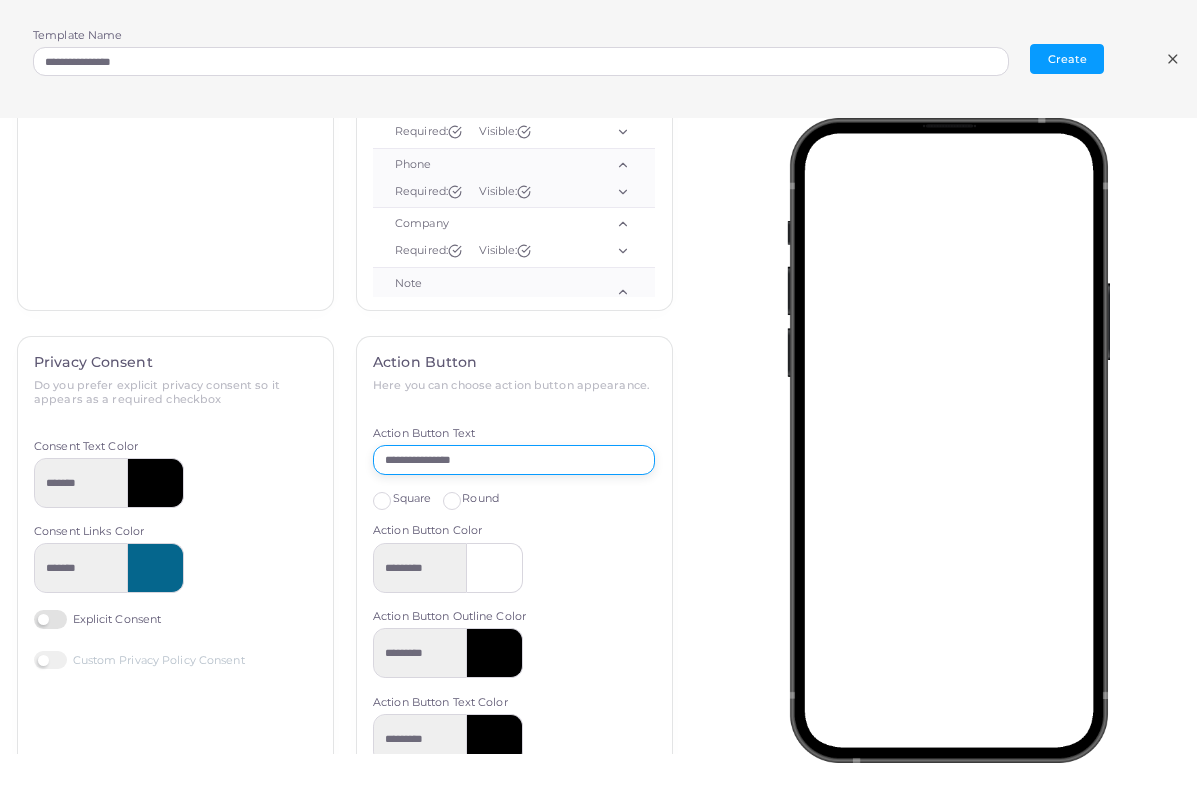 click on "**********" at bounding box center [514, 460] 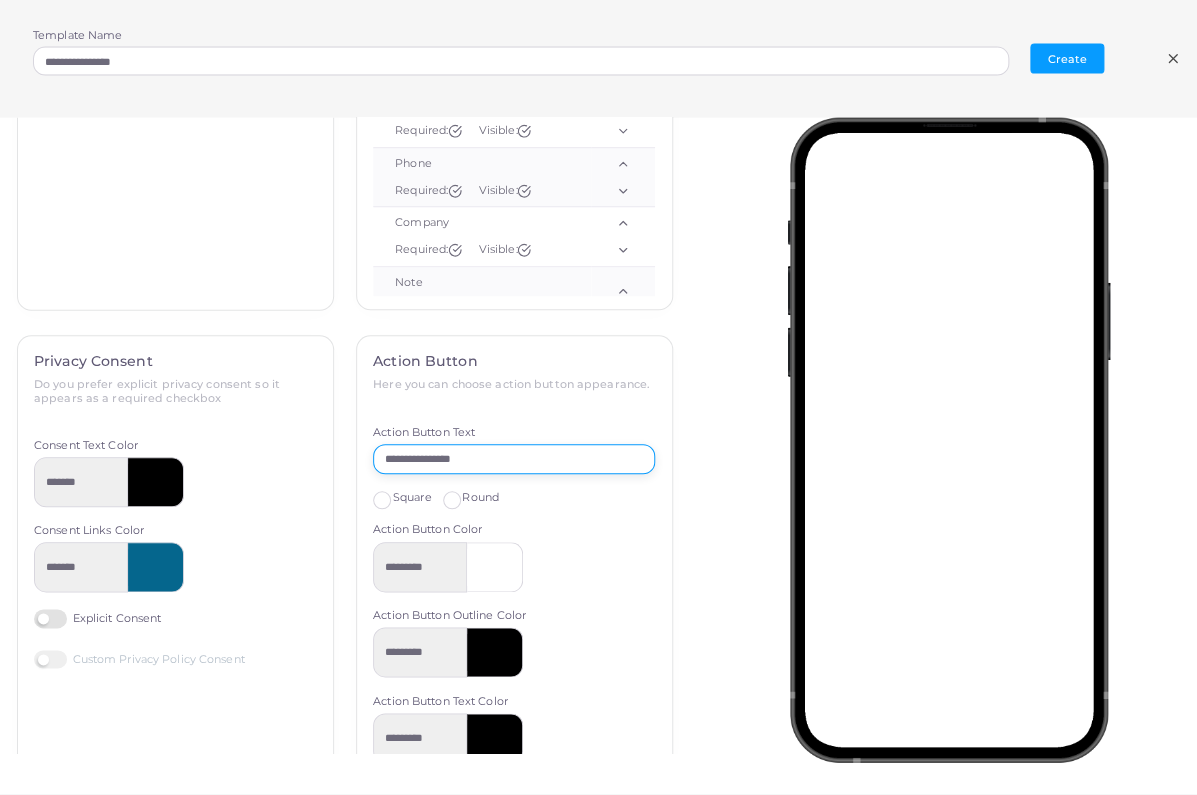 drag, startPoint x: 512, startPoint y: 450, endPoint x: 281, endPoint y: 448, distance: 231.00865 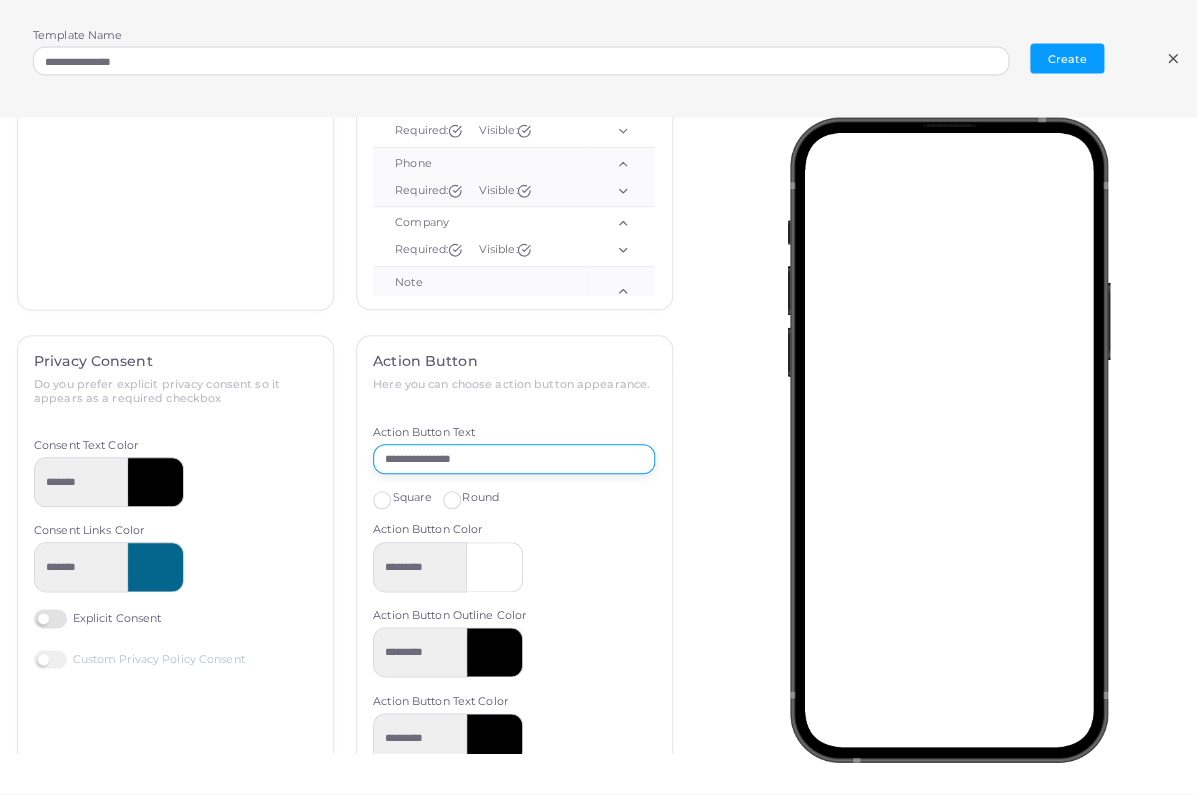 click on "**********" at bounding box center (345, 569) 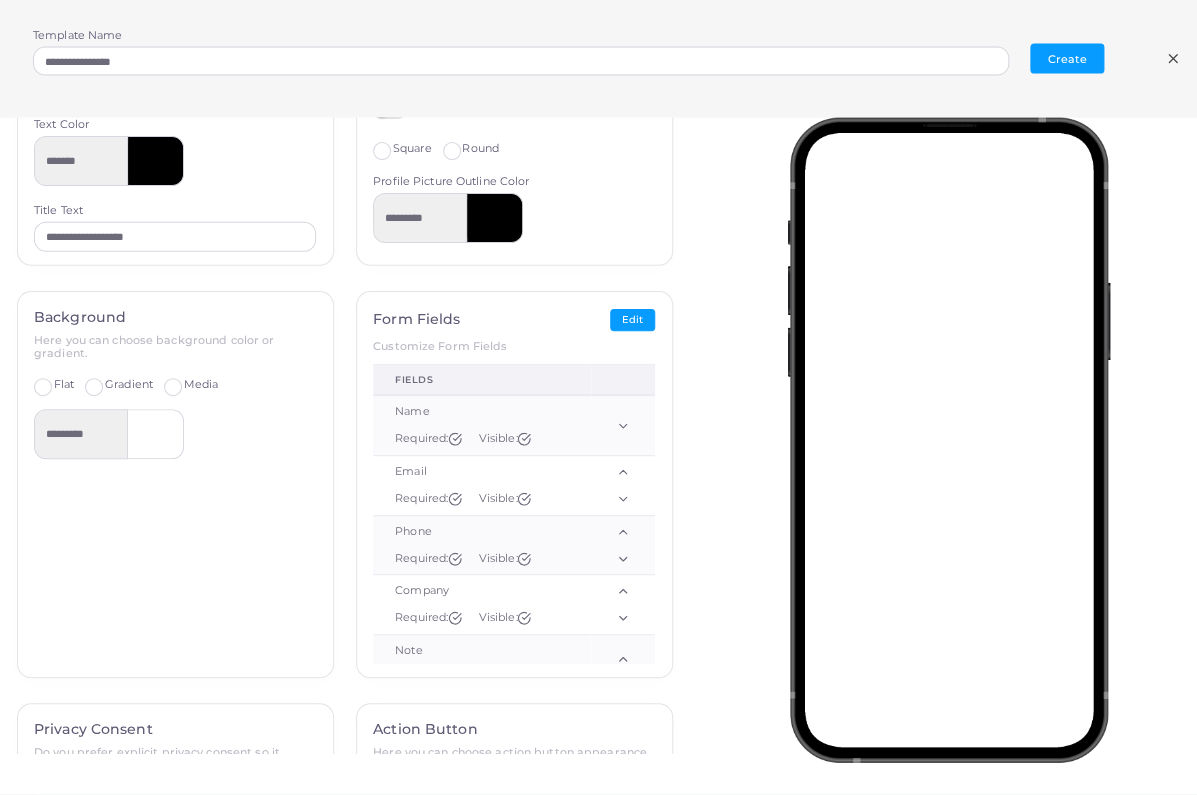 scroll, scrollTop: 0, scrollLeft: 0, axis: both 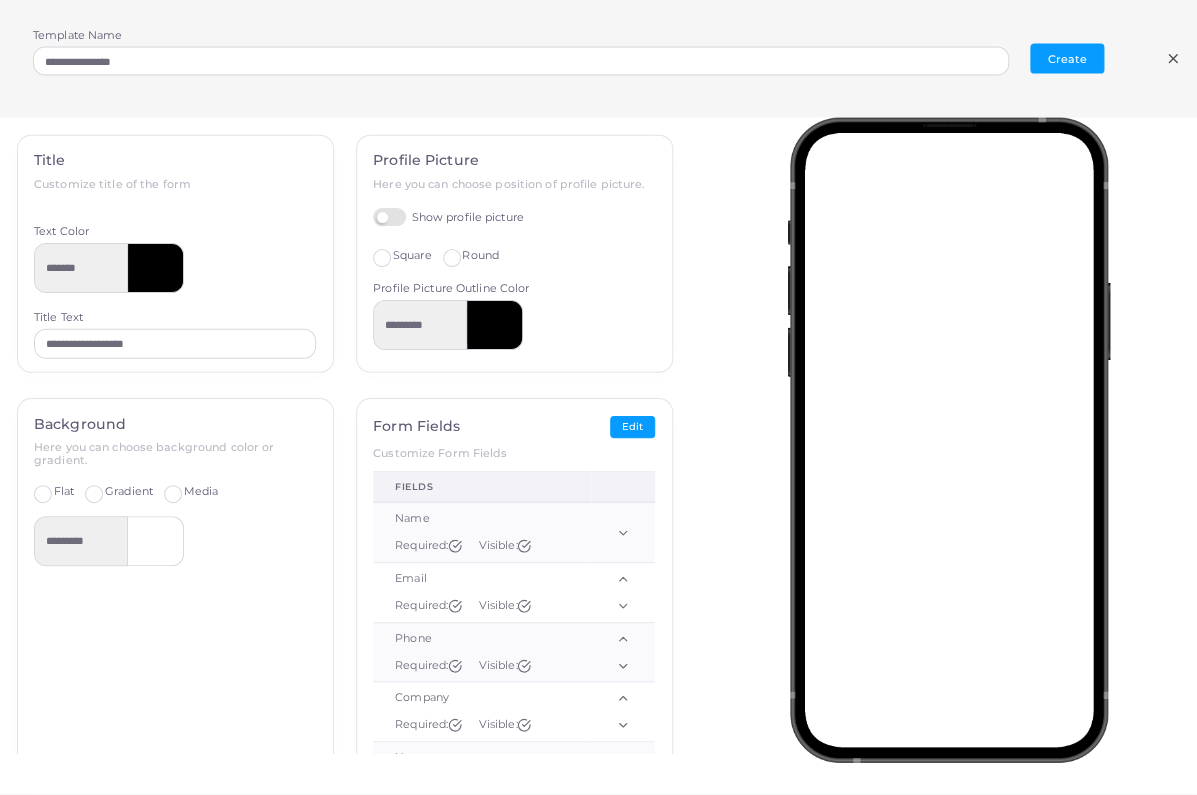 type on "**********" 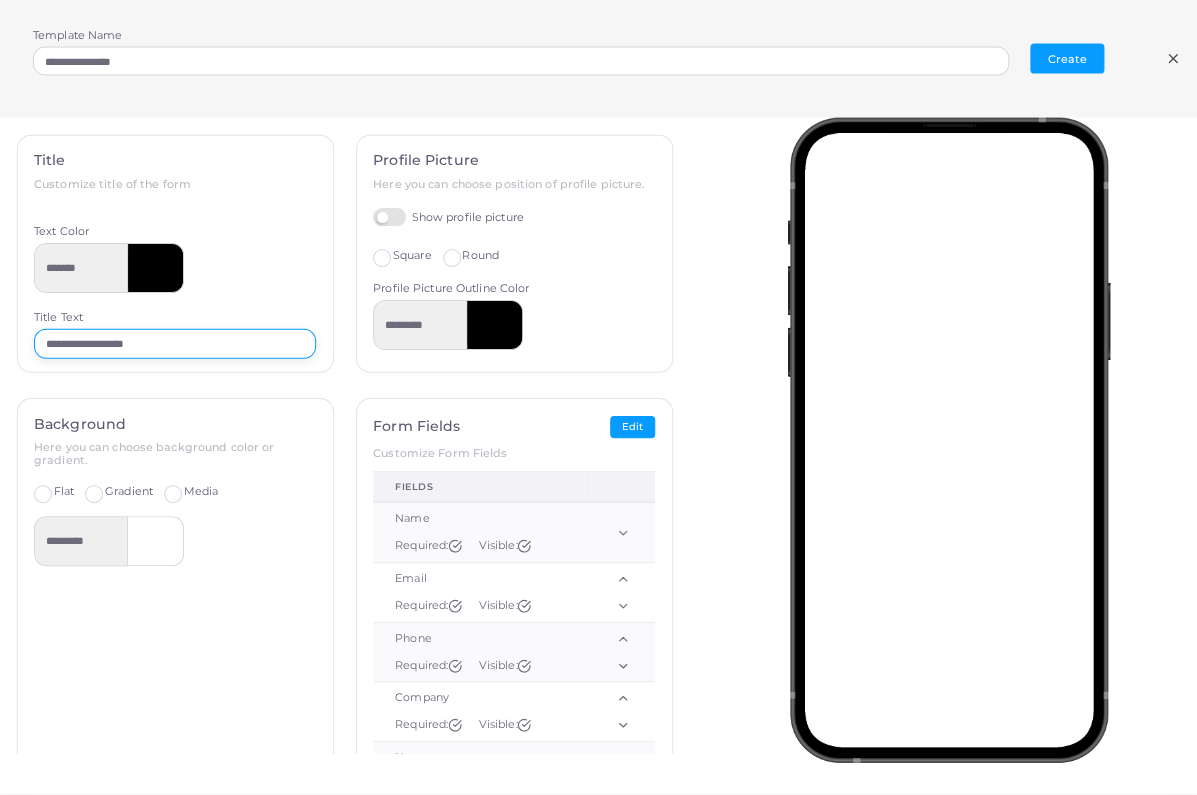 click on "**********" at bounding box center [175, 344] 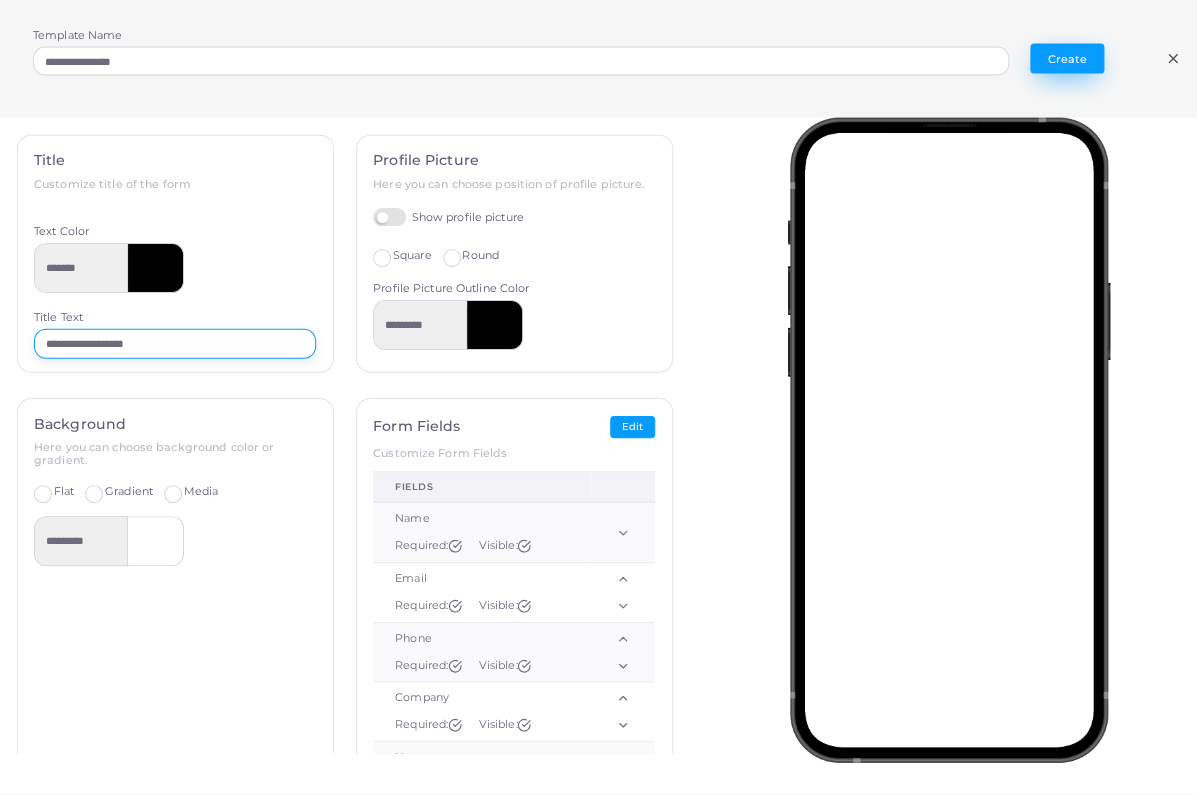 type on "**********" 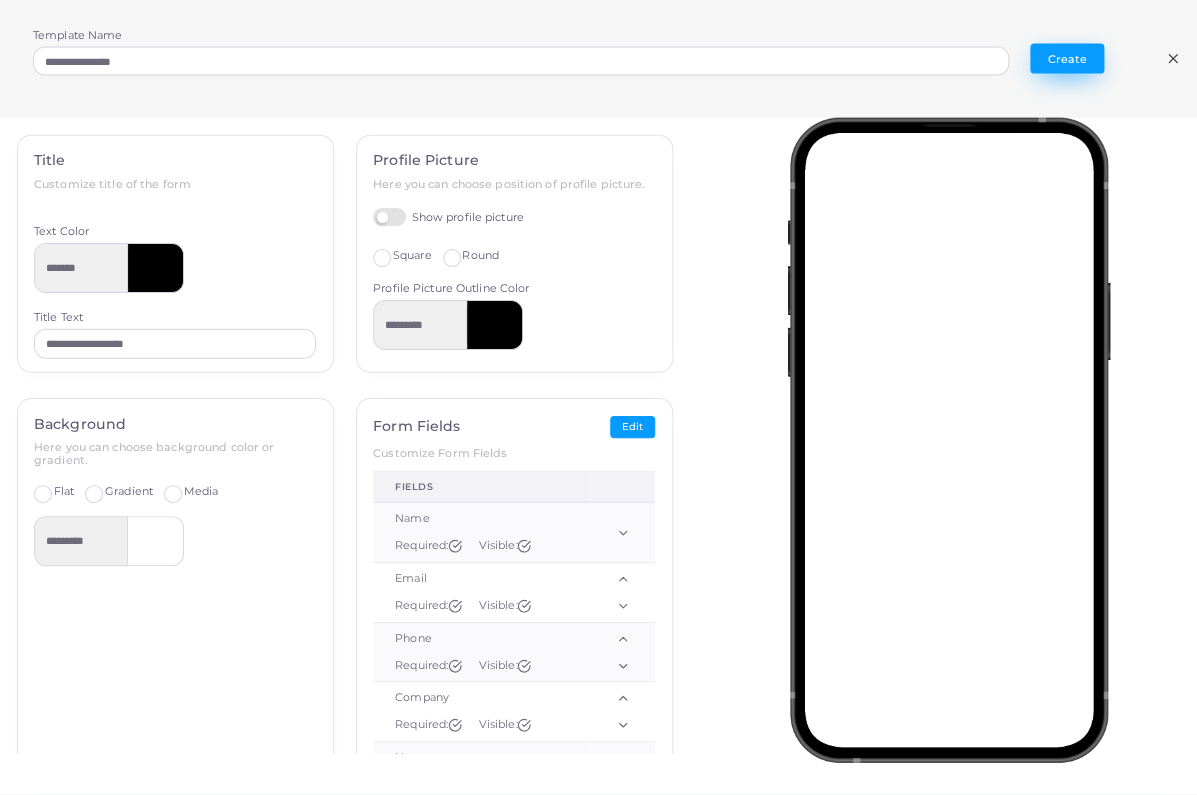 click on "Create" at bounding box center [1067, 59] 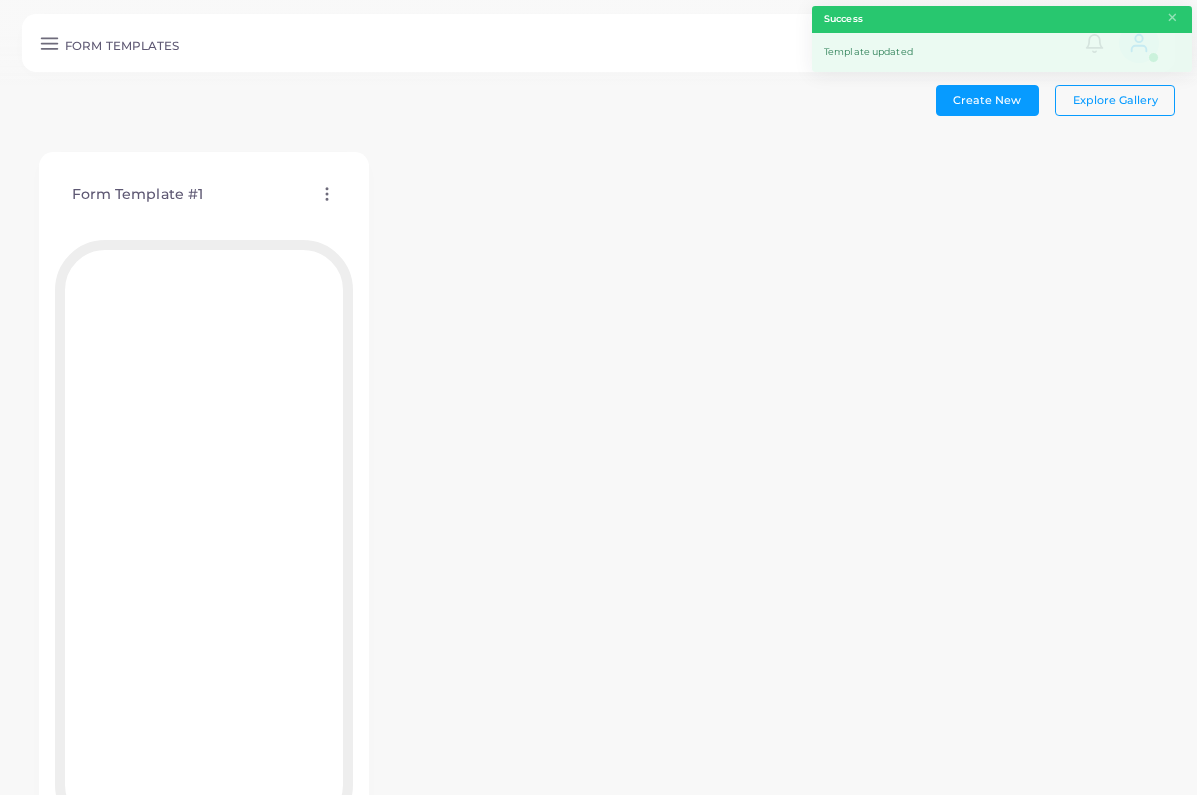 click 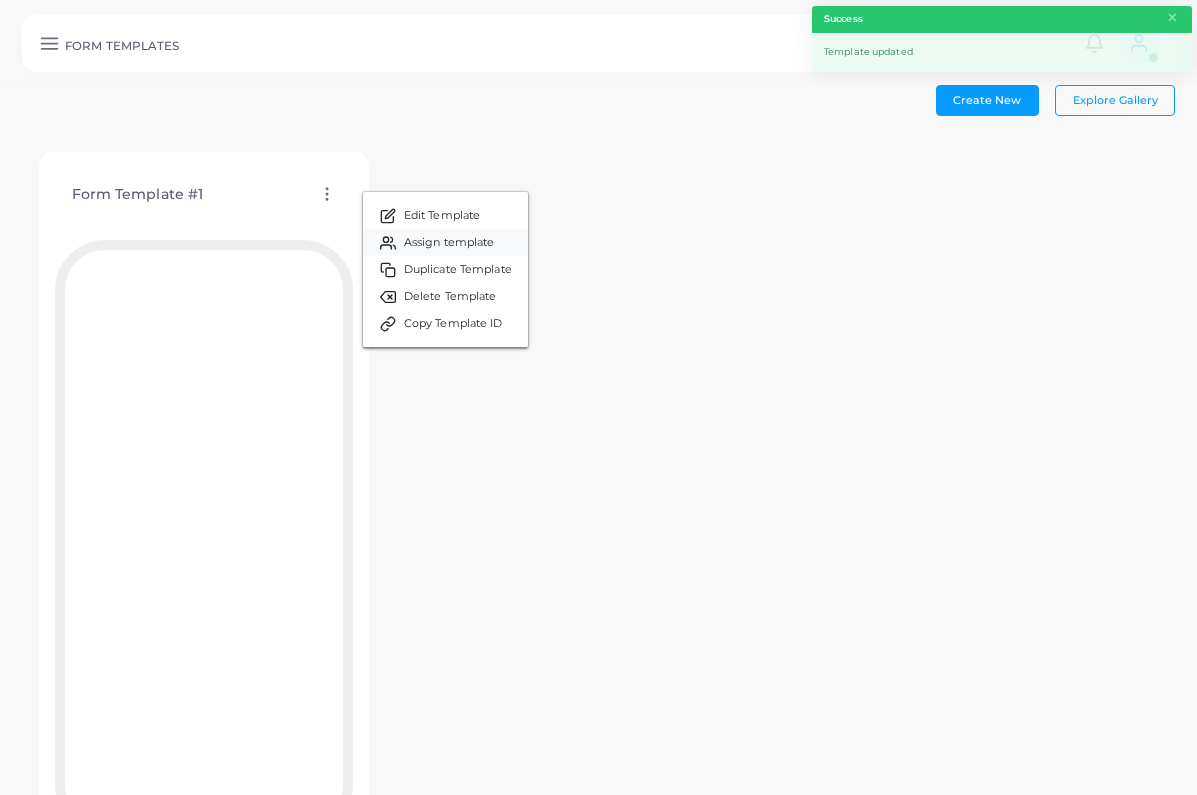 click on "Assign template" at bounding box center [449, 243] 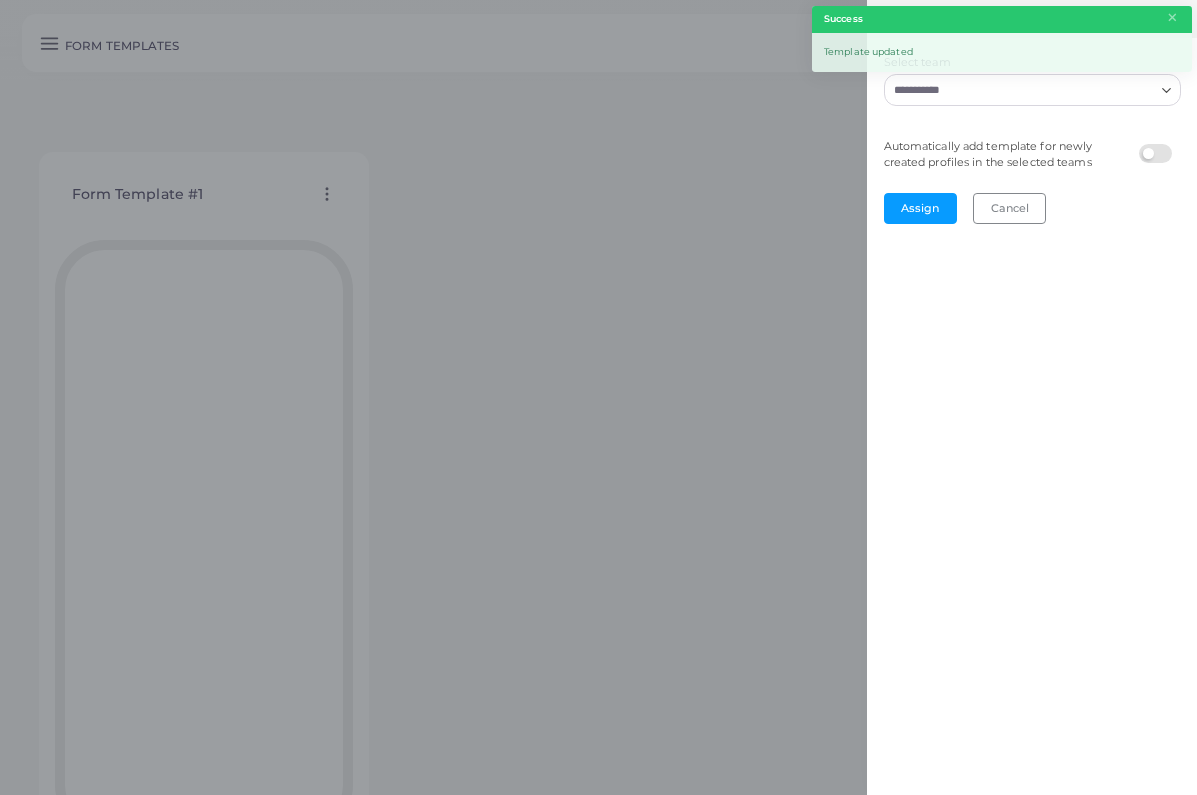click on "Select team" at bounding box center (1020, 90) 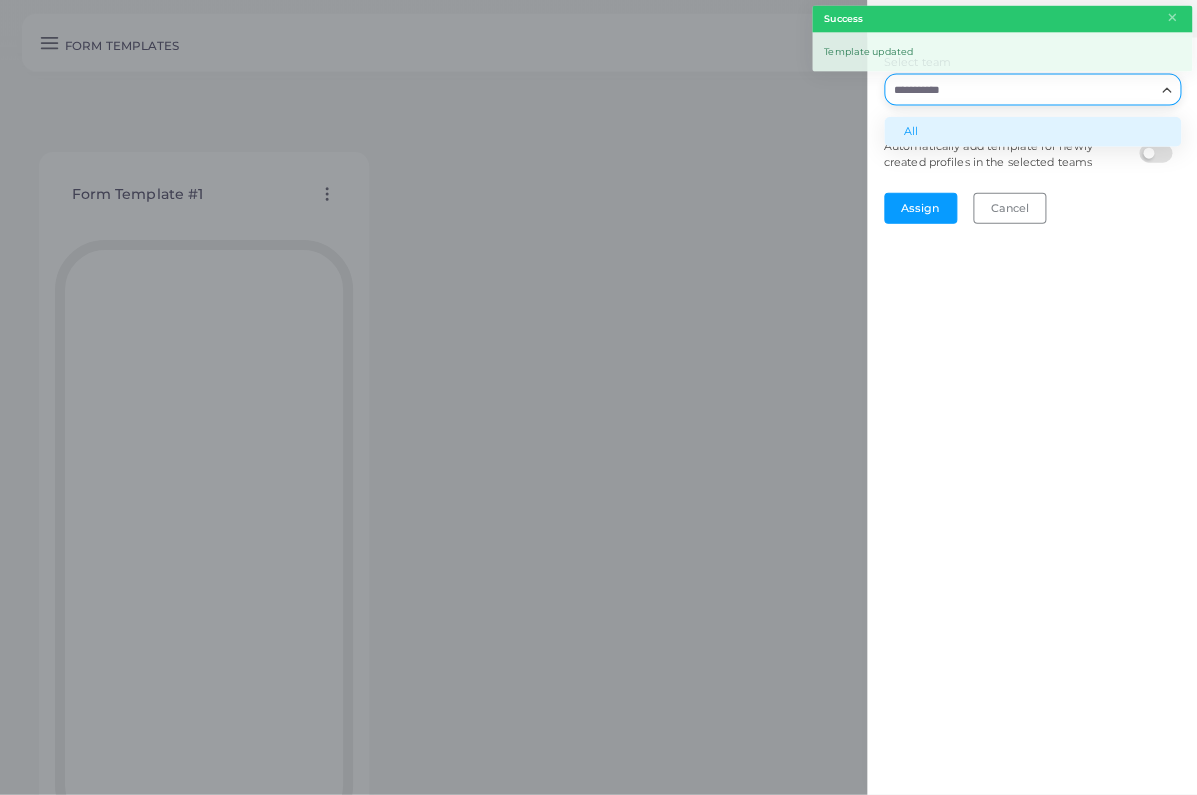 click on "All" at bounding box center [1032, 132] 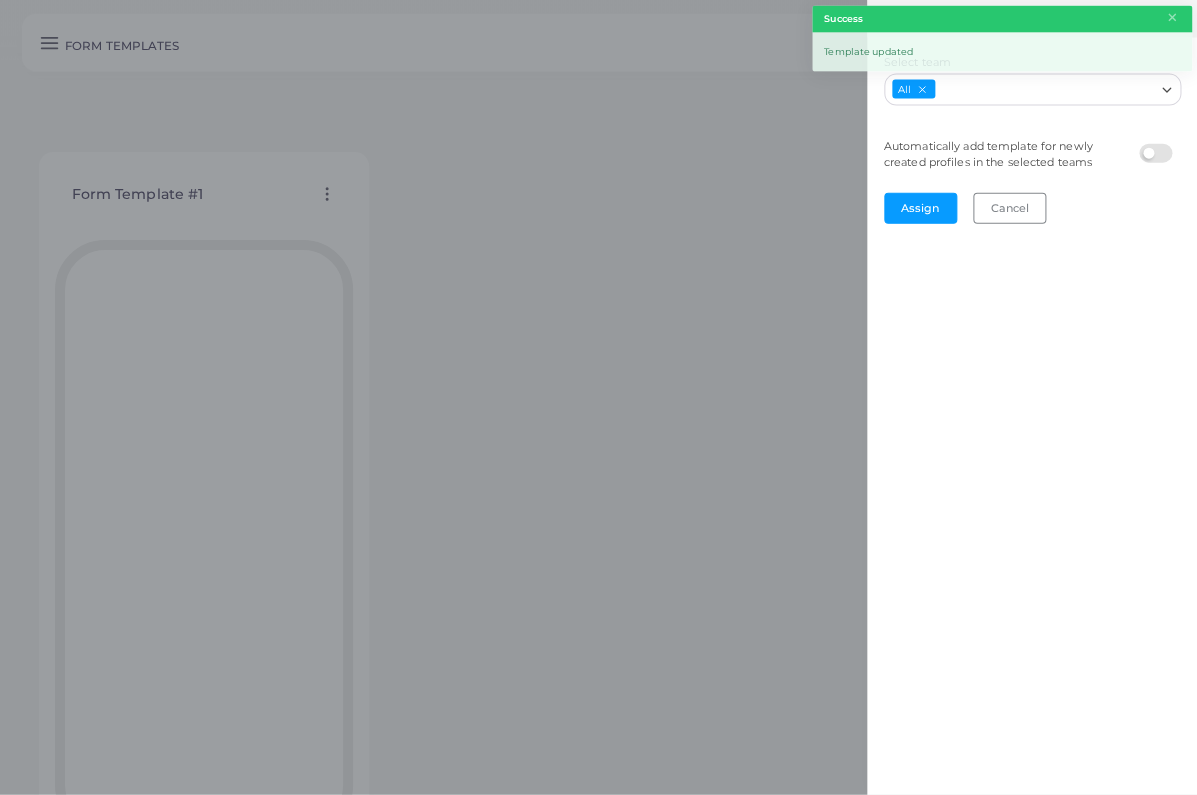 click at bounding box center [1158, 144] 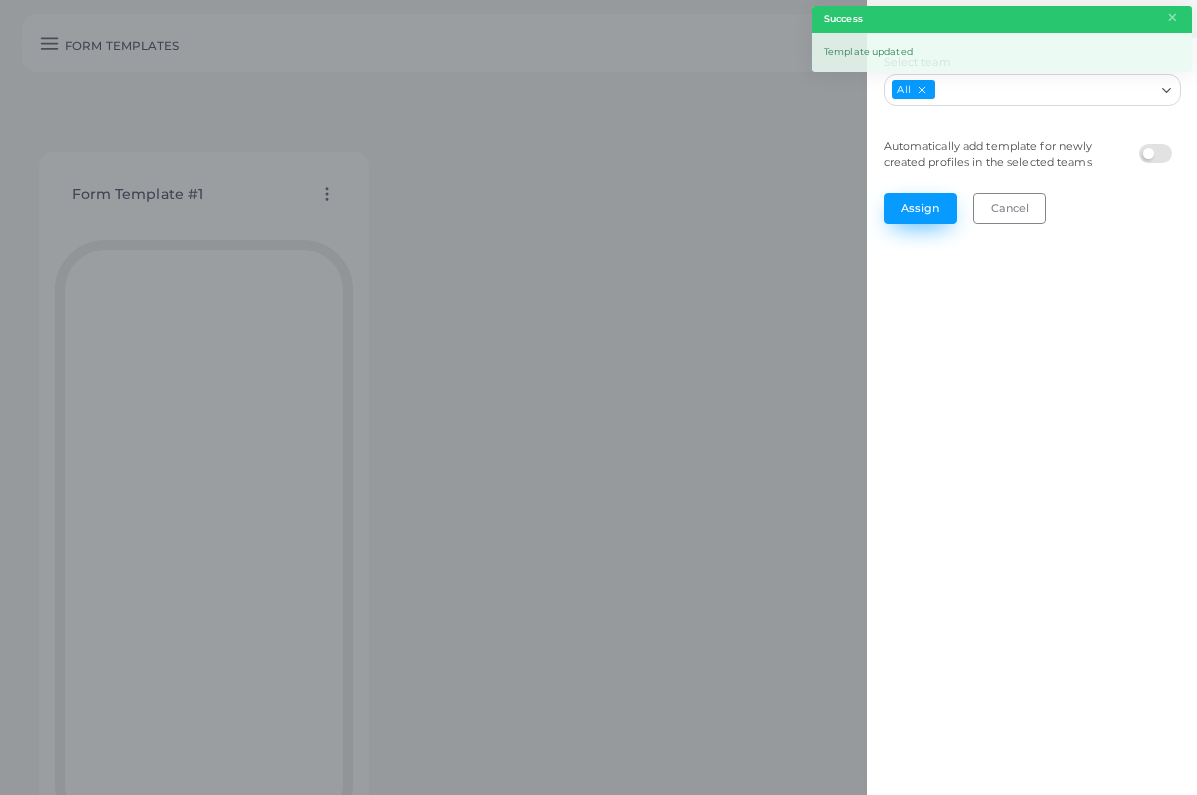 click on "Assign" at bounding box center [920, 208] 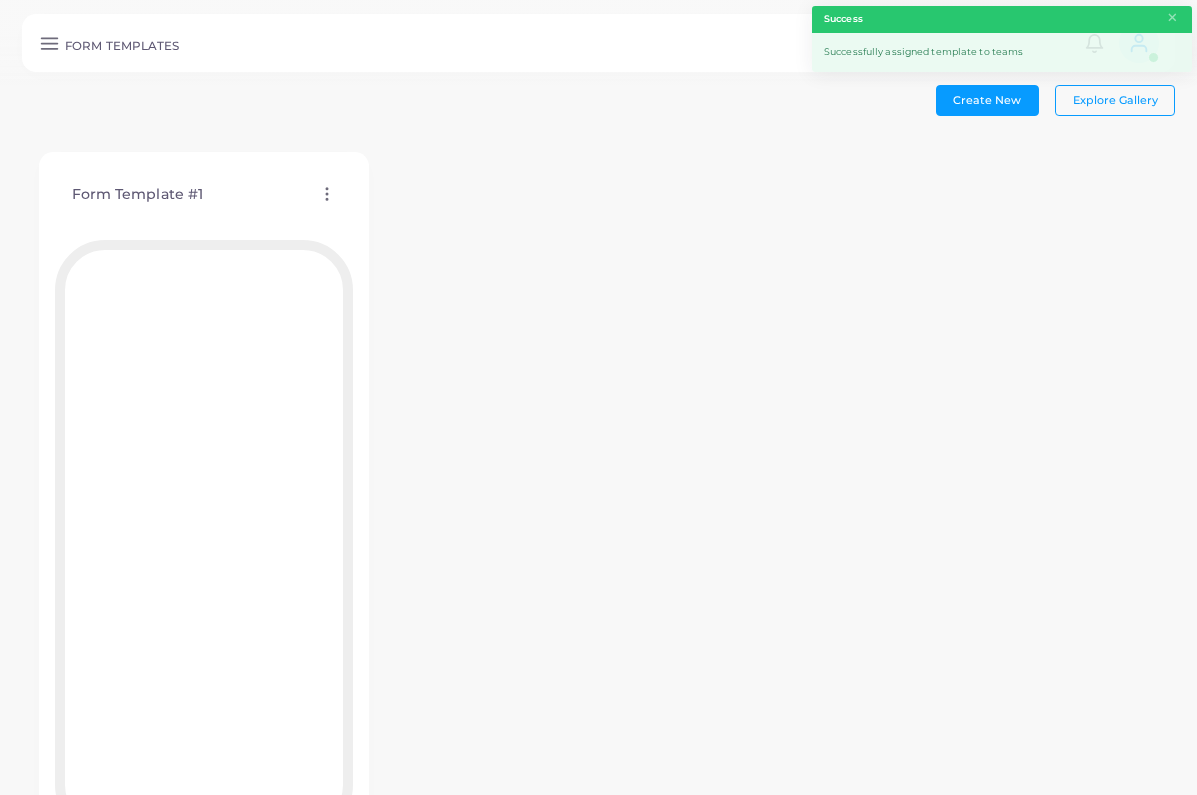 click 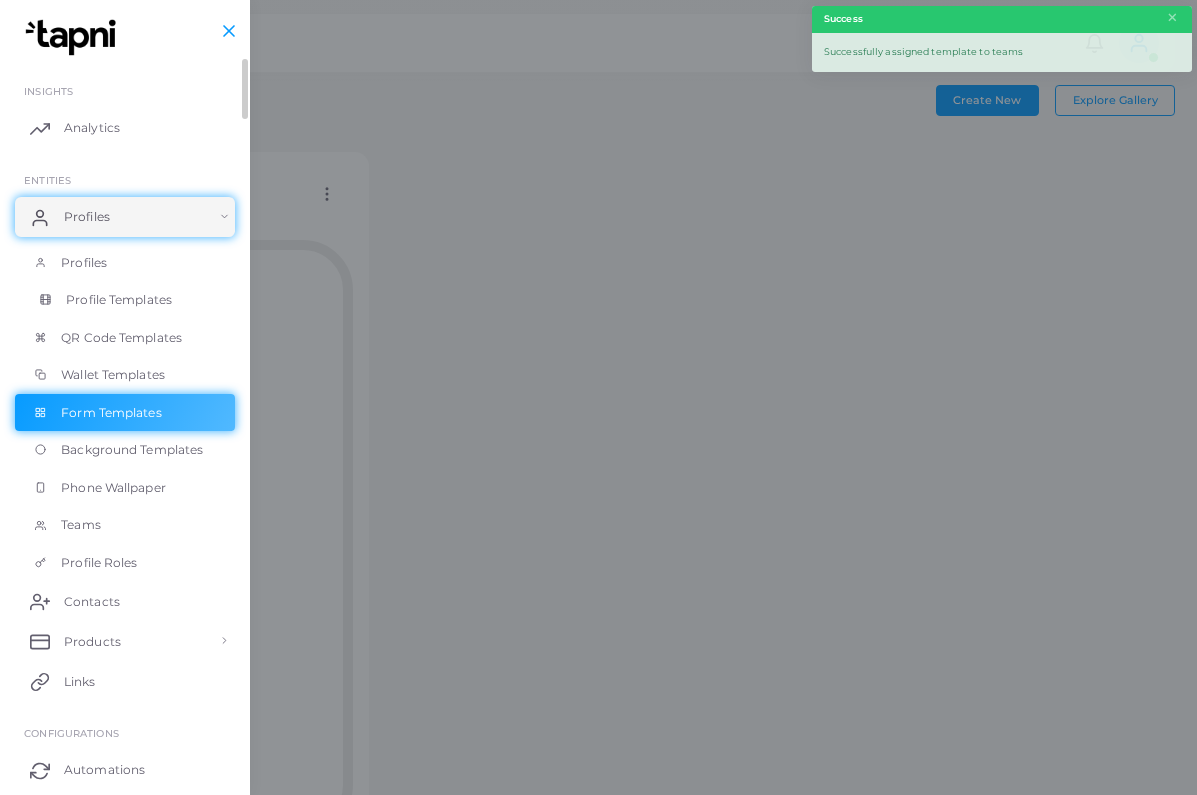 click on "Profile Templates" at bounding box center [119, 300] 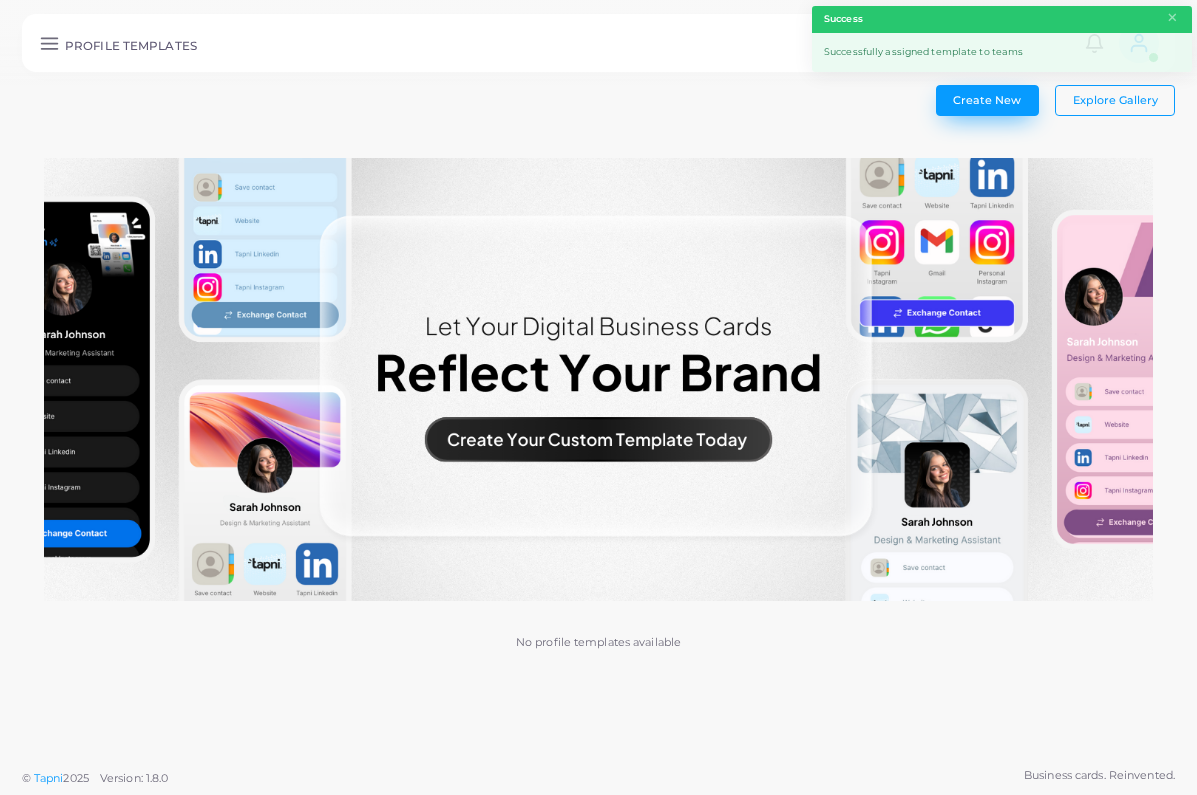 click on "Create New" at bounding box center [987, 100] 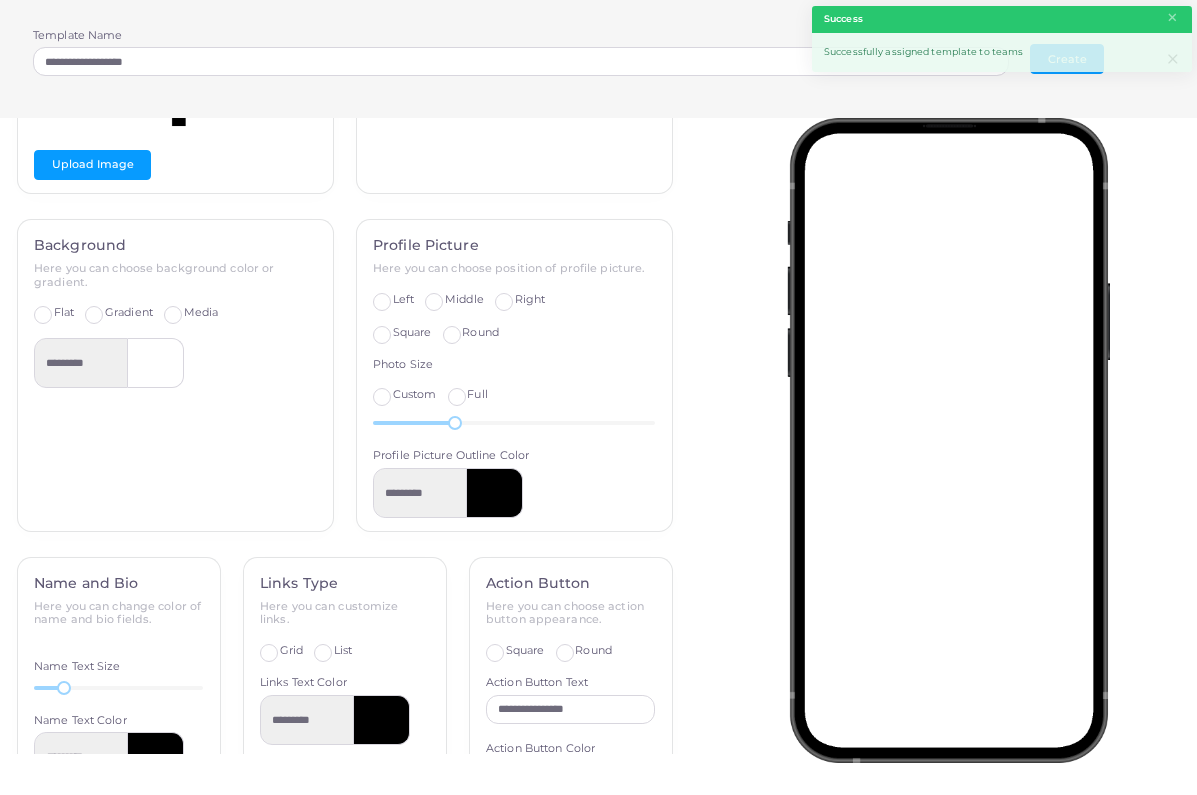 scroll, scrollTop: 614, scrollLeft: 0, axis: vertical 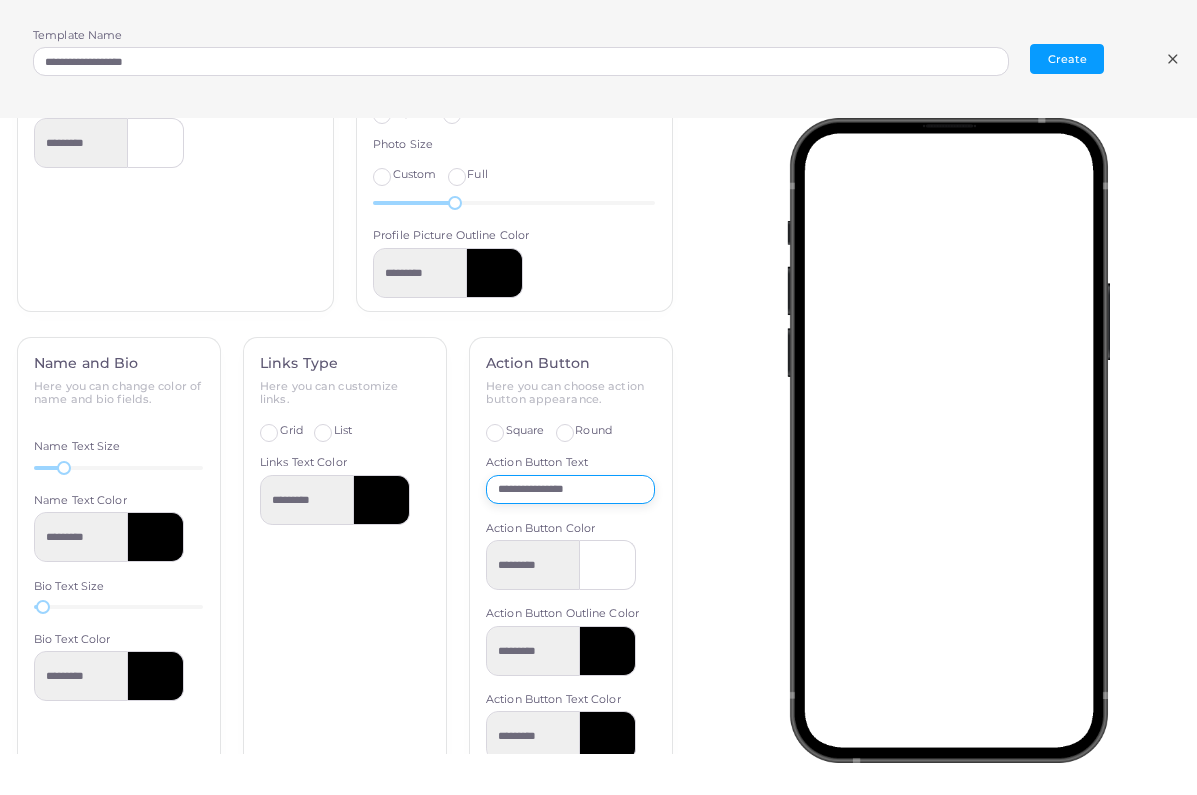 click on "**********" at bounding box center (570, 490) 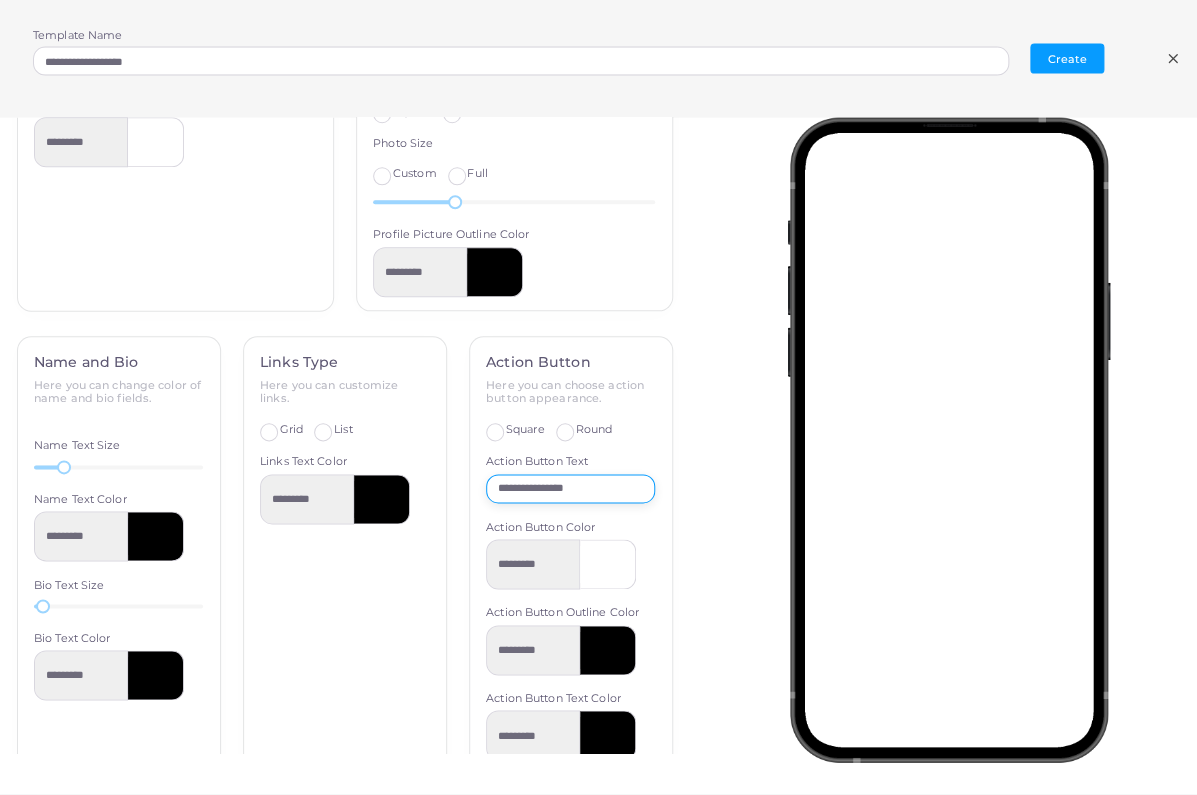 drag, startPoint x: 635, startPoint y: 477, endPoint x: 366, endPoint y: 476, distance: 269.00186 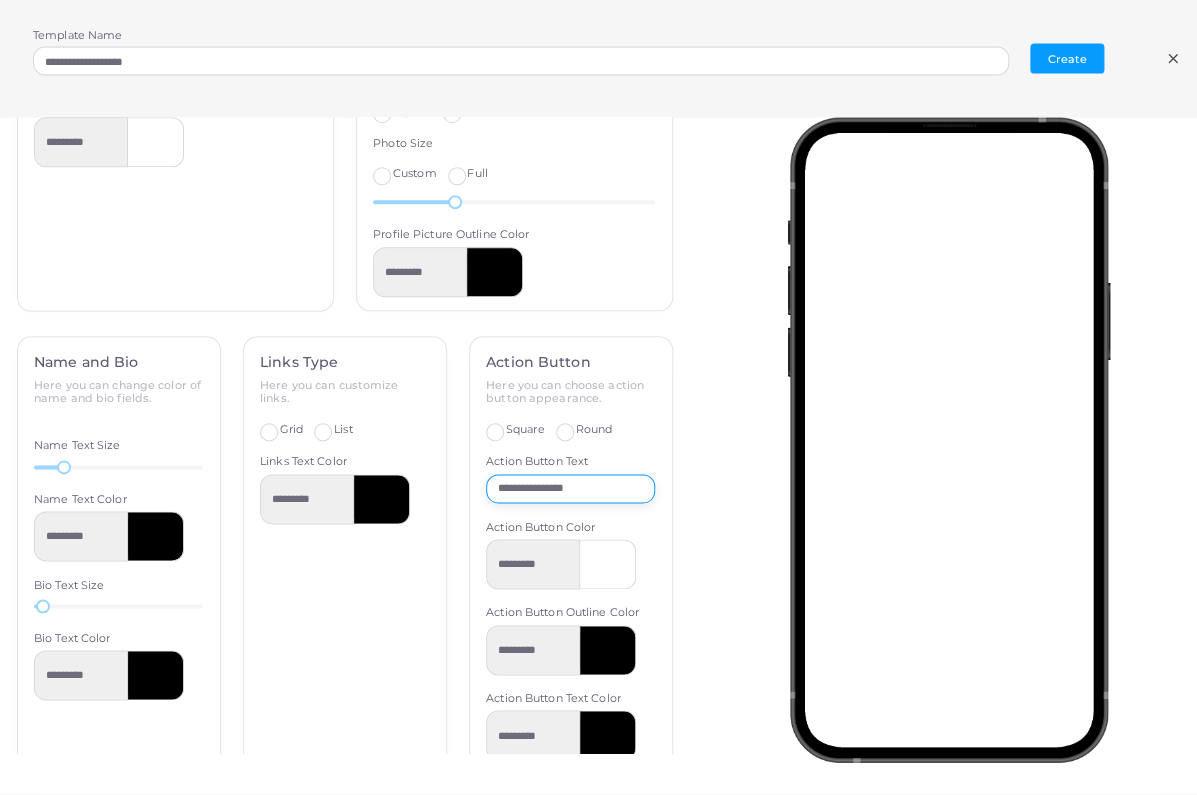click on "**********" at bounding box center [345, 569] 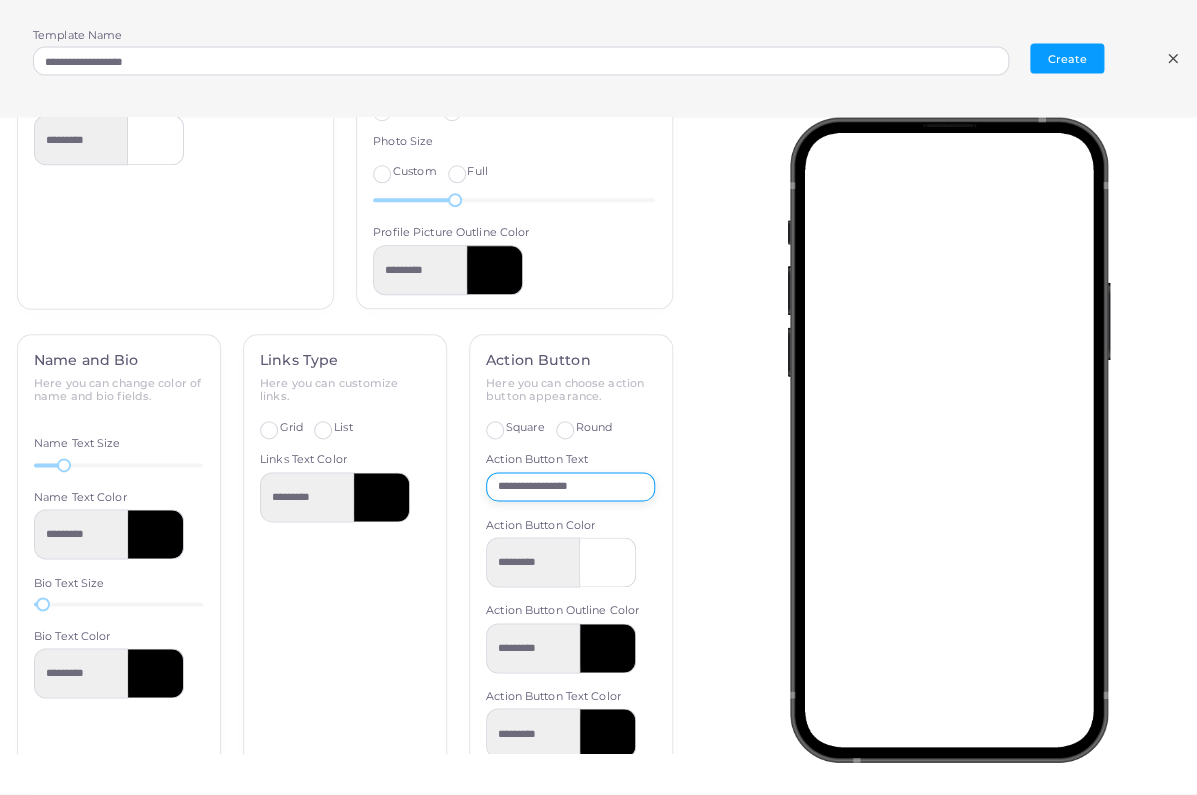 scroll, scrollTop: 615, scrollLeft: 0, axis: vertical 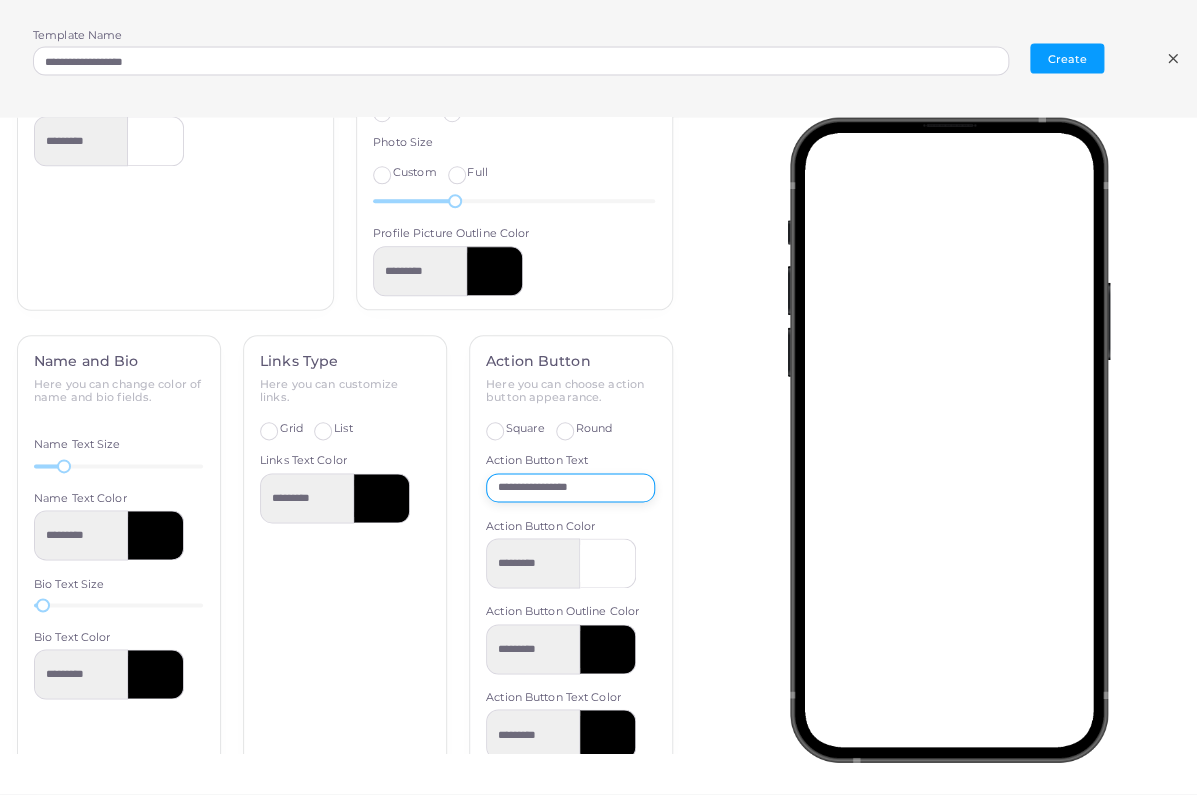 type on "**********" 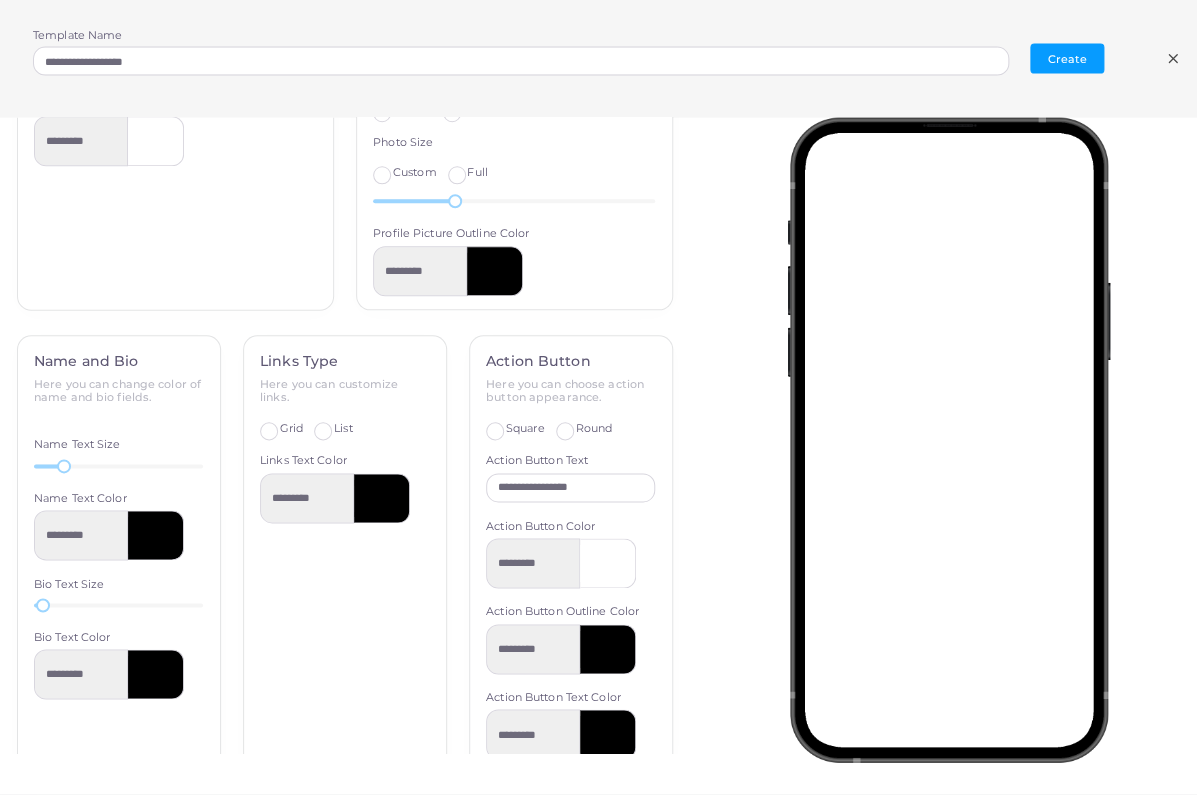 click at bounding box center (954, 436) 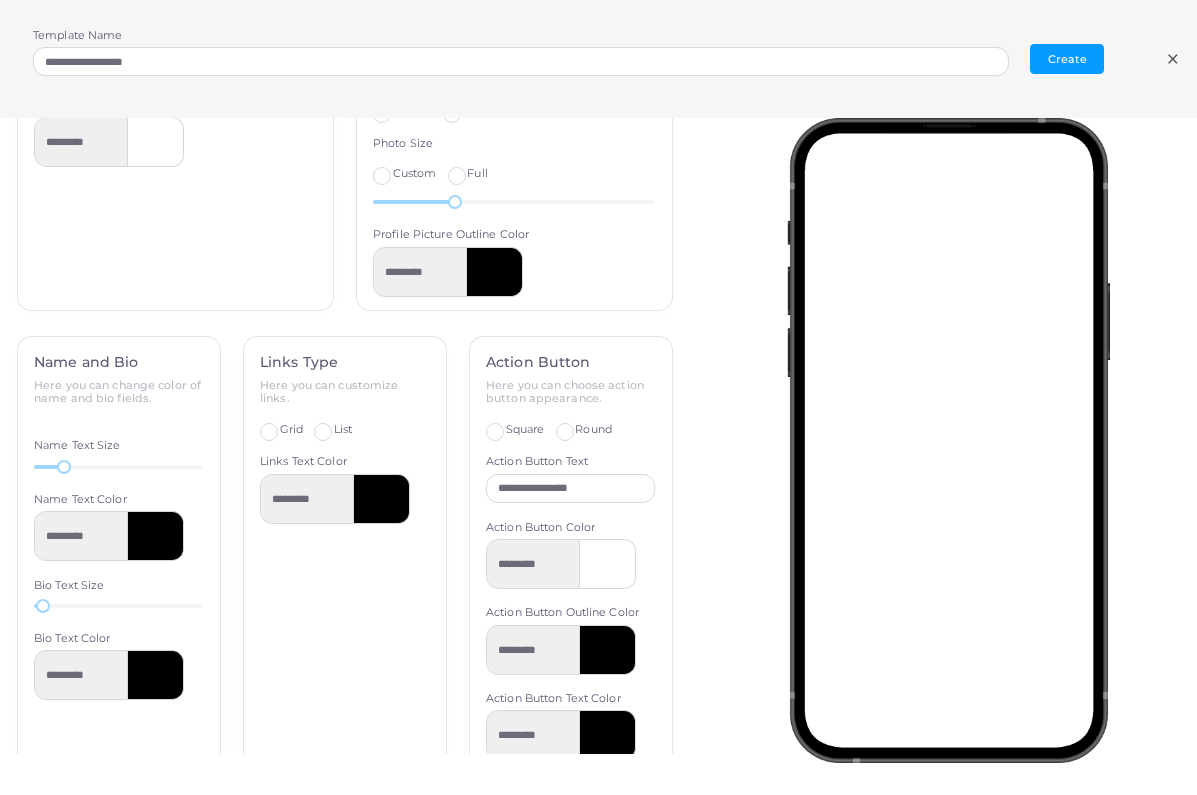 click on "List" at bounding box center (343, 430) 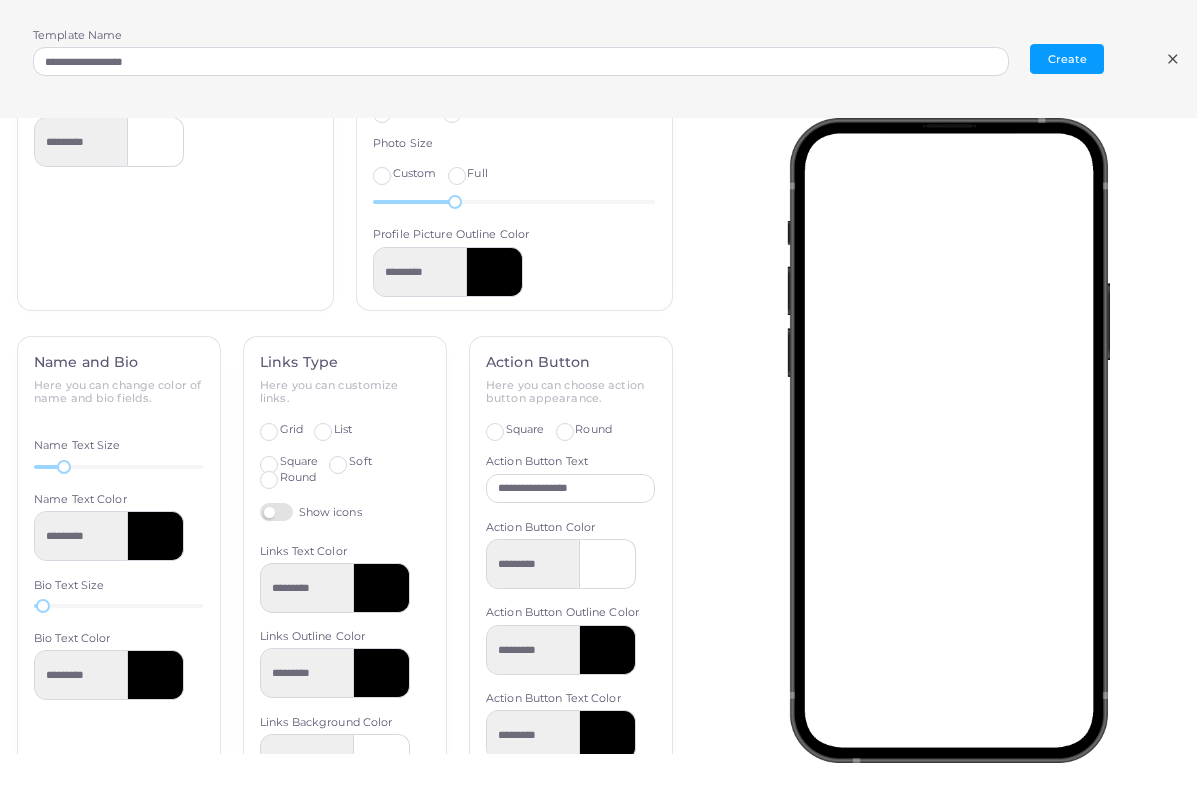click on "Grid" at bounding box center [291, 430] 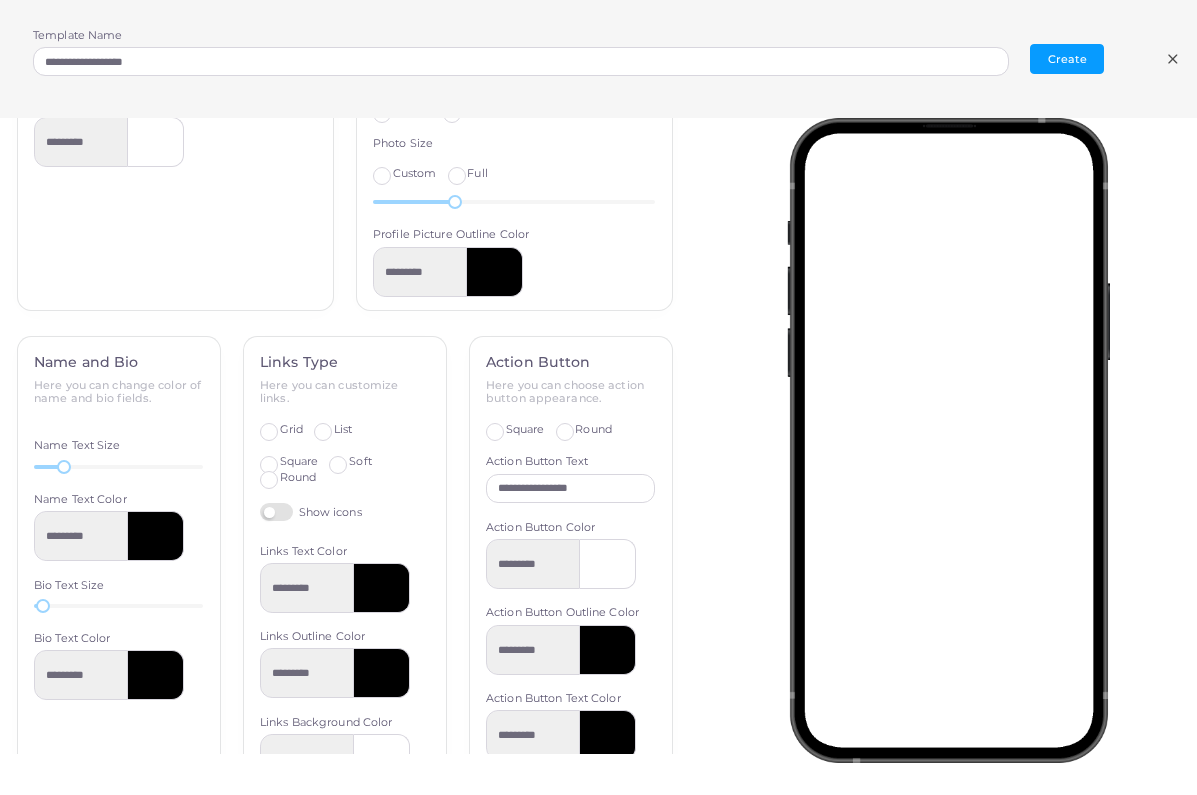 type on "*********" 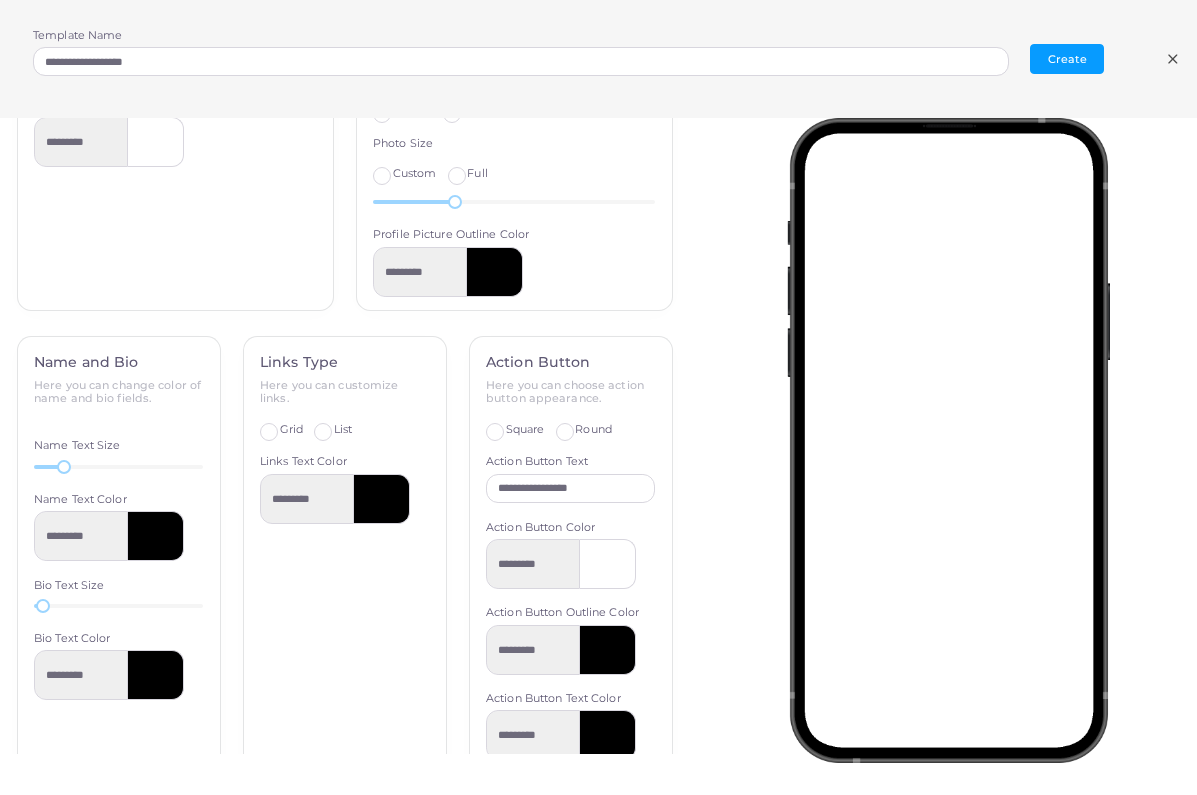click on "List" at bounding box center [343, 430] 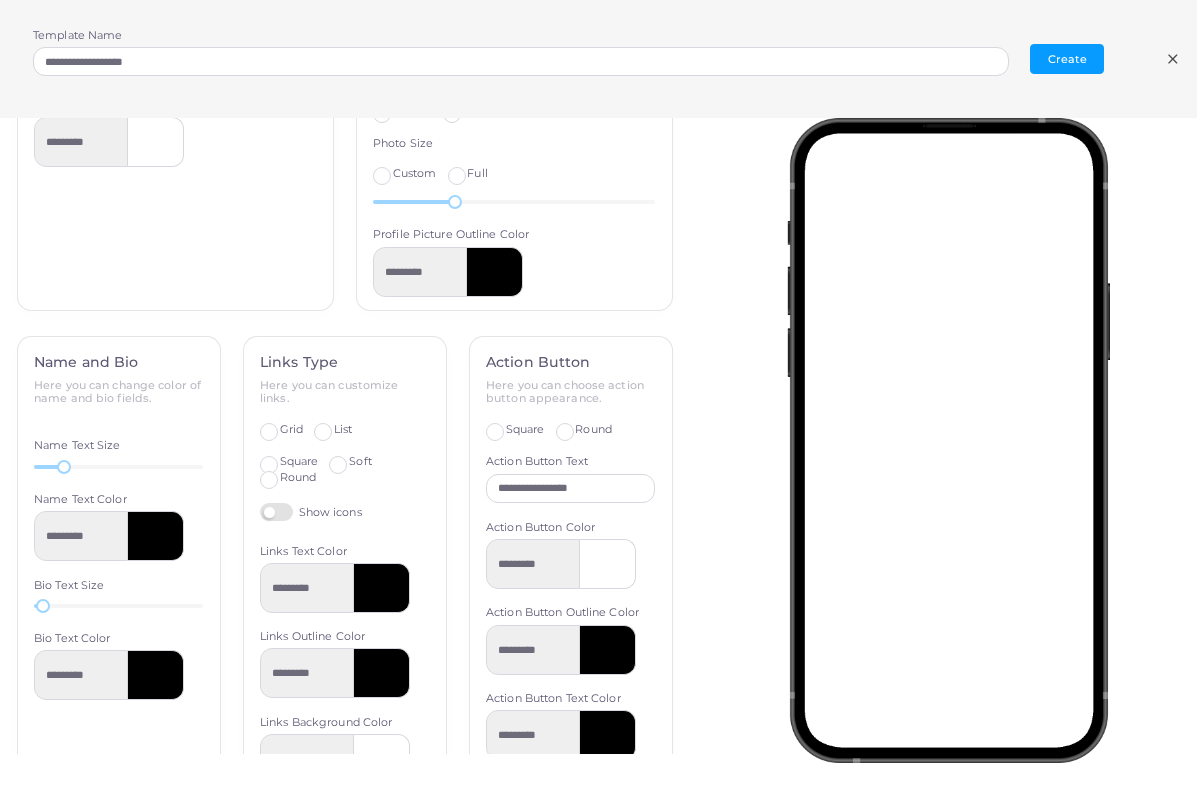 click on "Grid" at bounding box center [291, 430] 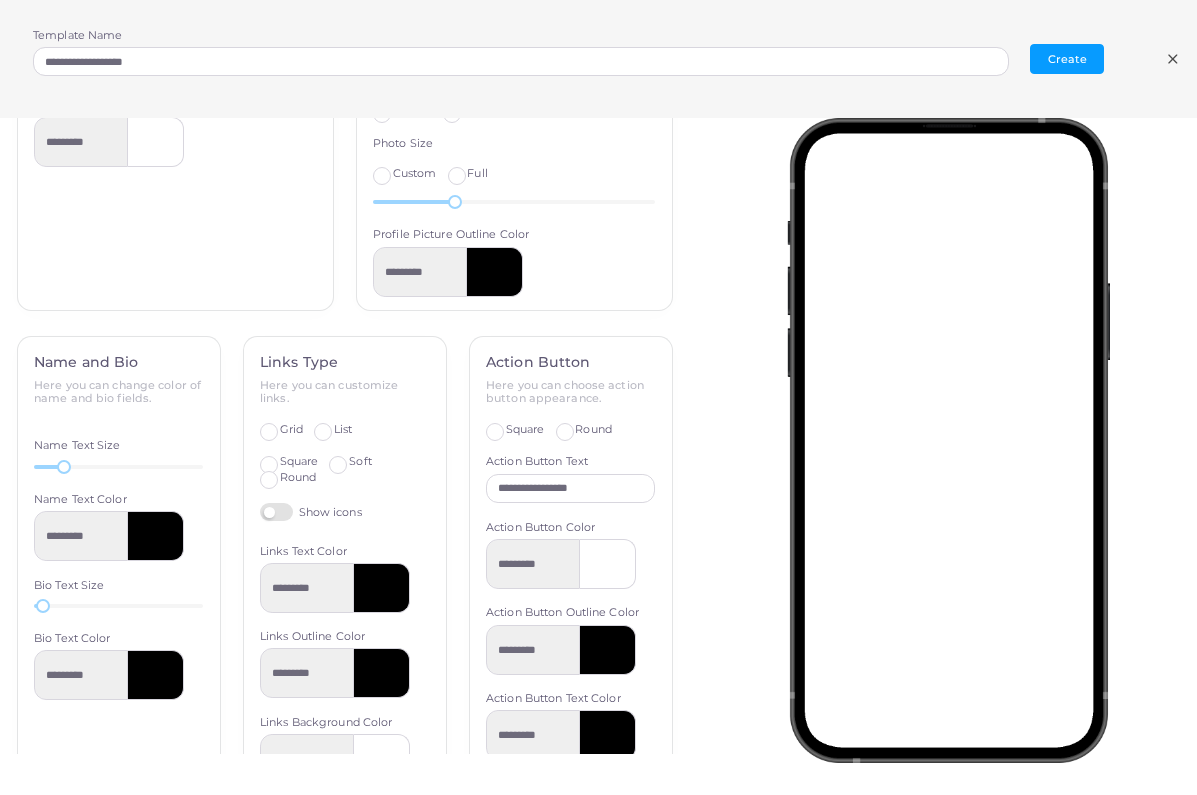 type on "*********" 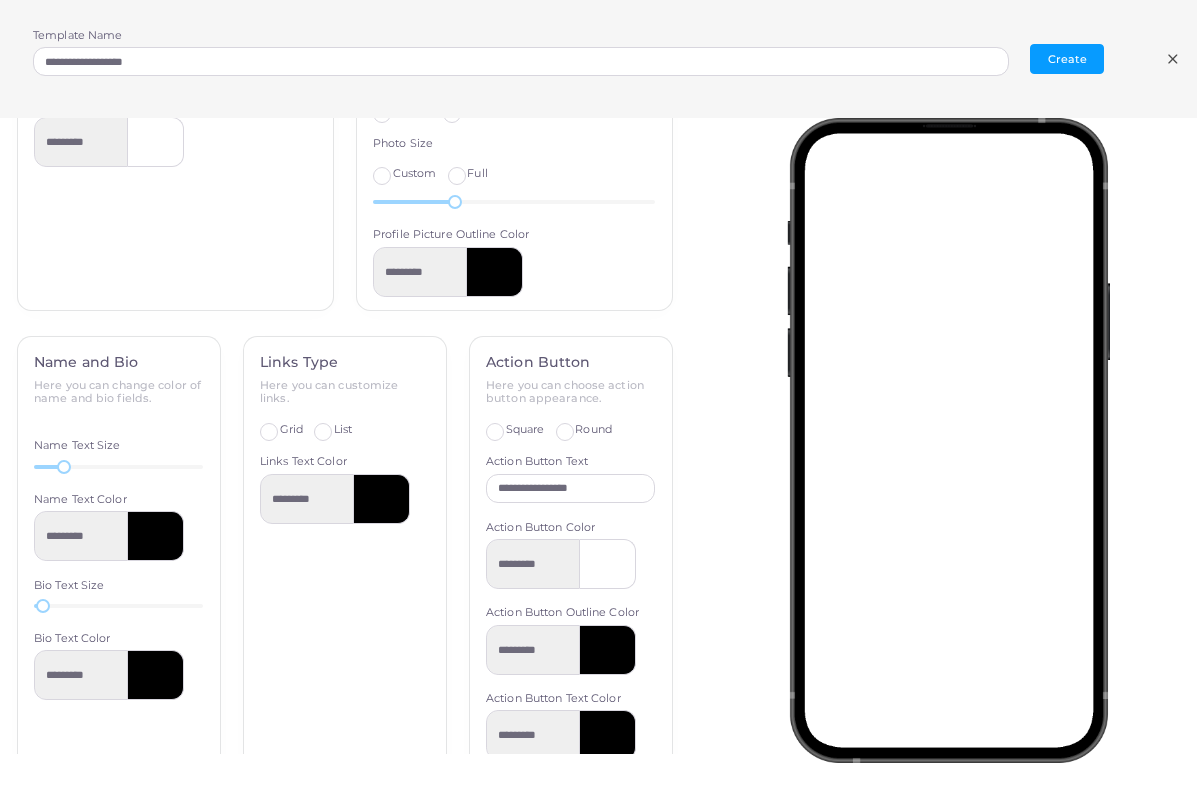 click on "List" at bounding box center [343, 430] 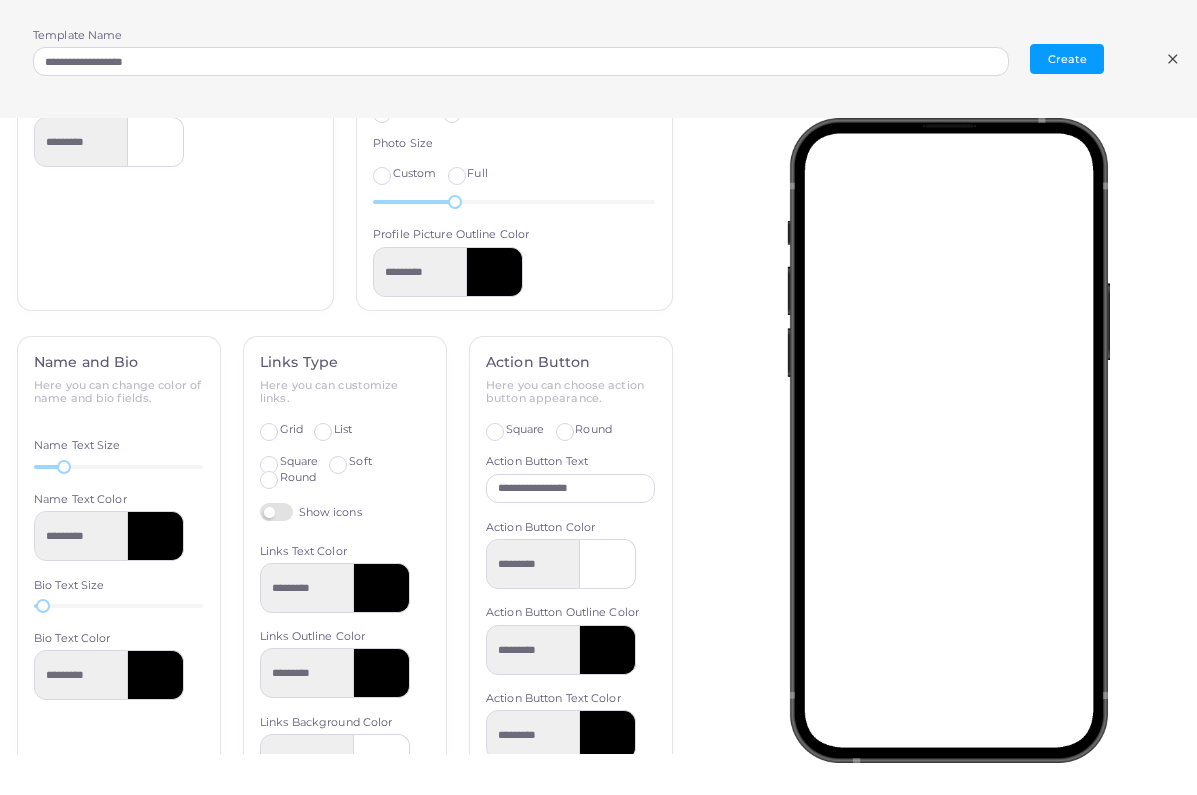 click on "Grid" at bounding box center [291, 429] 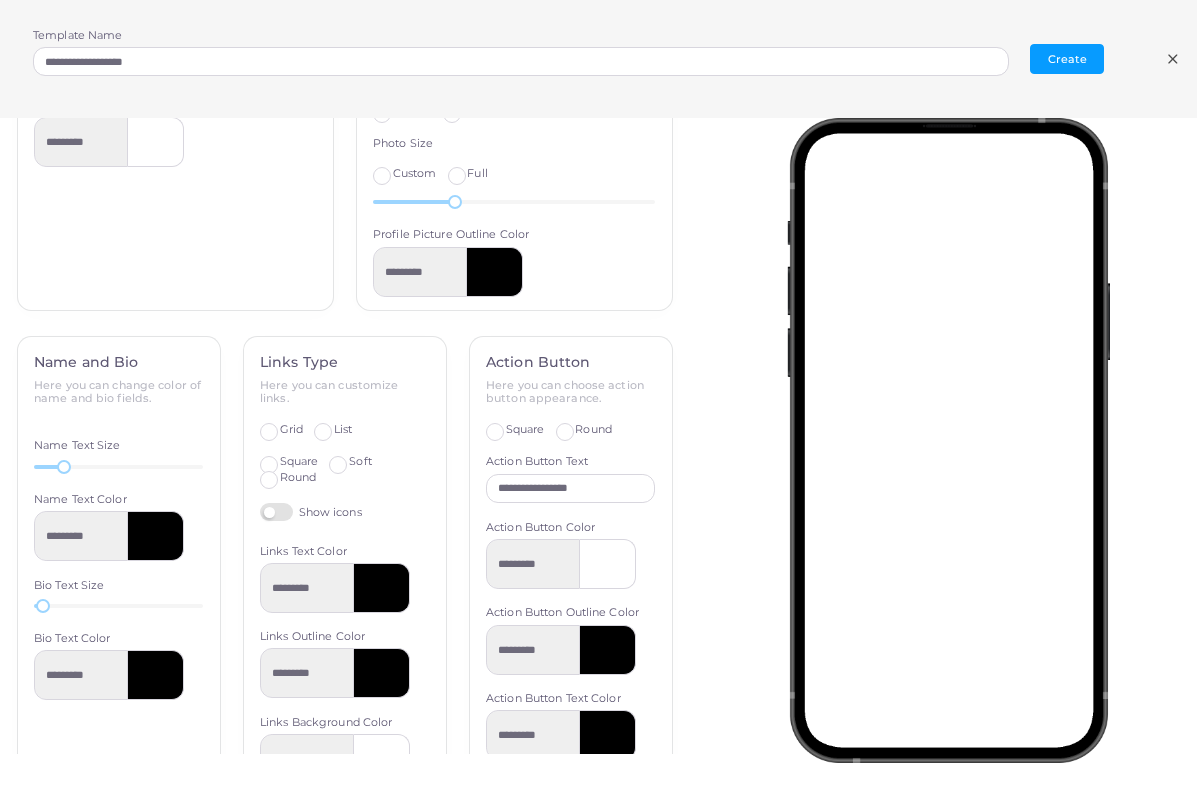 type on "*********" 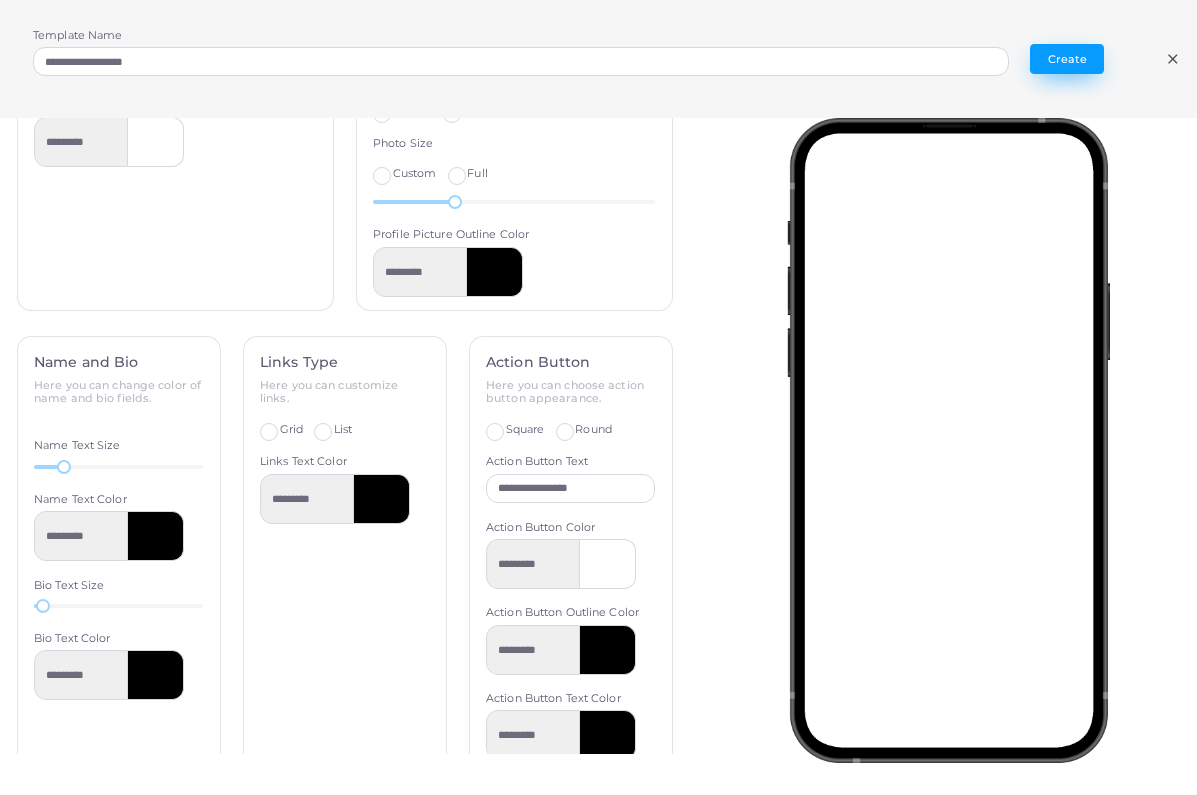 click on "Create" at bounding box center [1067, 59] 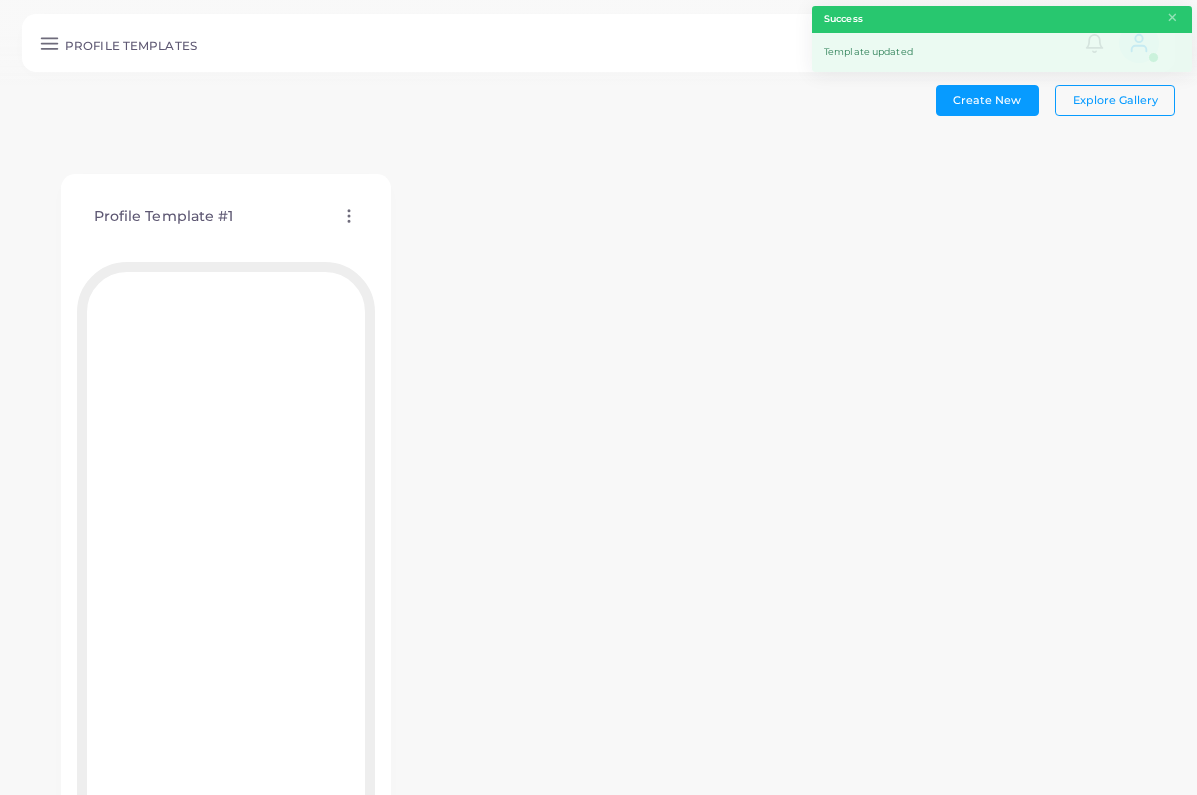 click 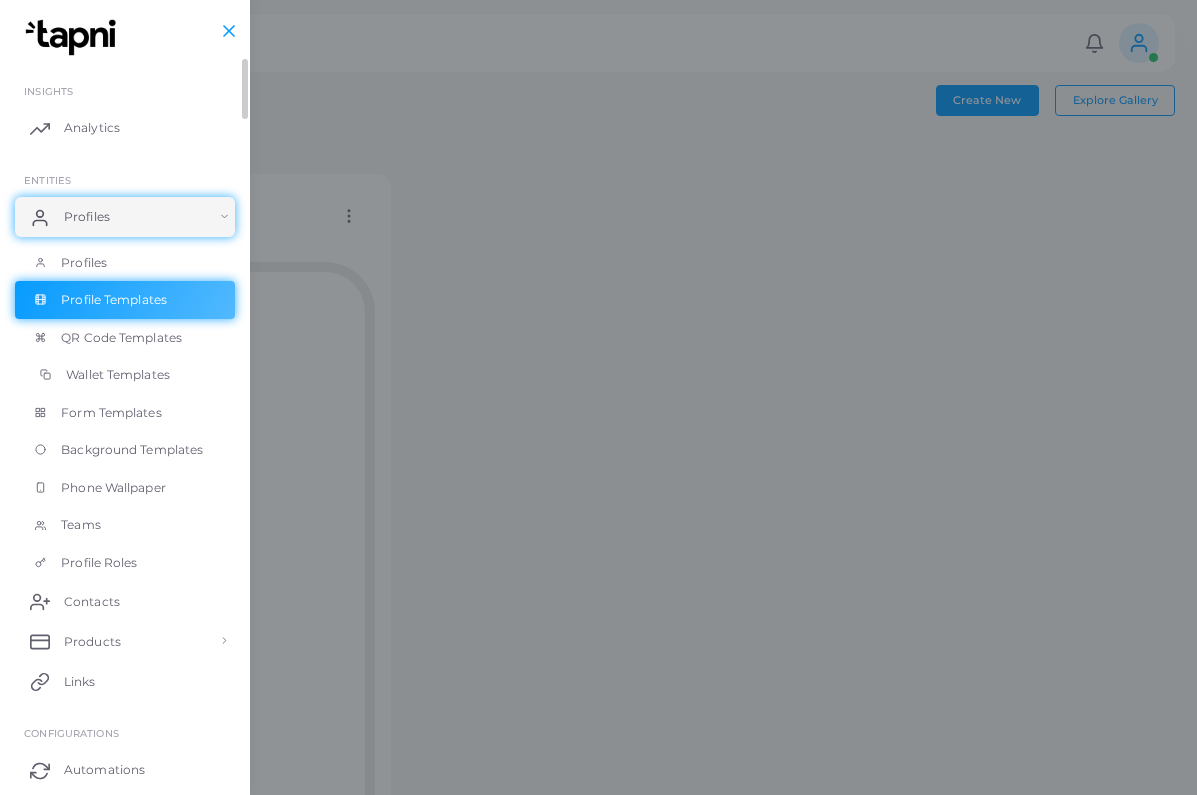 click on "Wallet Templates" at bounding box center (118, 375) 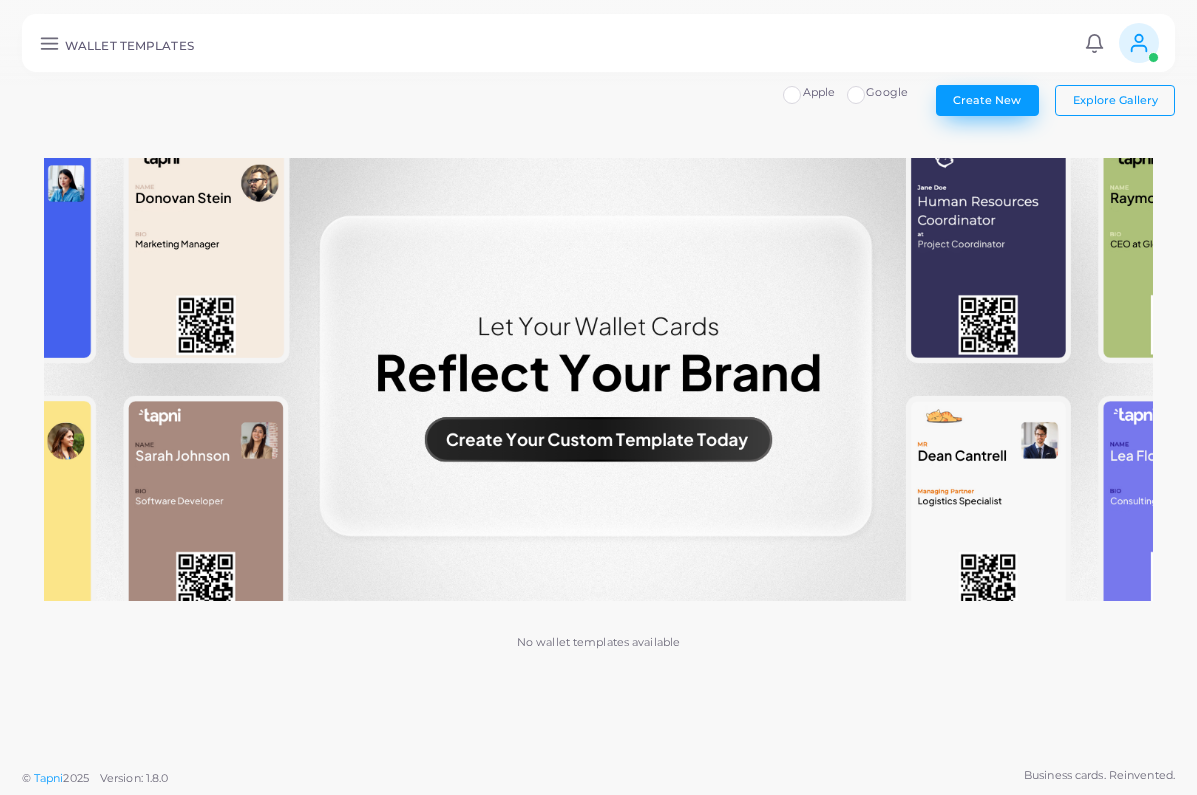 click on "Create New" at bounding box center (987, 100) 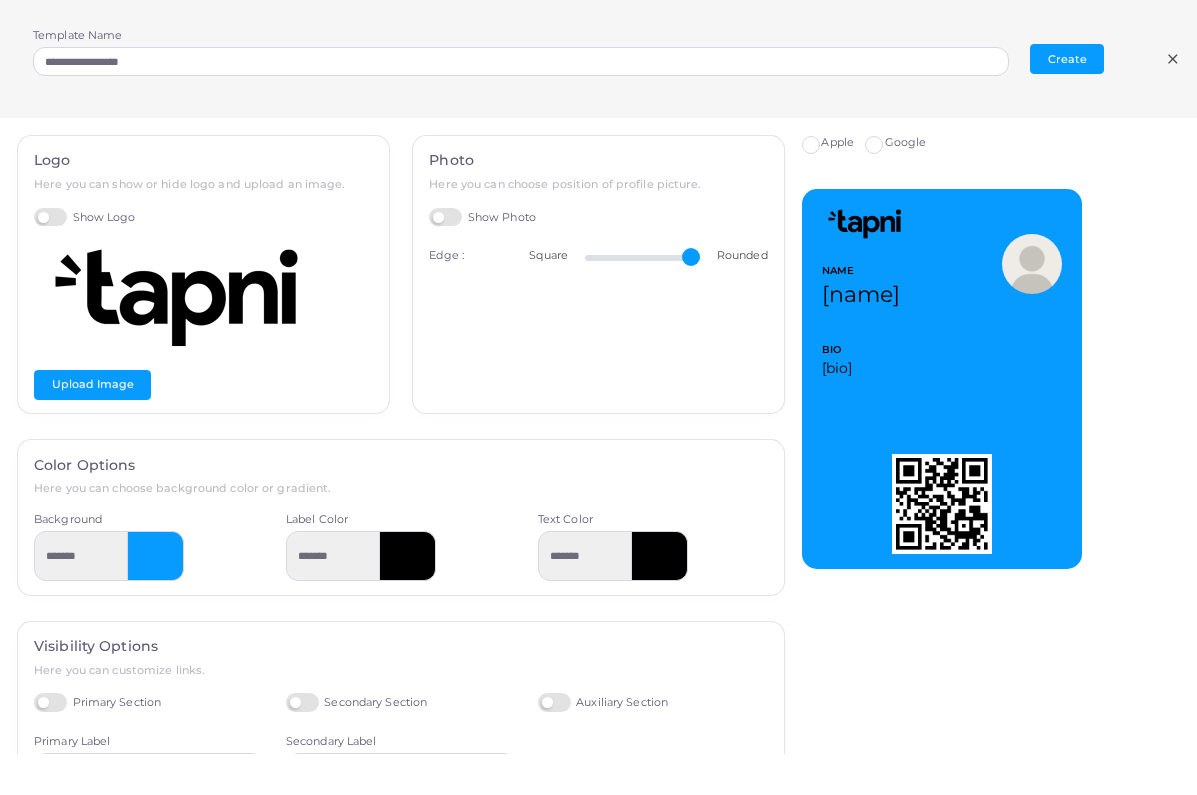 click 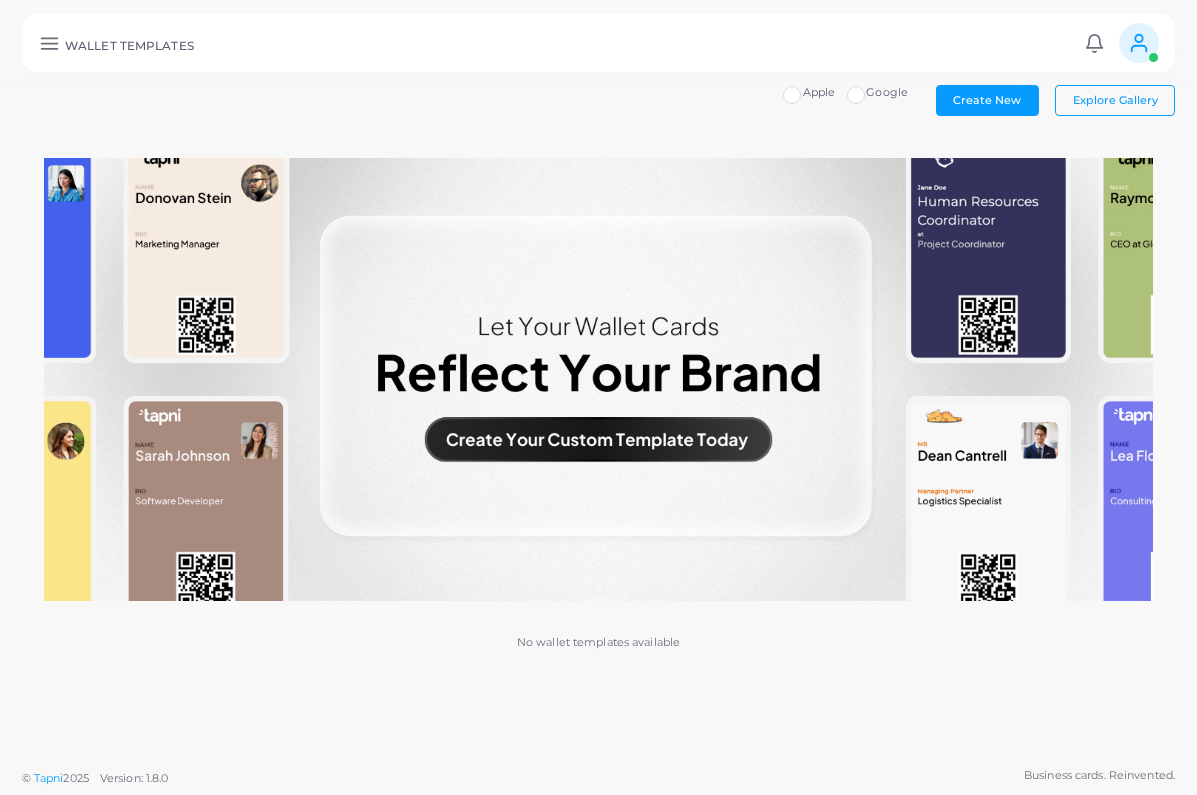 click 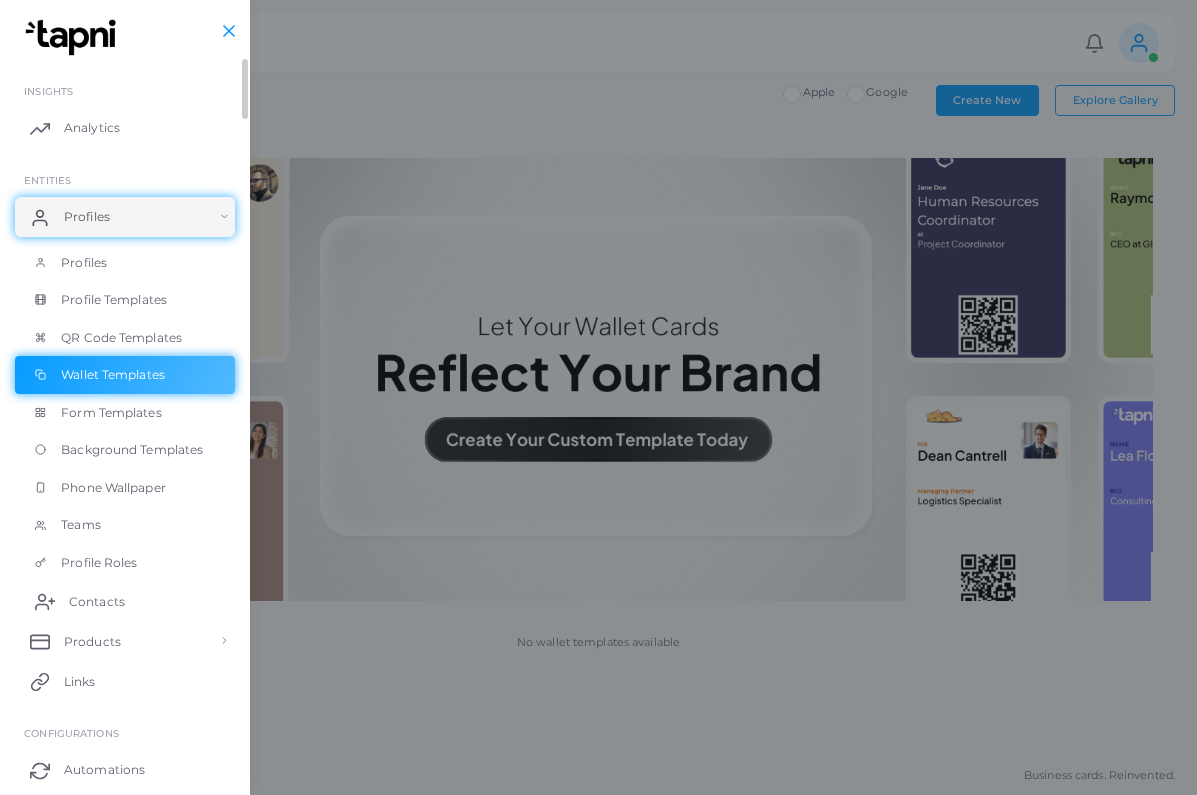click on "Contacts" at bounding box center (97, 602) 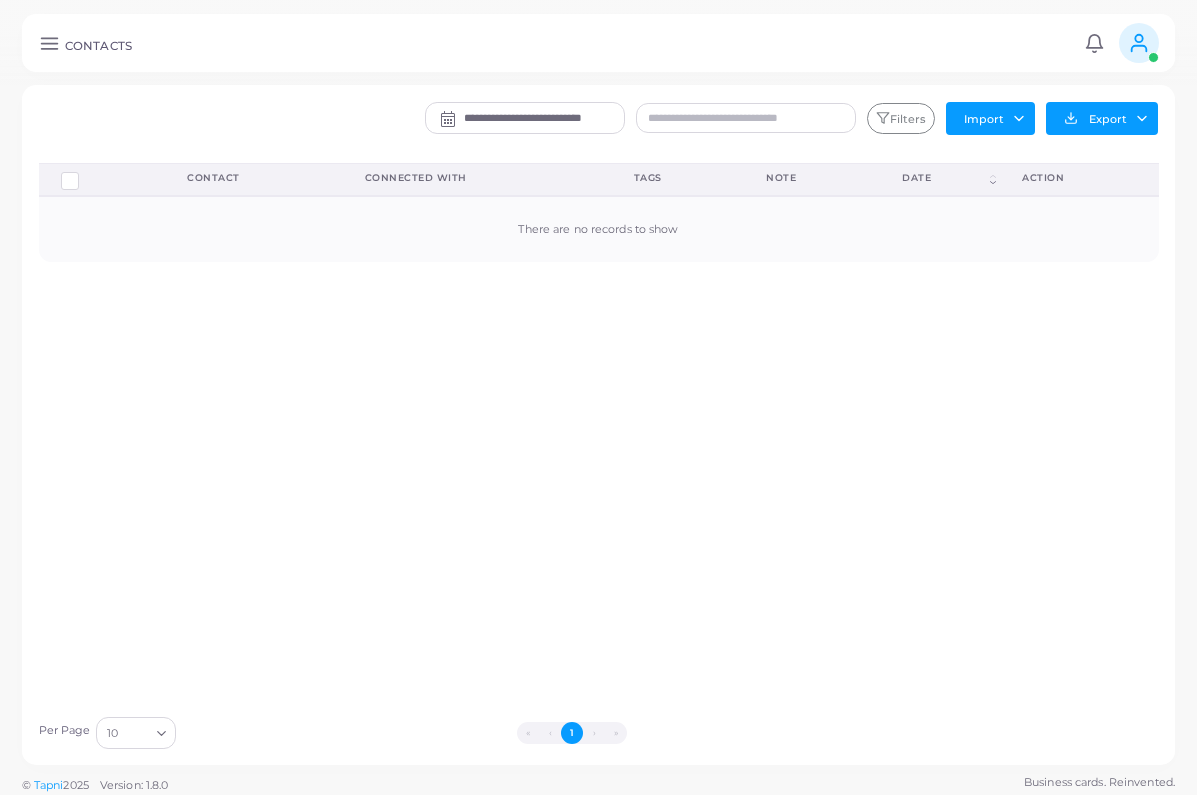 click 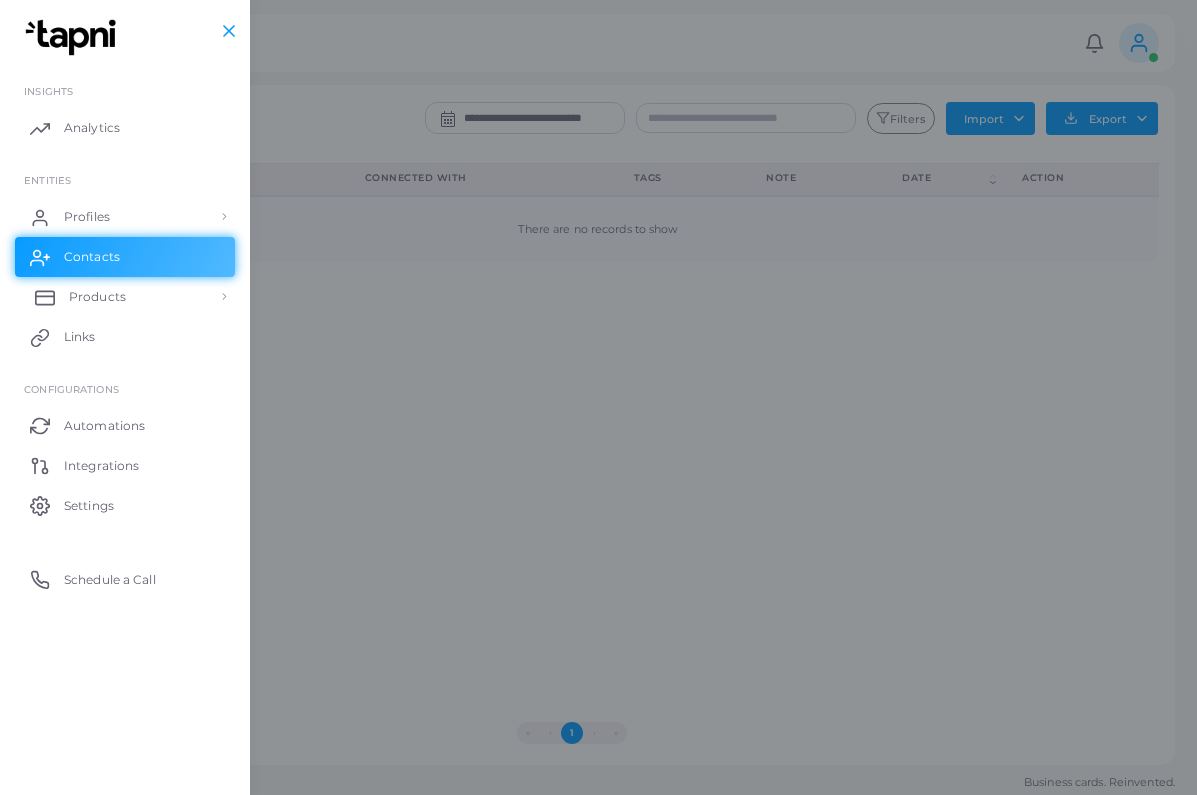 click on "Products" at bounding box center [97, 297] 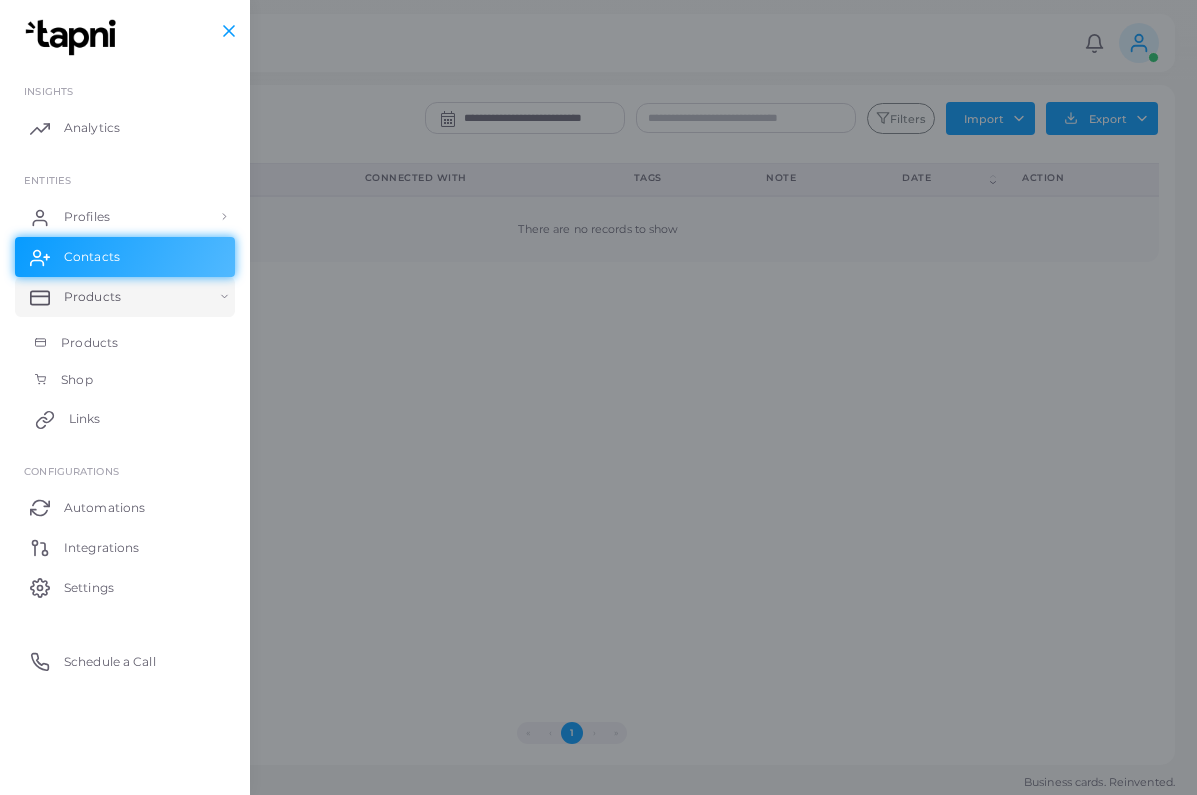 click on "Links" at bounding box center [125, 419] 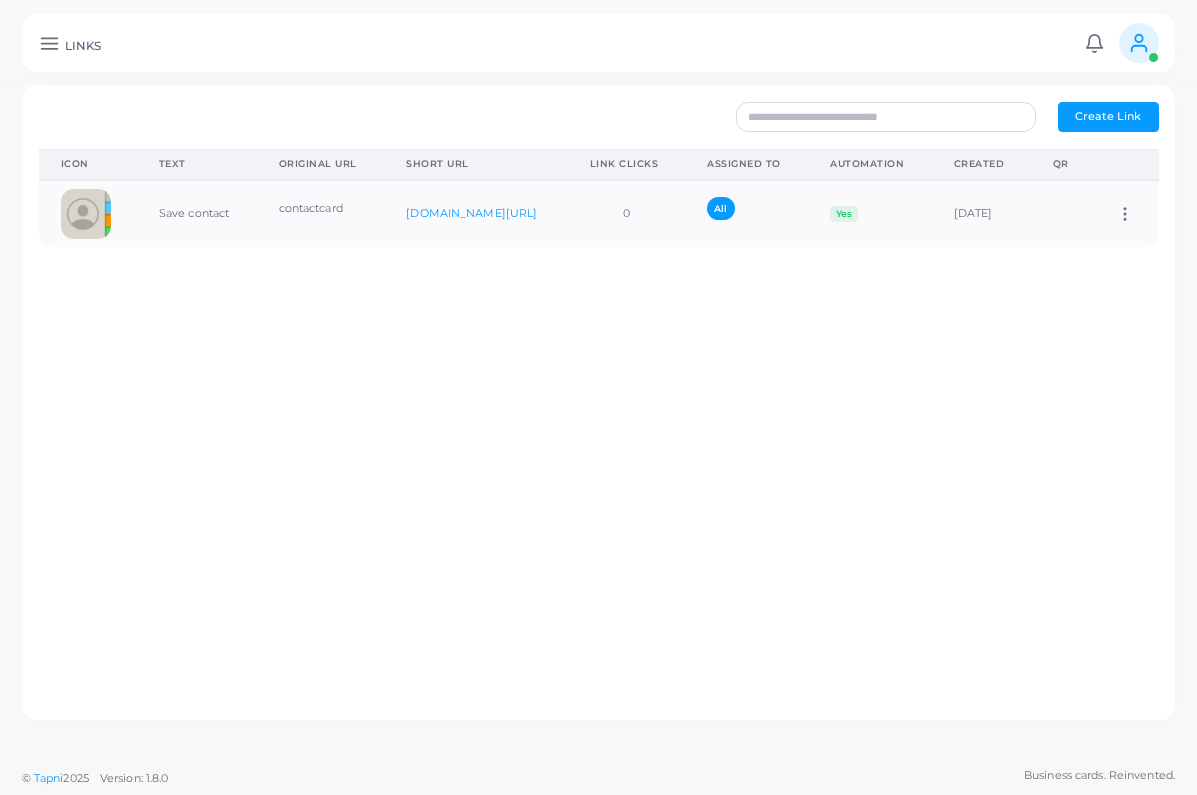 click at bounding box center (49, 43) 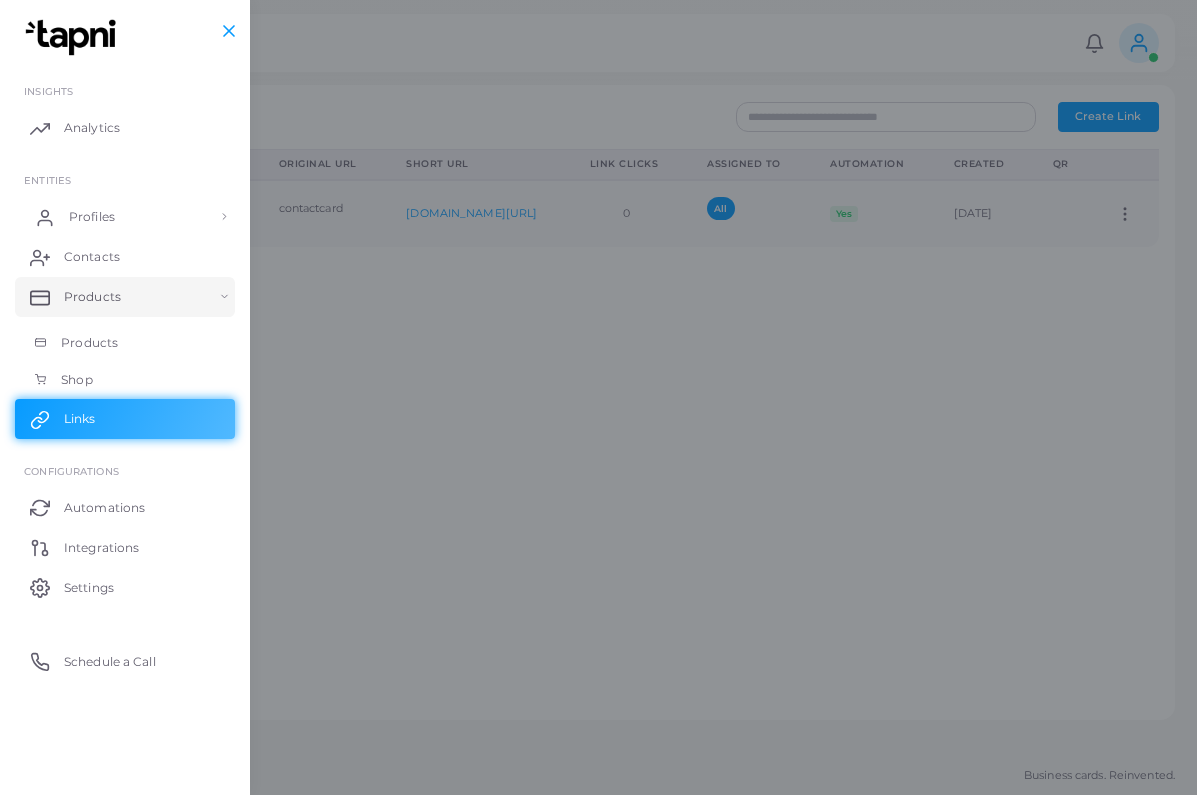 click on "Profiles" at bounding box center [125, 217] 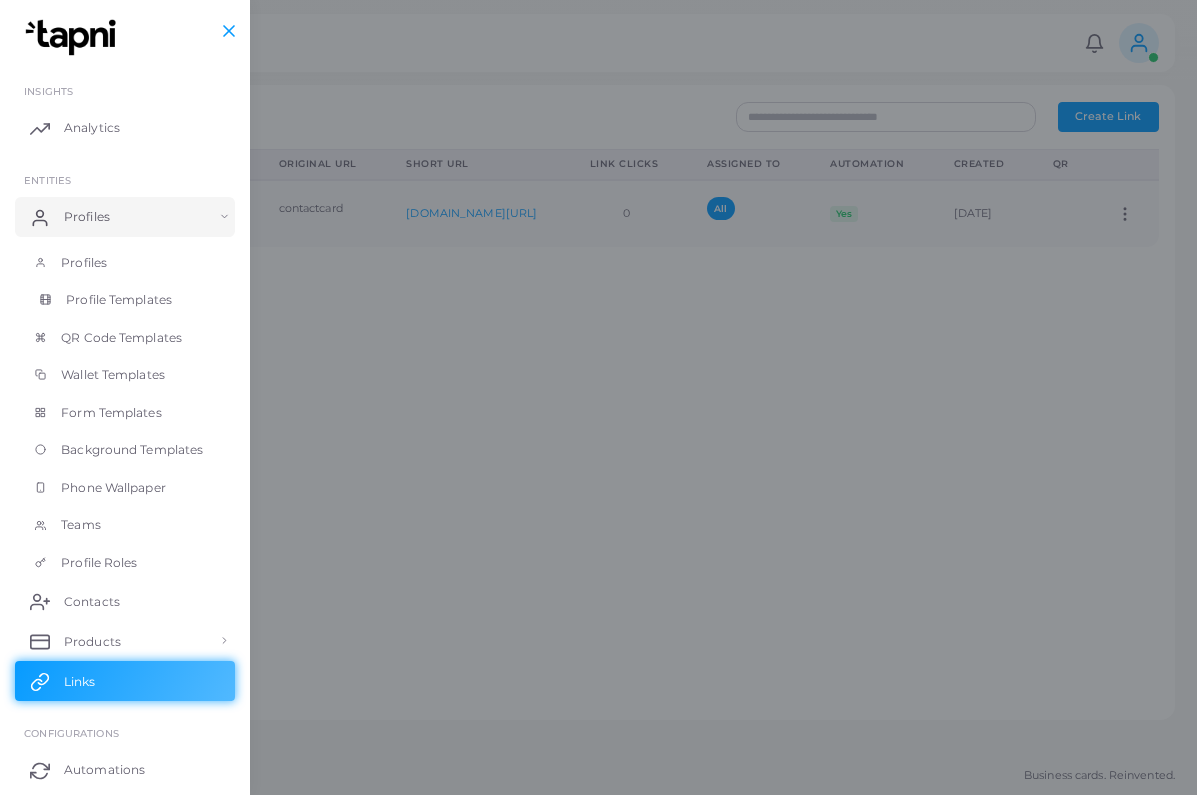 click on "Profile Templates" at bounding box center [119, 300] 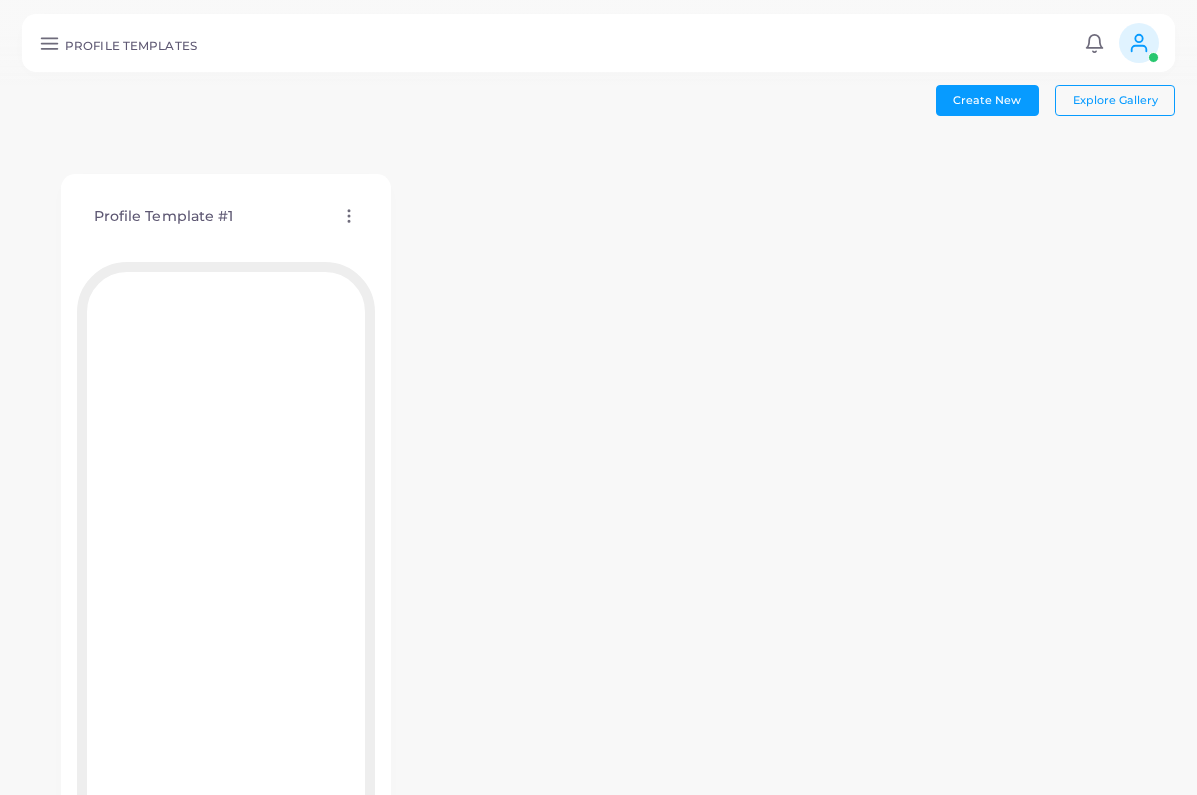 click 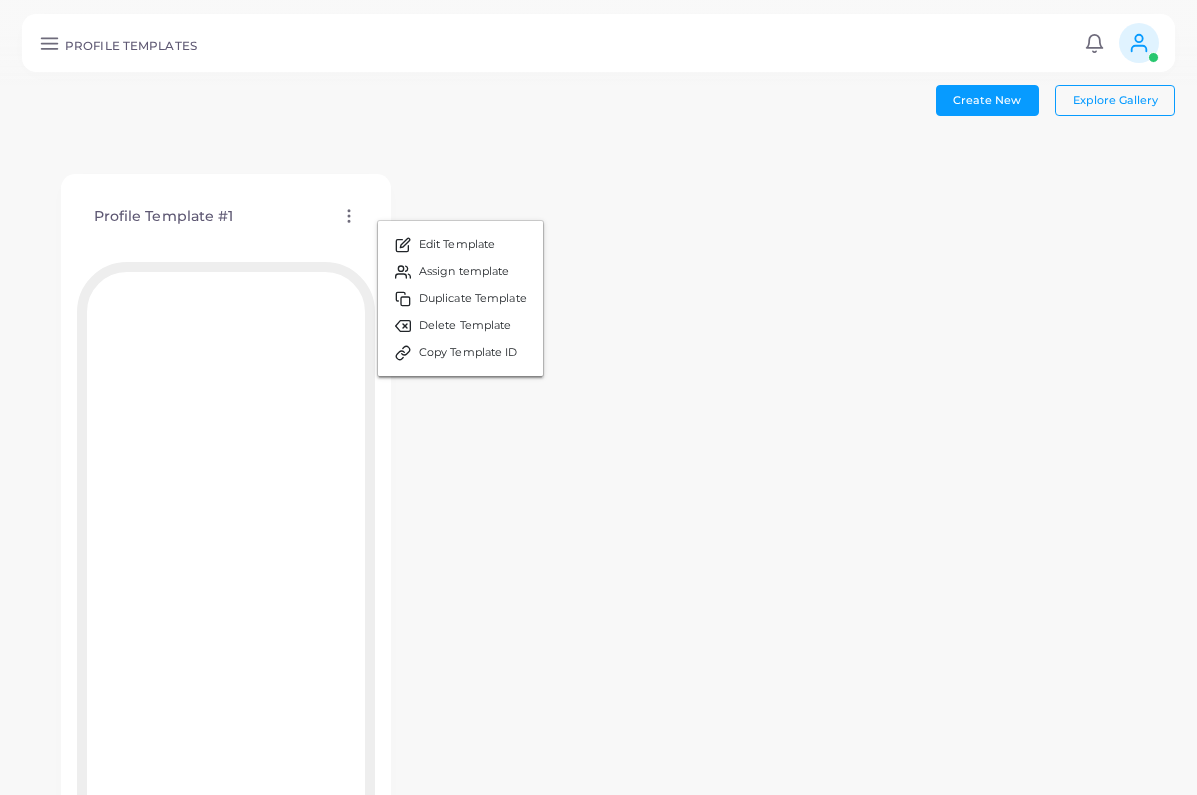 click 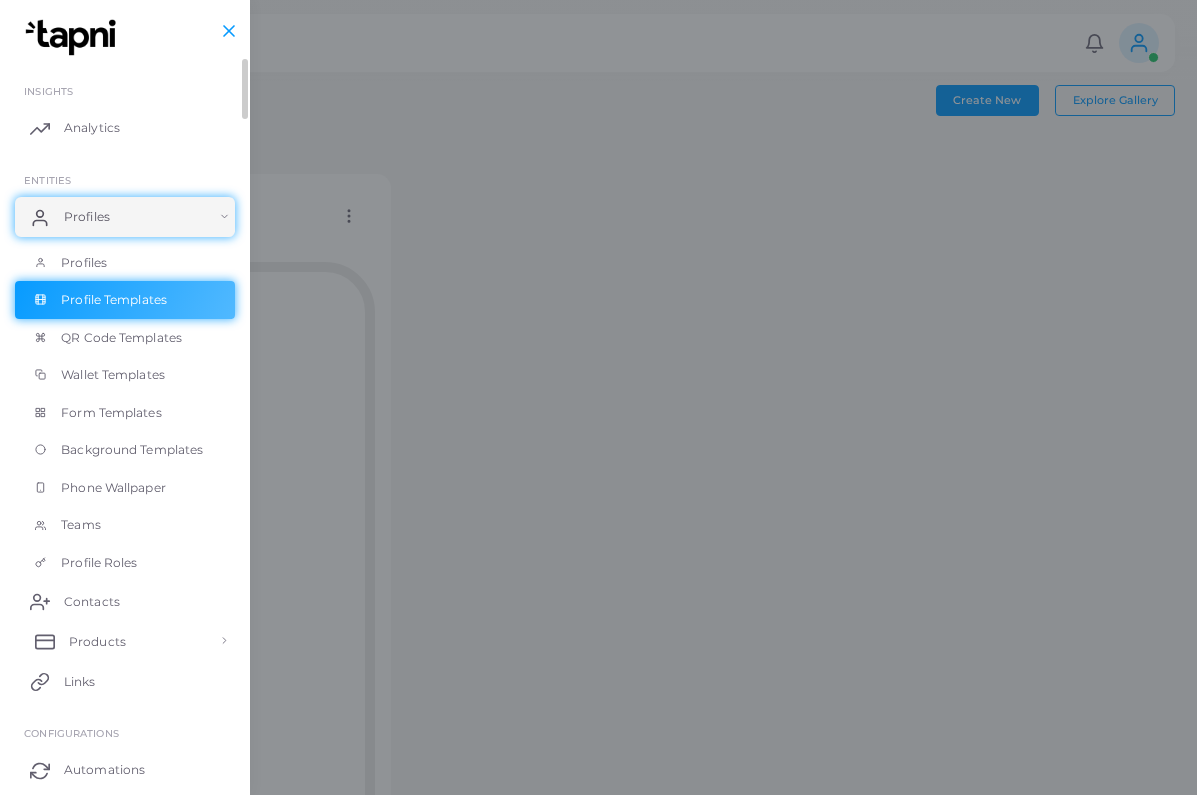 click on "Products" at bounding box center (125, 641) 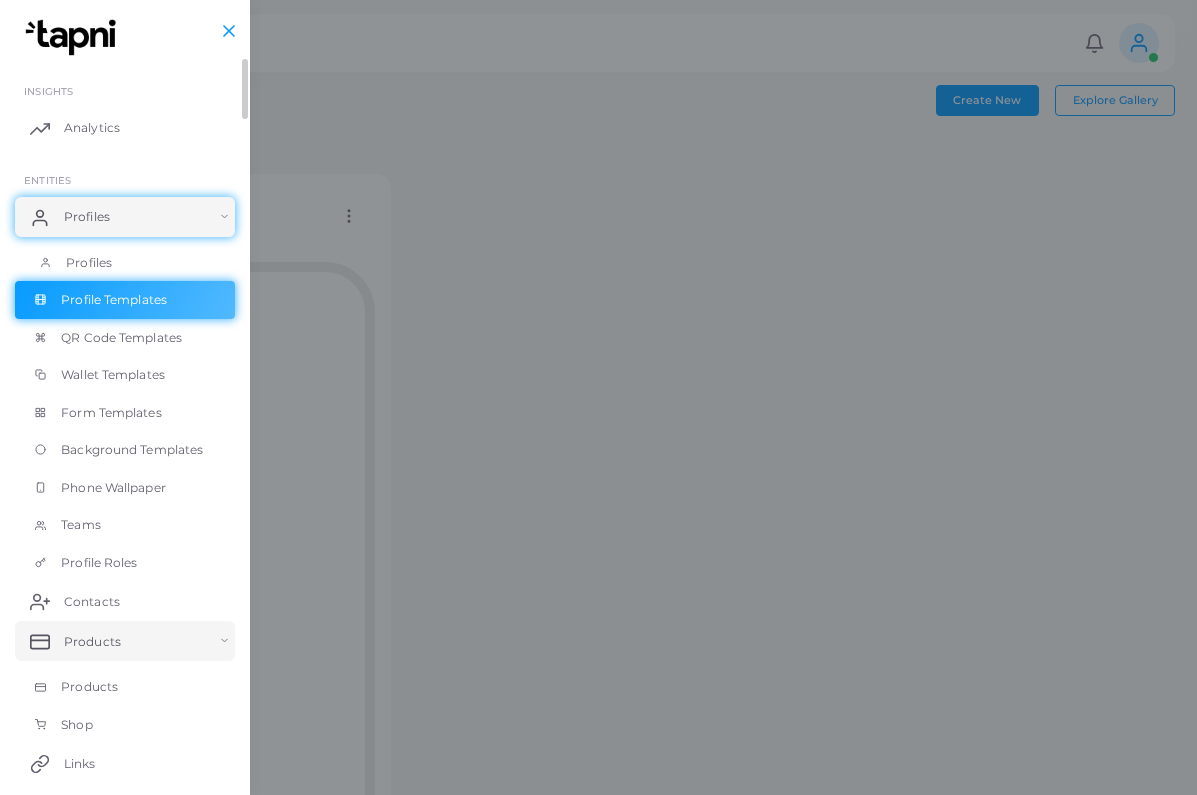 click on "Profiles" at bounding box center (125, 263) 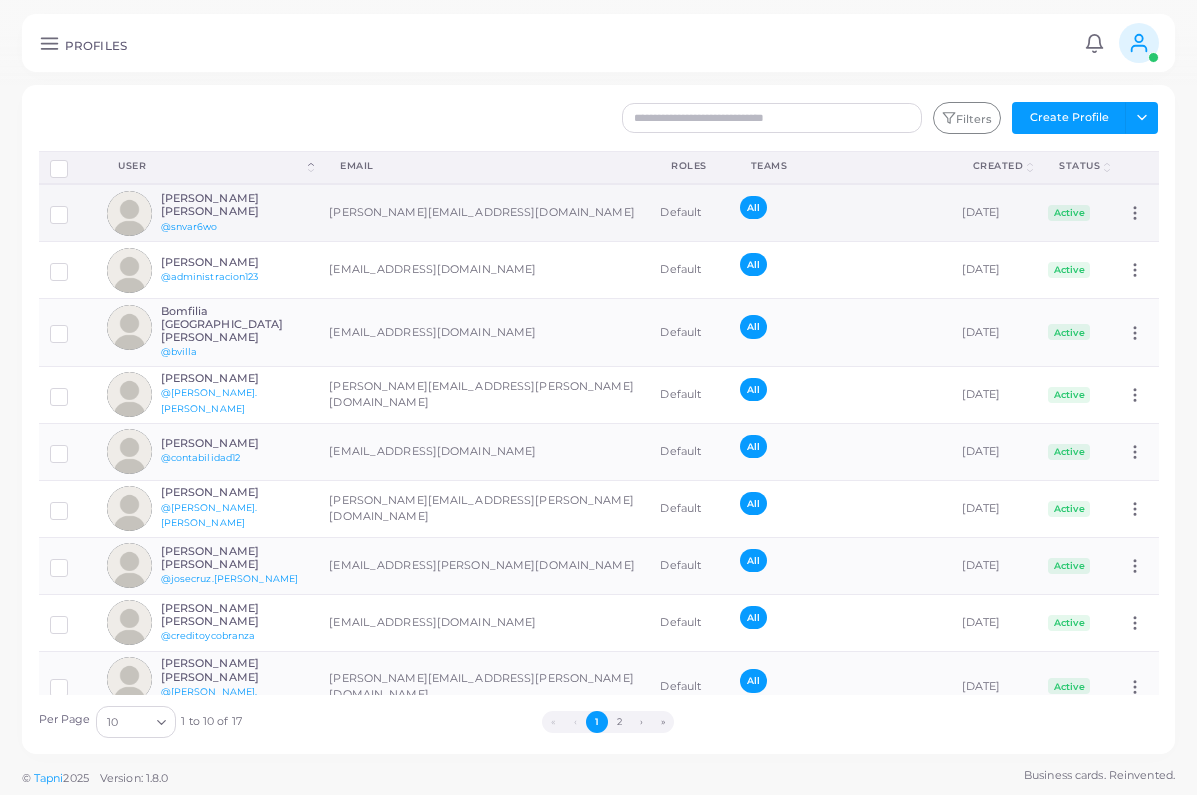 click 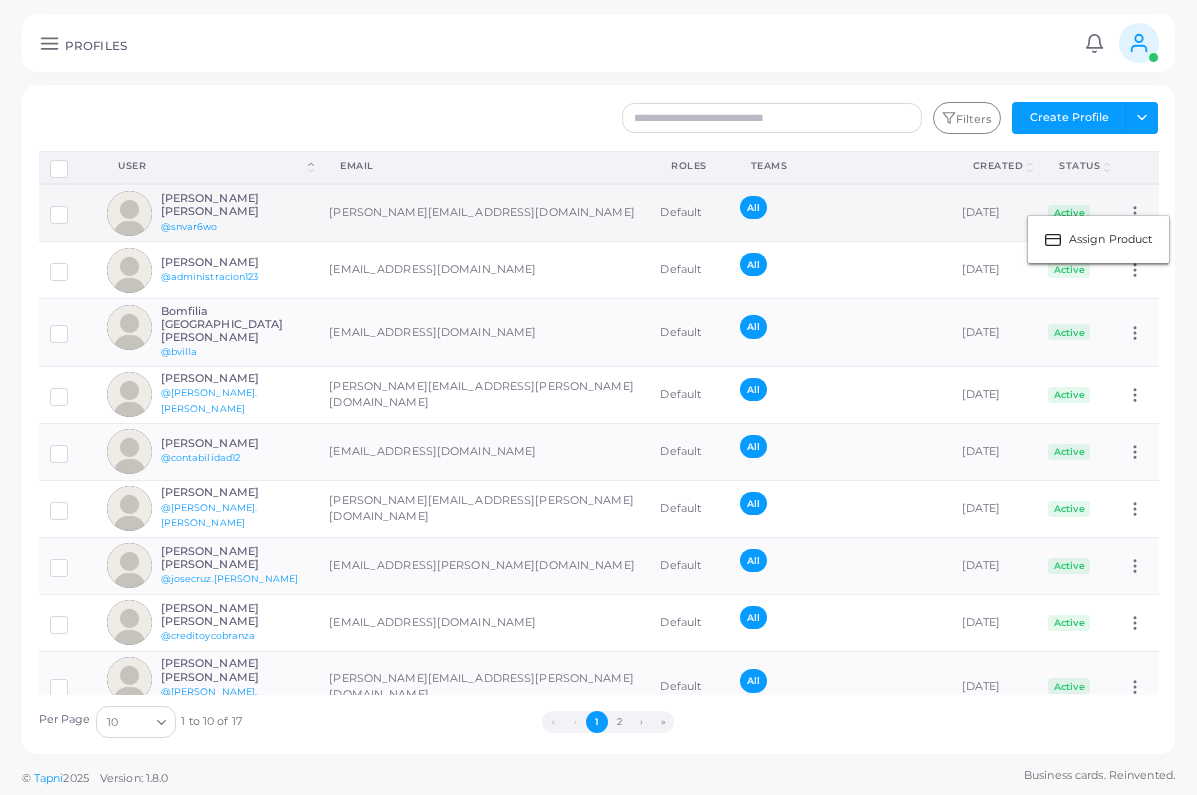 click on "[DATE]" at bounding box center (994, 213) 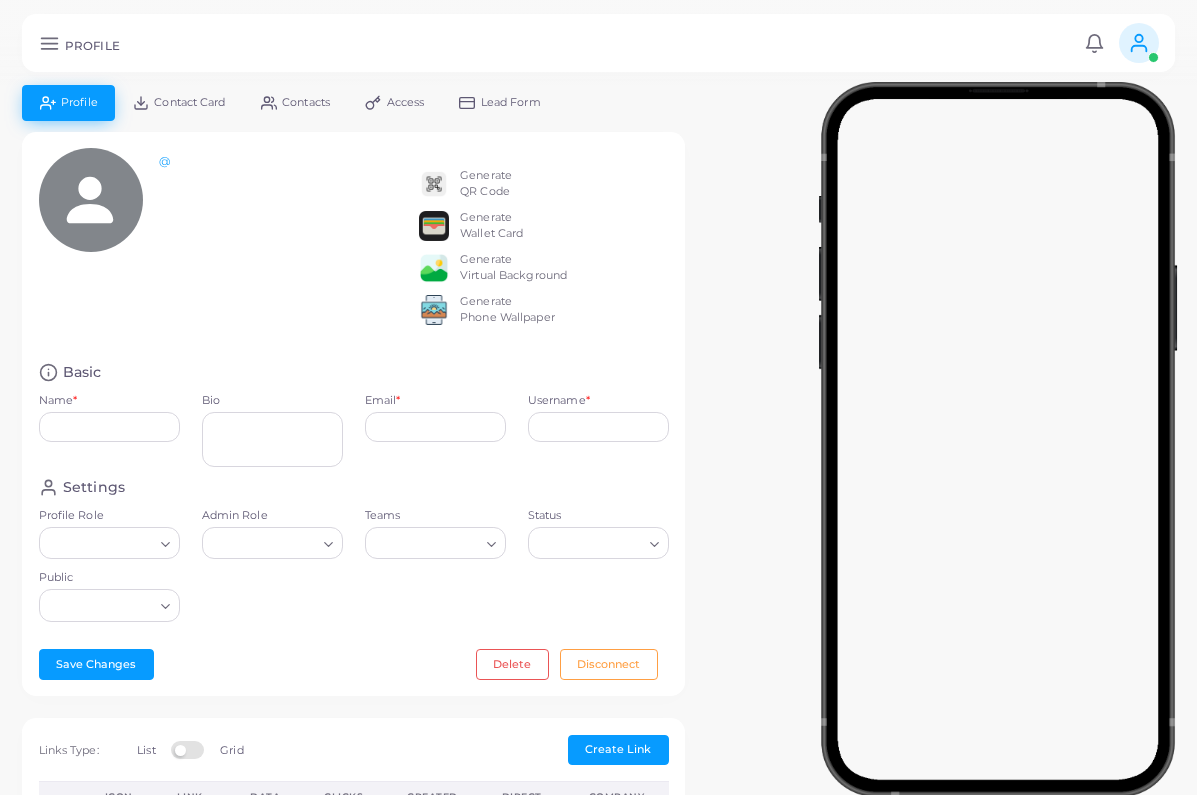 type on "**********" 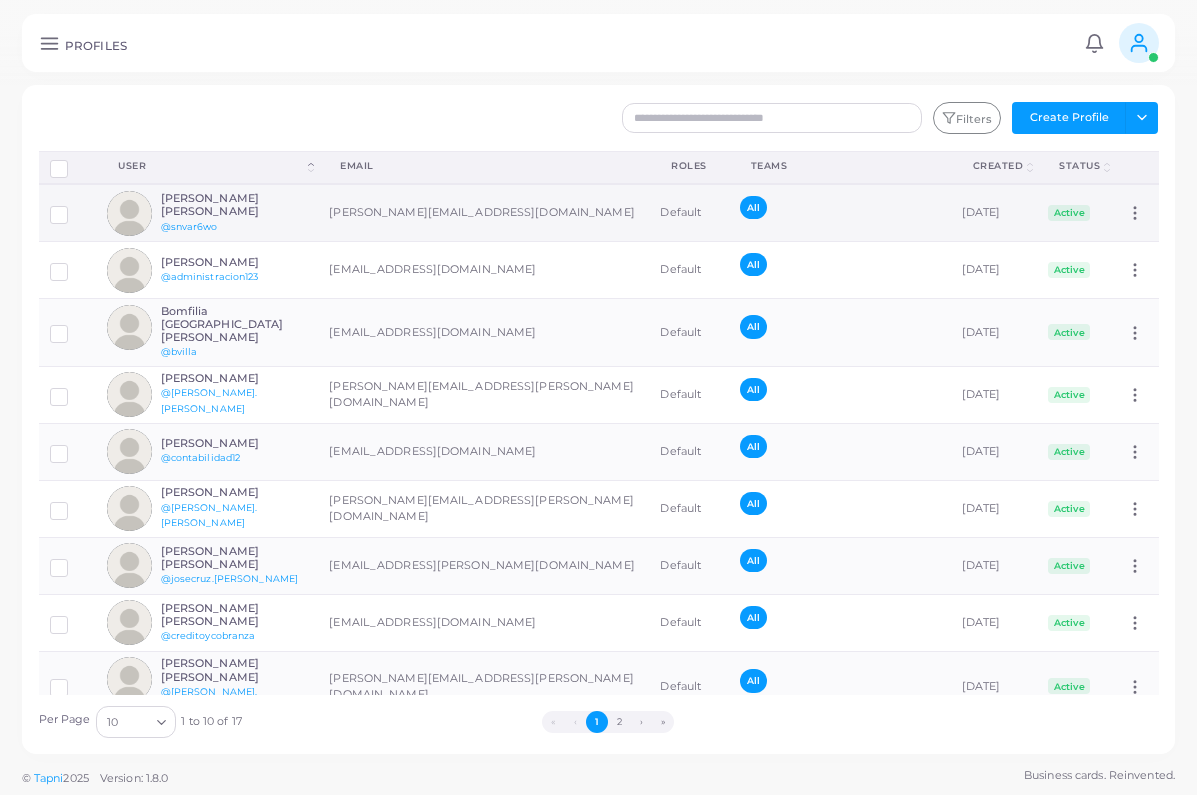 click 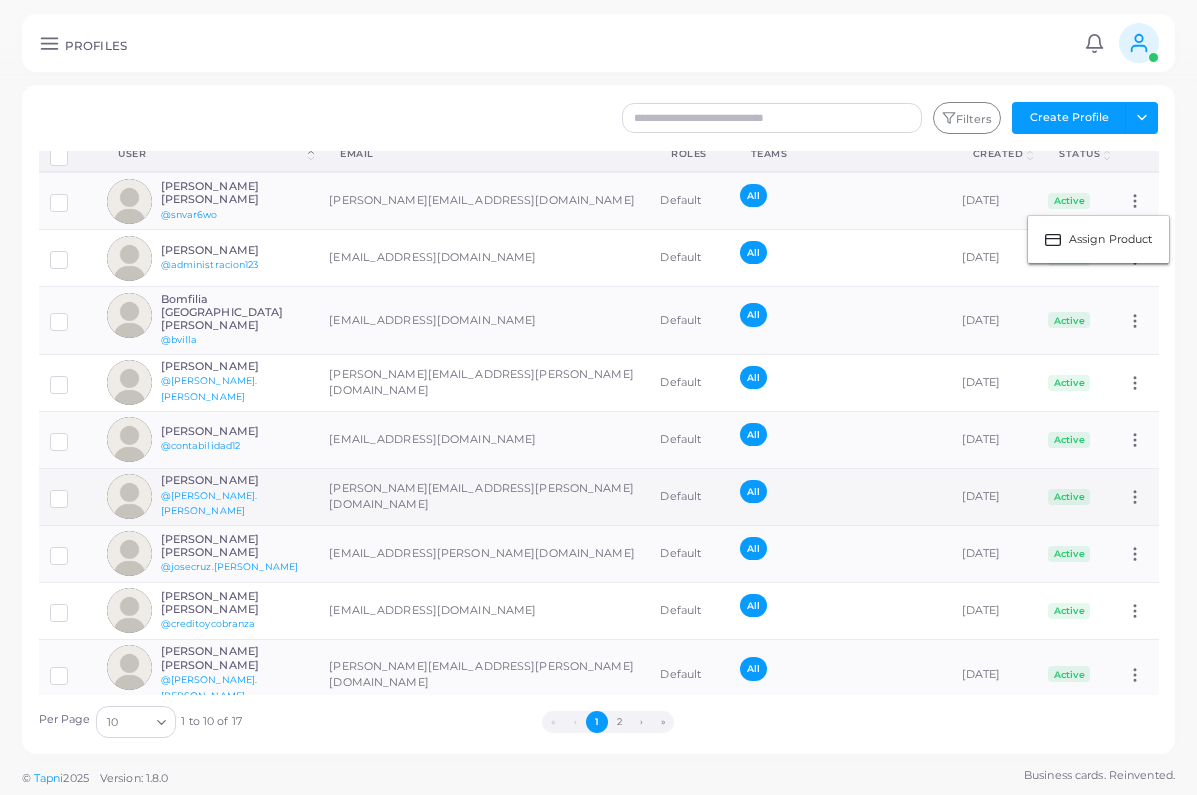 scroll, scrollTop: 11, scrollLeft: 0, axis: vertical 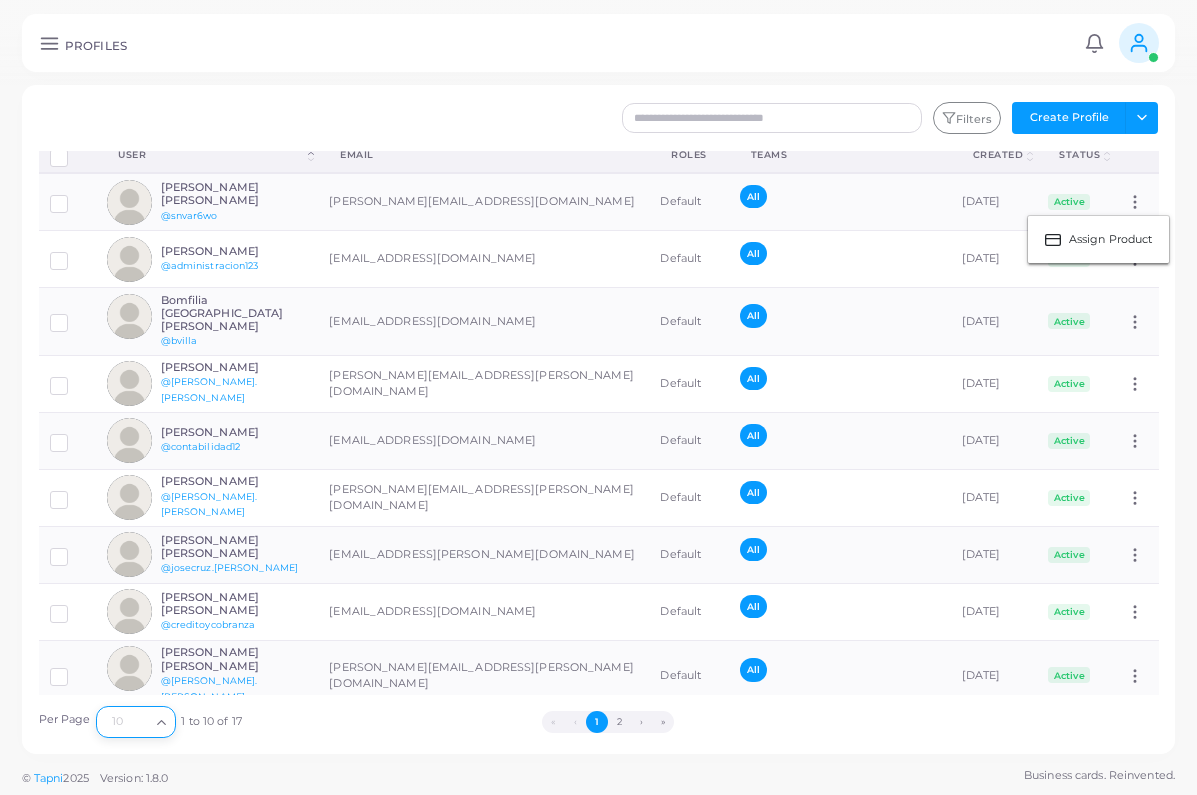 drag, startPoint x: 141, startPoint y: 789, endPoint x: 141, endPoint y: 905, distance: 116 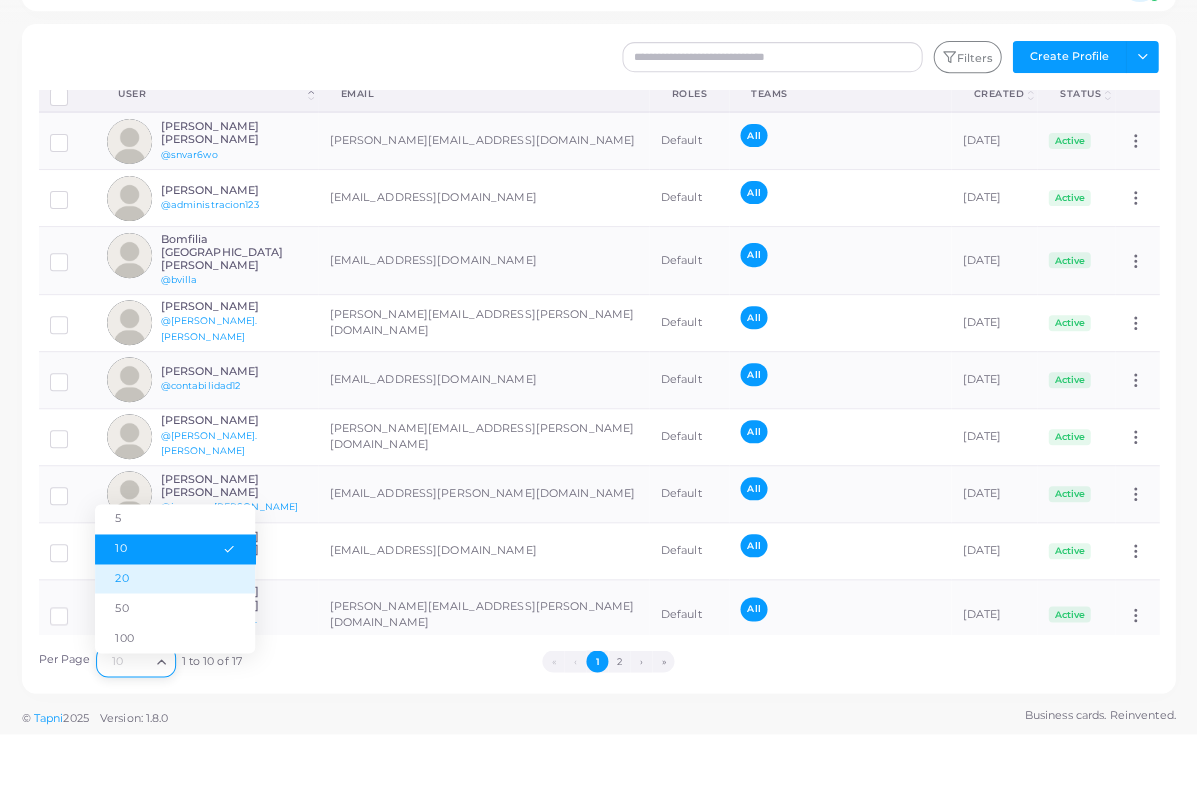 click on "20" at bounding box center [175, 639] 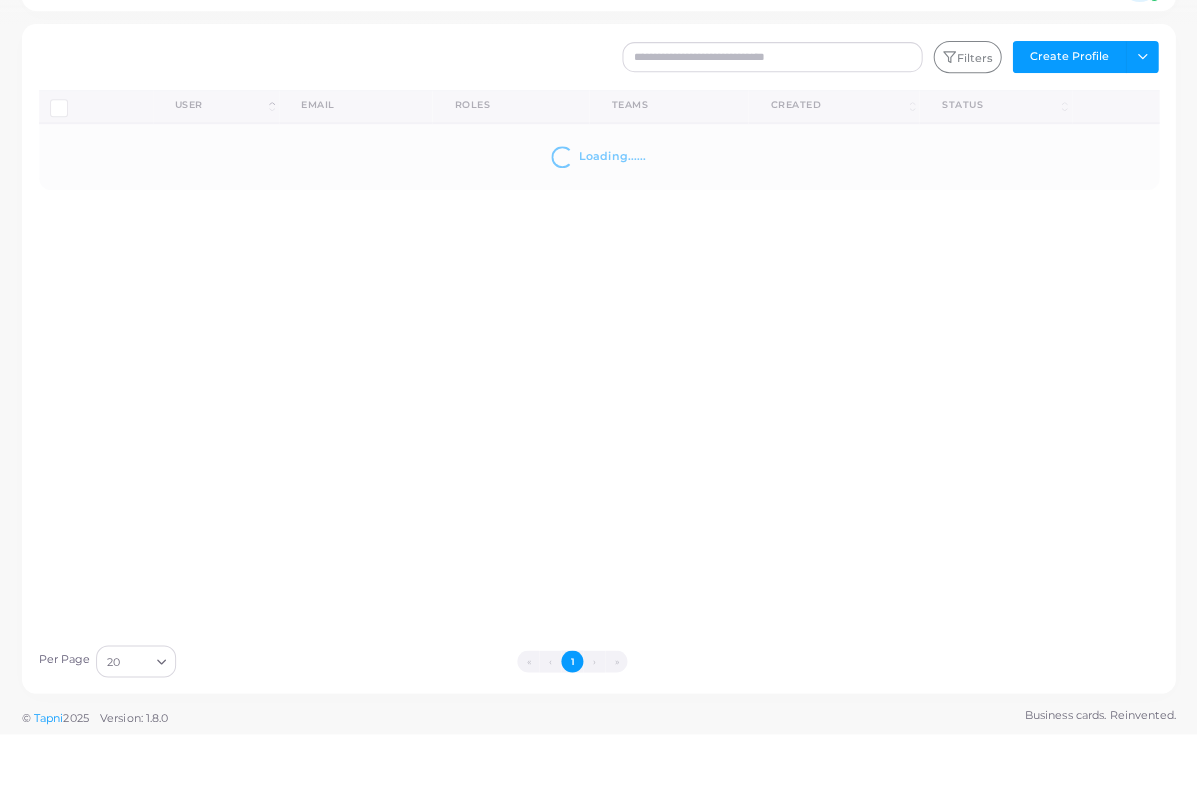 scroll, scrollTop: 56, scrollLeft: 0, axis: vertical 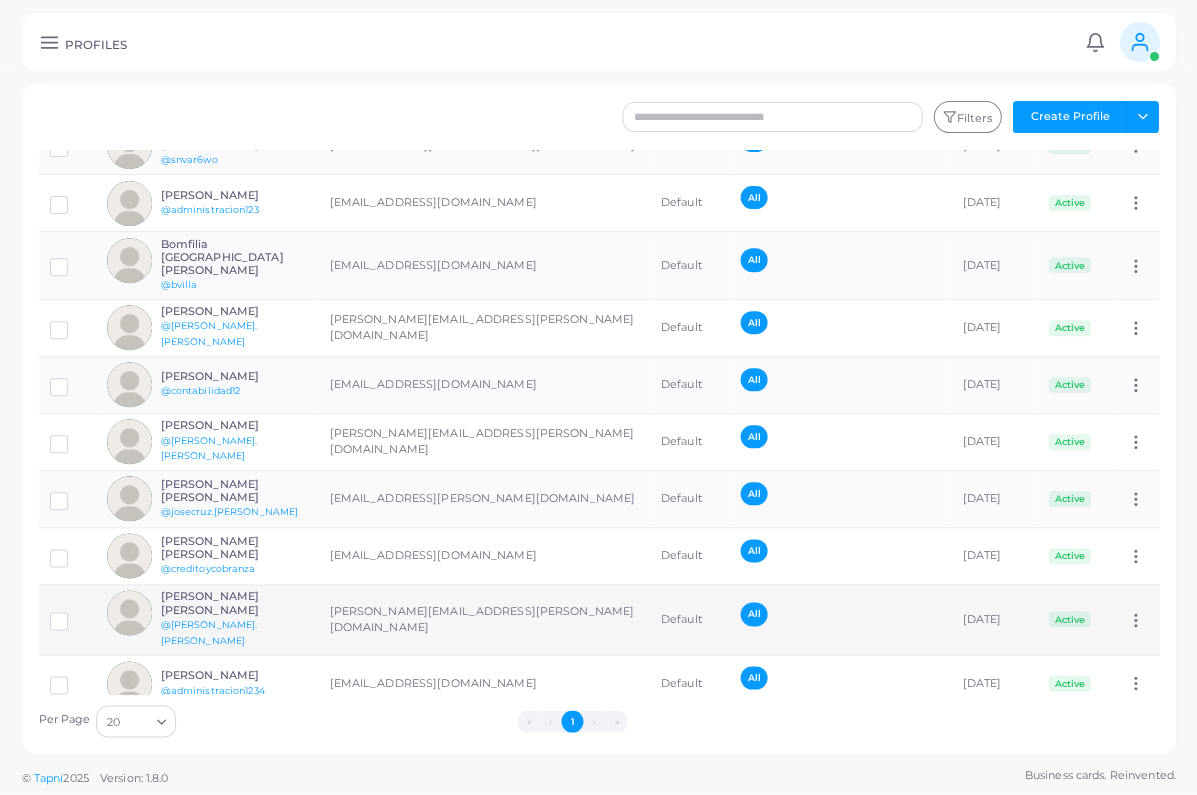 click 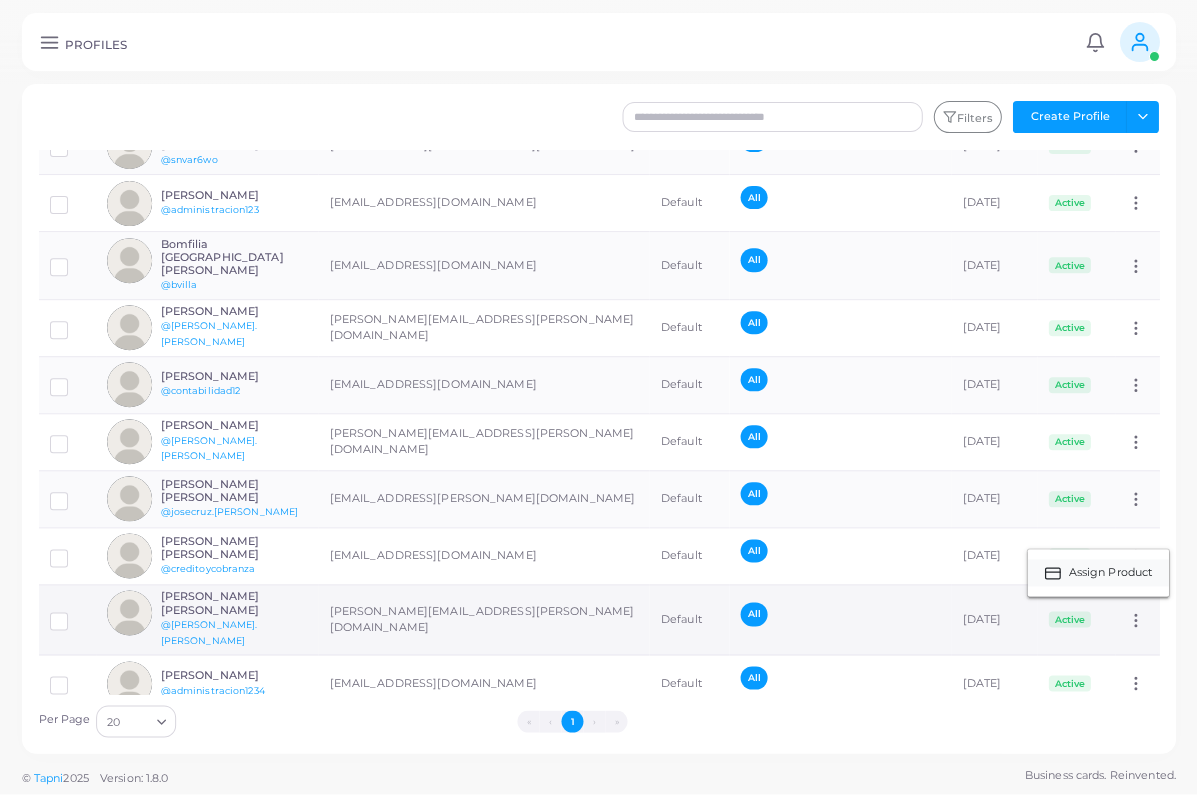 click on "Assign Product" at bounding box center [1110, 574] 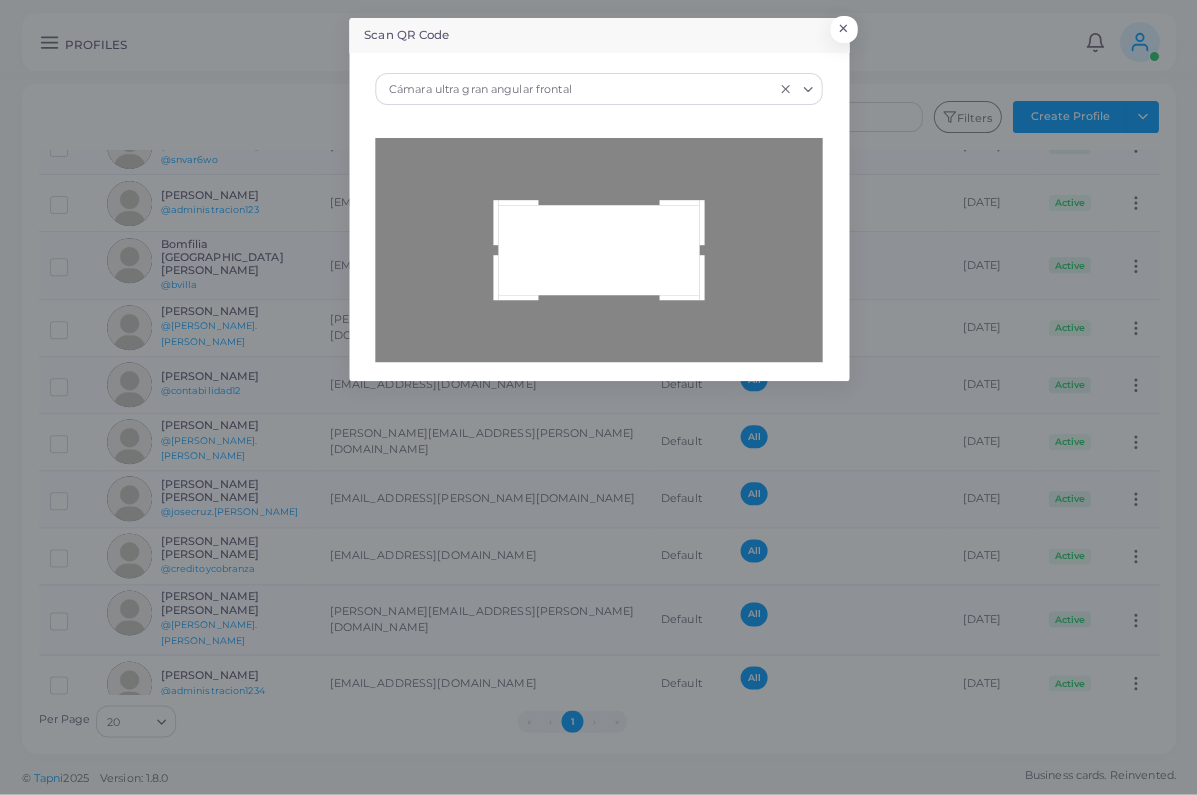 click at bounding box center (674, 90) 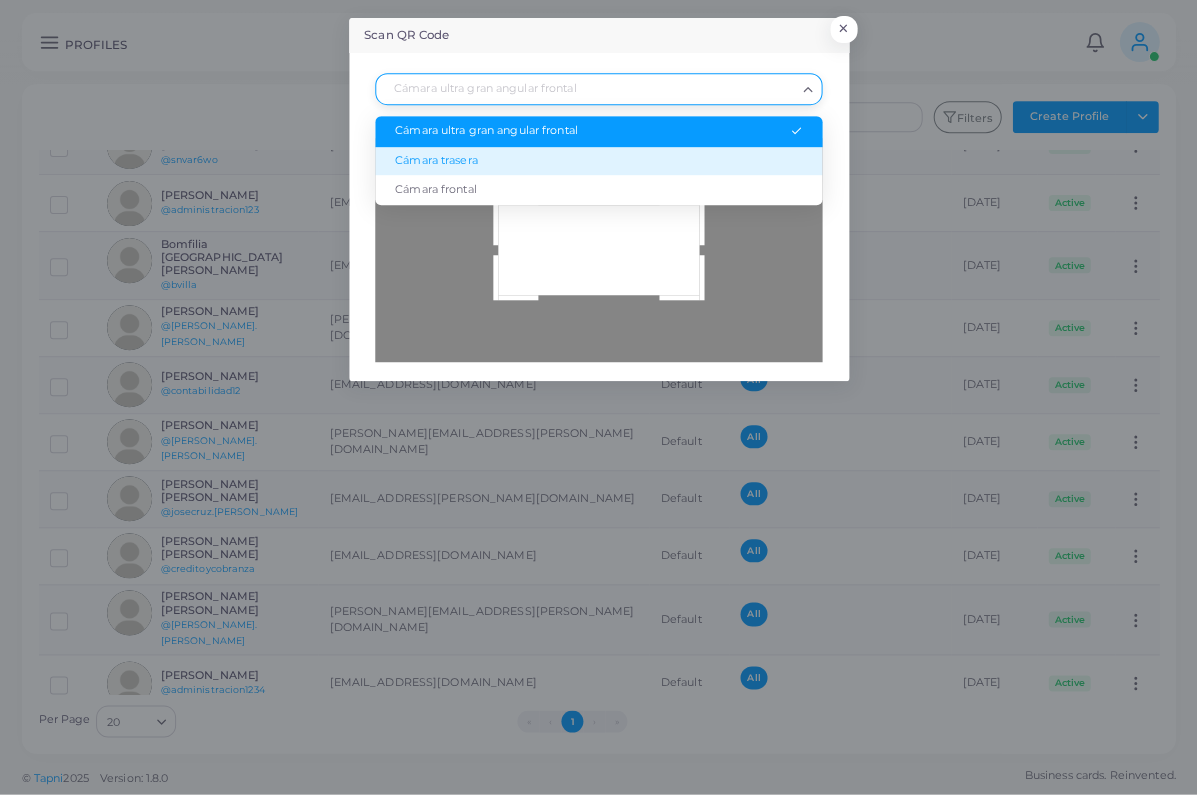 click on "Cámara trasera" at bounding box center [598, 162] 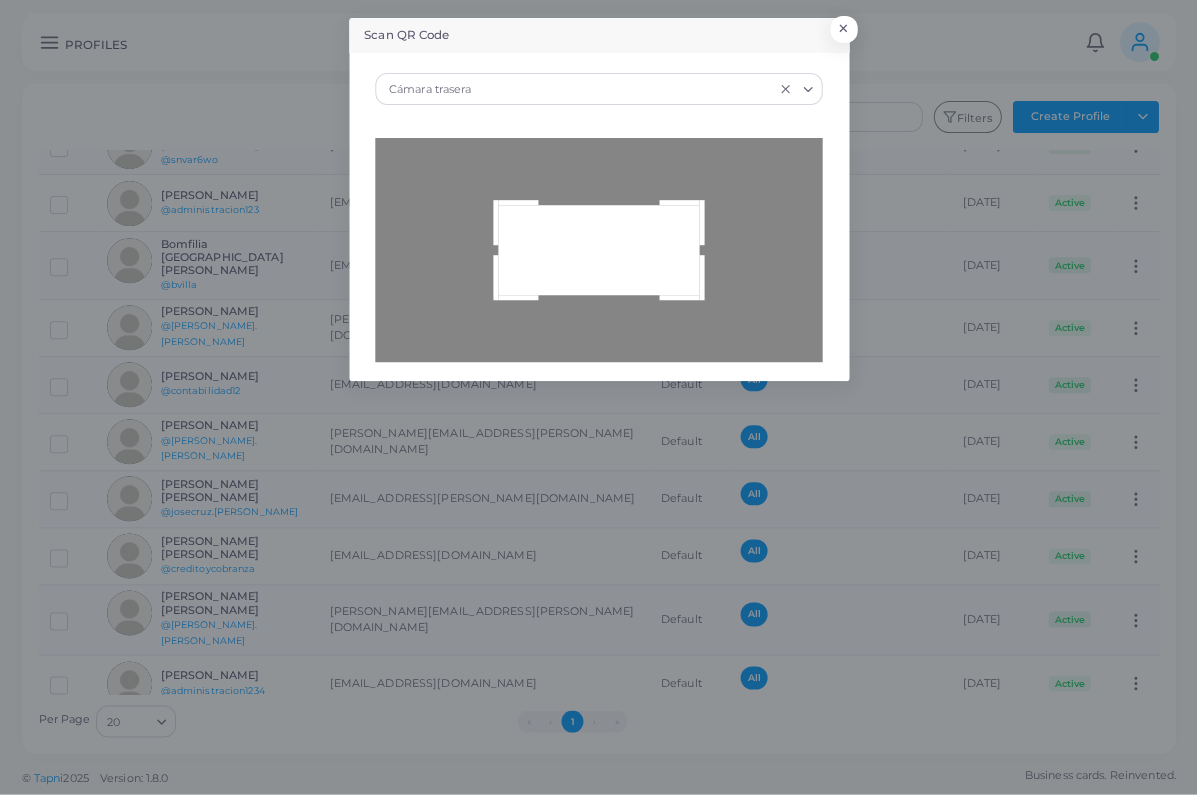 scroll, scrollTop: 0, scrollLeft: 0, axis: both 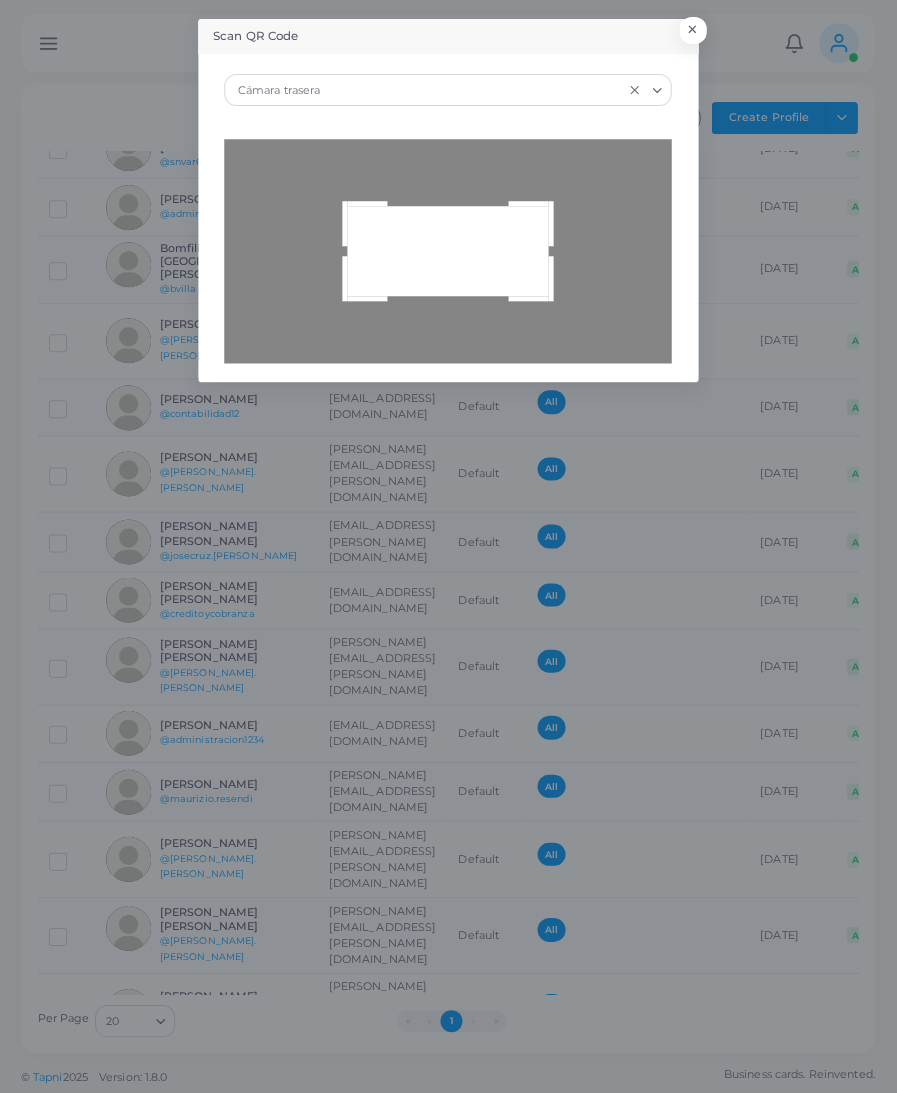 click on "Cámara trasera" at bounding box center [428, 88] 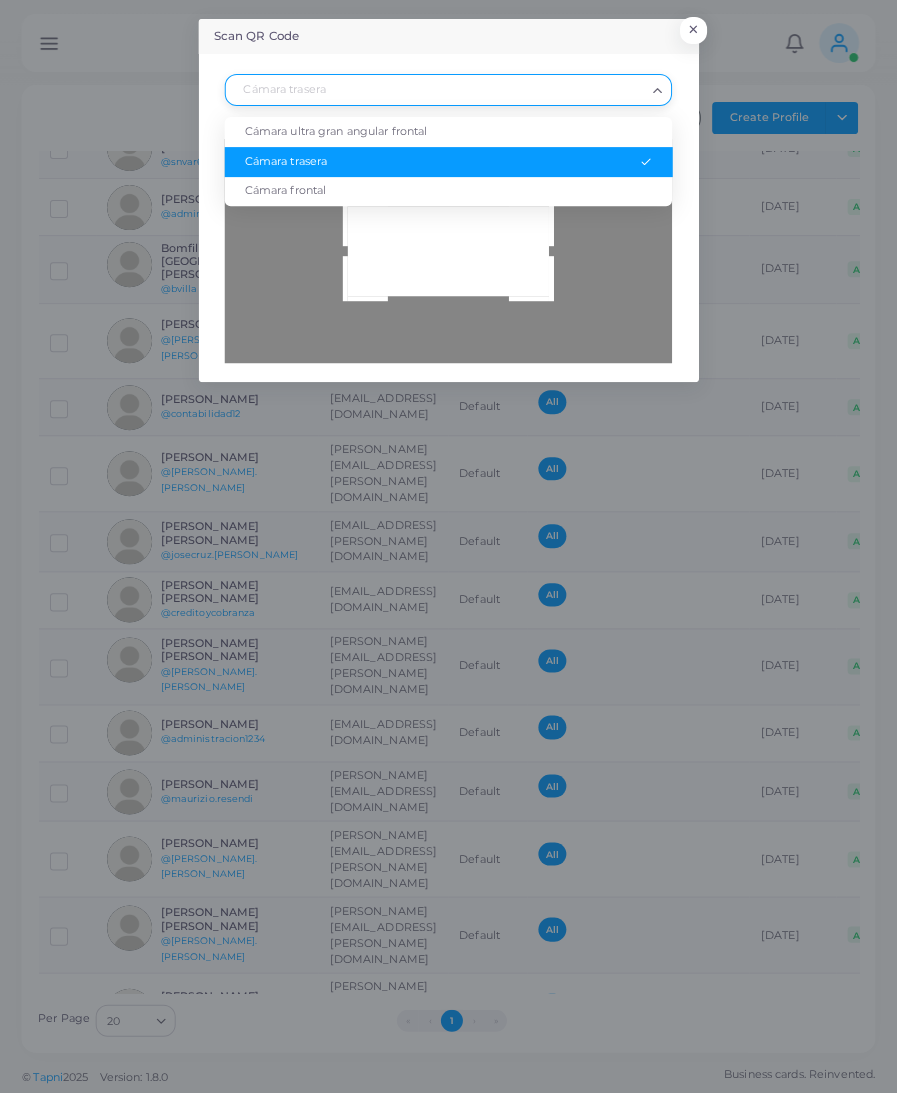 click on "Cámara ultra gran angular frontal" at bounding box center (448, 132) 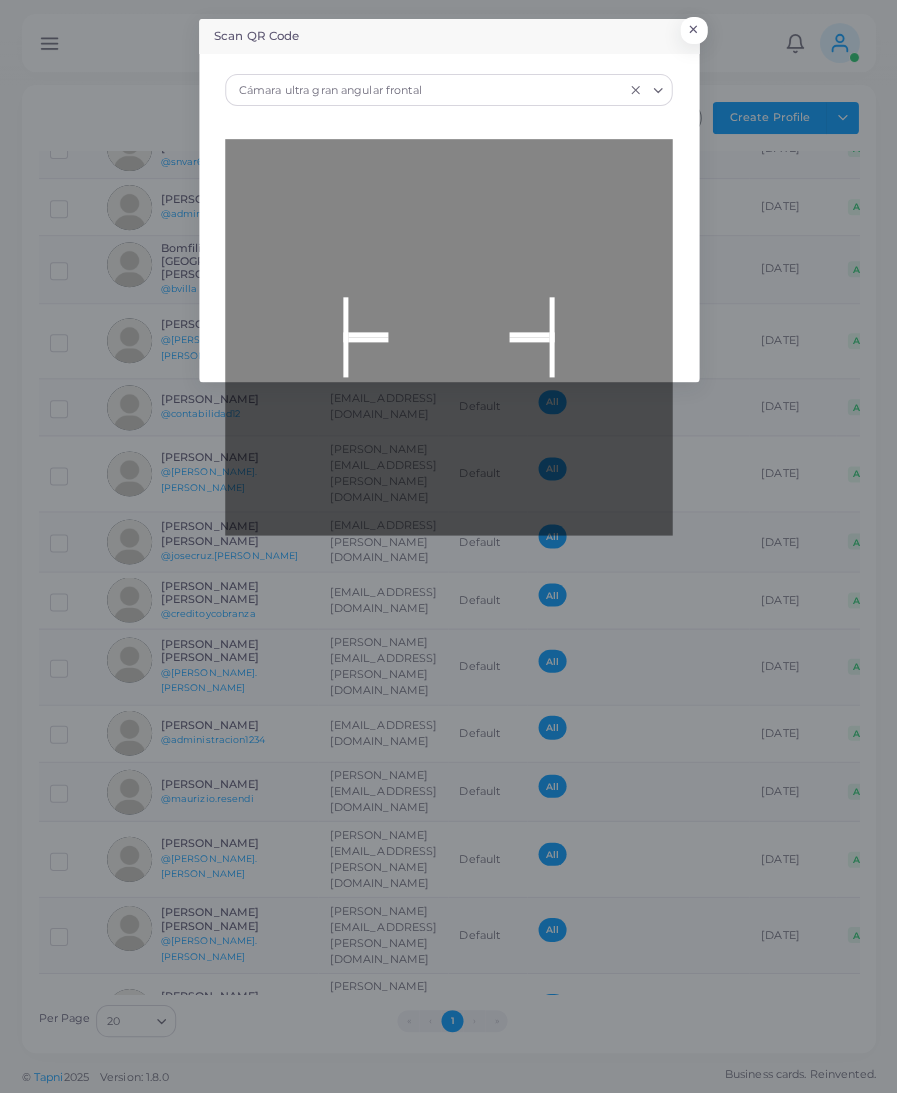click on "×" at bounding box center (693, 30) 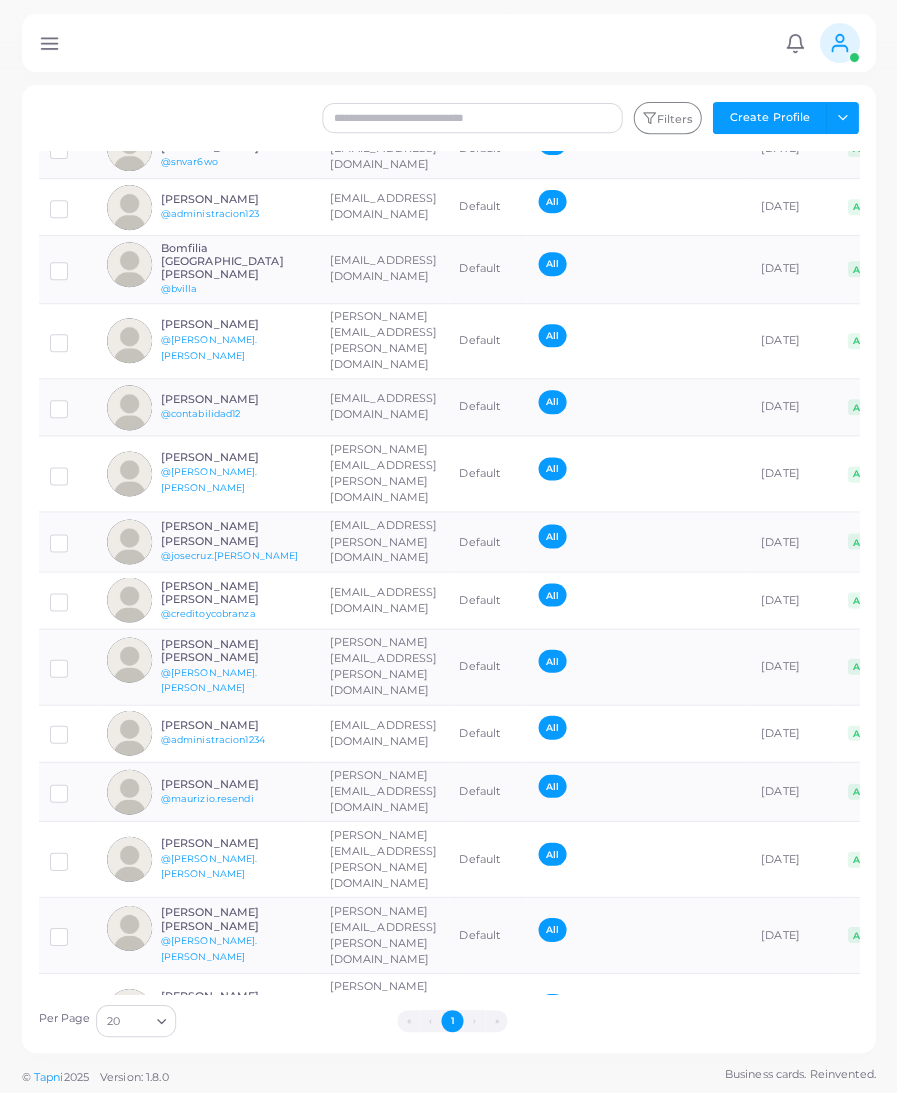 click on "Scan QR Code ×
Cámara ultra gran angular frontal
Loading...     Scanner paused" at bounding box center (449, 39) 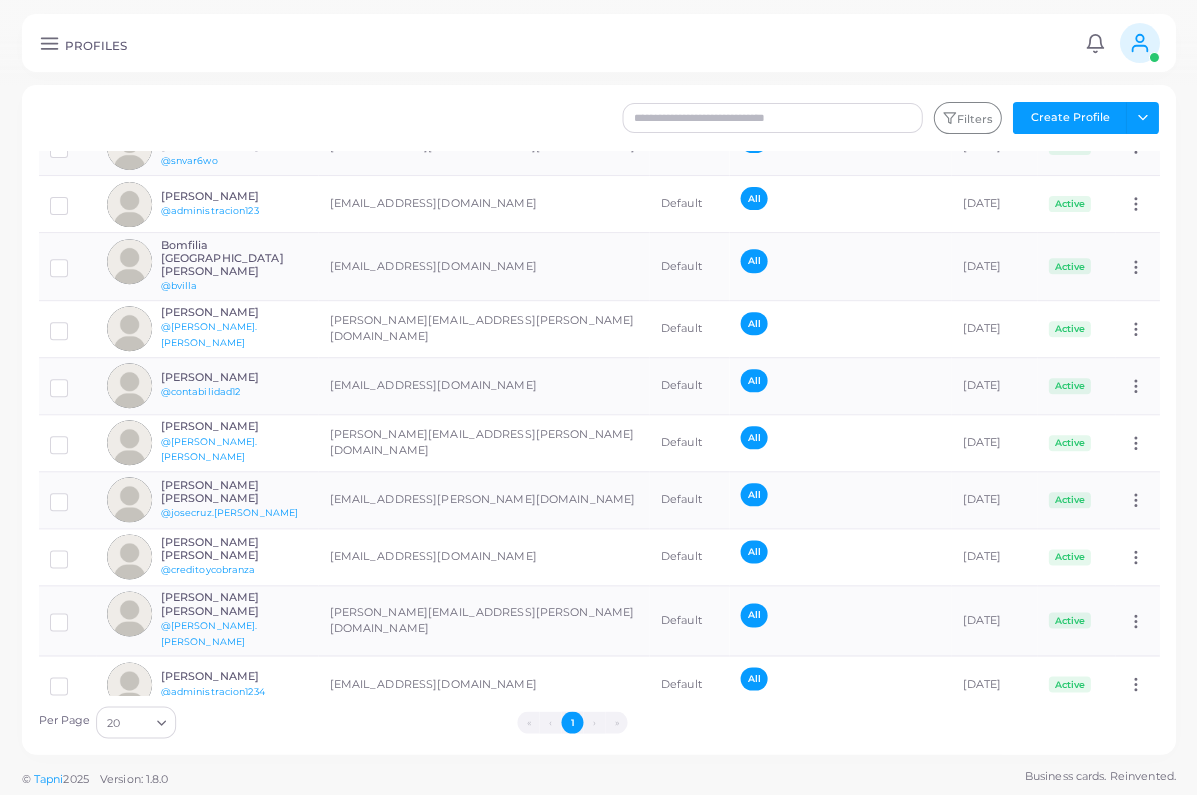 click 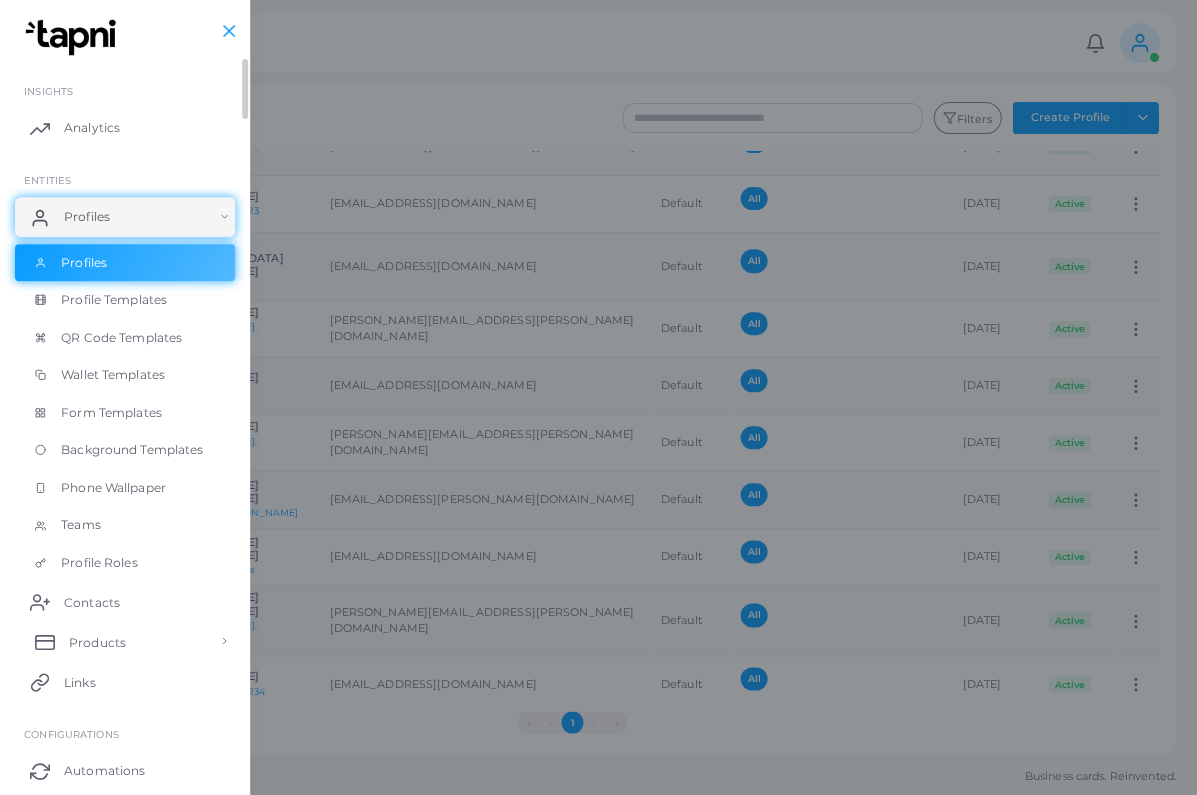 click on "Products" at bounding box center (97, 642) 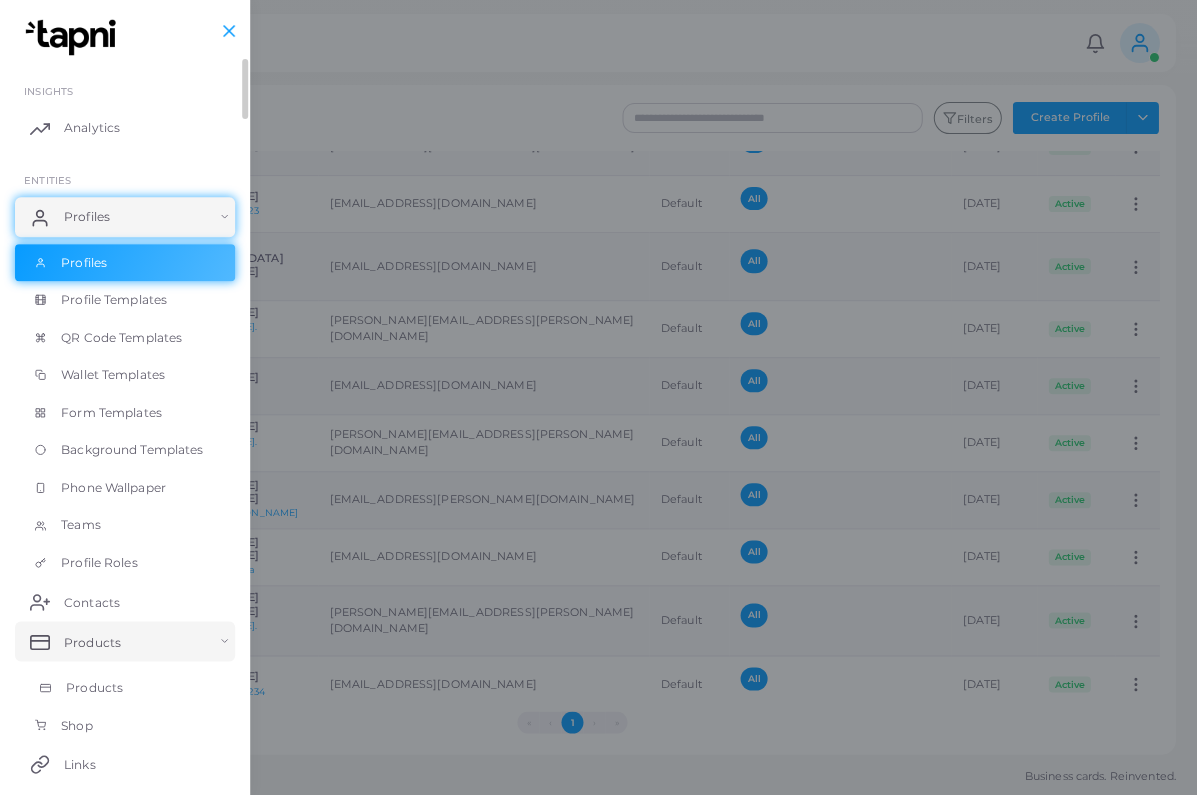 click on "Products" at bounding box center (125, 687) 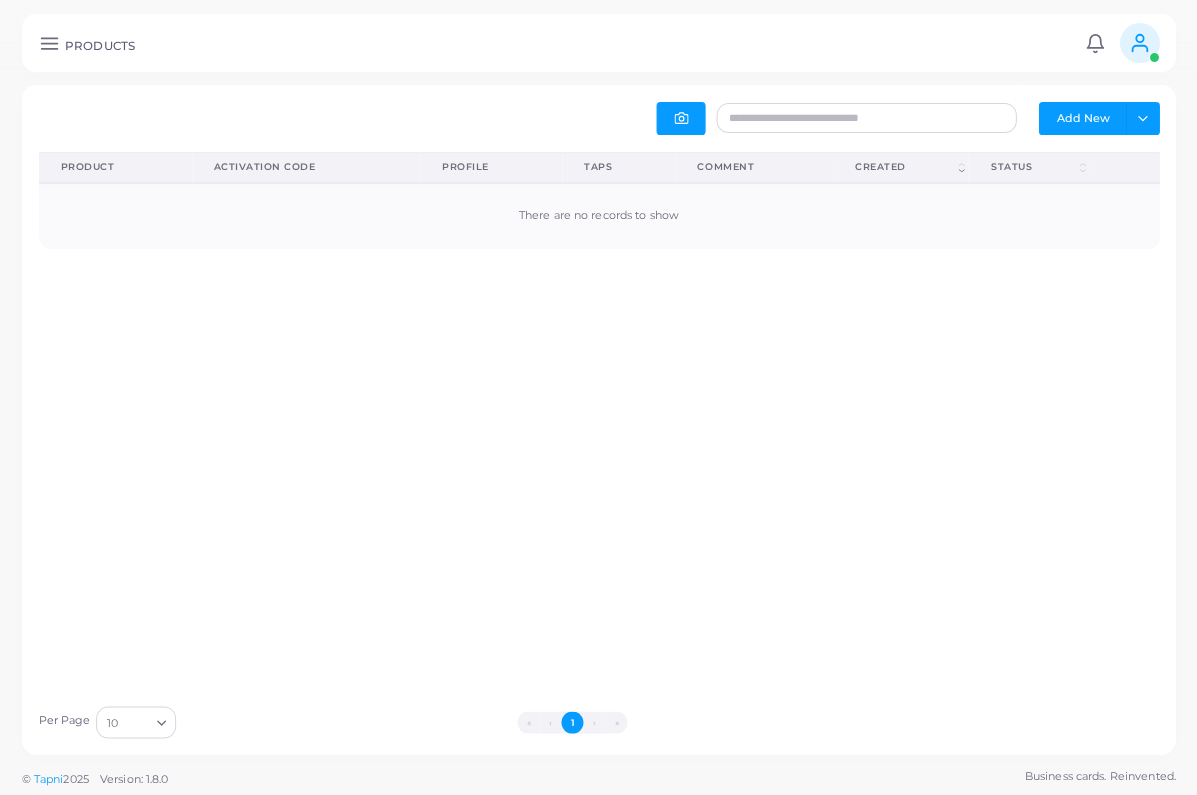 click on "Add New" at bounding box center (1082, 118) 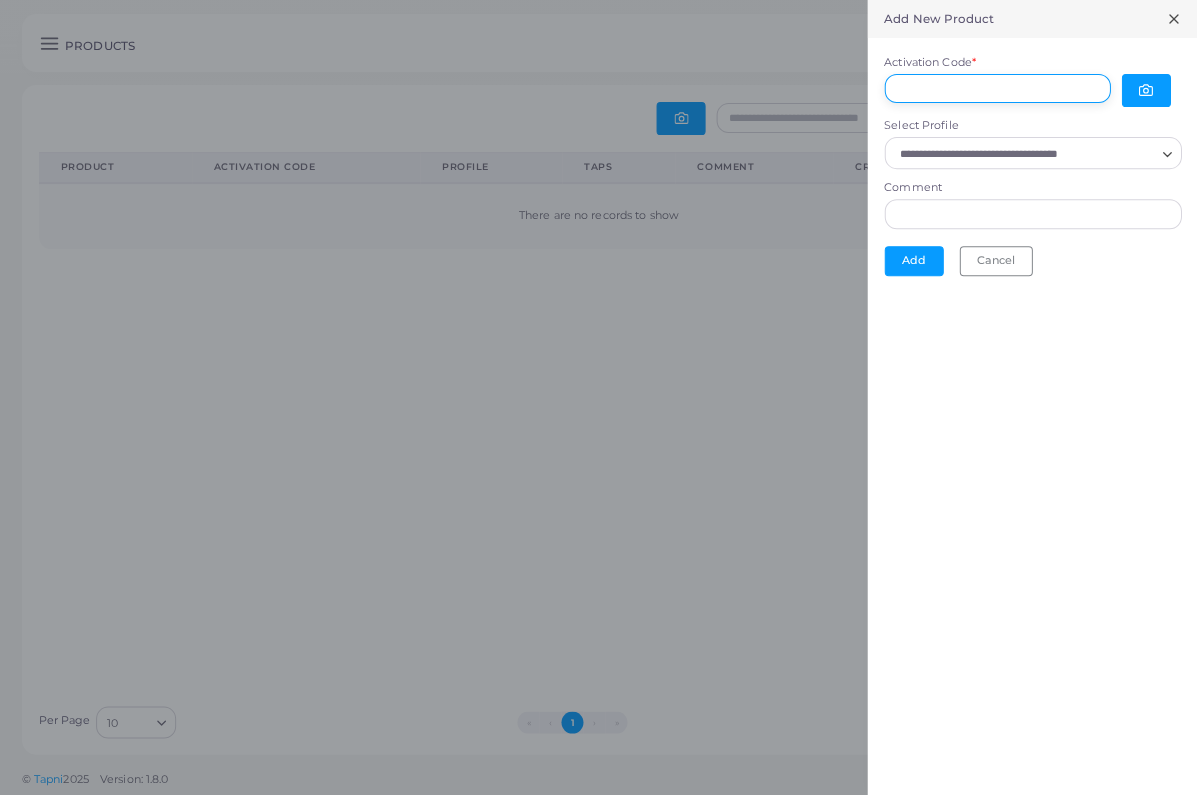 click on "Activation Code  *" at bounding box center [997, 89] 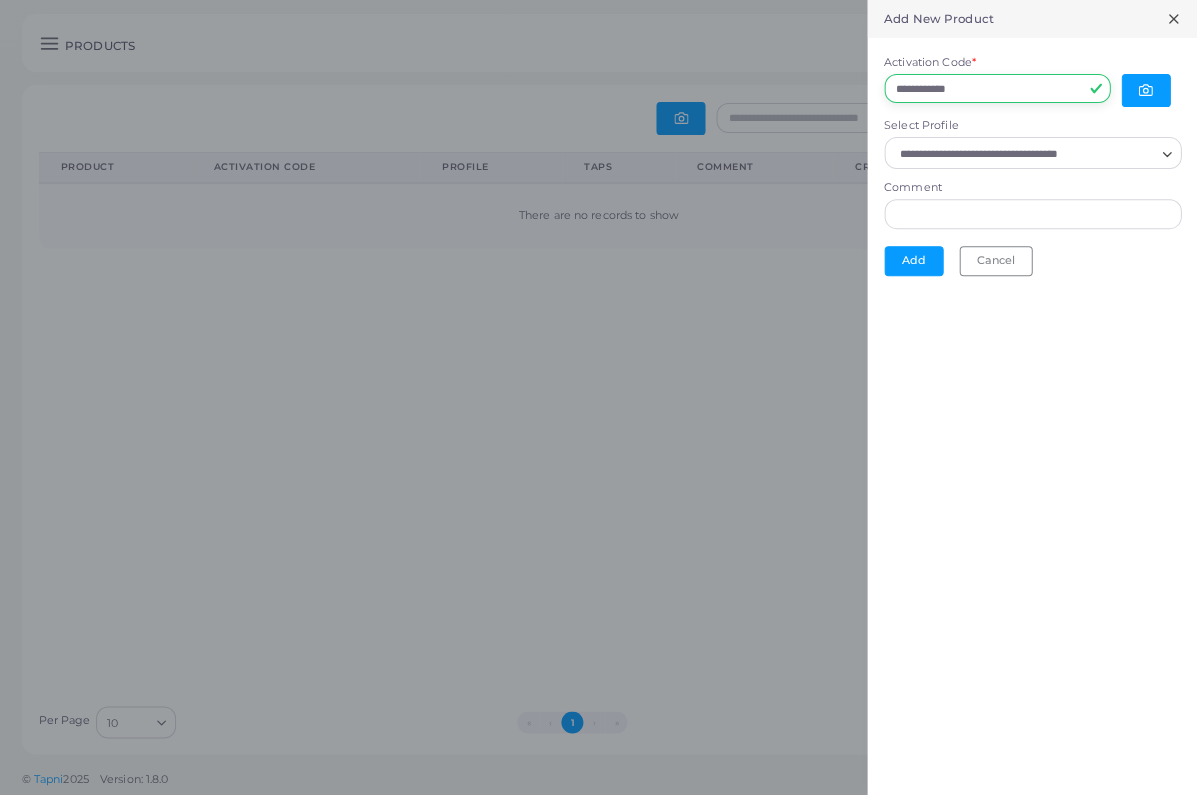 type on "**********" 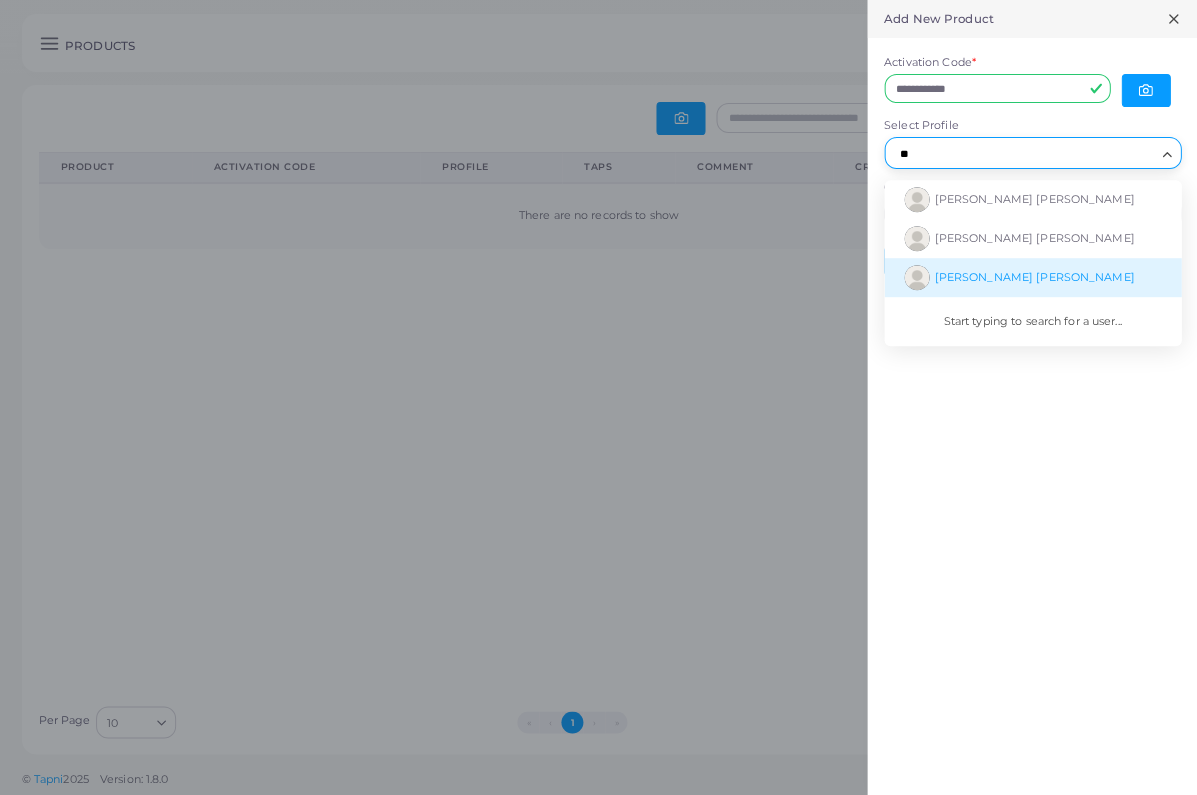 click on "[PERSON_NAME] [PERSON_NAME]" at bounding box center (1034, 277) 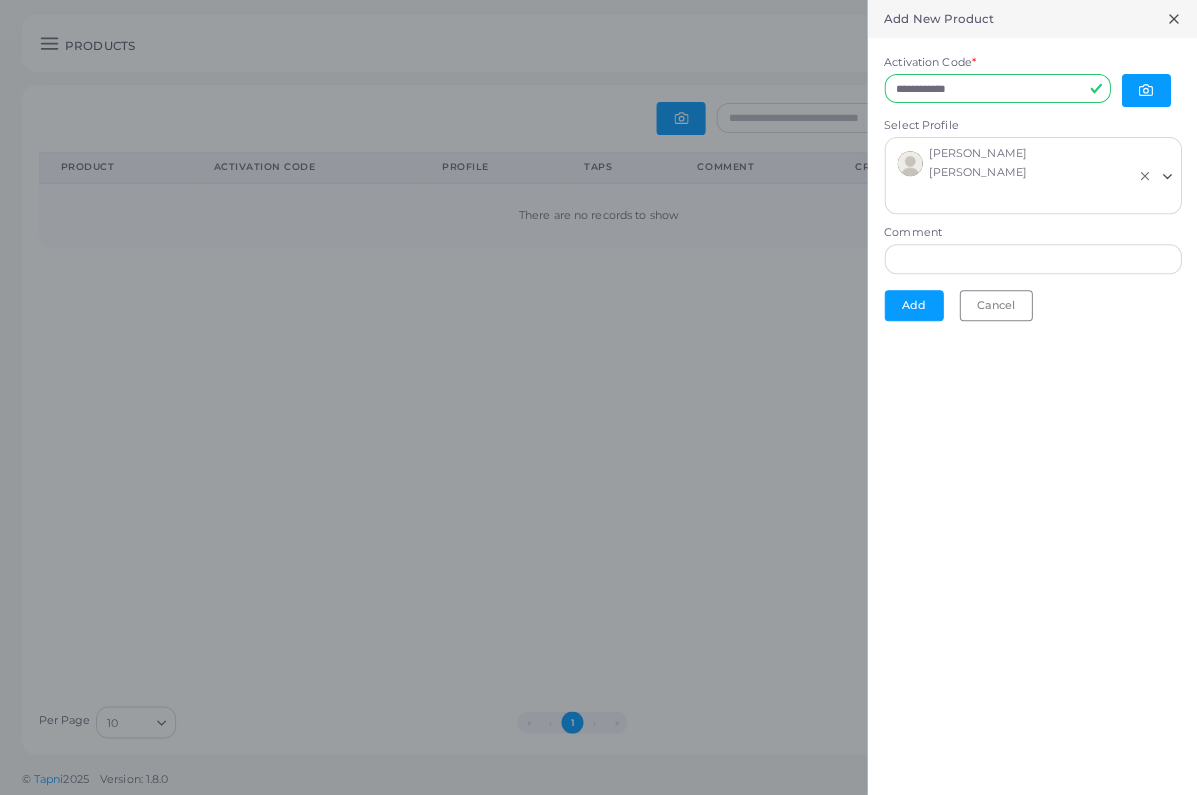 click on "**********" at bounding box center [1032, 187] 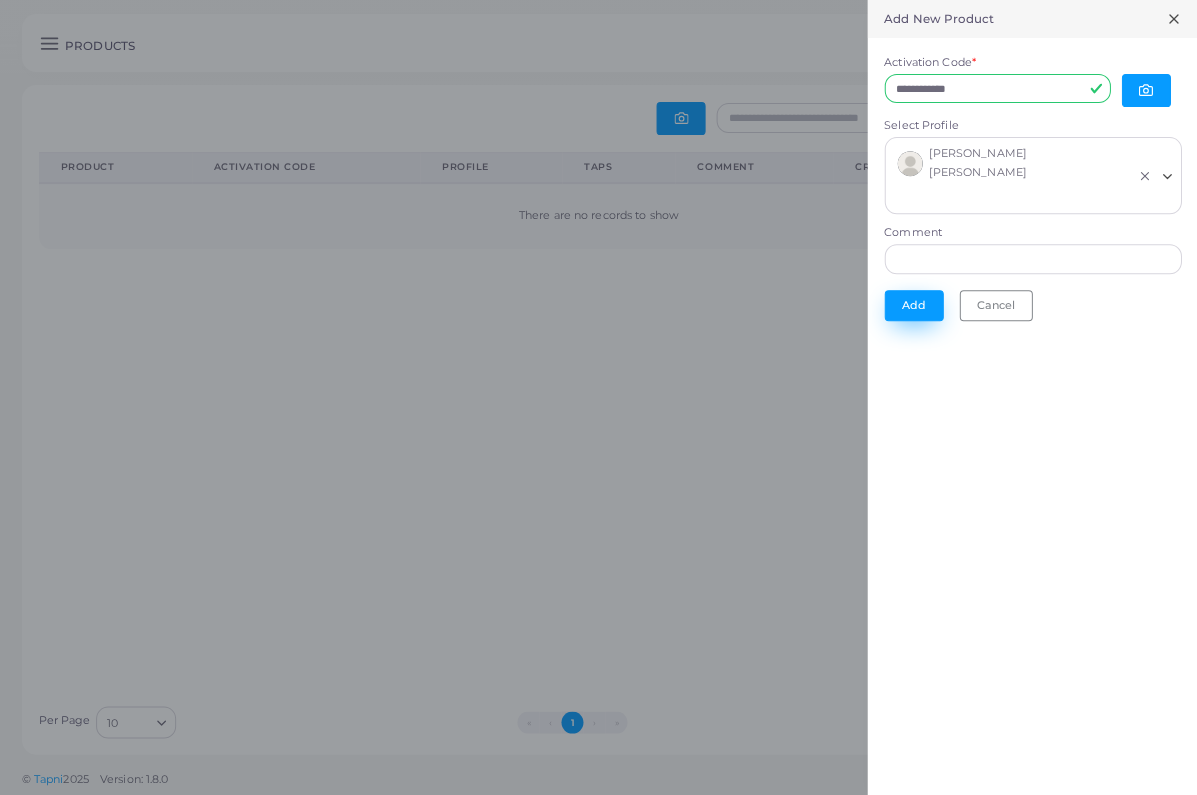 click on "Add" at bounding box center (913, 305) 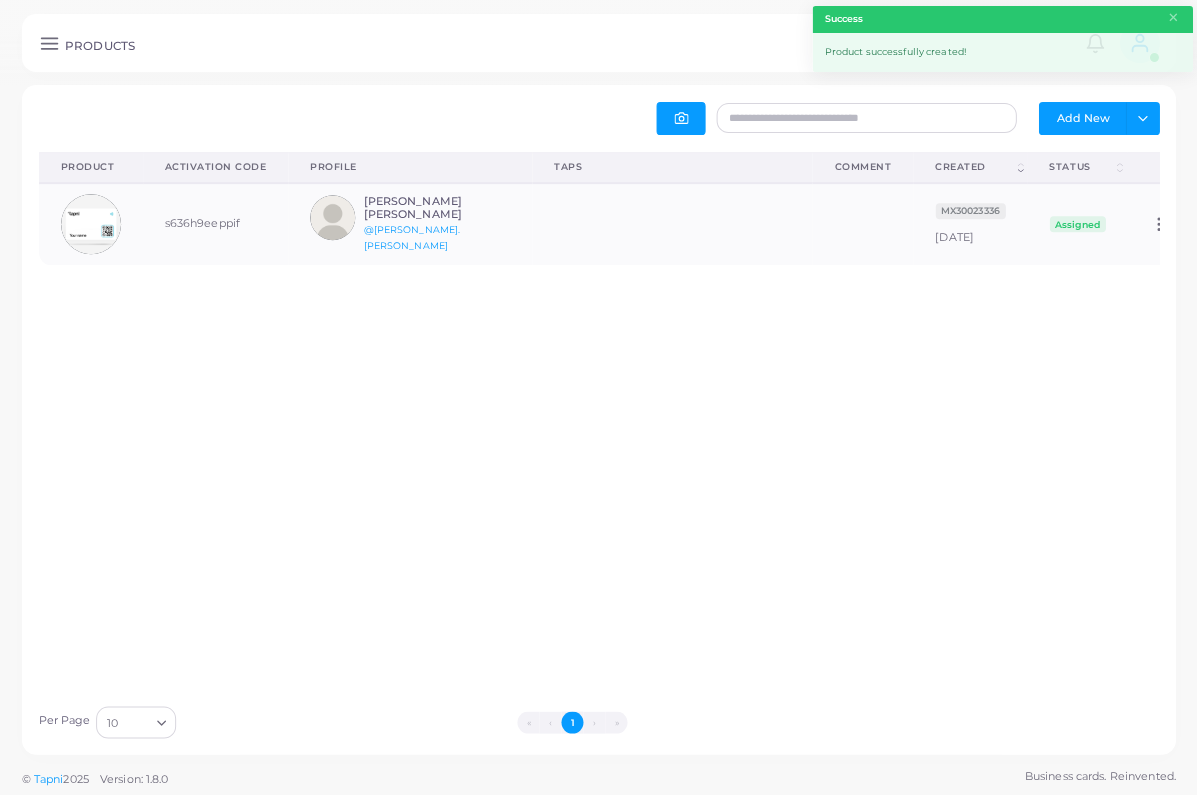 scroll, scrollTop: 1, scrollLeft: 1, axis: both 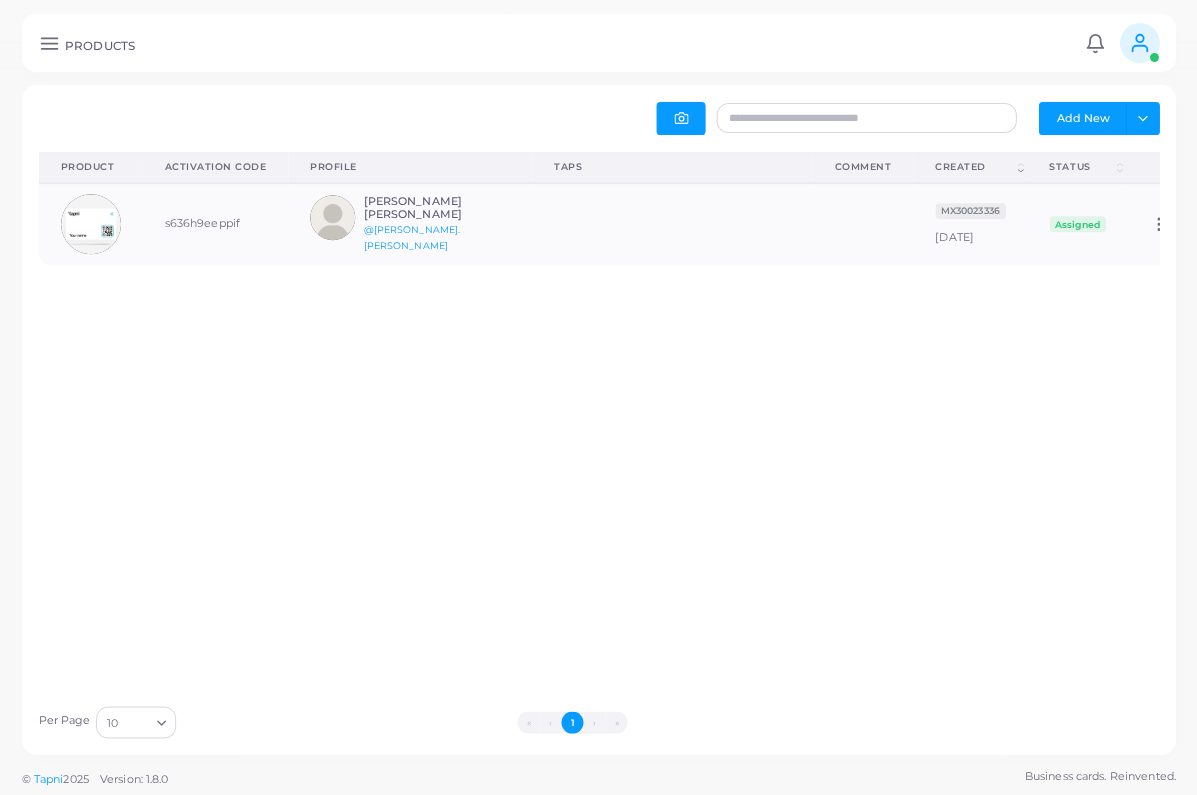 click 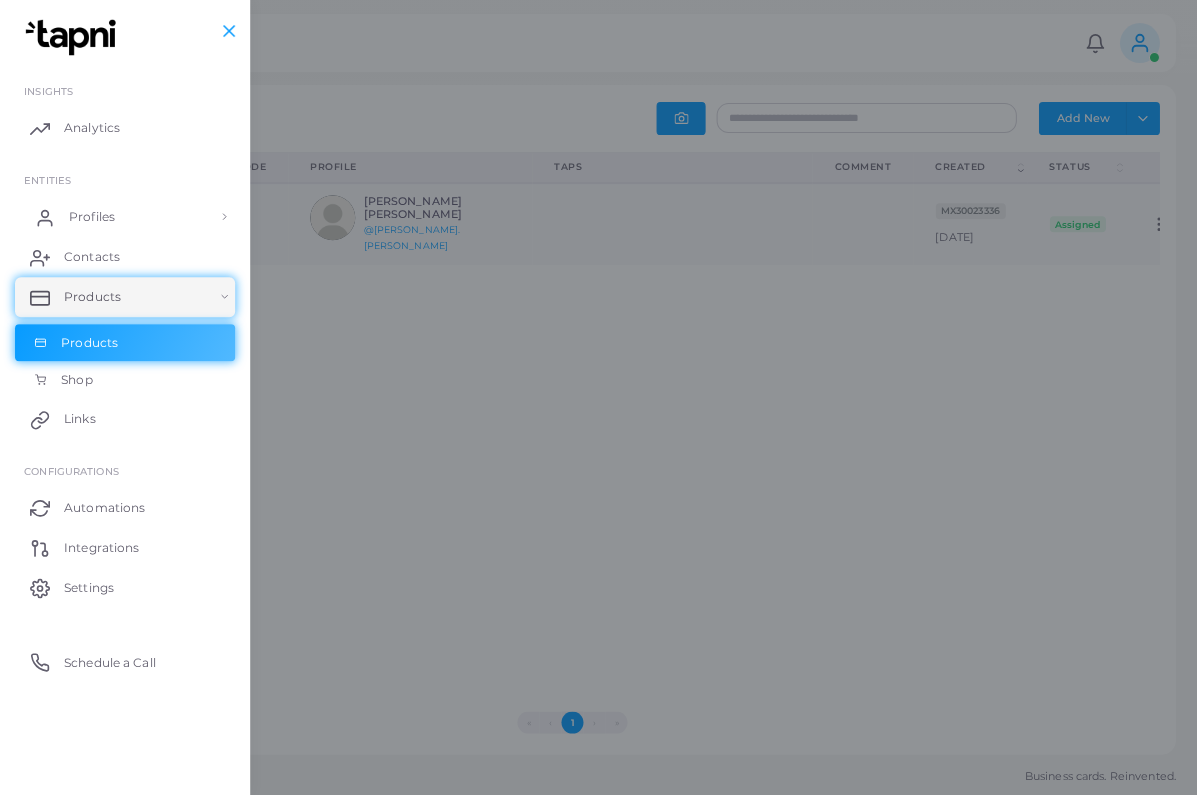 click on "Profiles" at bounding box center (125, 217) 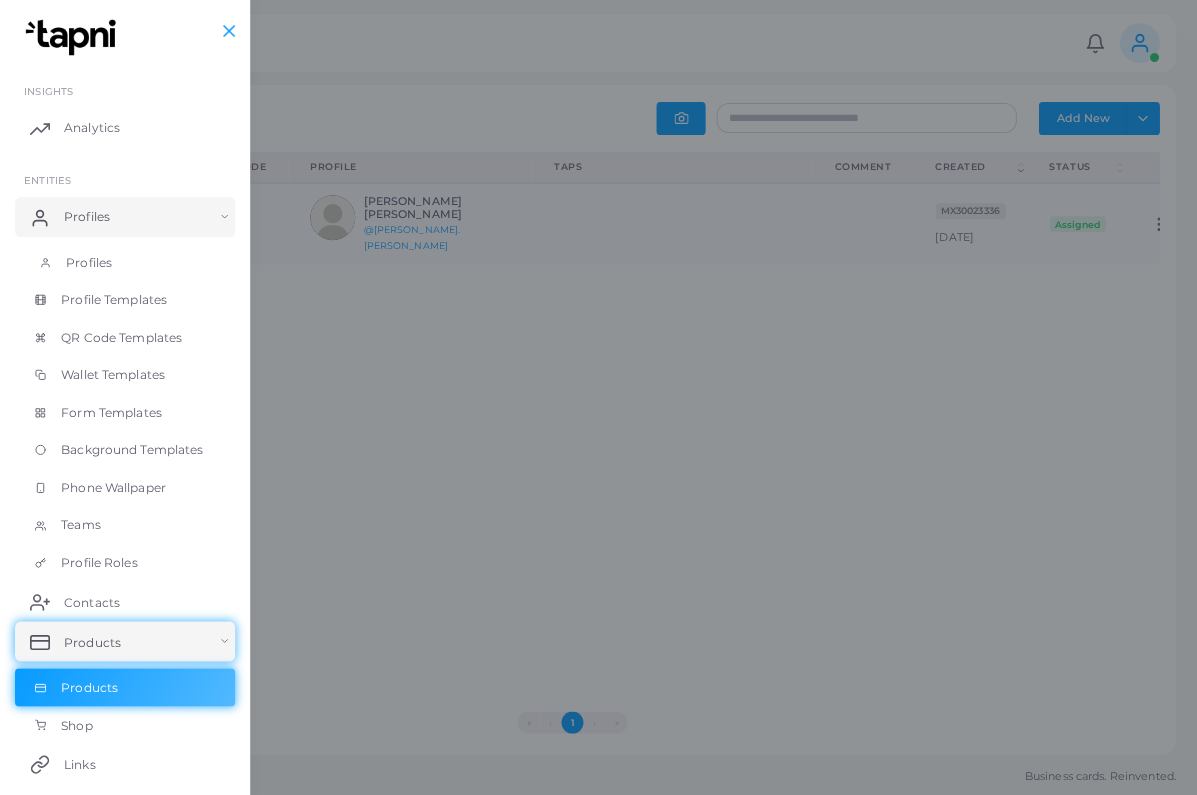 click on "Profiles" at bounding box center [125, 263] 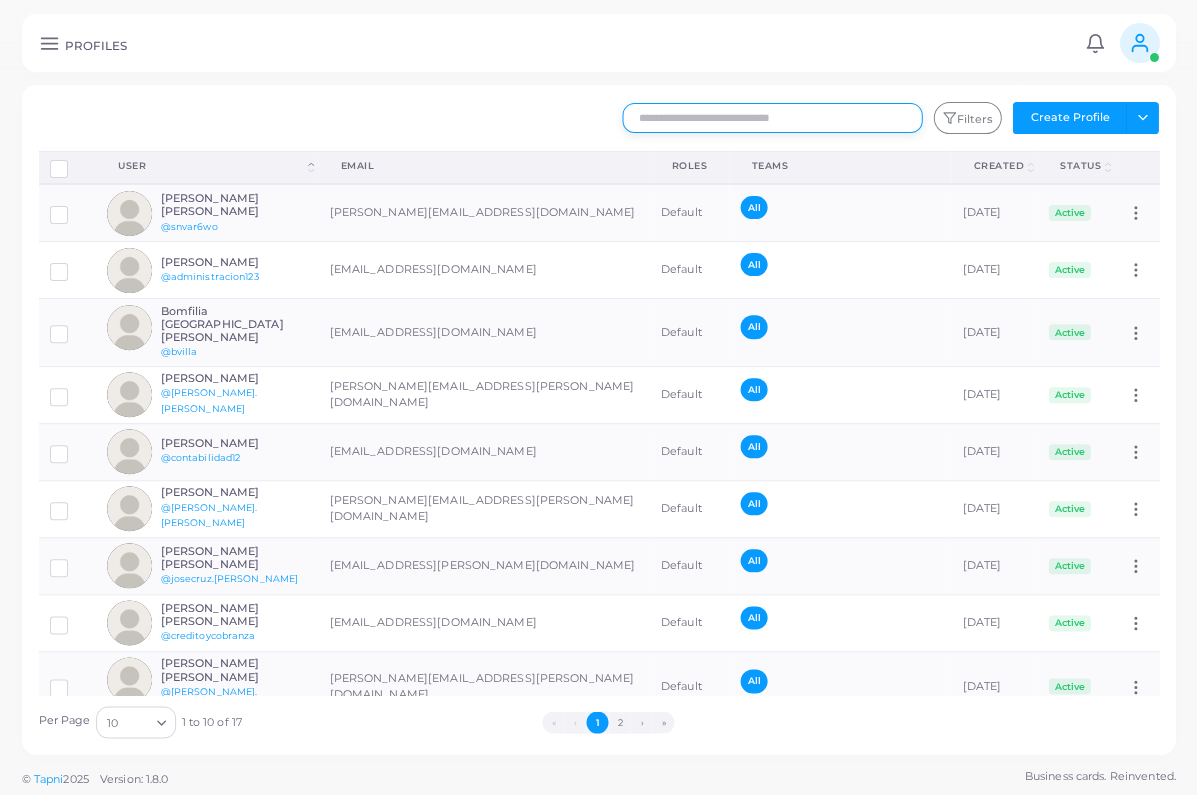 click at bounding box center (772, 118) 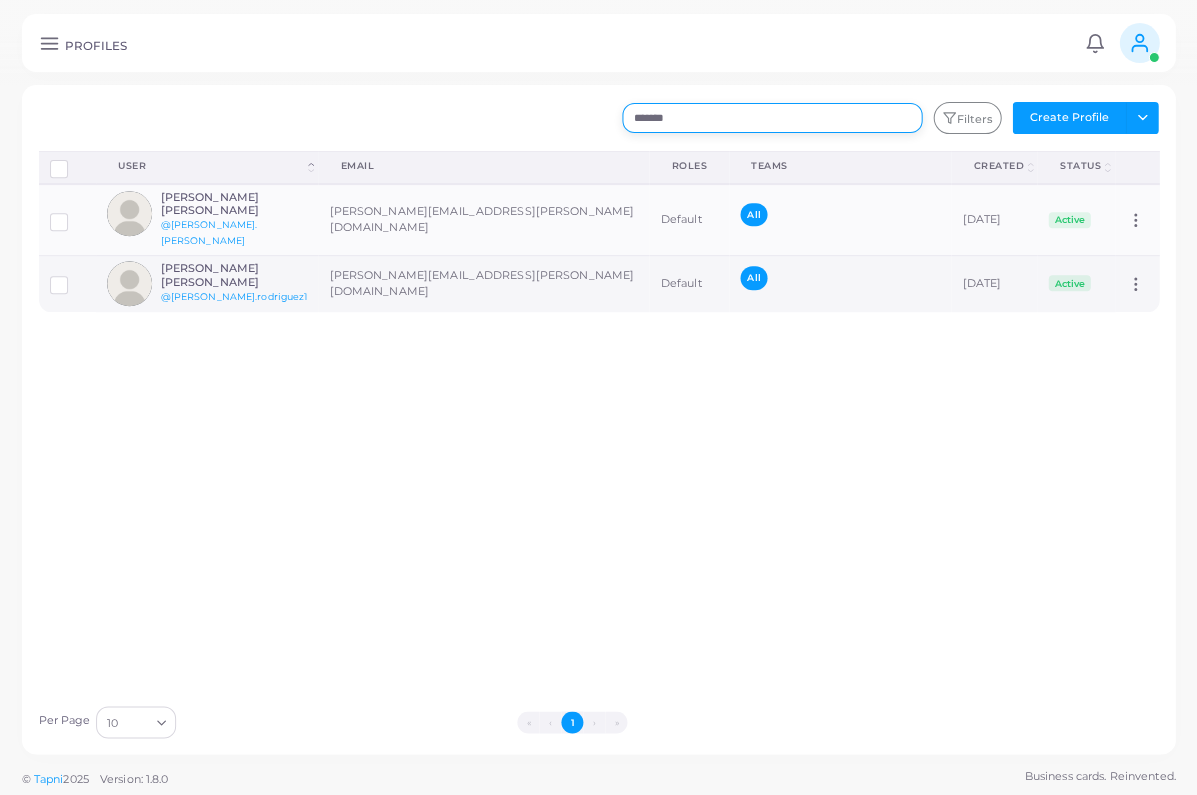 type on "*******" 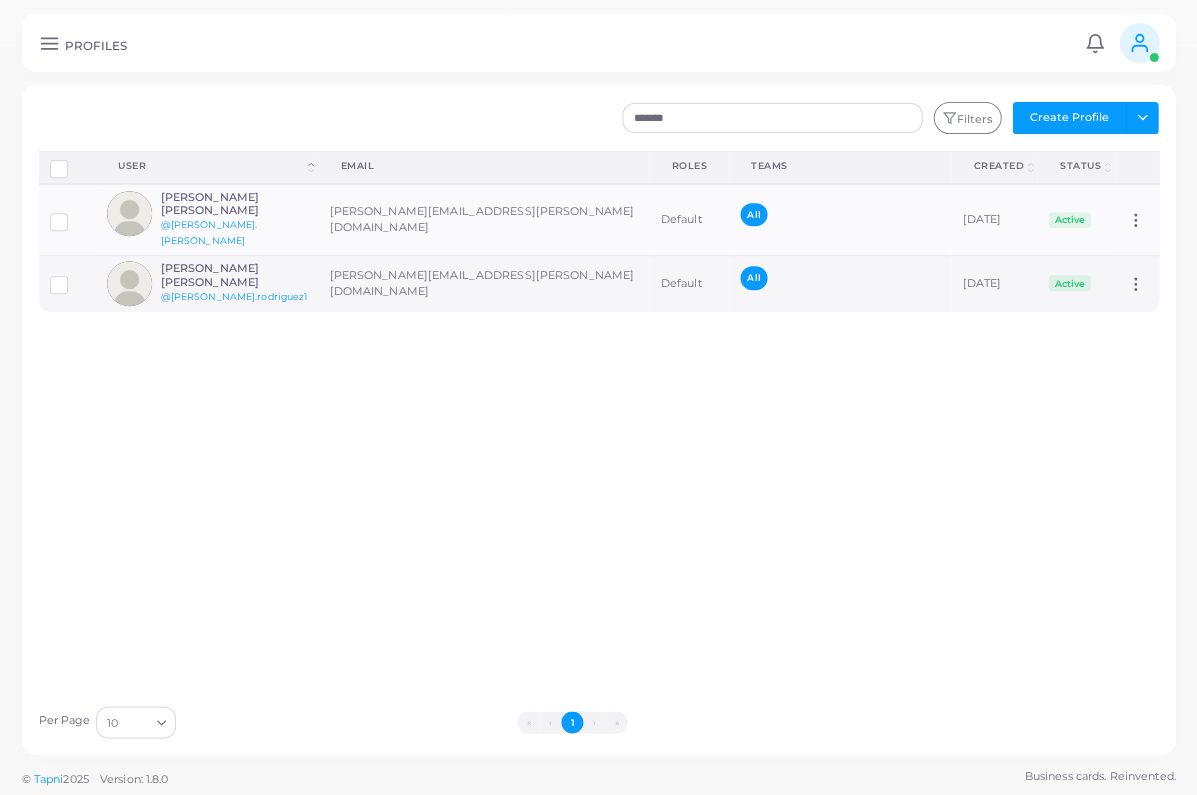 click 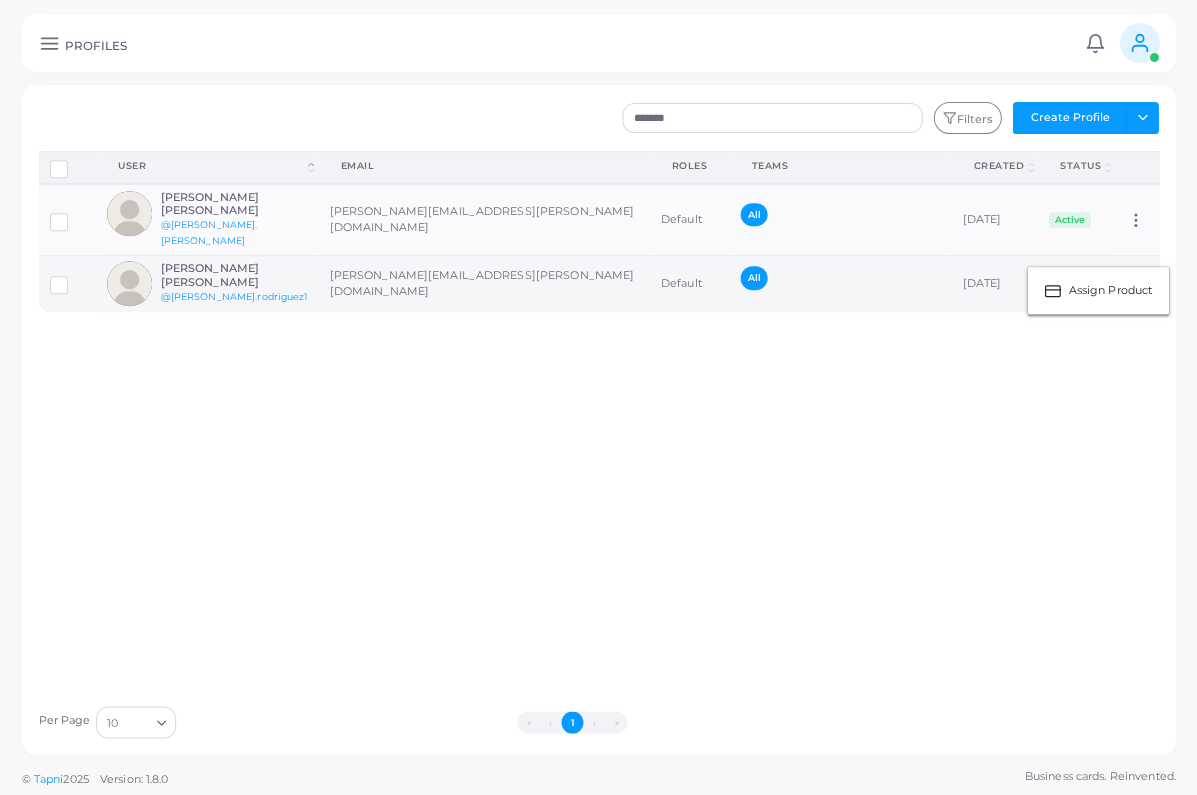 click on "[PERSON_NAME][EMAIL_ADDRESS][PERSON_NAME][DOMAIN_NAME]" at bounding box center [483, 283] 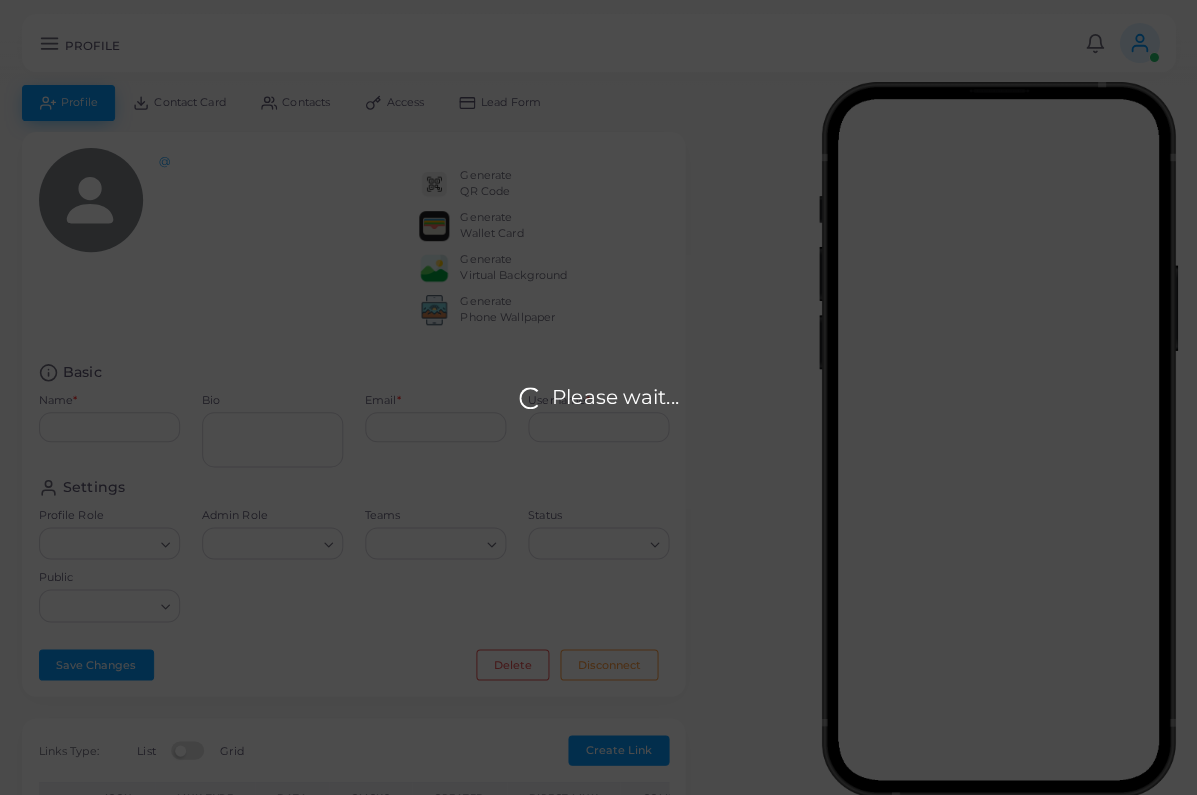 type on "**********" 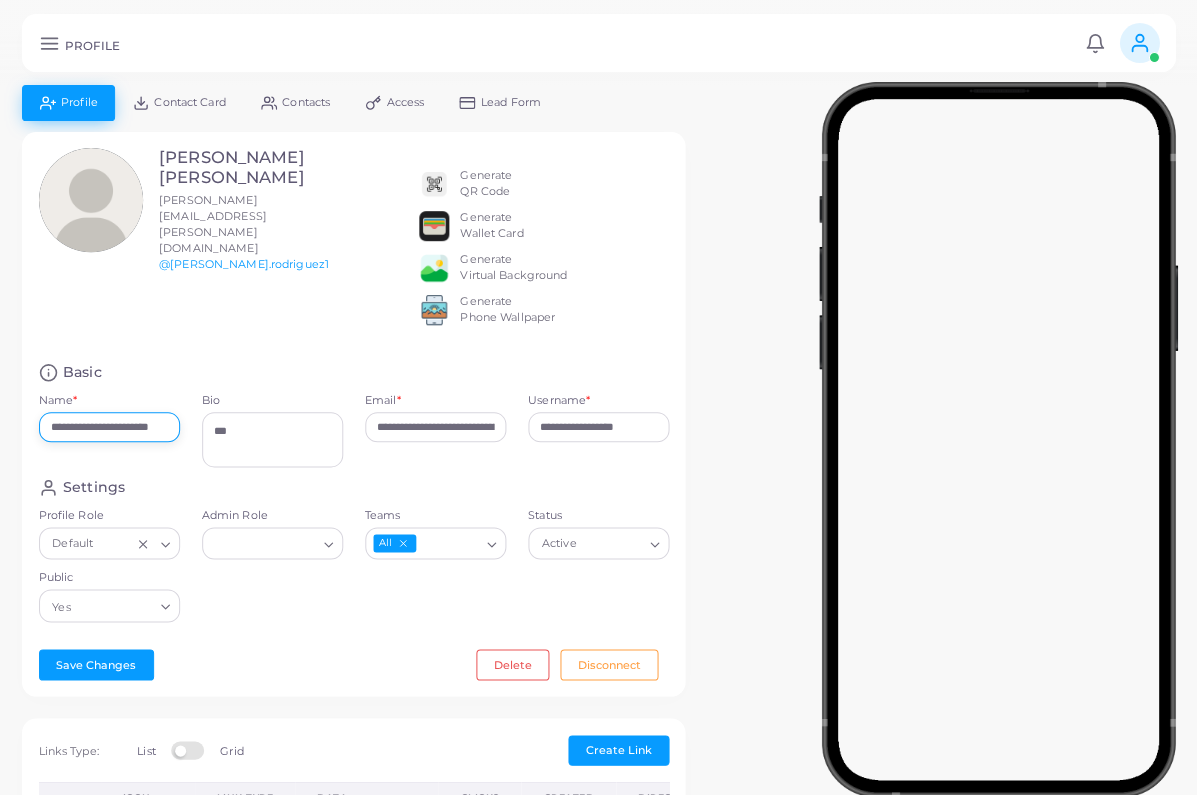 click on "**********" at bounding box center (109, 427) 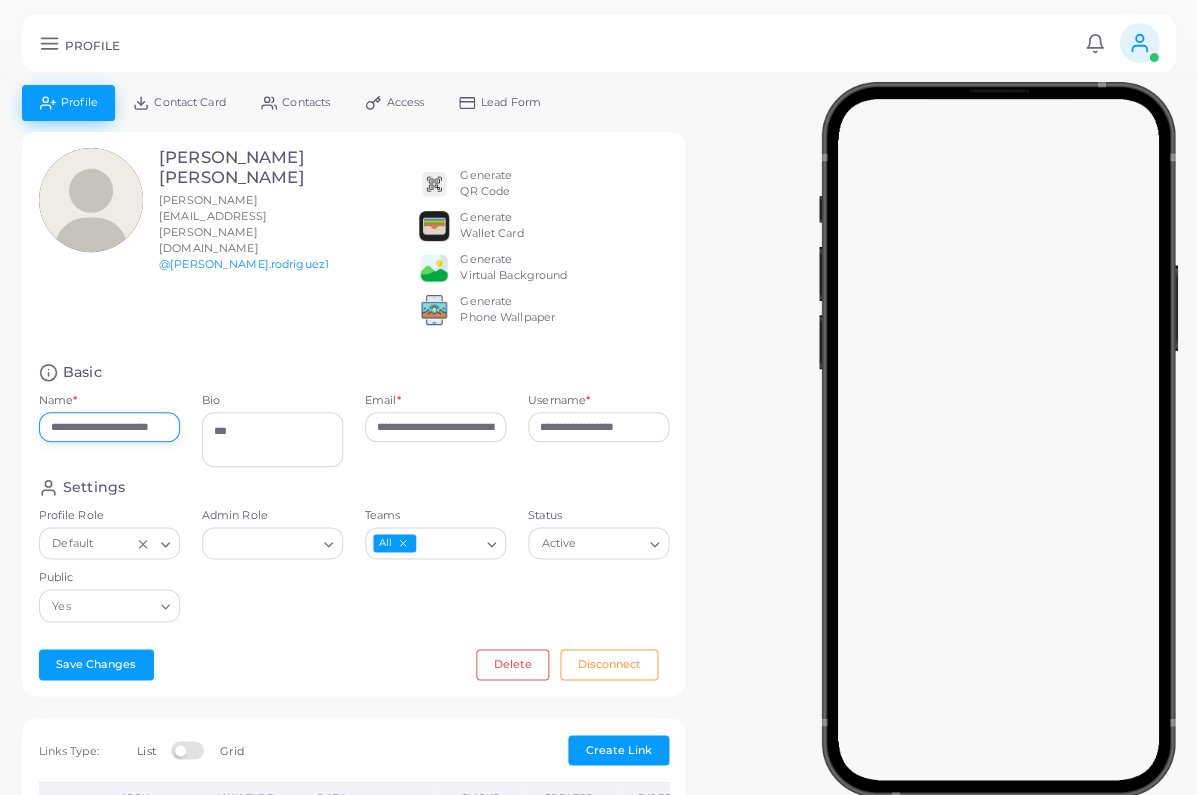 click on "**********" at bounding box center (109, 427) 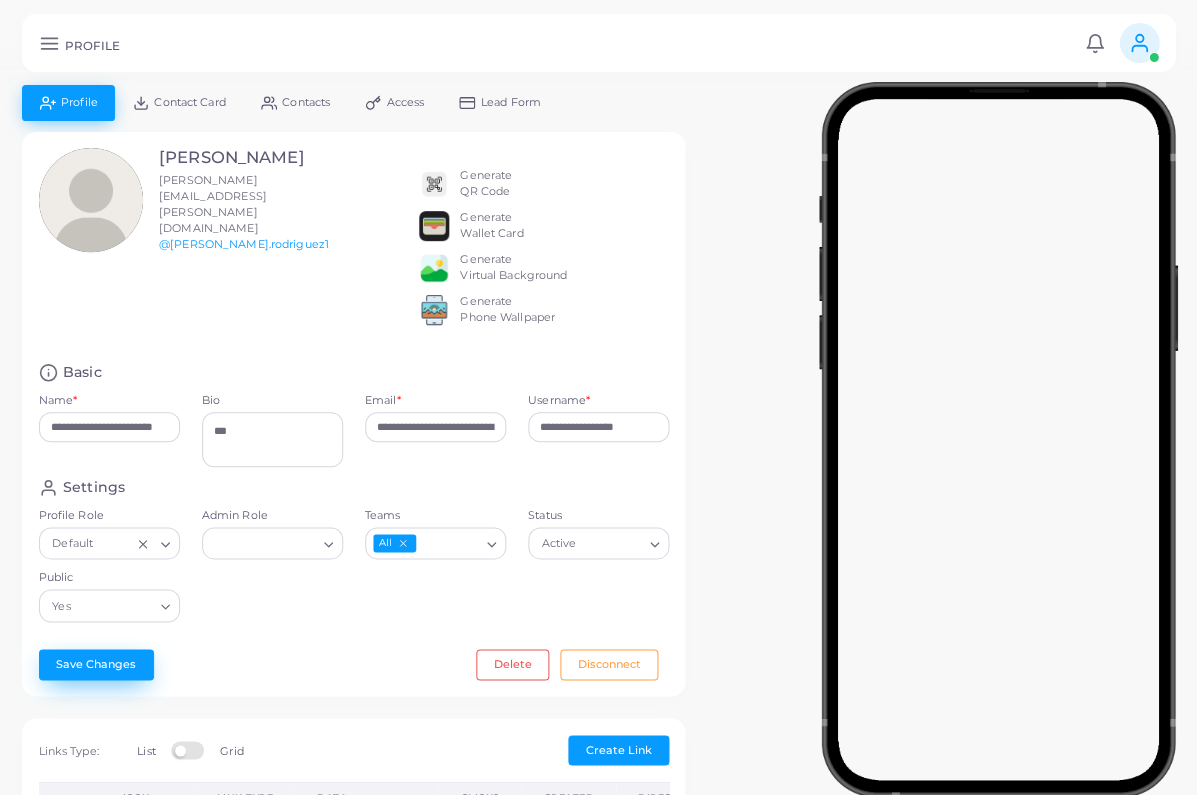 click on "Save Changes" at bounding box center (96, 664) 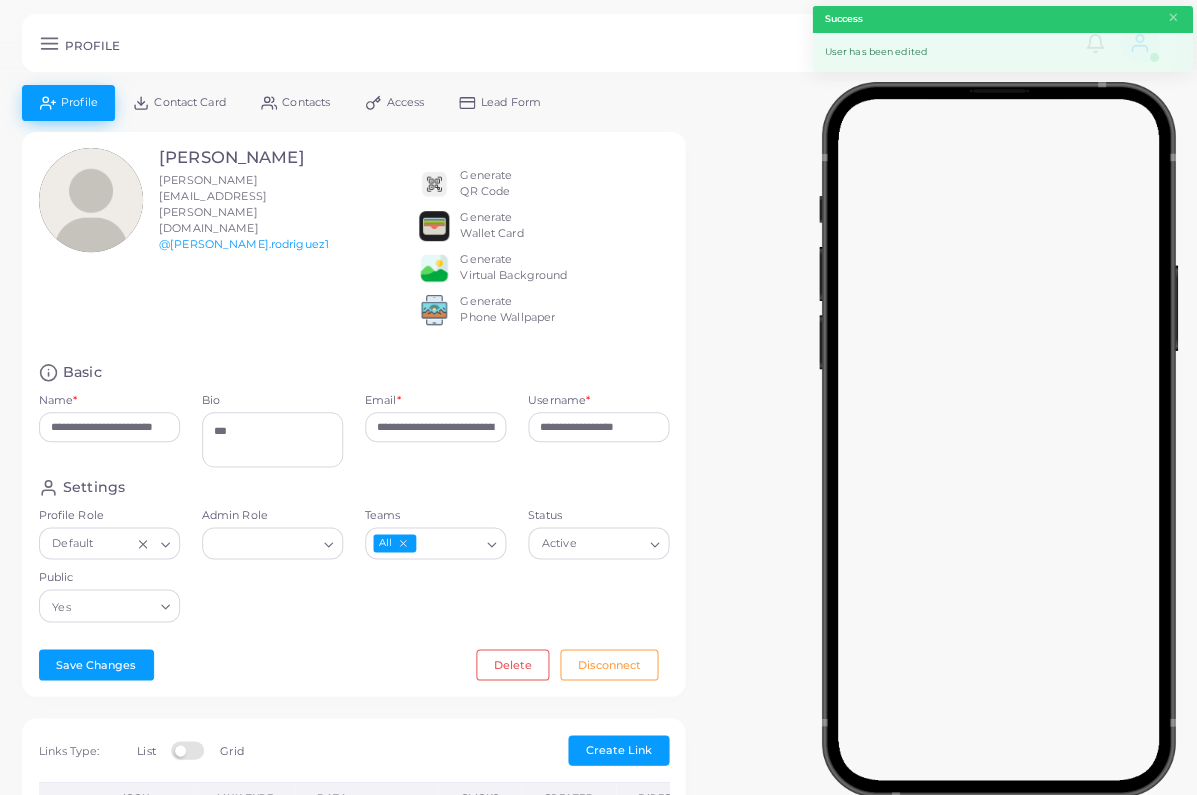 click 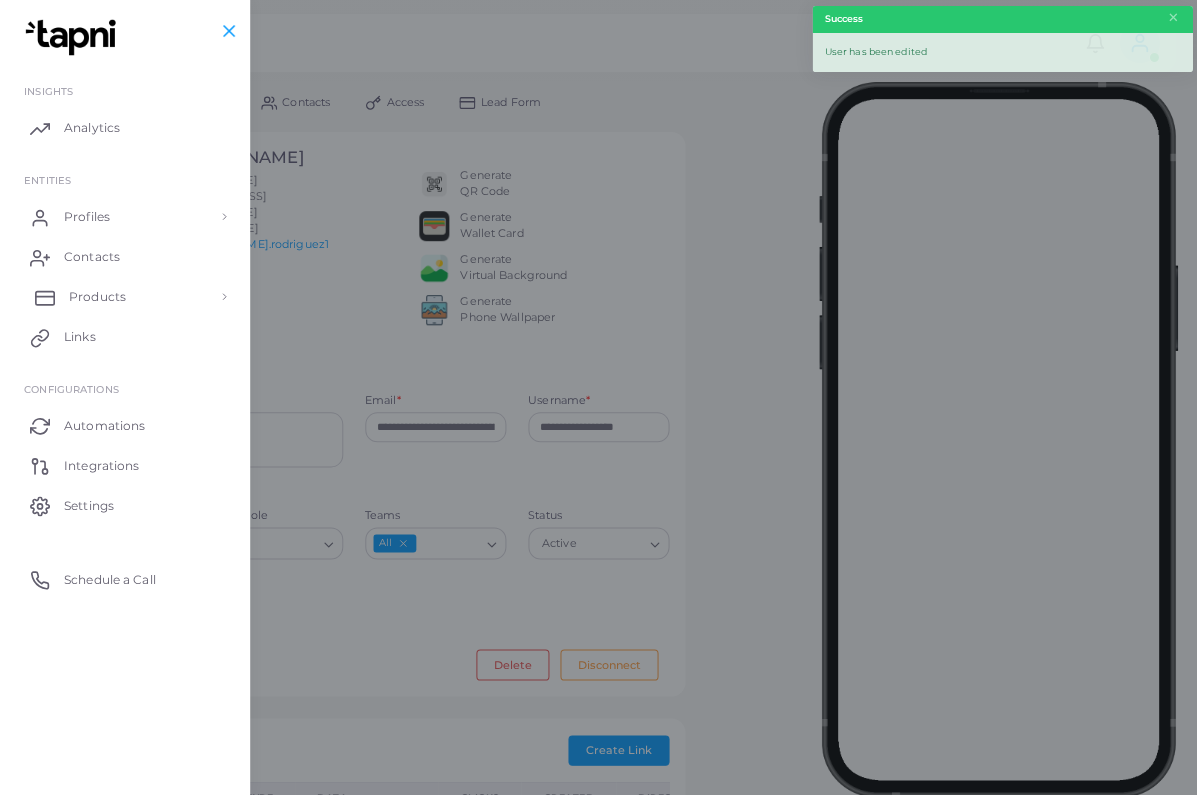 click on "Products" at bounding box center (97, 297) 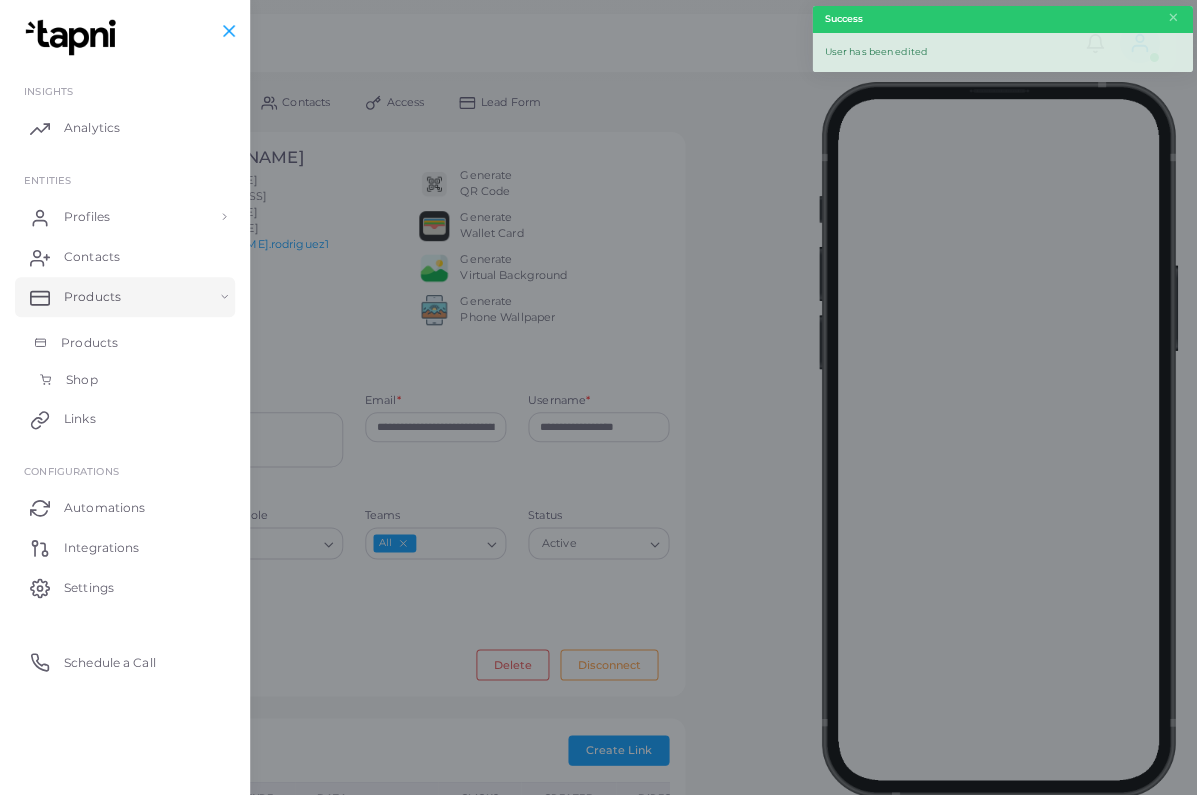 click on "Shop" at bounding box center (125, 380) 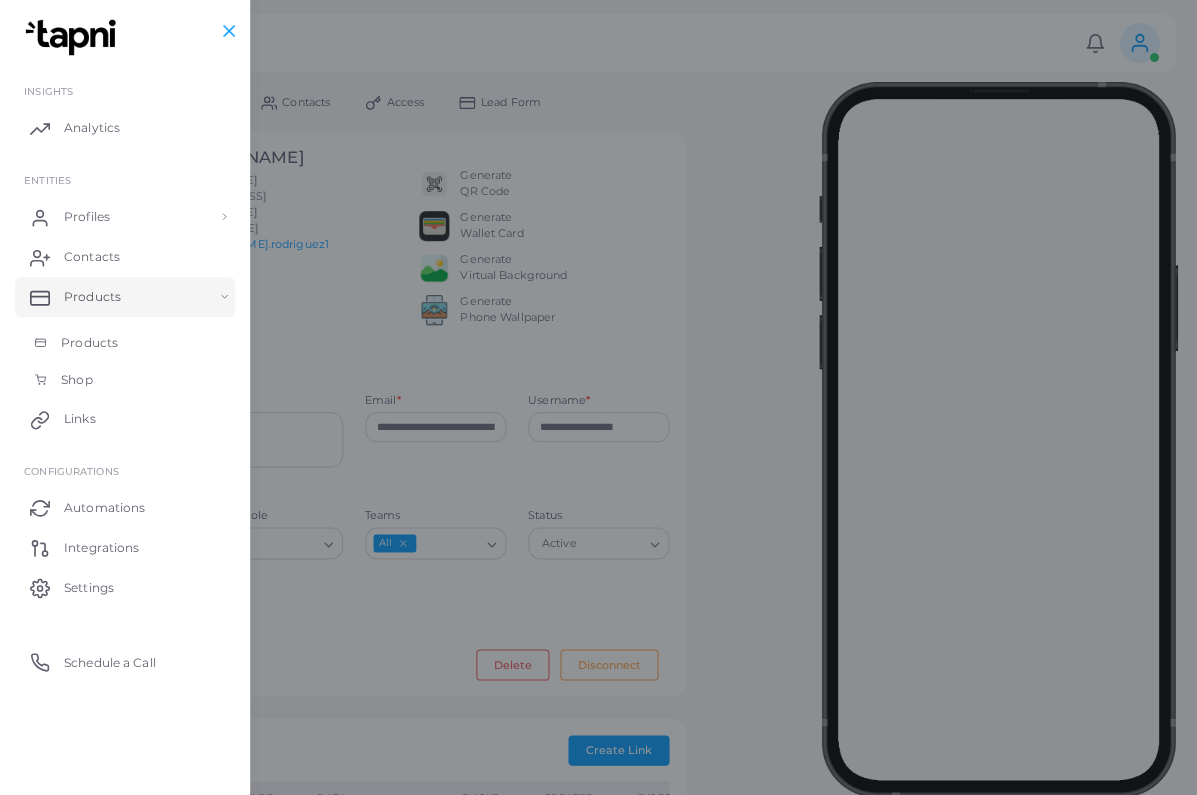 click at bounding box center (598, 477) 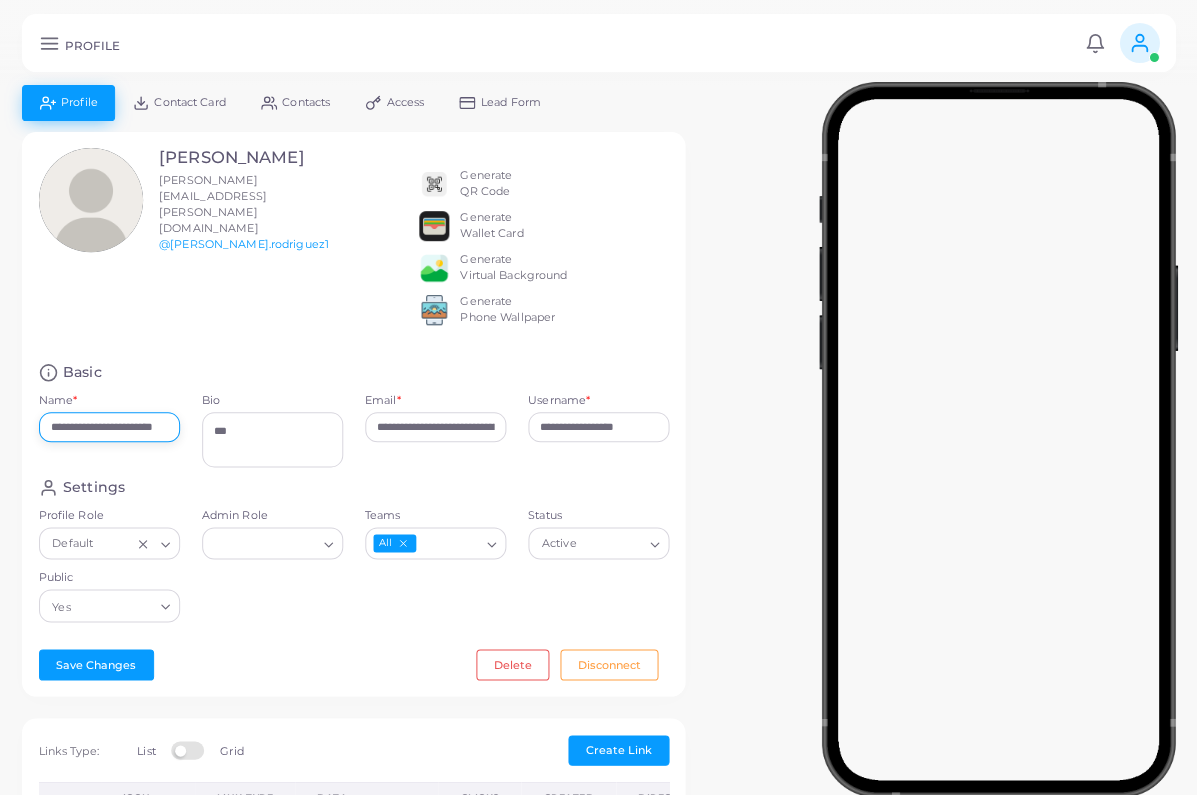 click on "**********" at bounding box center (109, 427) 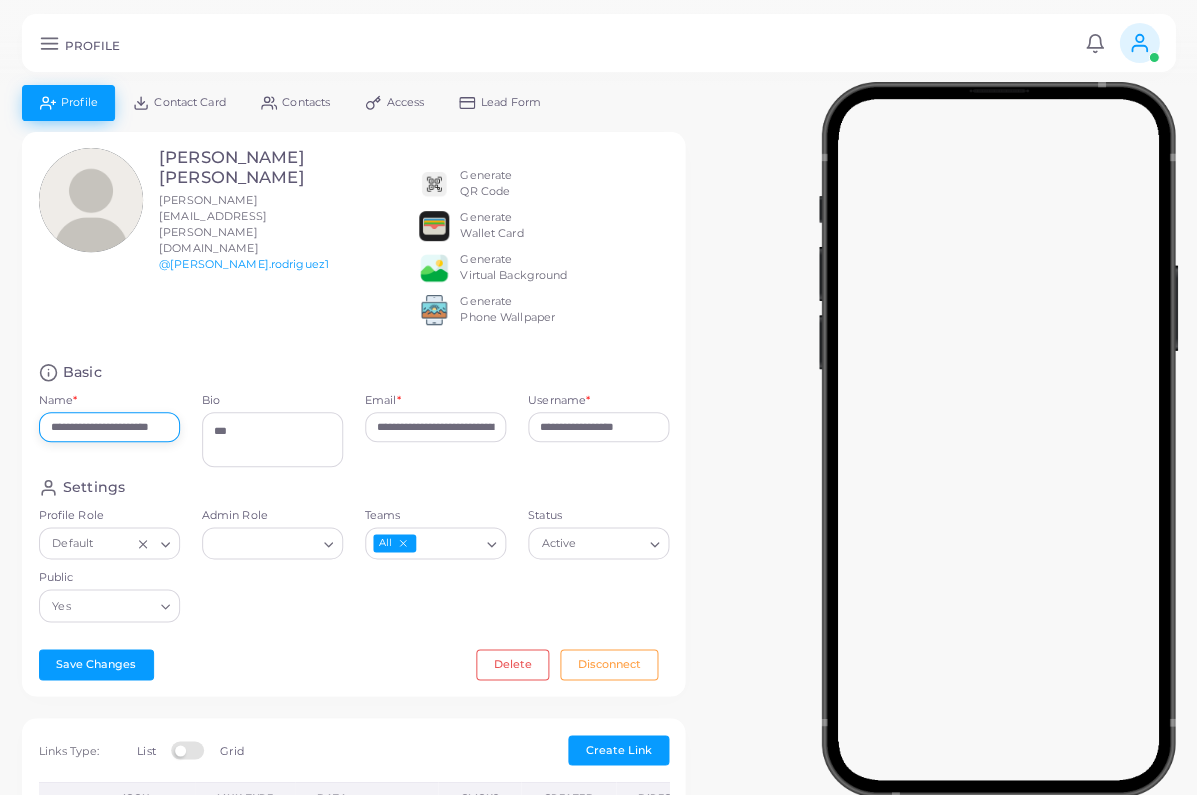 type on "**********" 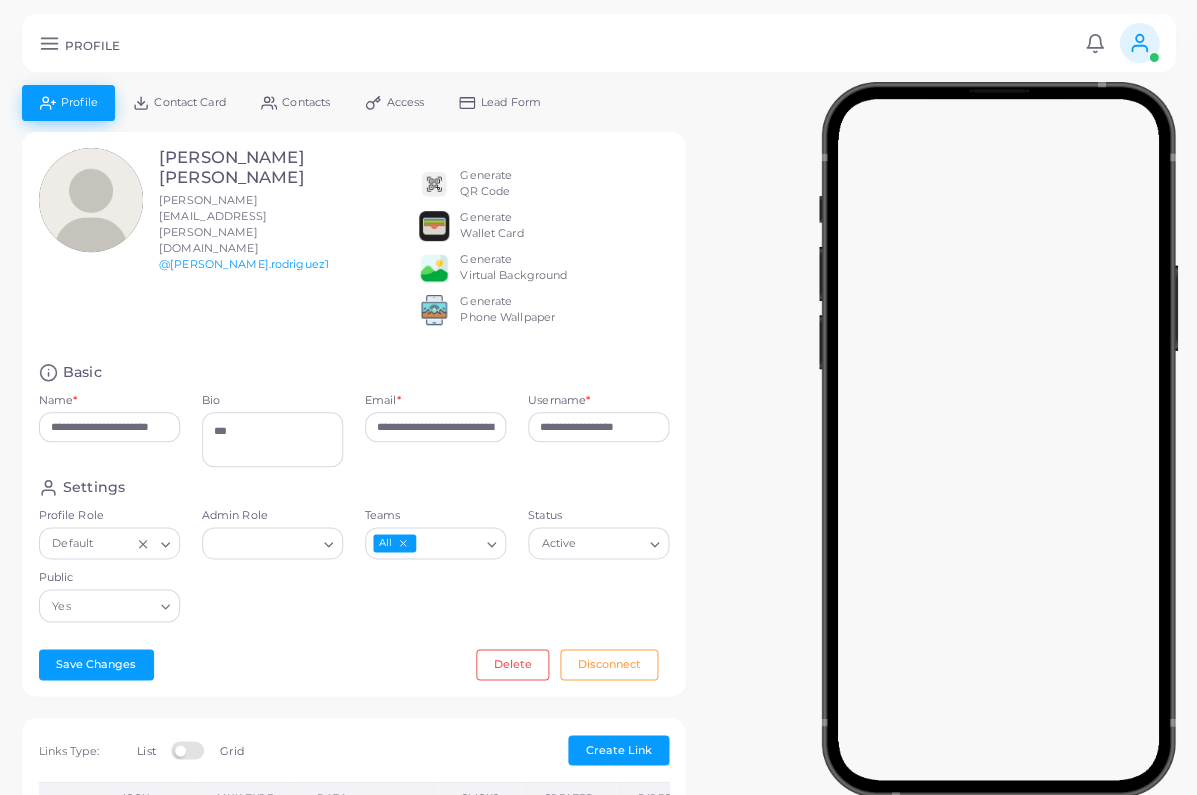 click on "**********" at bounding box center [353, 414] 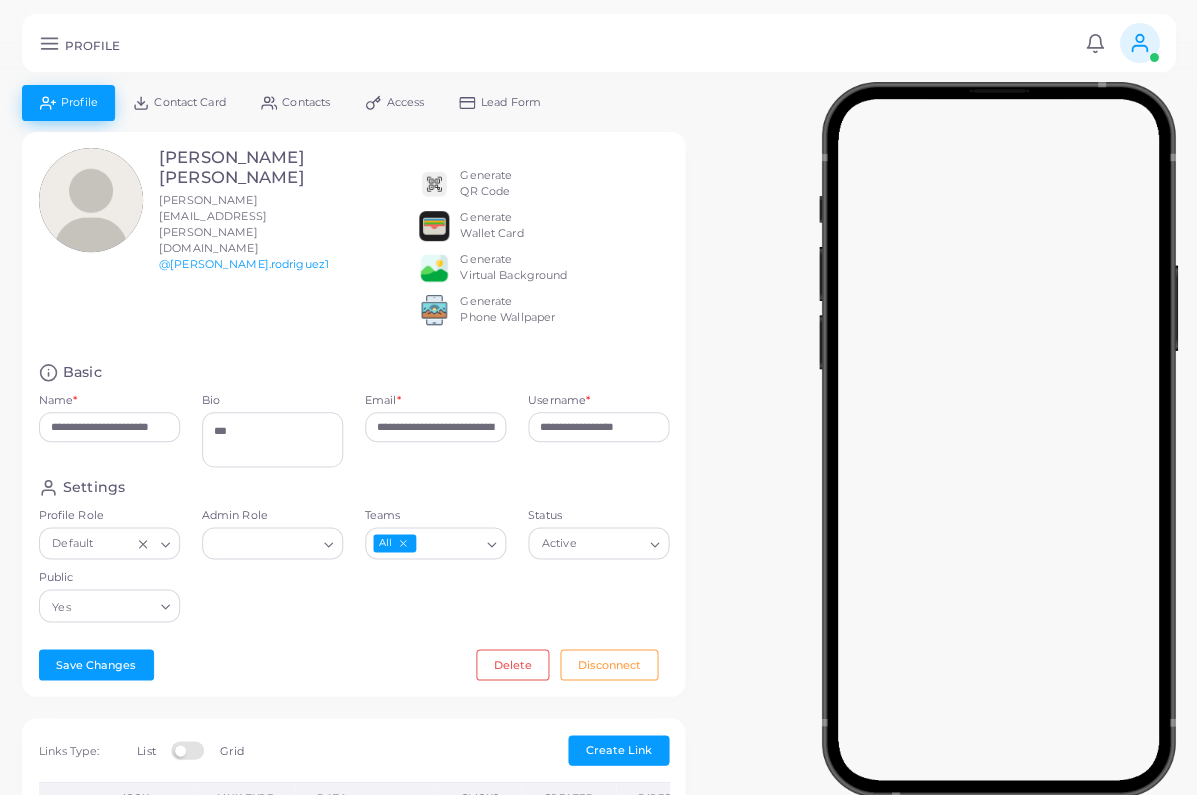 click 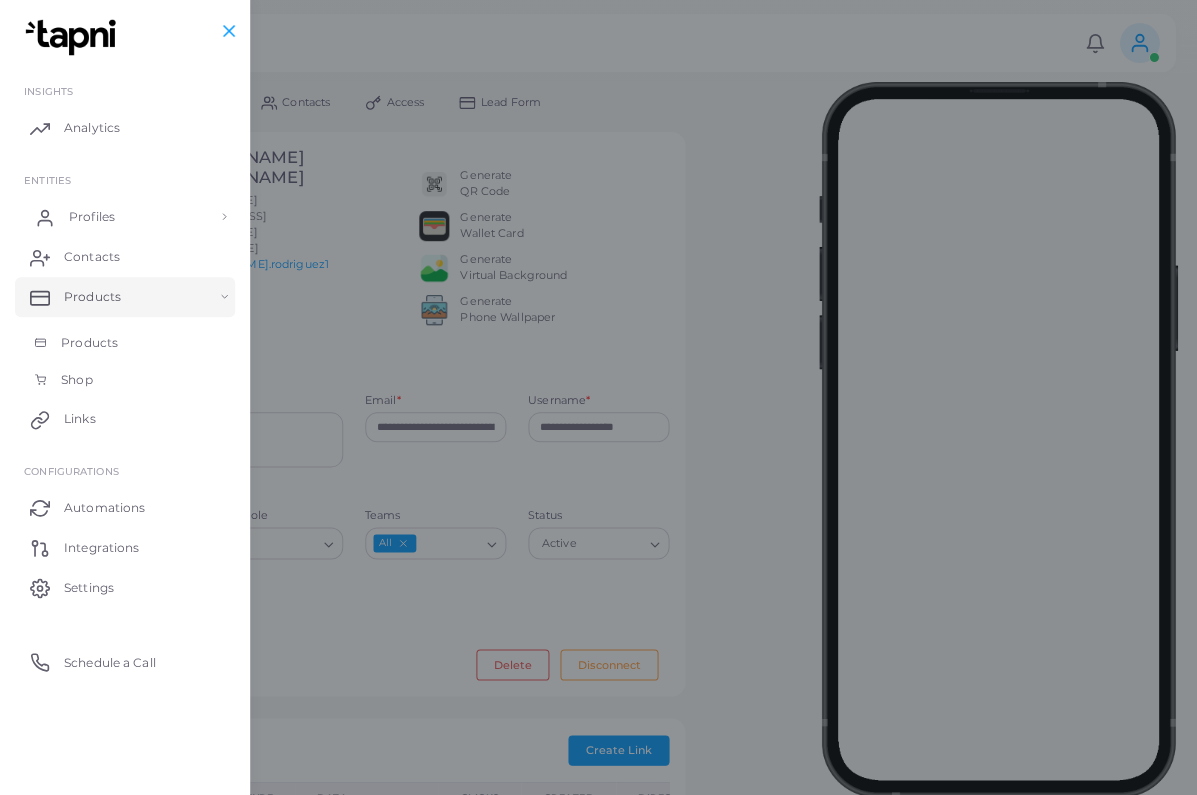 click on "Profiles" at bounding box center (125, 217) 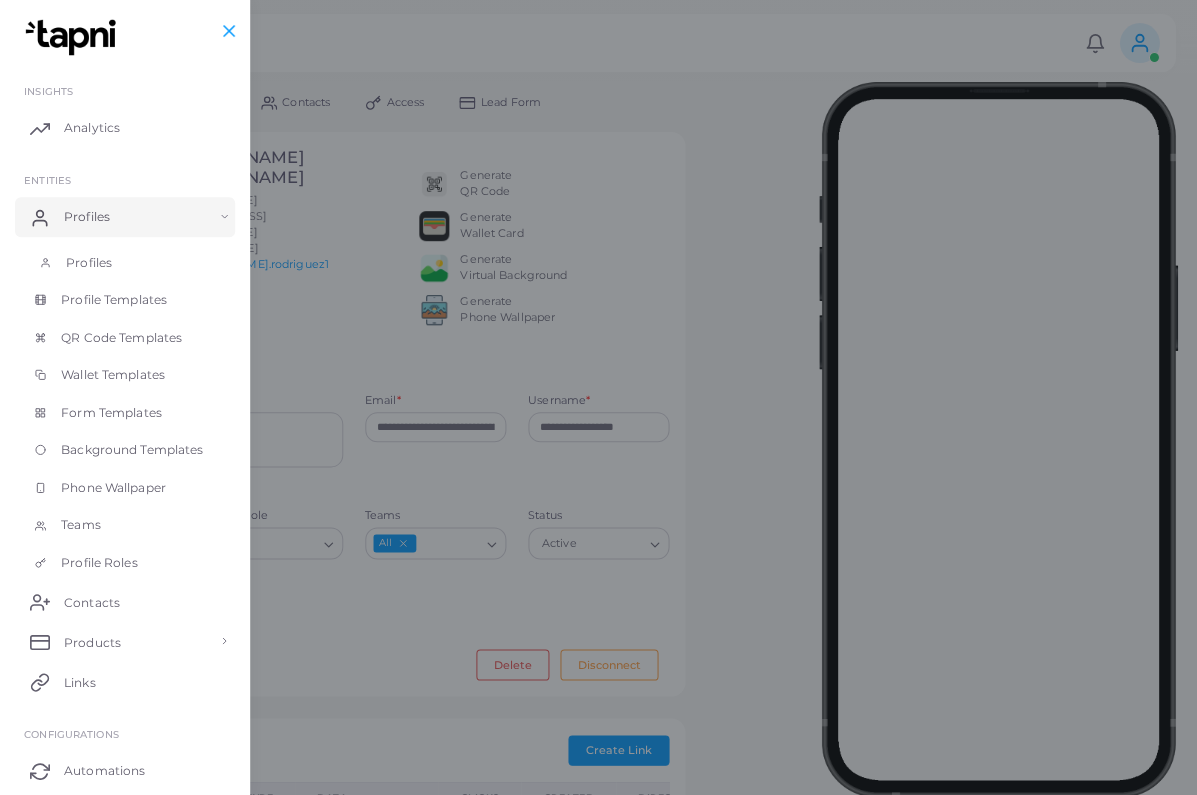 click on "Profiles" at bounding box center [125, 263] 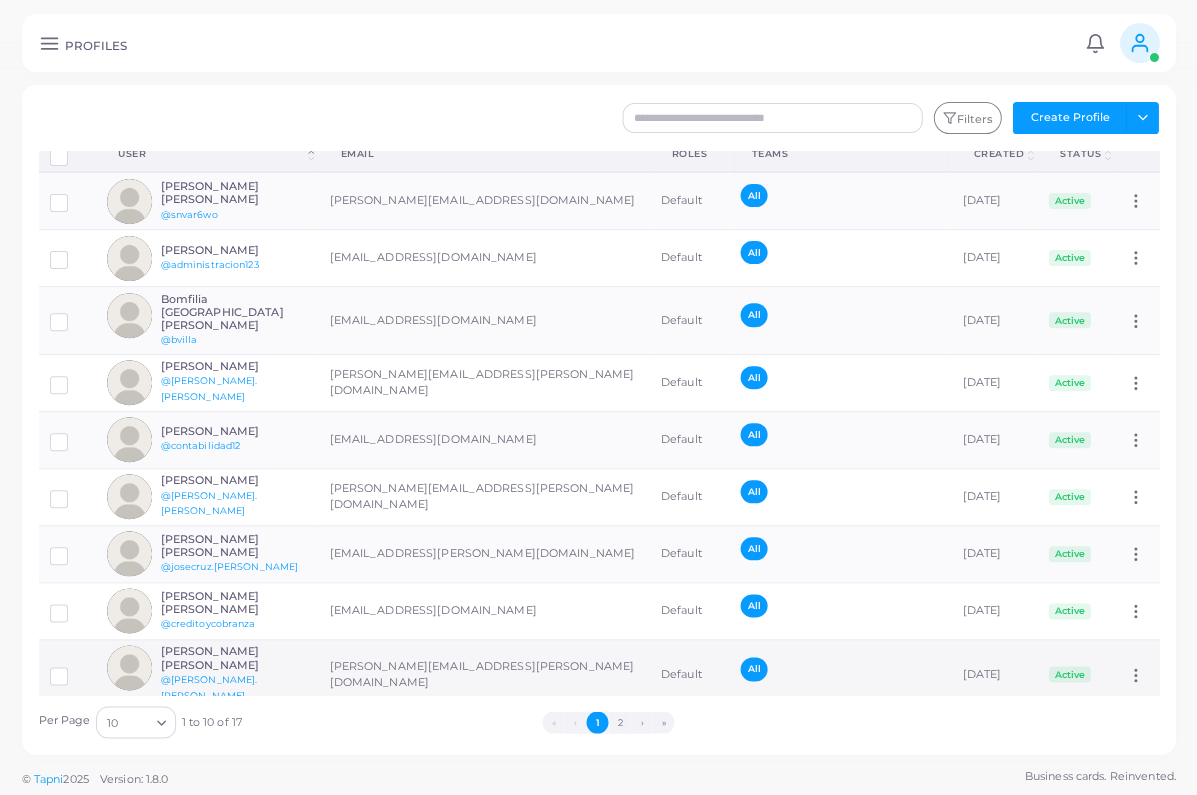 scroll, scrollTop: 11, scrollLeft: 0, axis: vertical 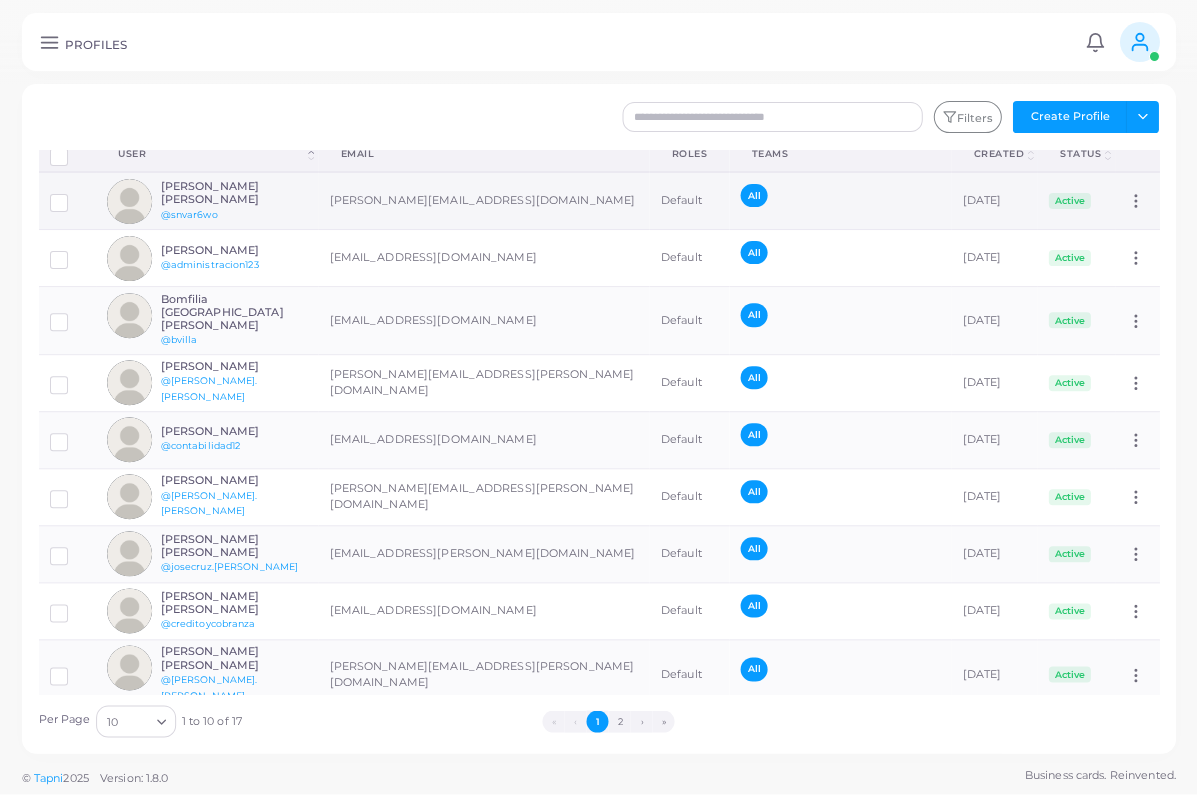 click on "[PERSON_NAME] [PERSON_NAME]  @snvar6wo" at bounding box center [234, 202] 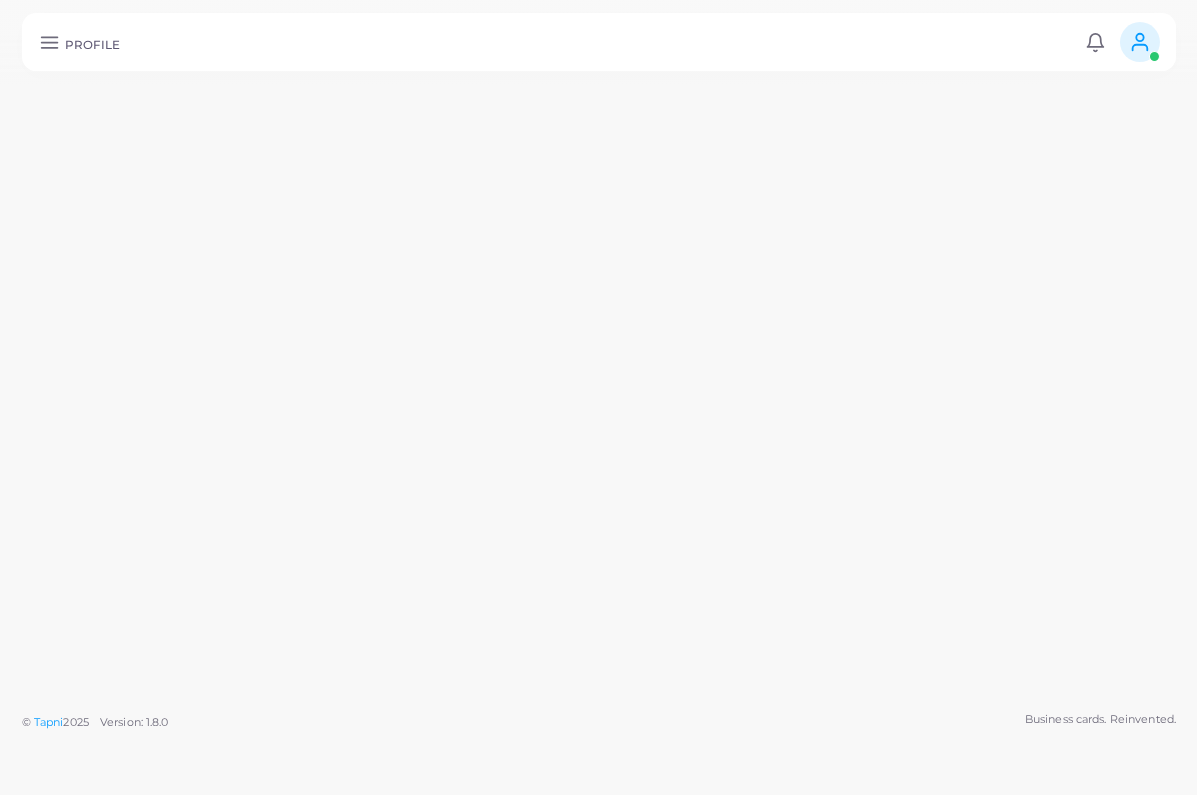 scroll, scrollTop: 0, scrollLeft: 0, axis: both 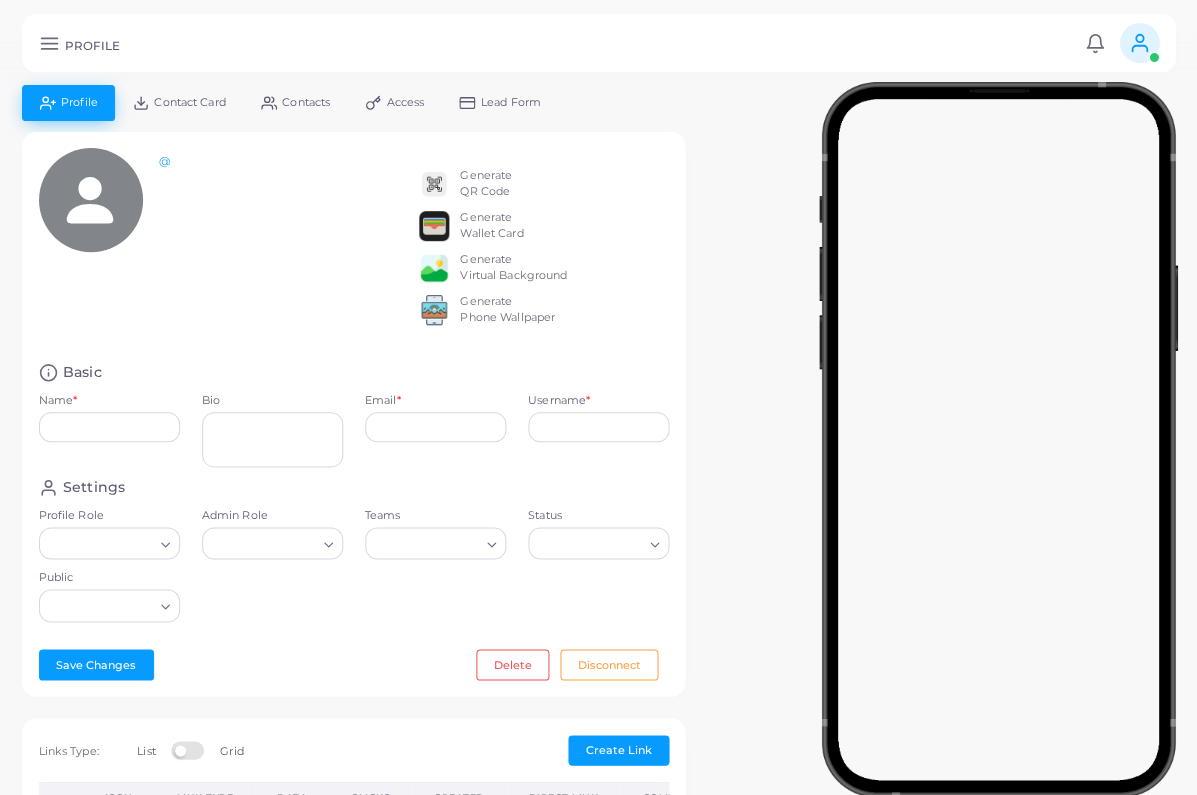 type on "**********" 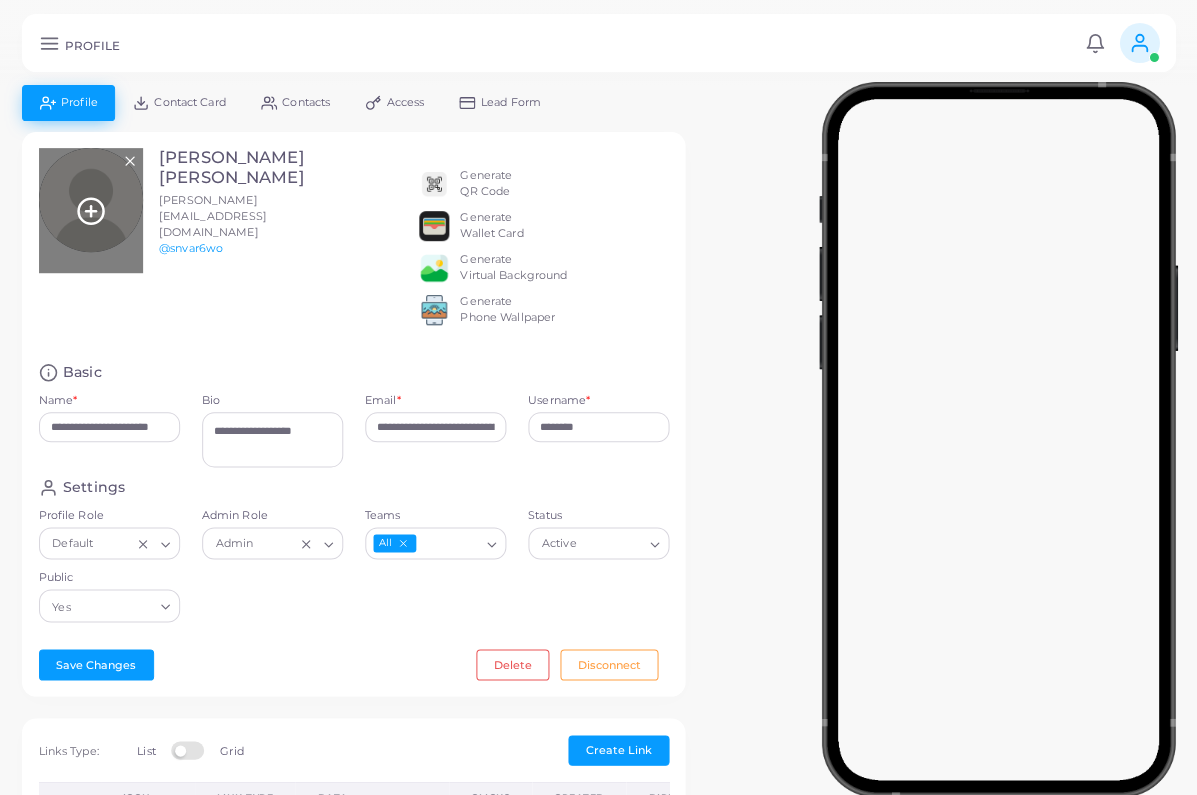 click 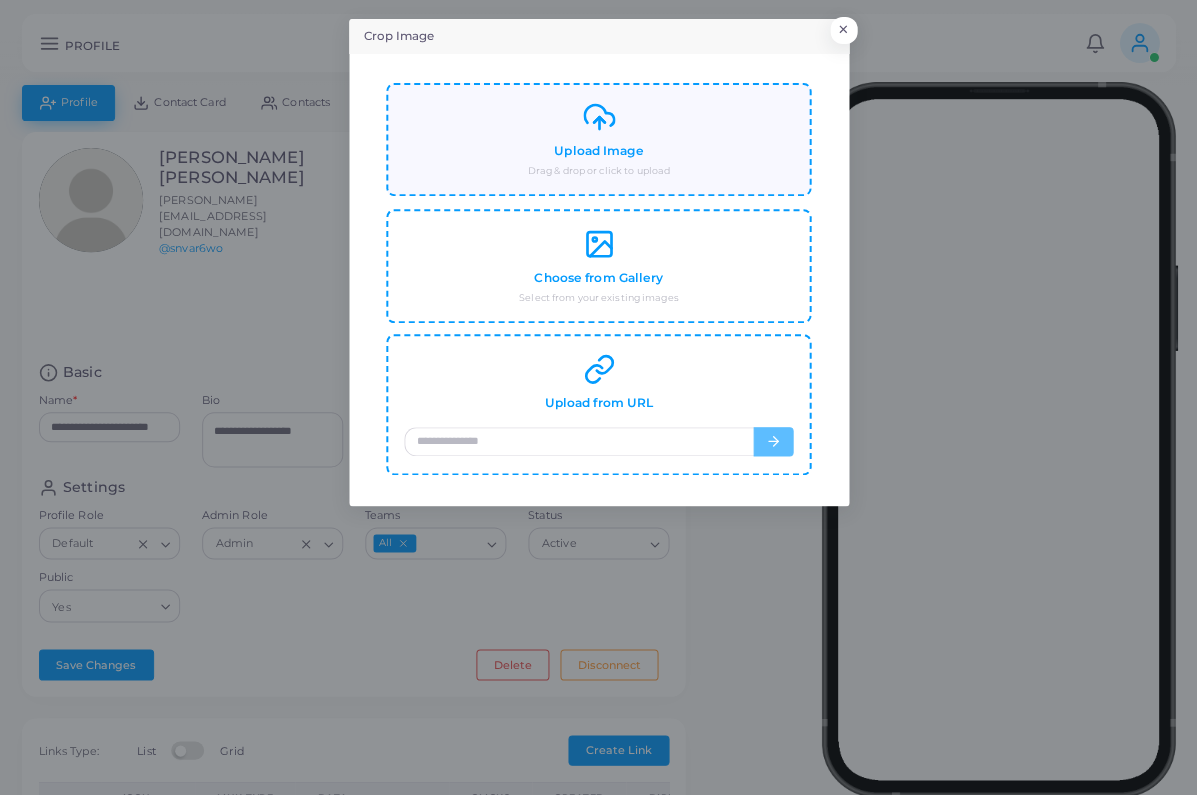 click on "Upload Image Drag & drop or click to upload" at bounding box center [598, 140] 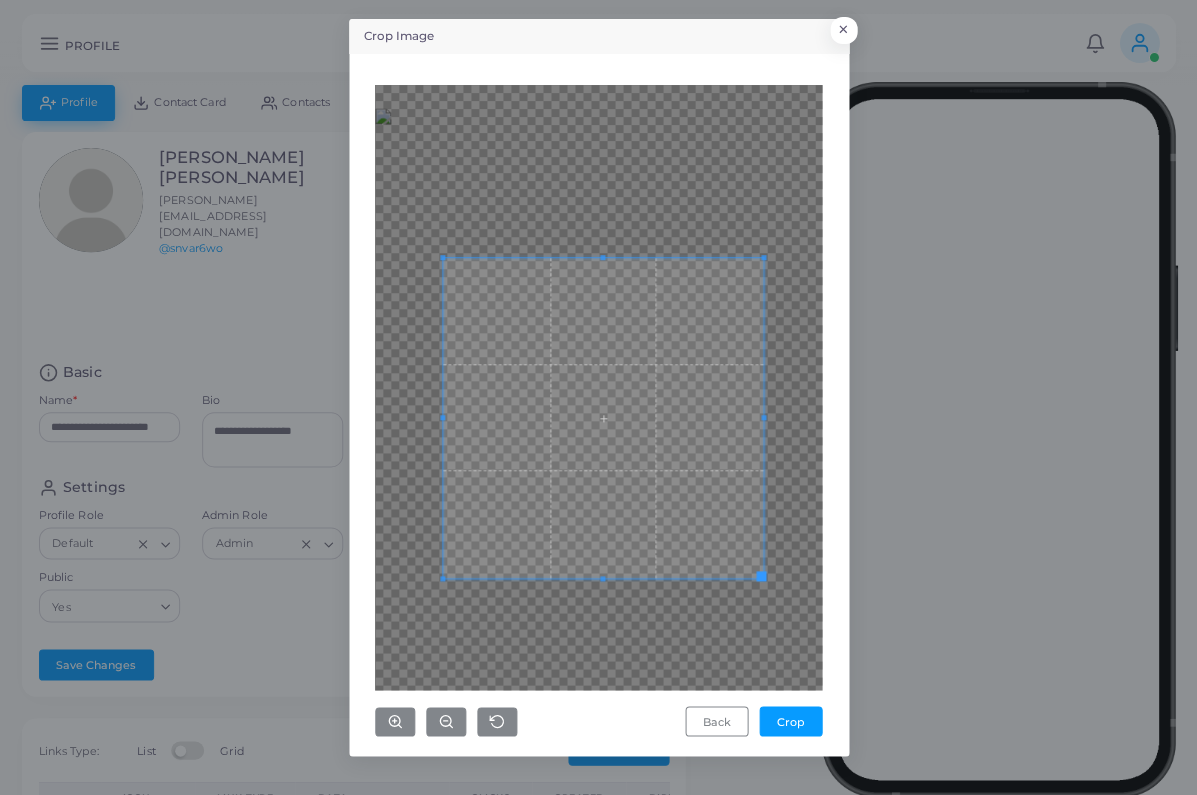 click at bounding box center (603, 418) 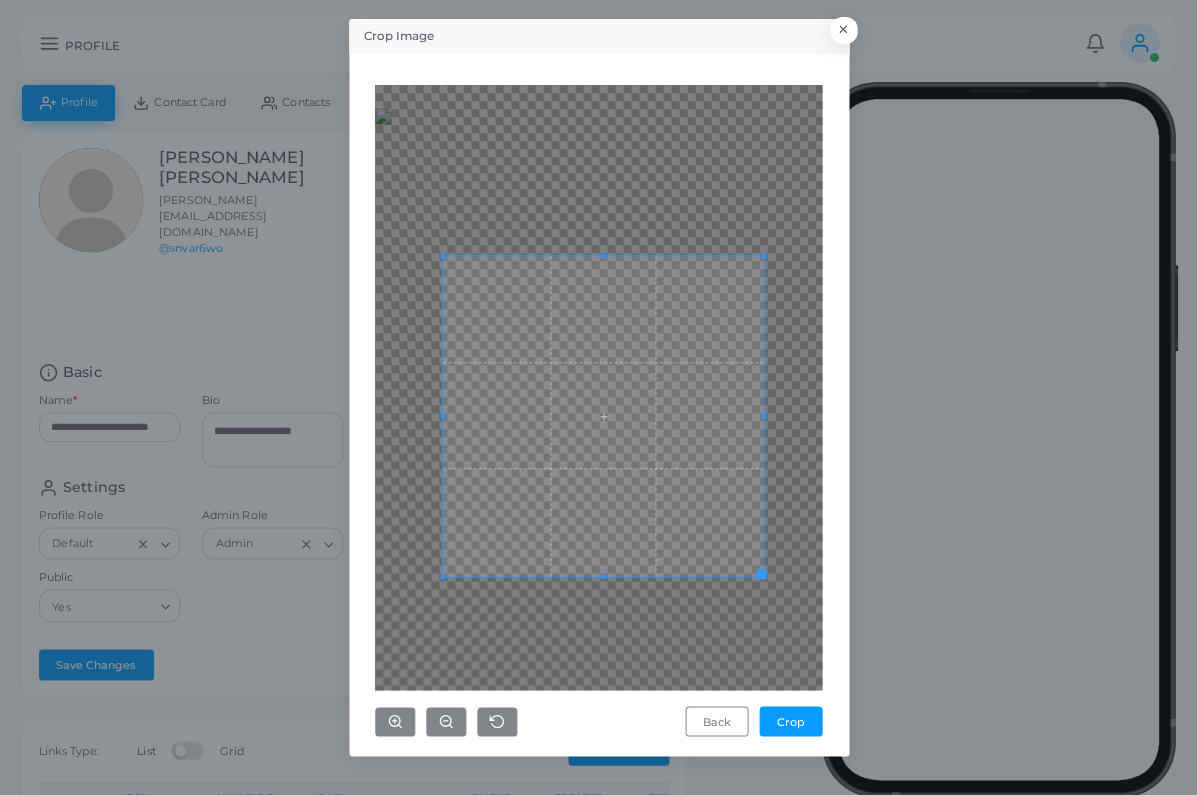 click on "Crop Image ×  Back   Crop" at bounding box center (598, 397) 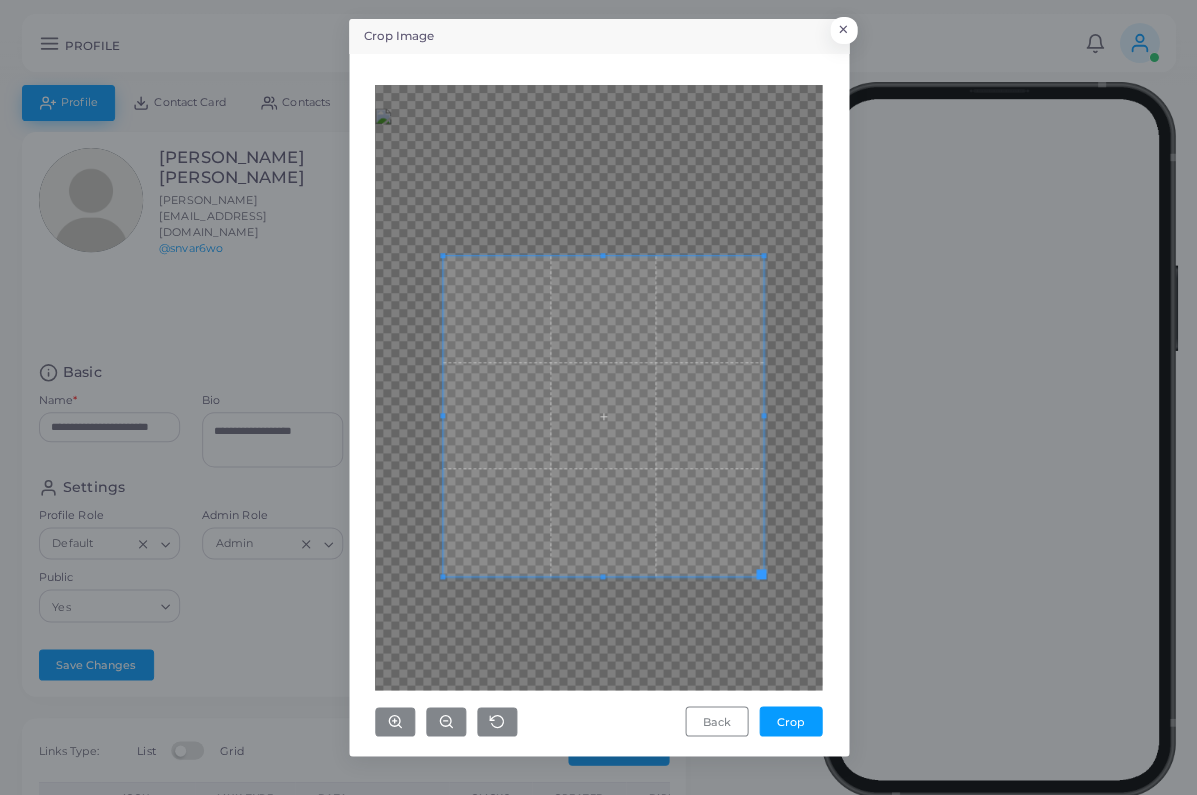 click on "Crop Image ×  Back   Crop" at bounding box center [598, 397] 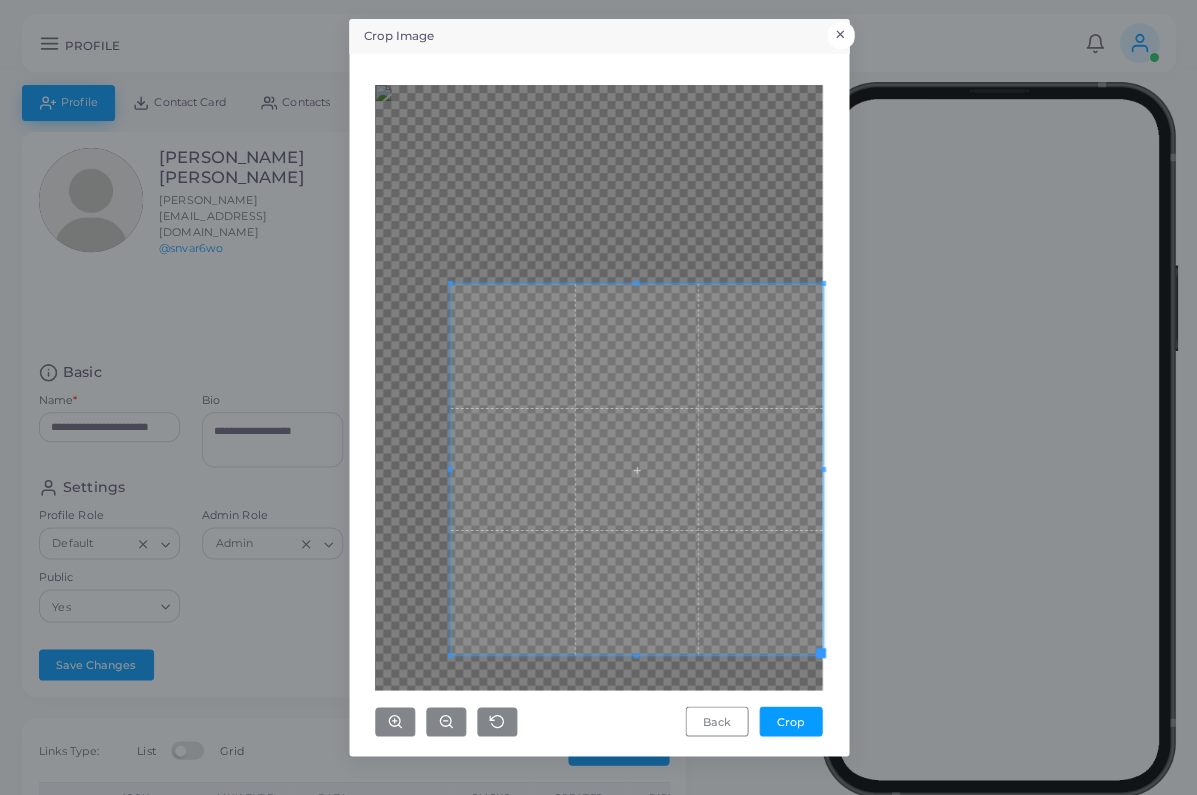 click on "×" at bounding box center [840, 35] 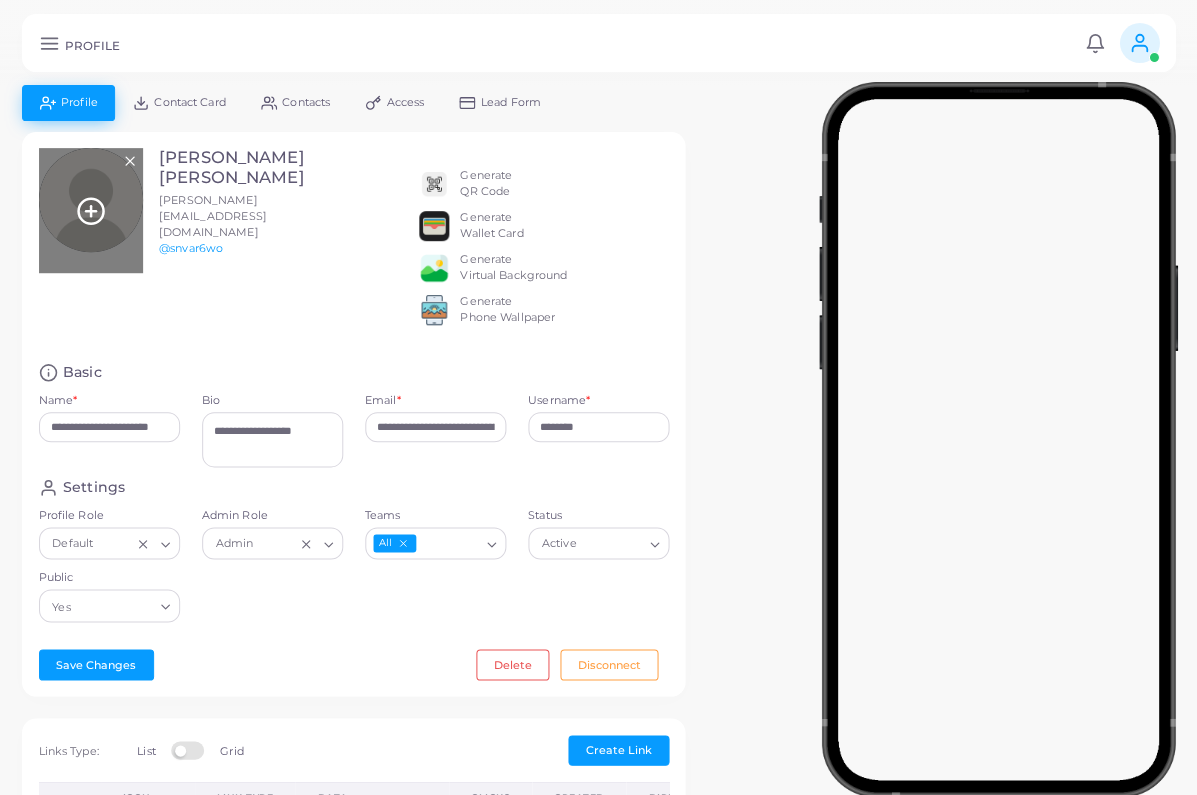 click 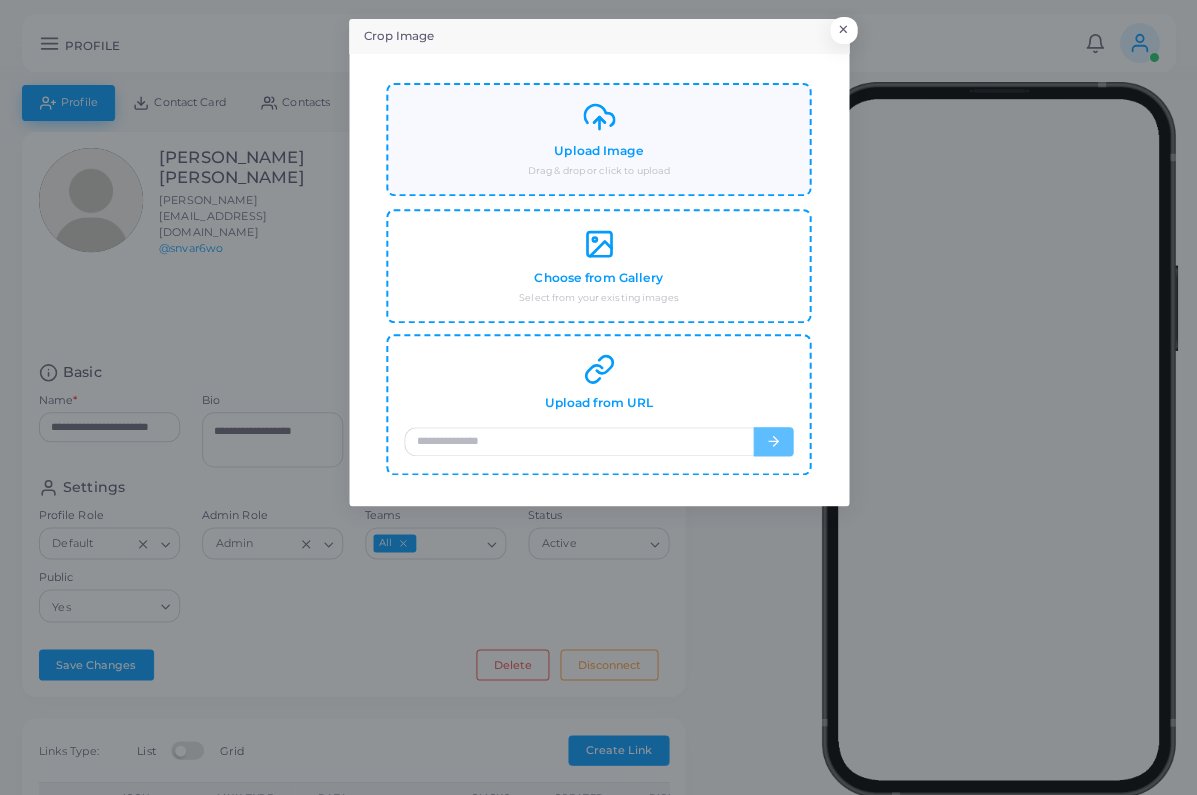 click on "Upload Image Drag & drop or click to upload" at bounding box center [598, 139] 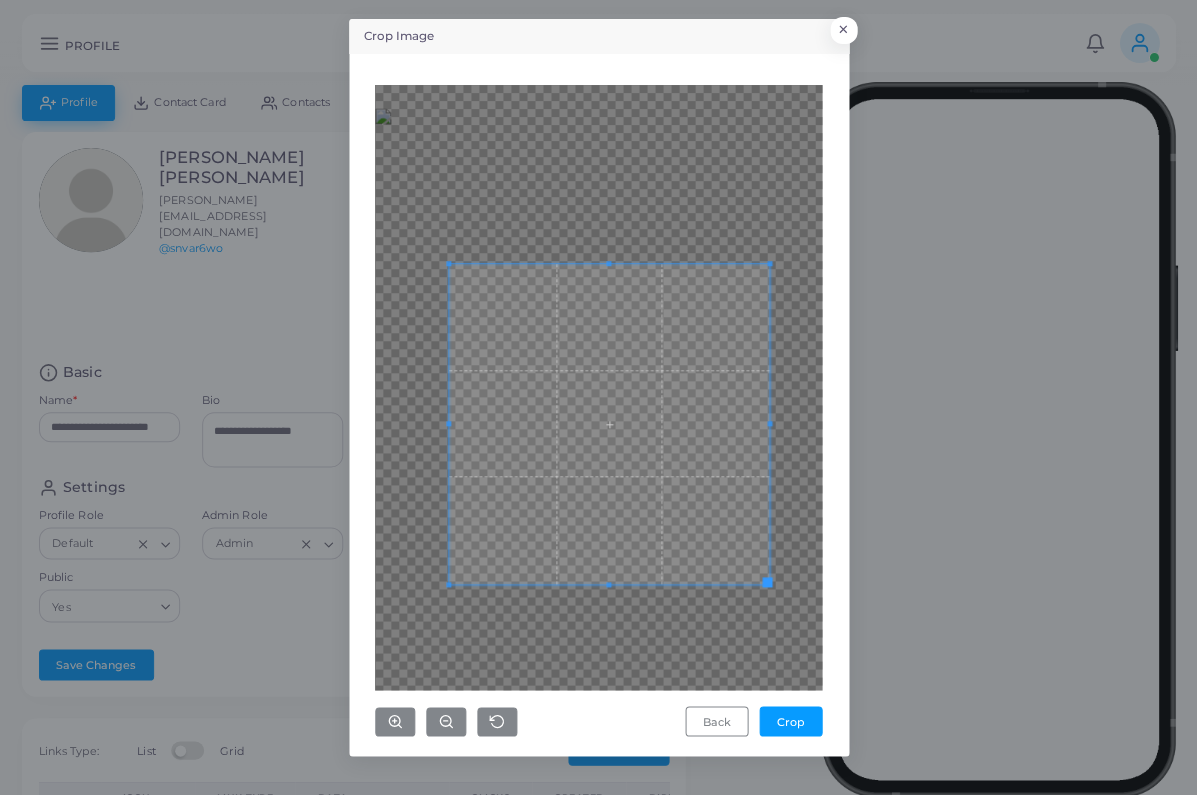 click at bounding box center (609, 424) 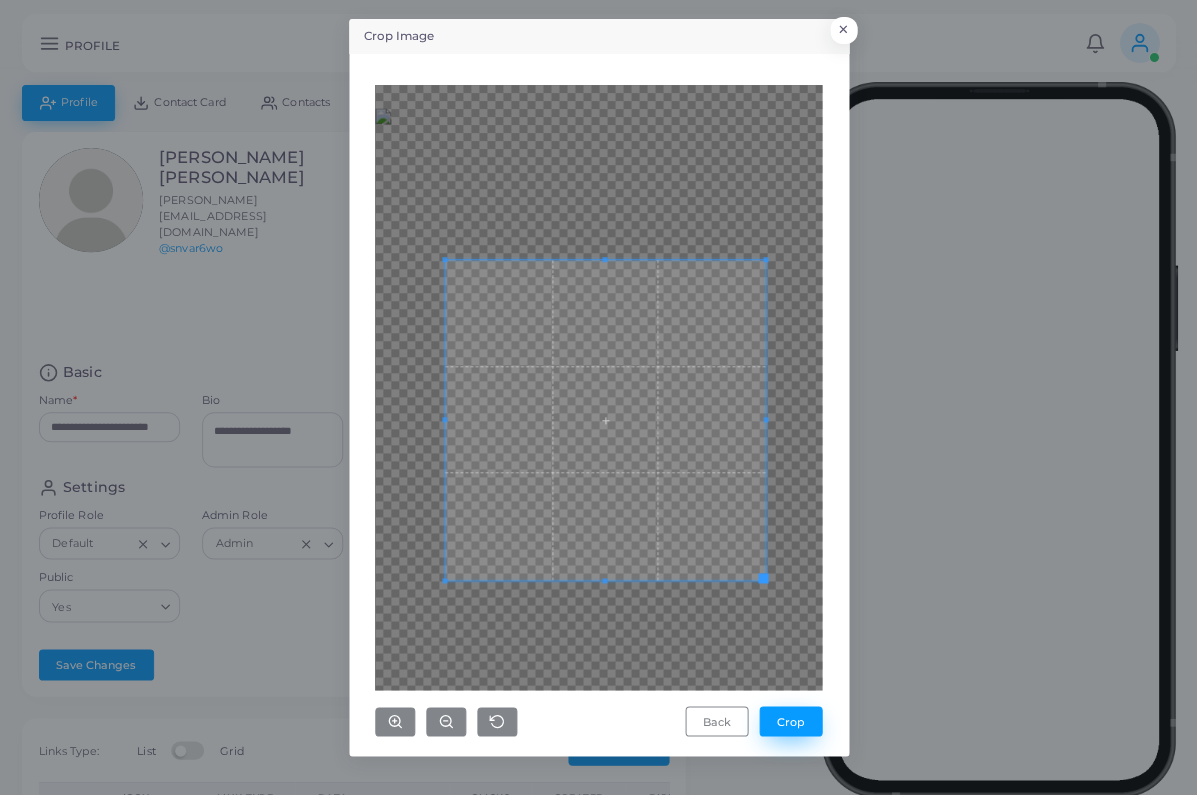 click on "Crop" at bounding box center [790, 721] 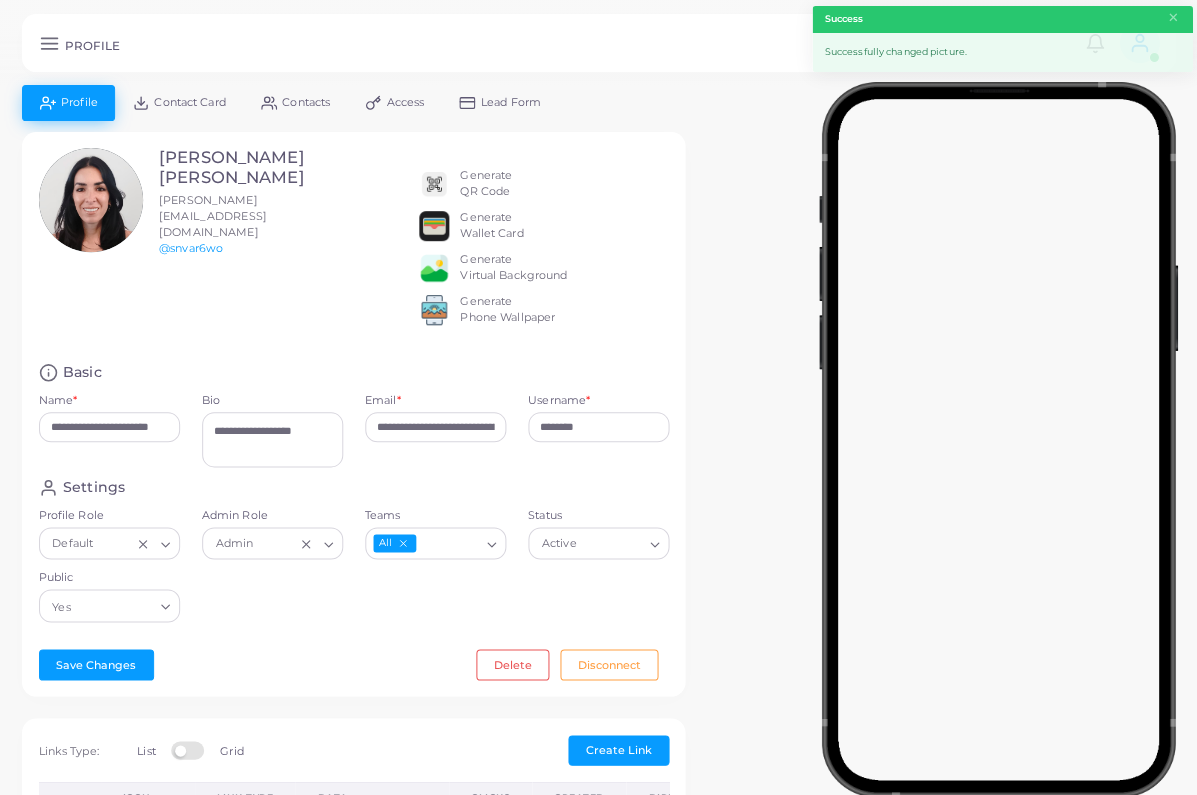 click 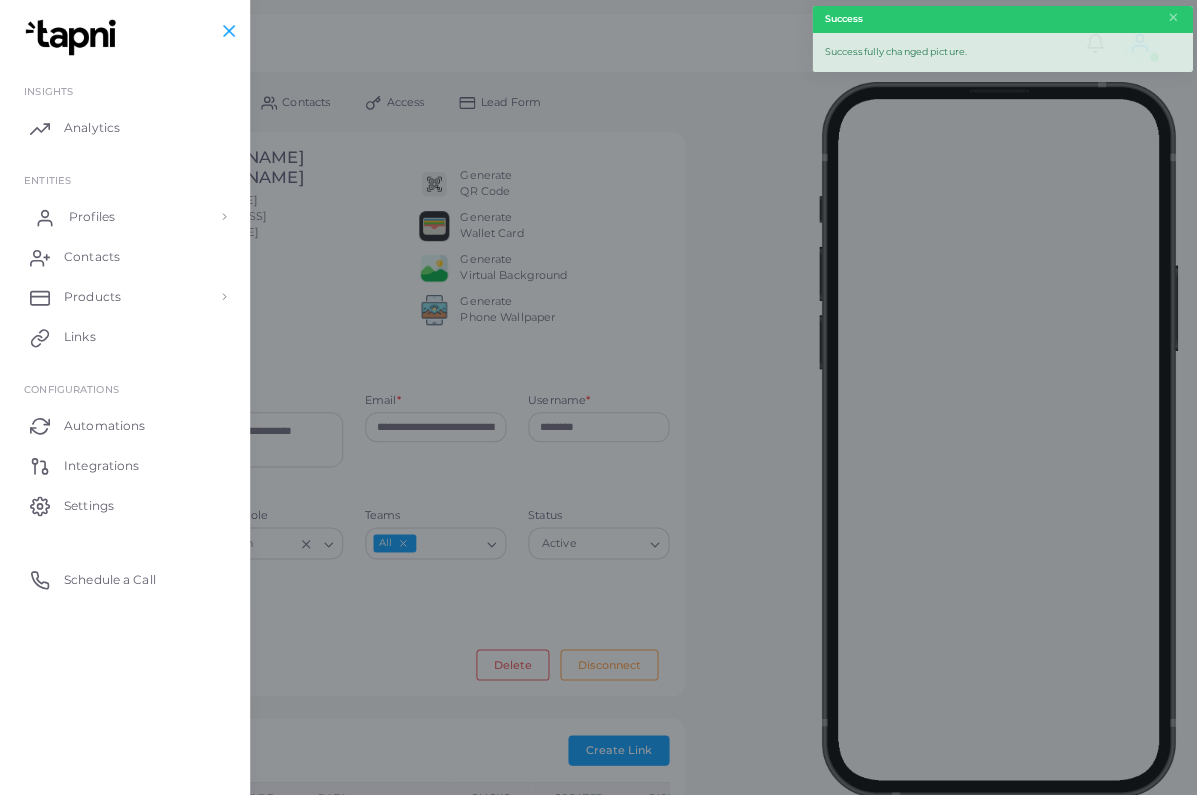 click on "Profiles" at bounding box center [125, 217] 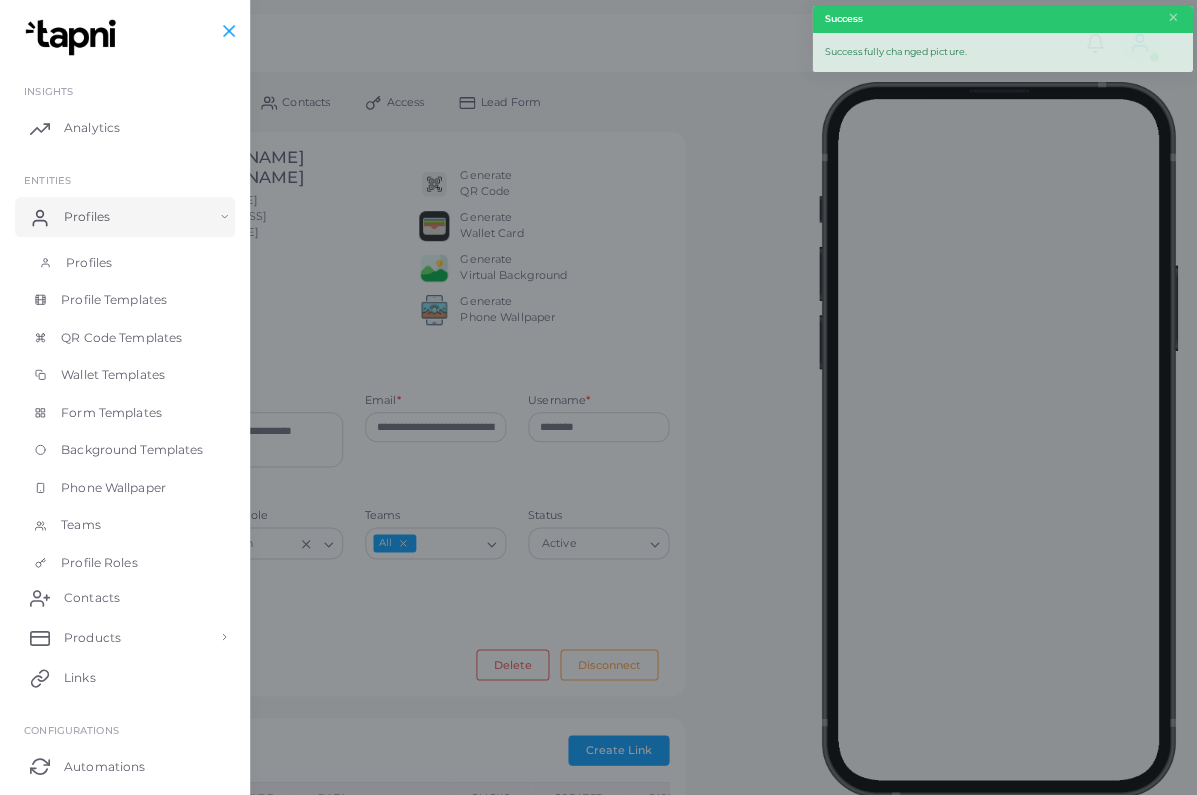 click on "Profiles" at bounding box center (125, 263) 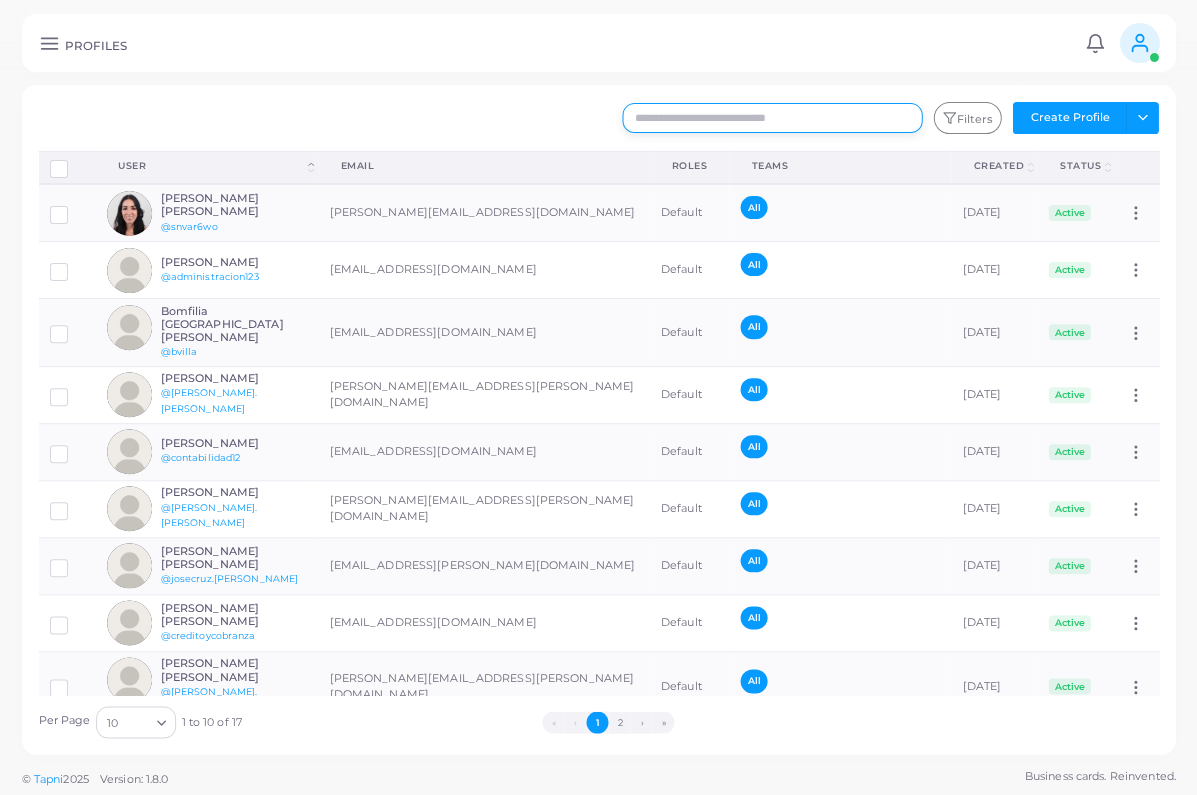 click at bounding box center [772, 118] 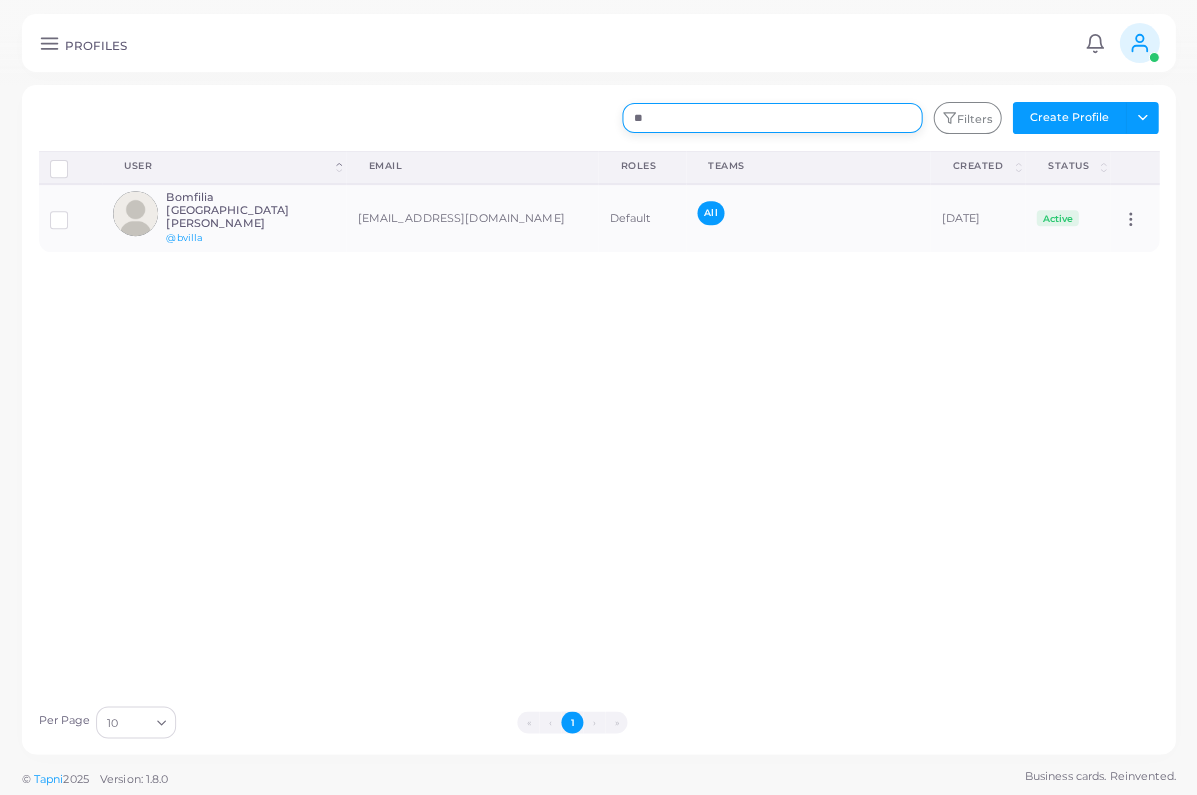 type on "*" 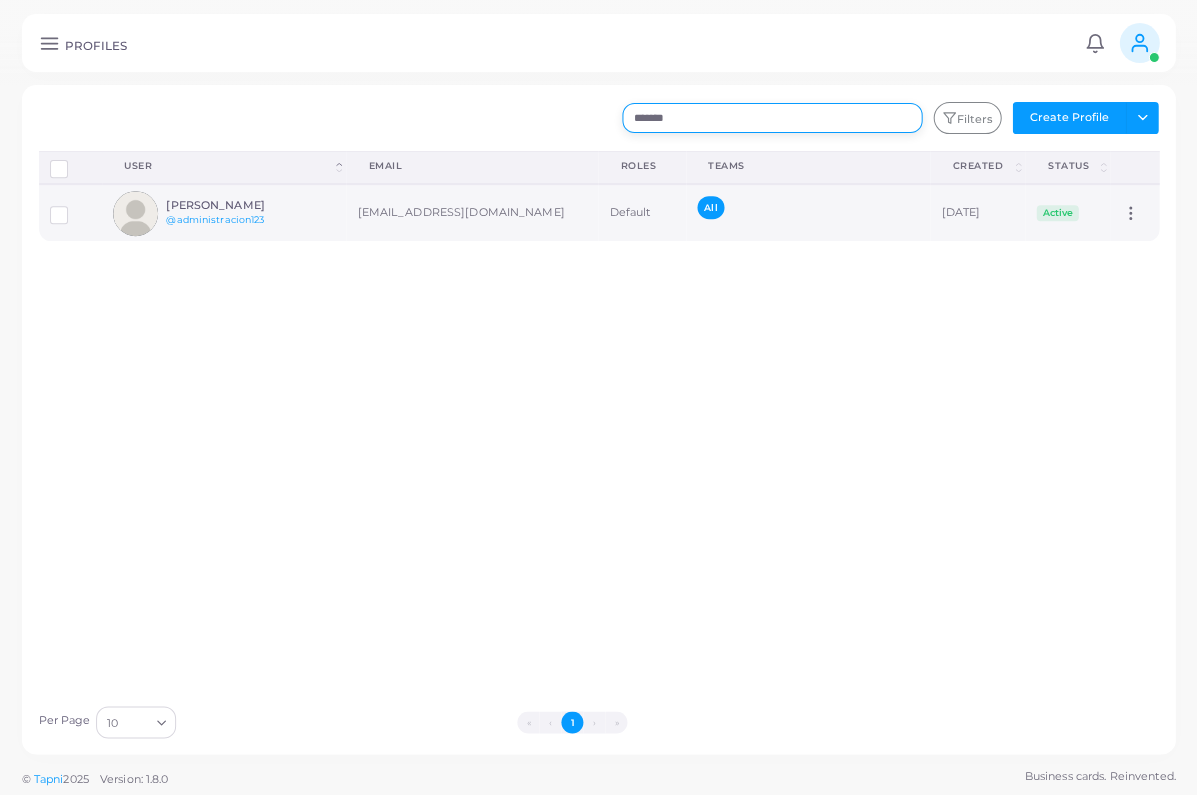 type on "*******" 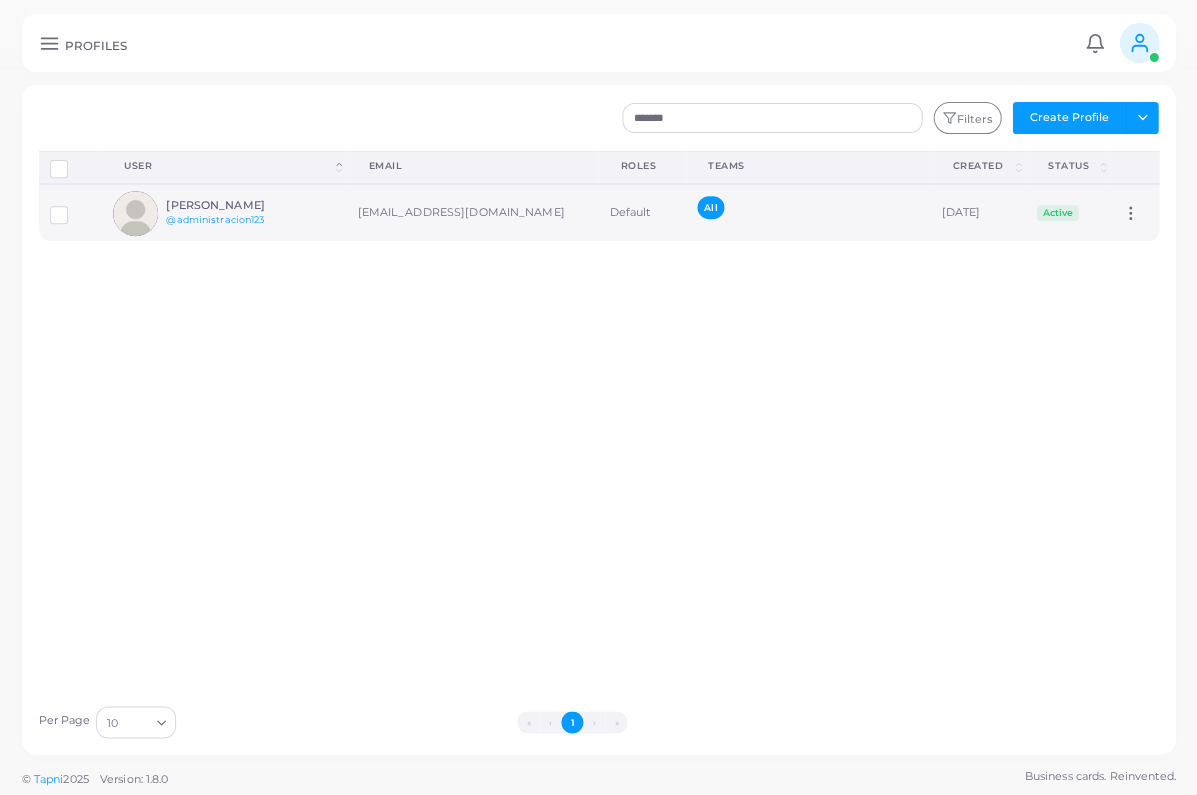 click on "[EMAIL_ADDRESS][DOMAIN_NAME]" at bounding box center (472, 212) 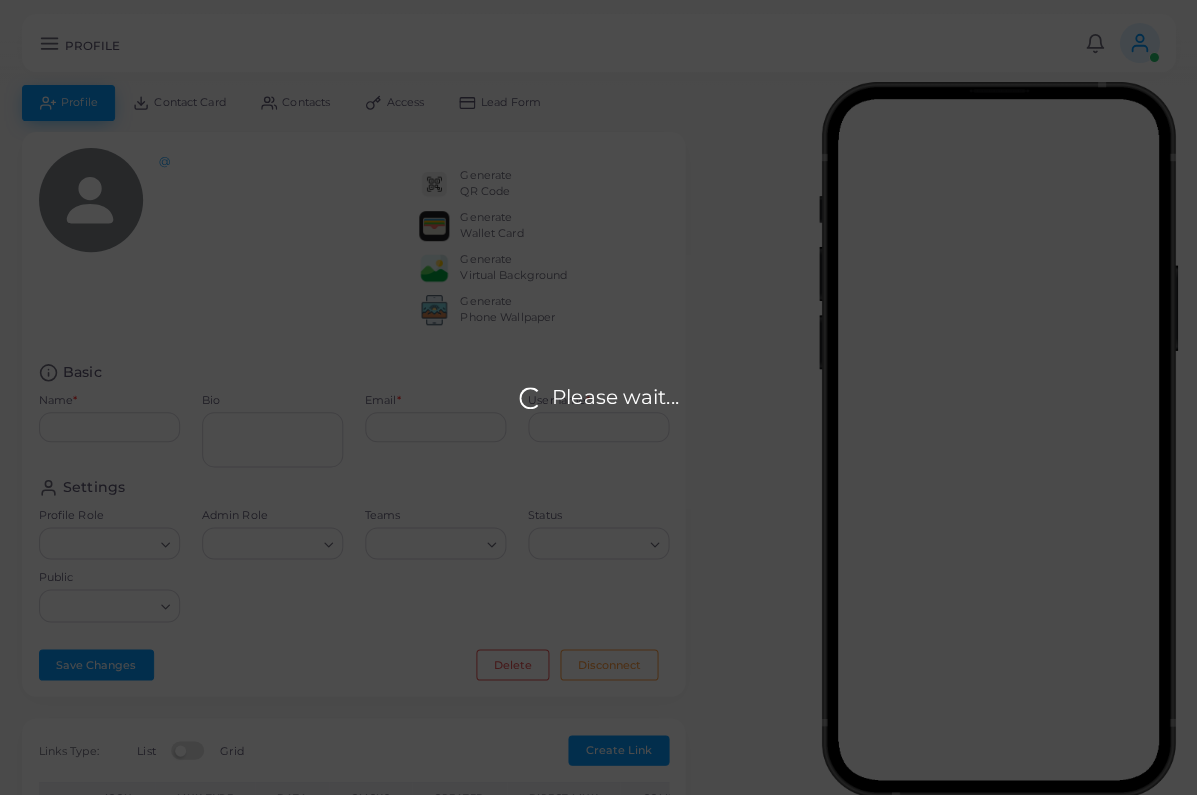 type on "**********" 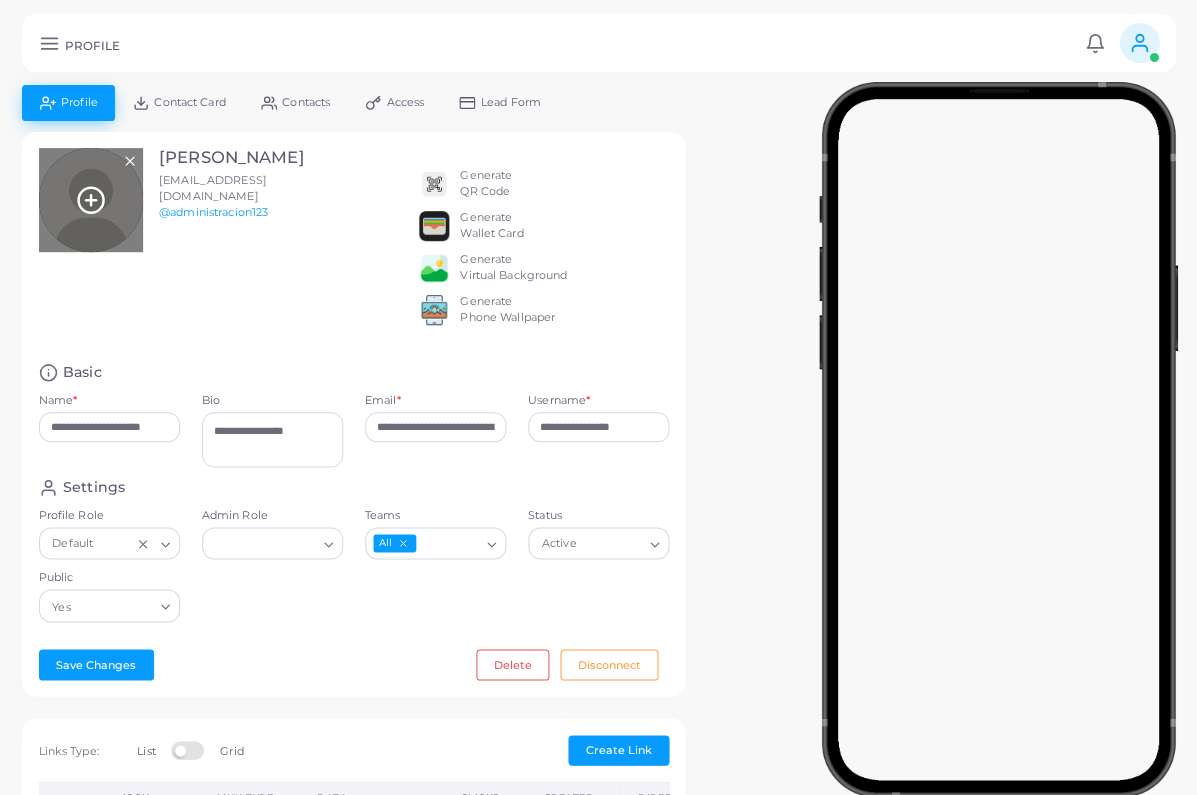 click 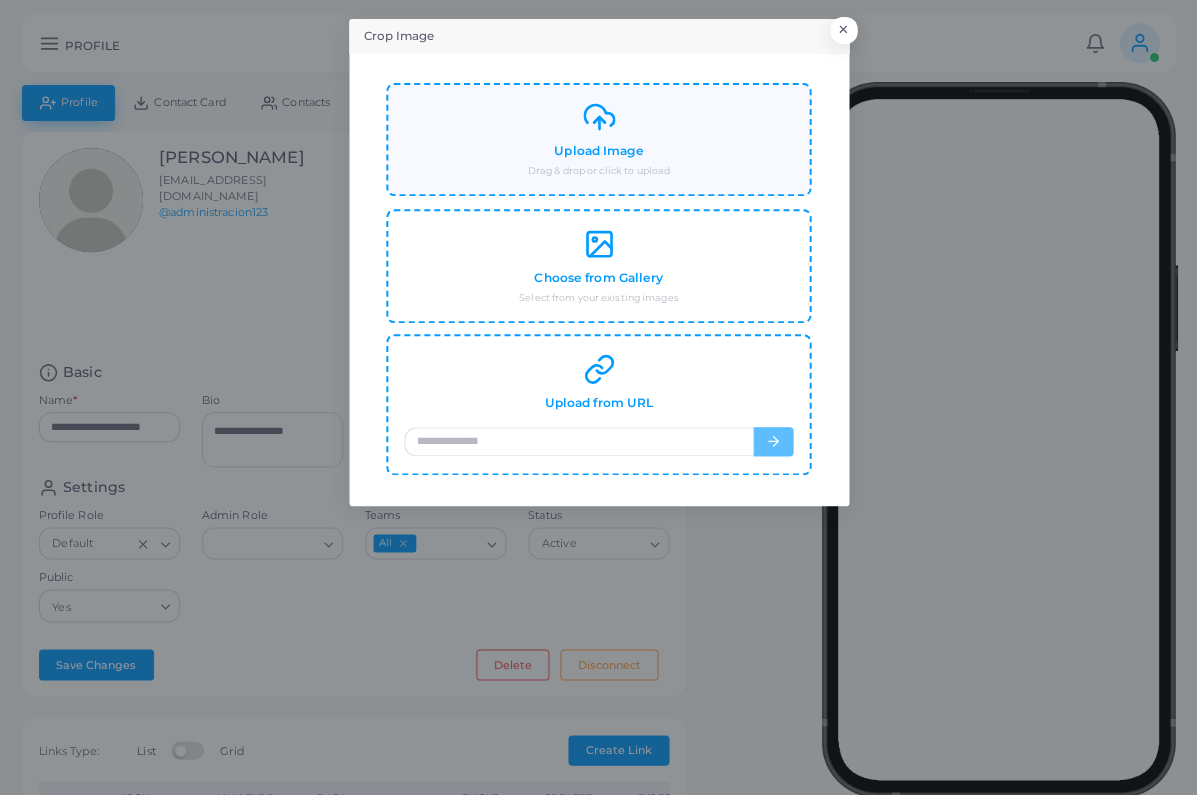click on "Upload Image Drag & drop or click to upload" at bounding box center (598, 139) 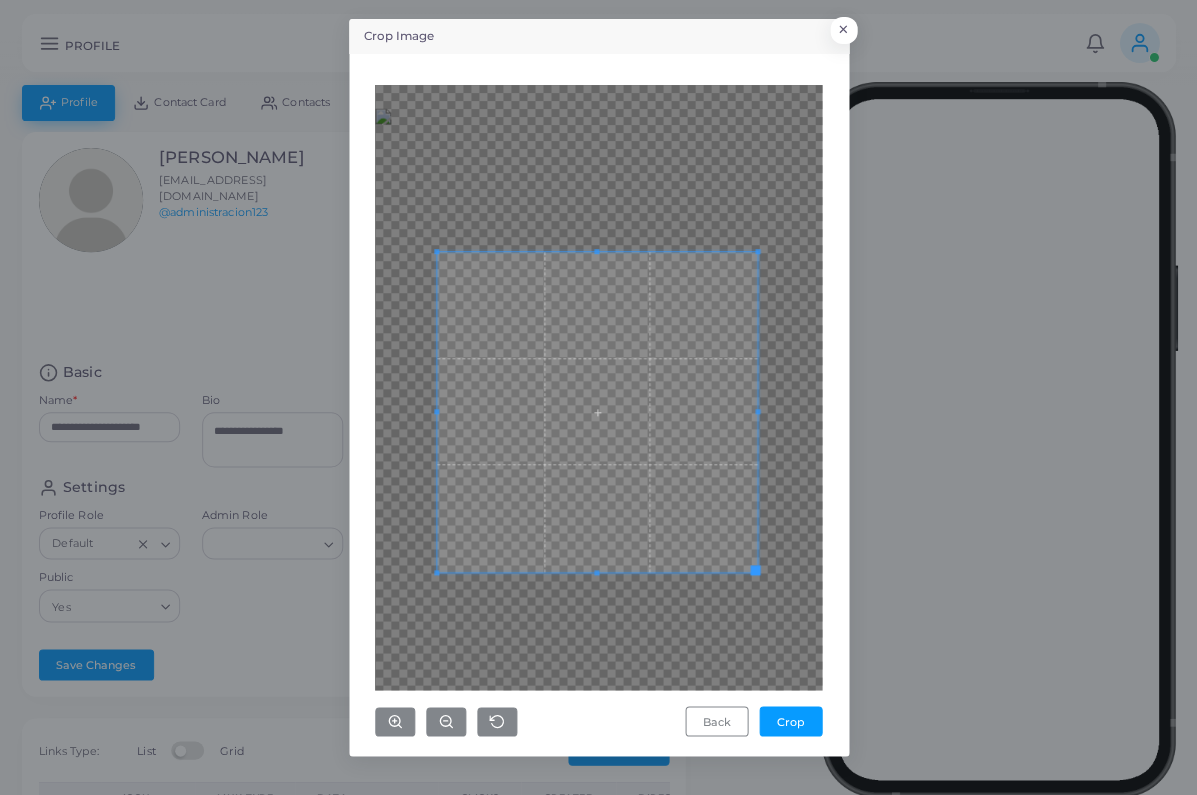 click at bounding box center (597, 412) 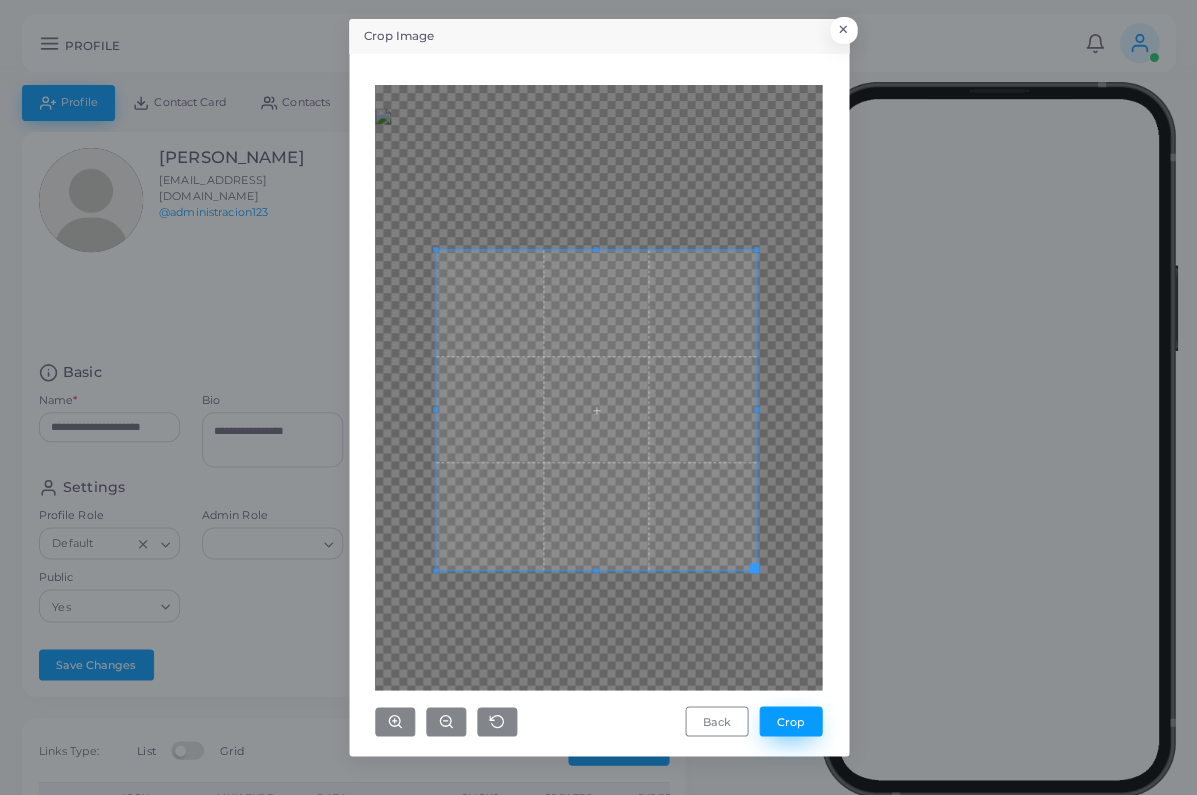 click on "Crop" at bounding box center (790, 721) 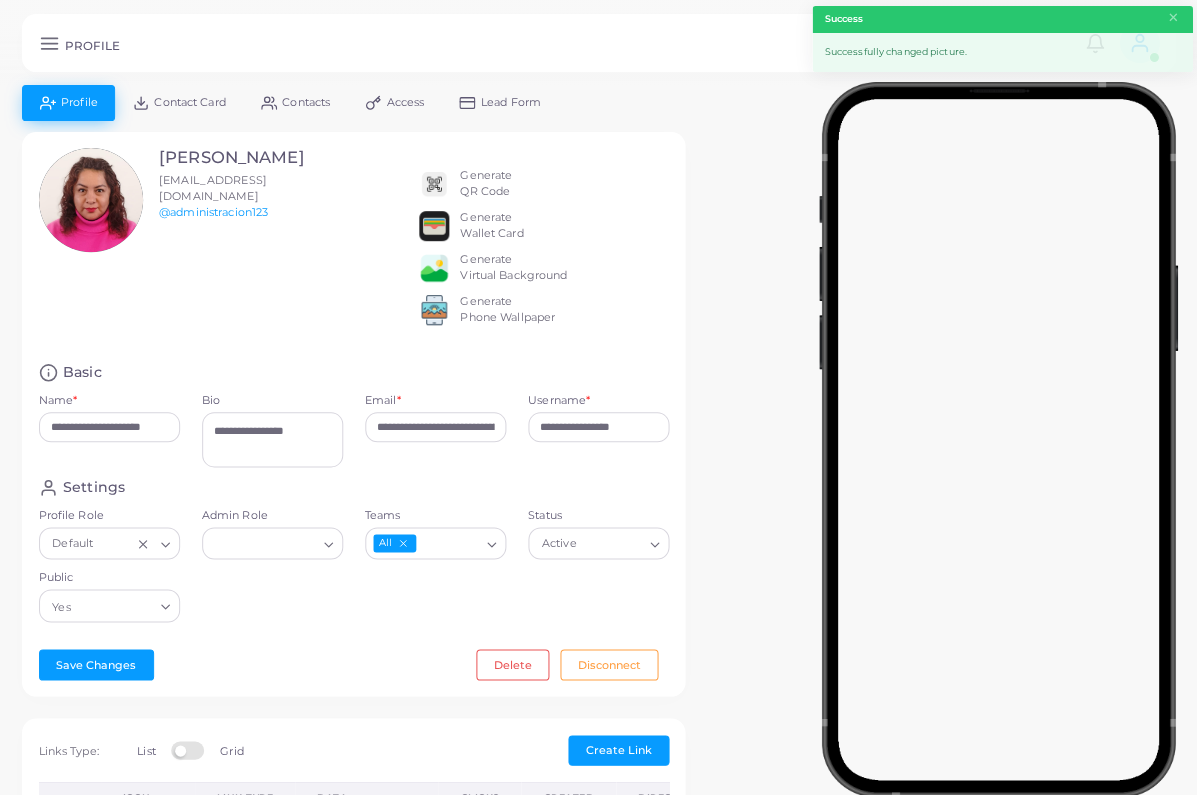 click 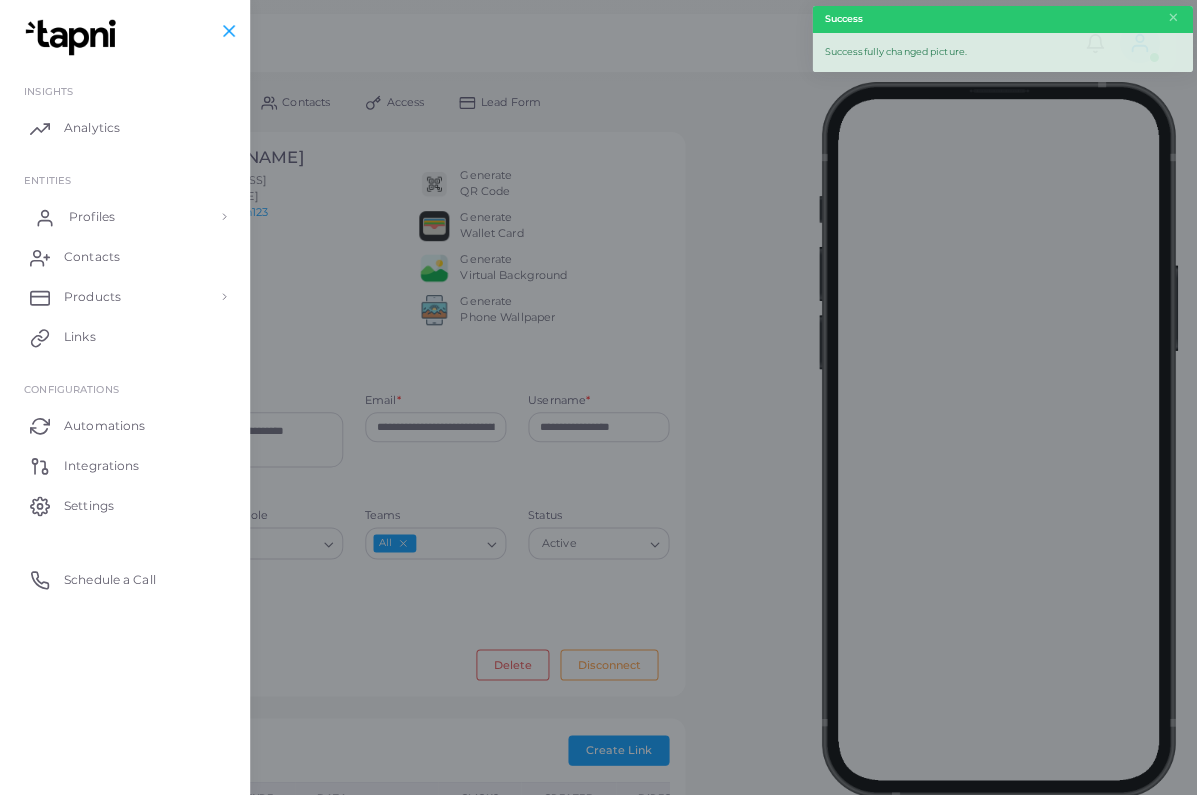 click on "Profiles" at bounding box center (125, 217) 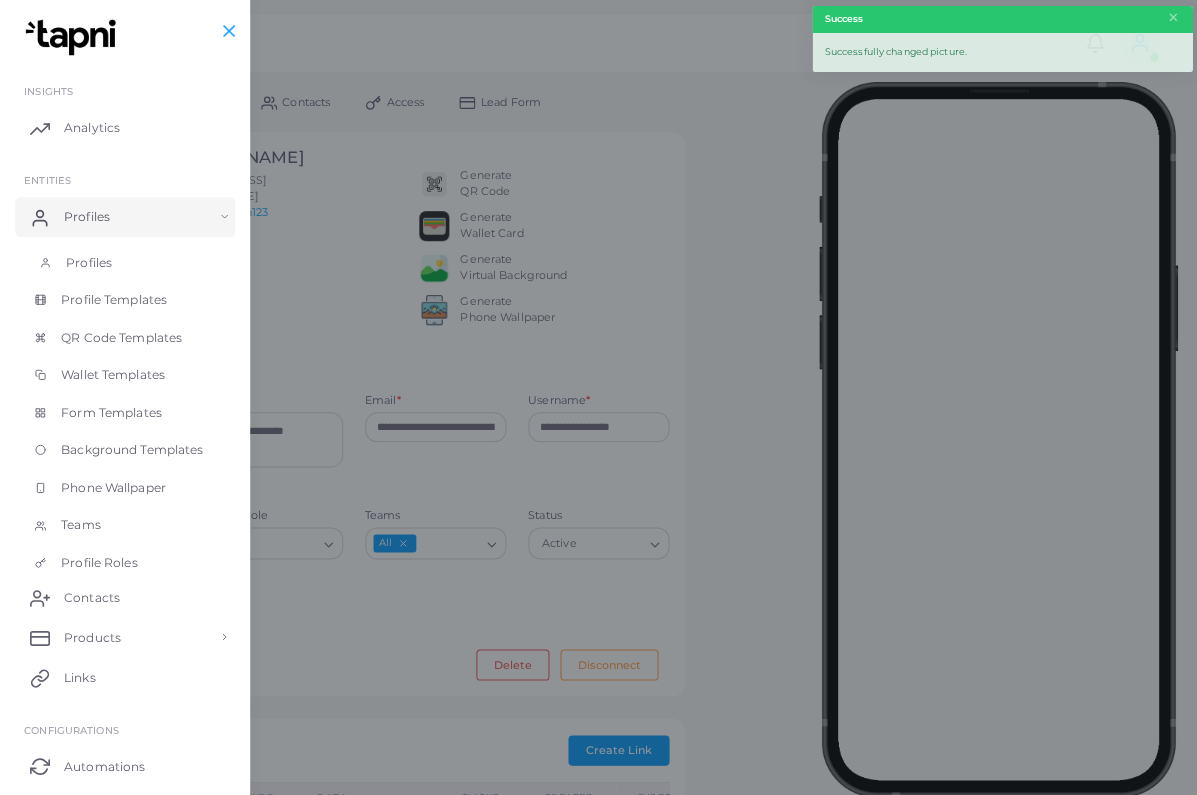 click on "Profiles" at bounding box center [125, 263] 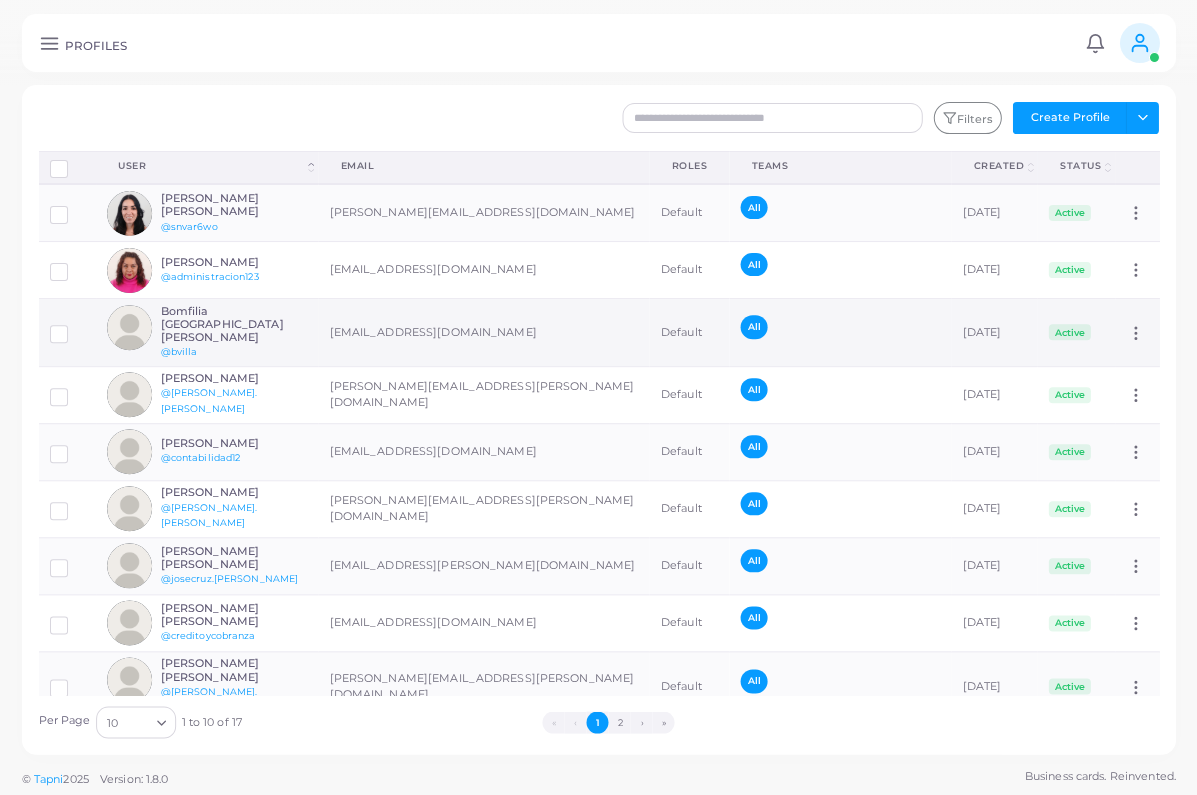 click on "Bomfilia Villa [PERSON_NAME]  @bvilla" at bounding box center [207, 333] 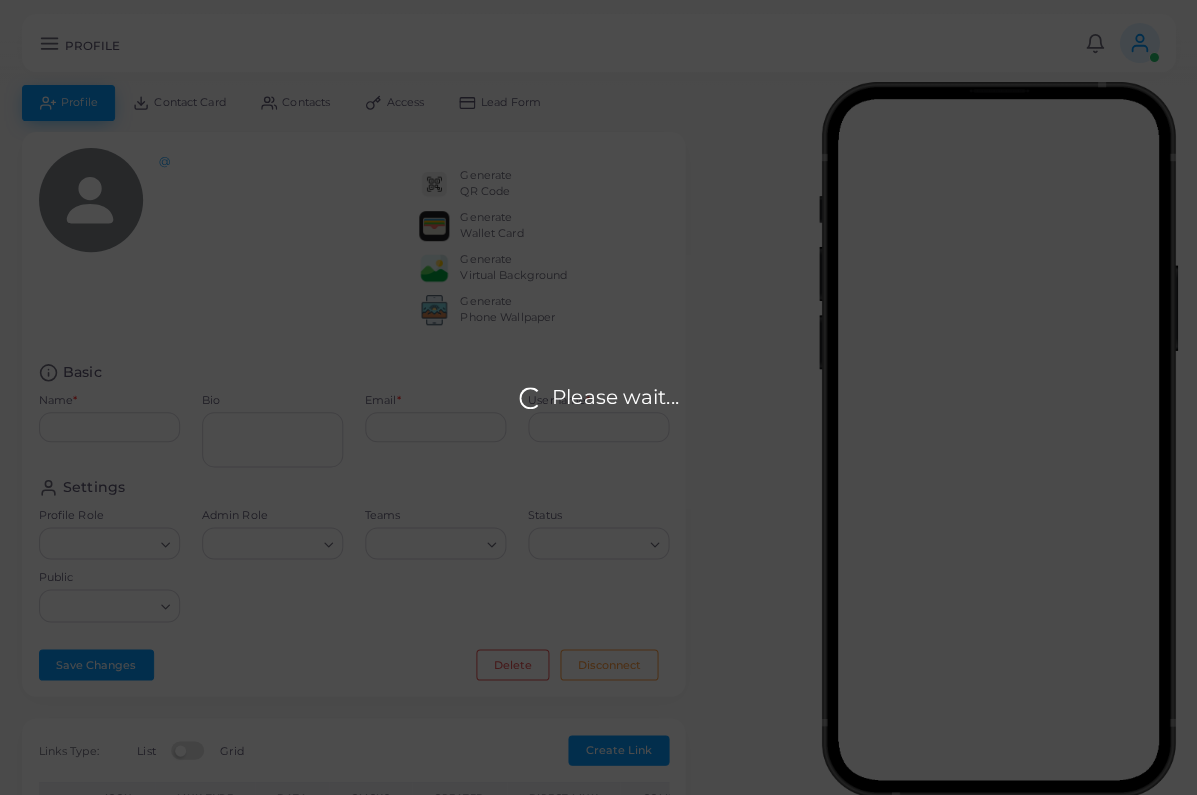 type on "**********" 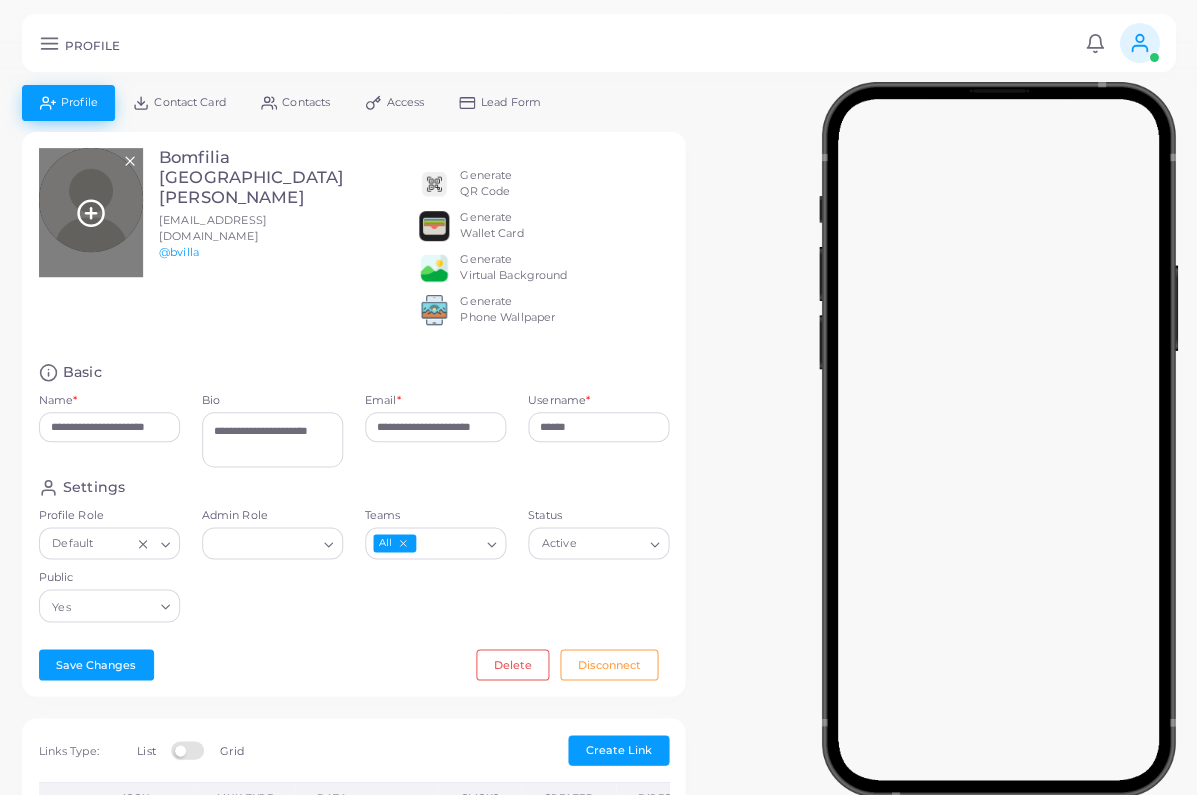 click at bounding box center (91, 212) 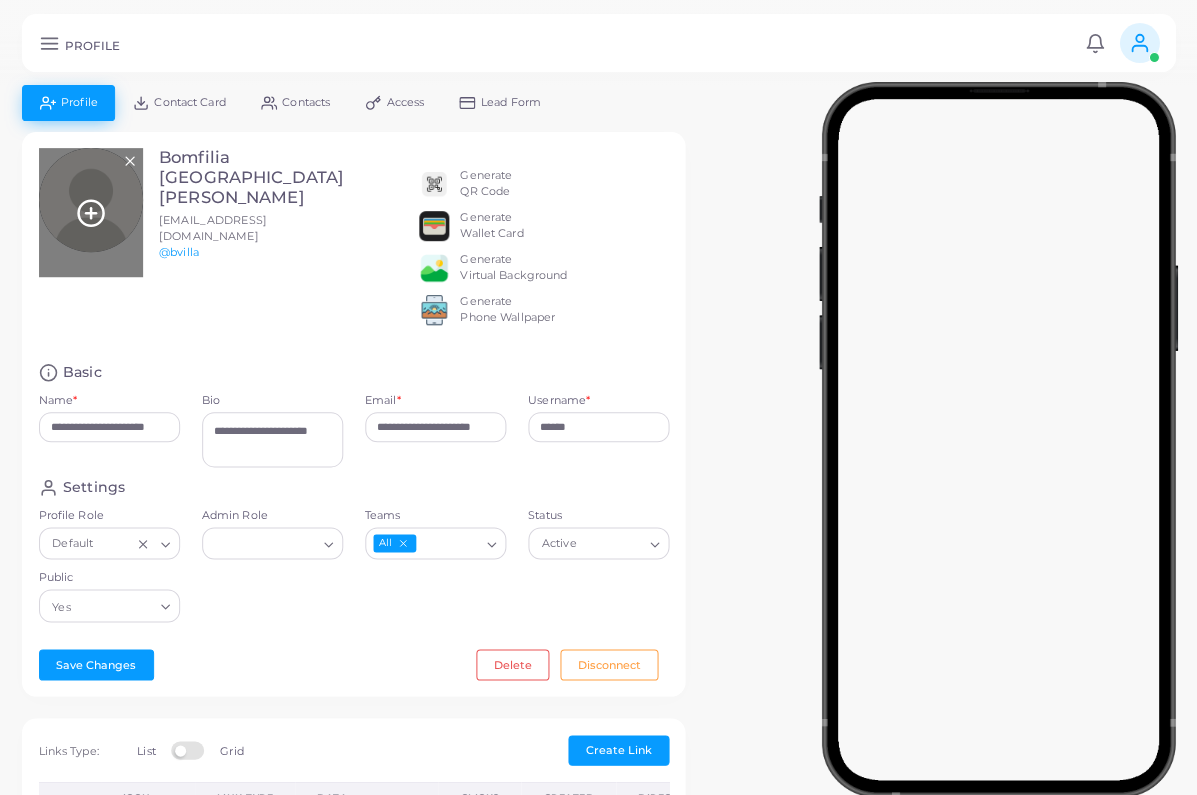 click 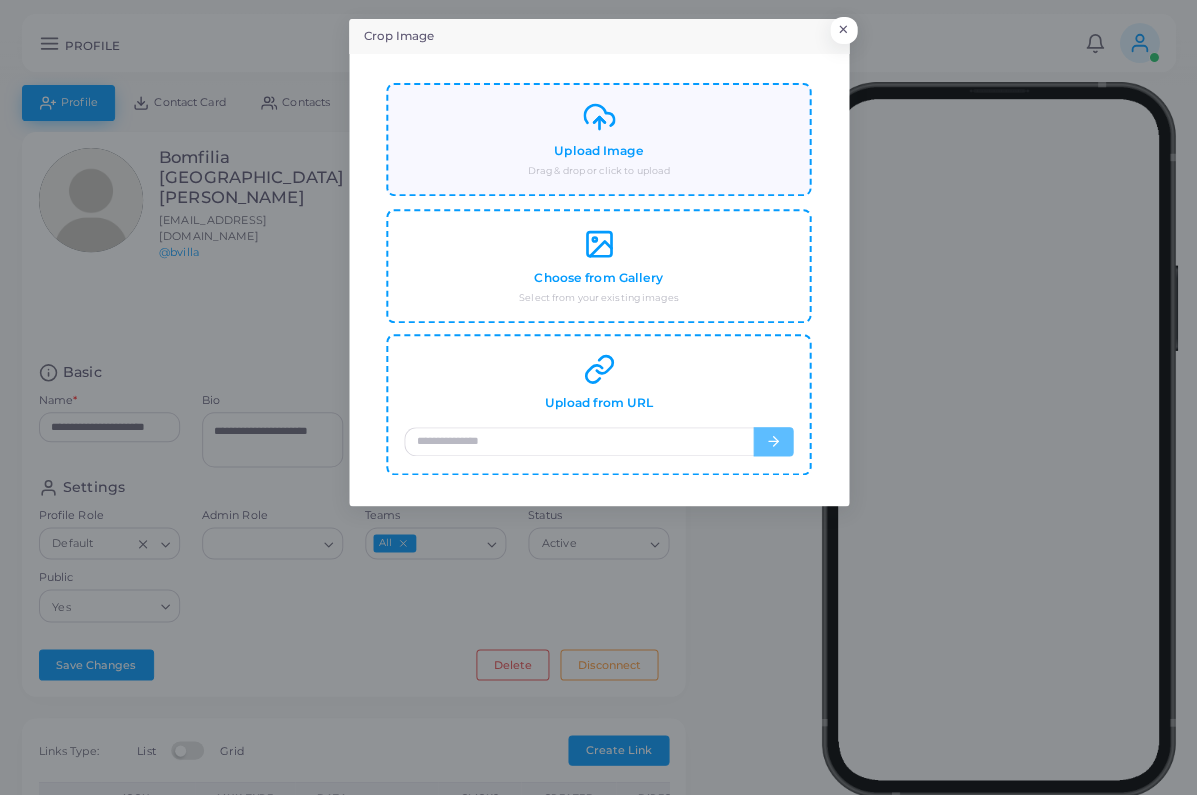 click on "Upload Image" at bounding box center [598, 151] 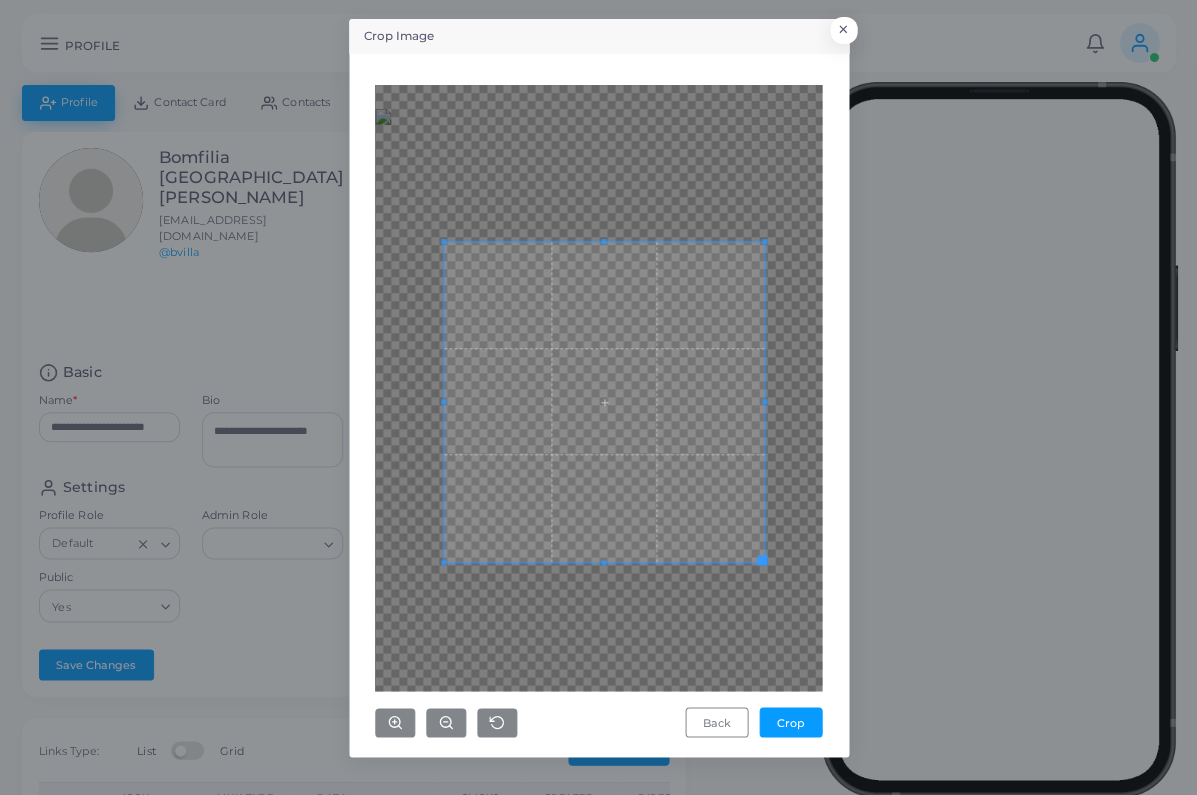 click at bounding box center (604, 402) 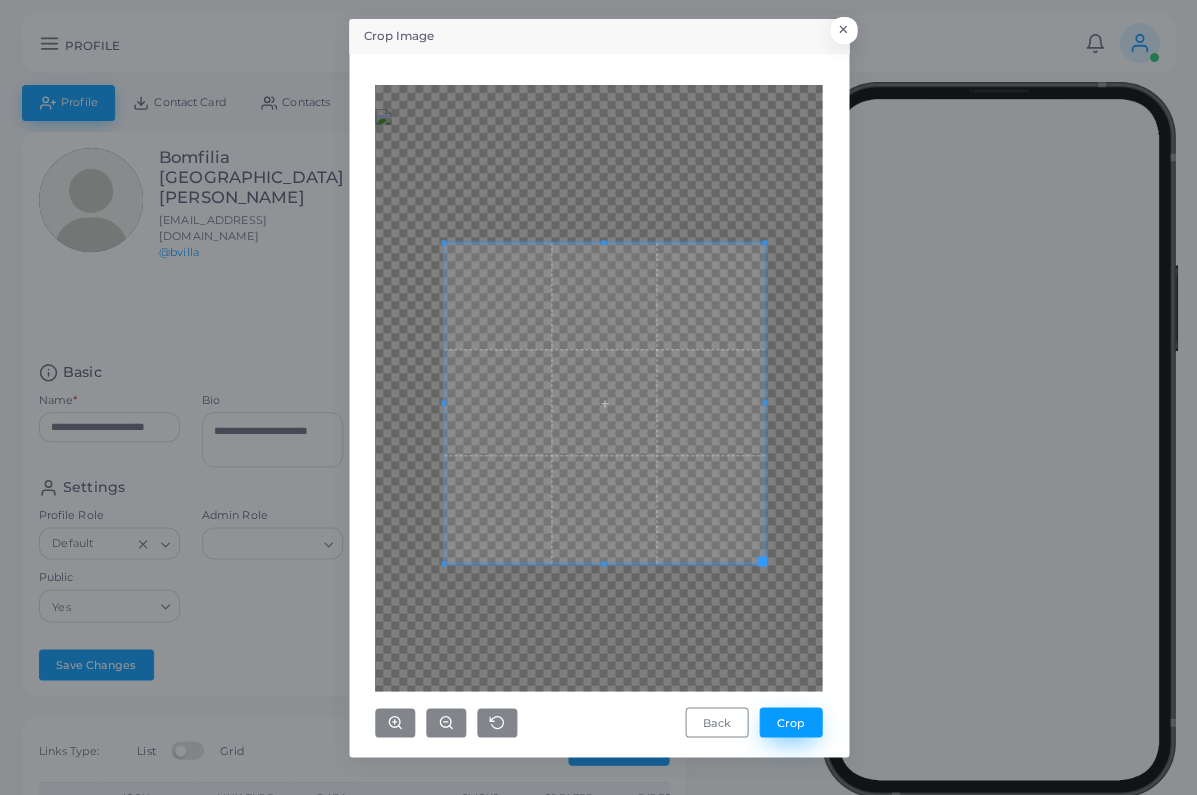 click on "Crop" at bounding box center [790, 722] 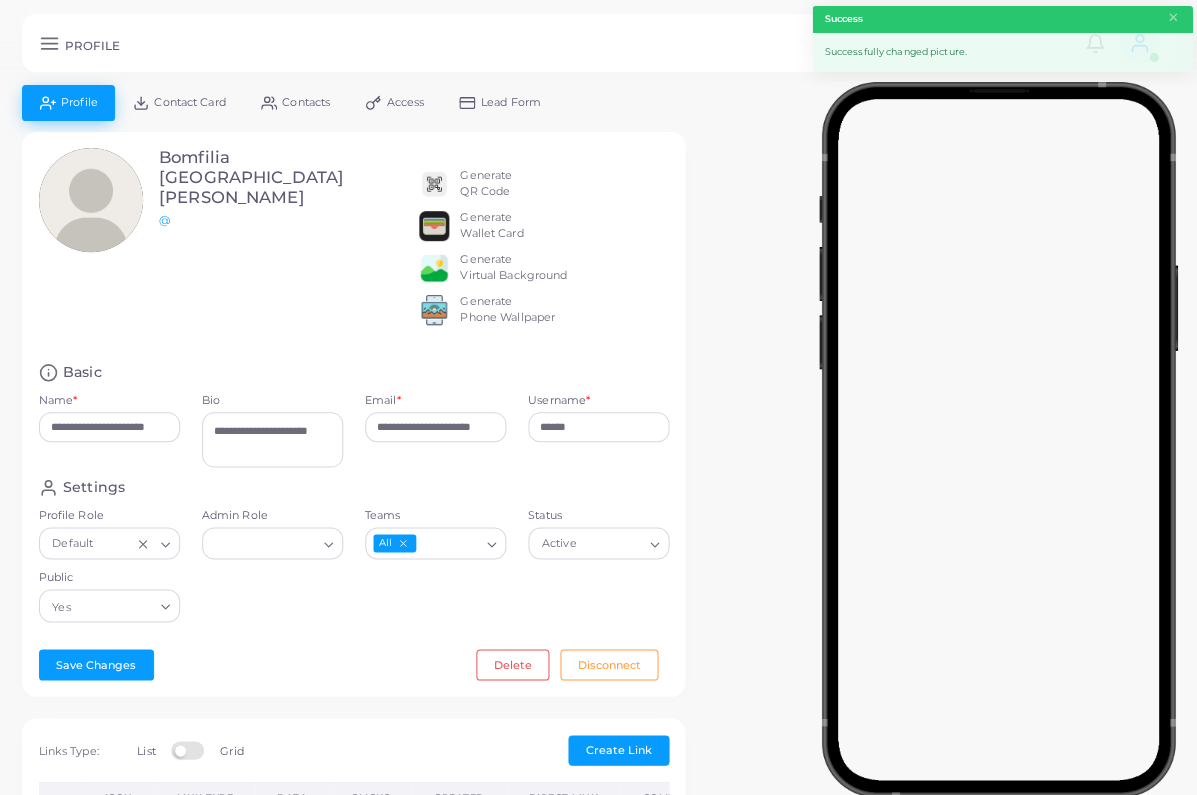 click 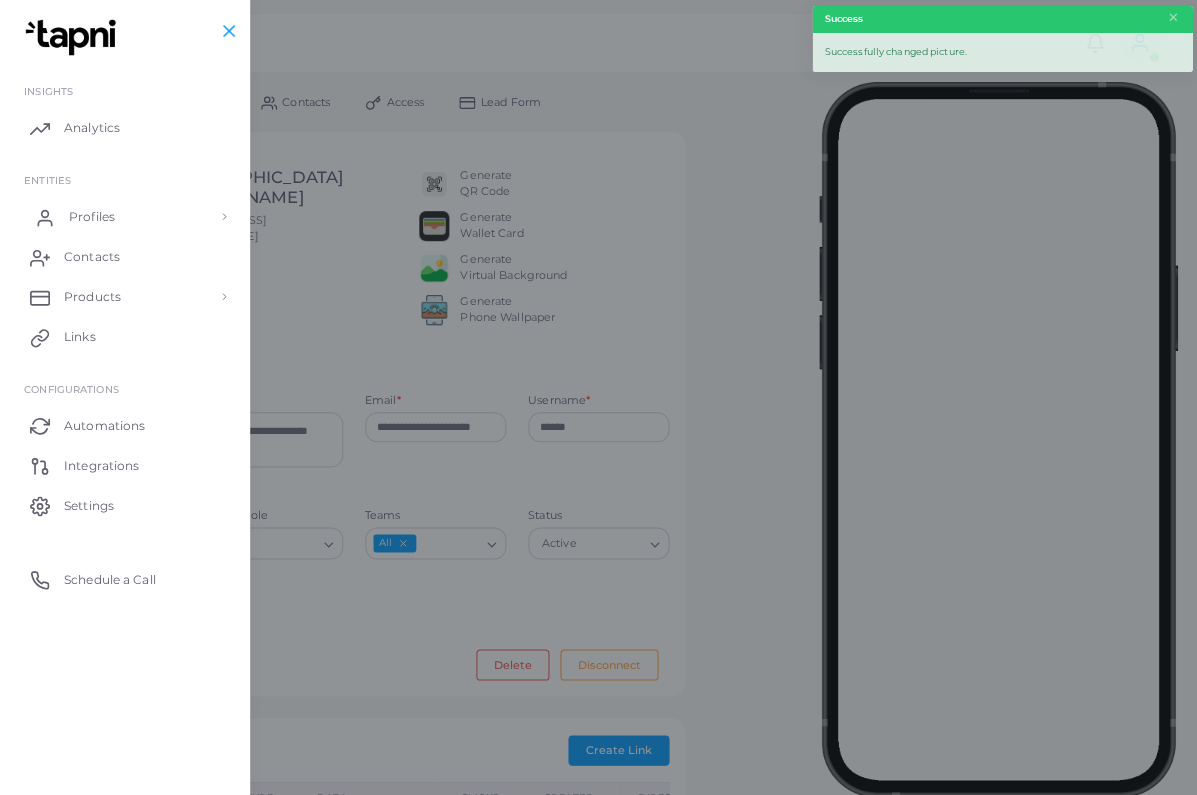 click on "Profiles" at bounding box center [125, 217] 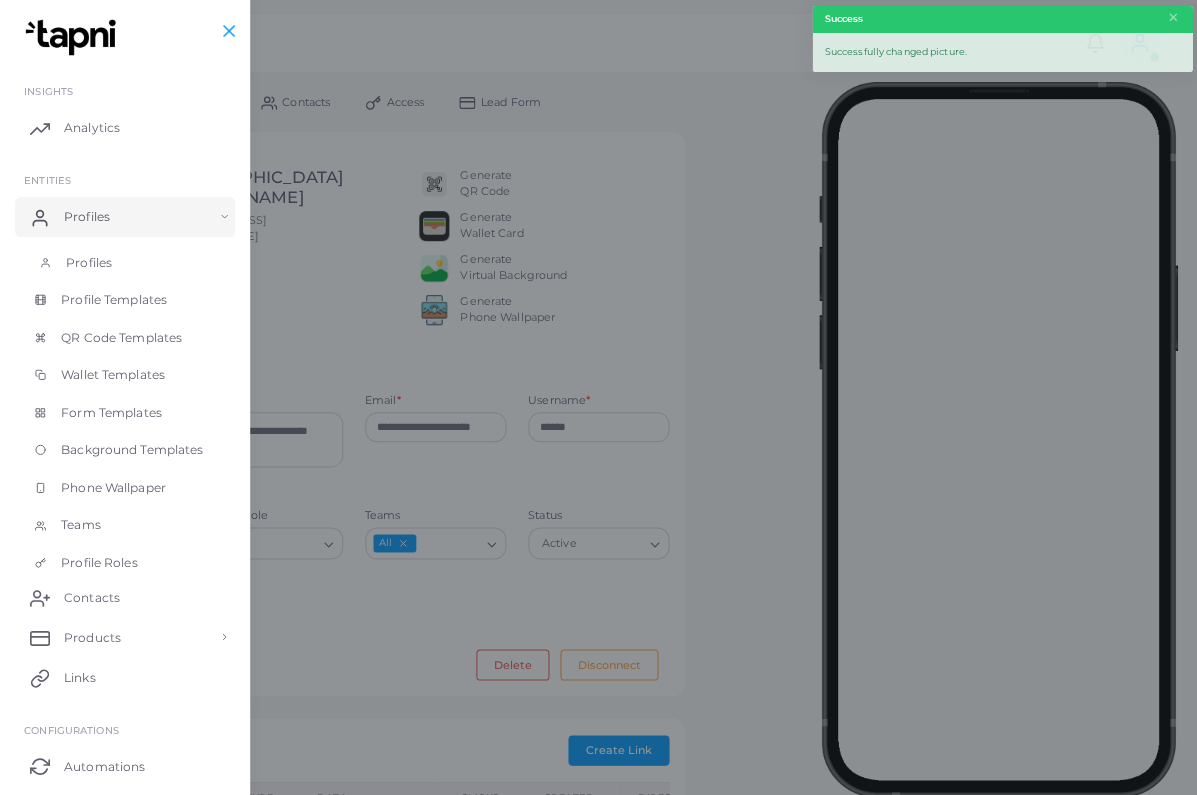 click on "Profiles" at bounding box center [125, 263] 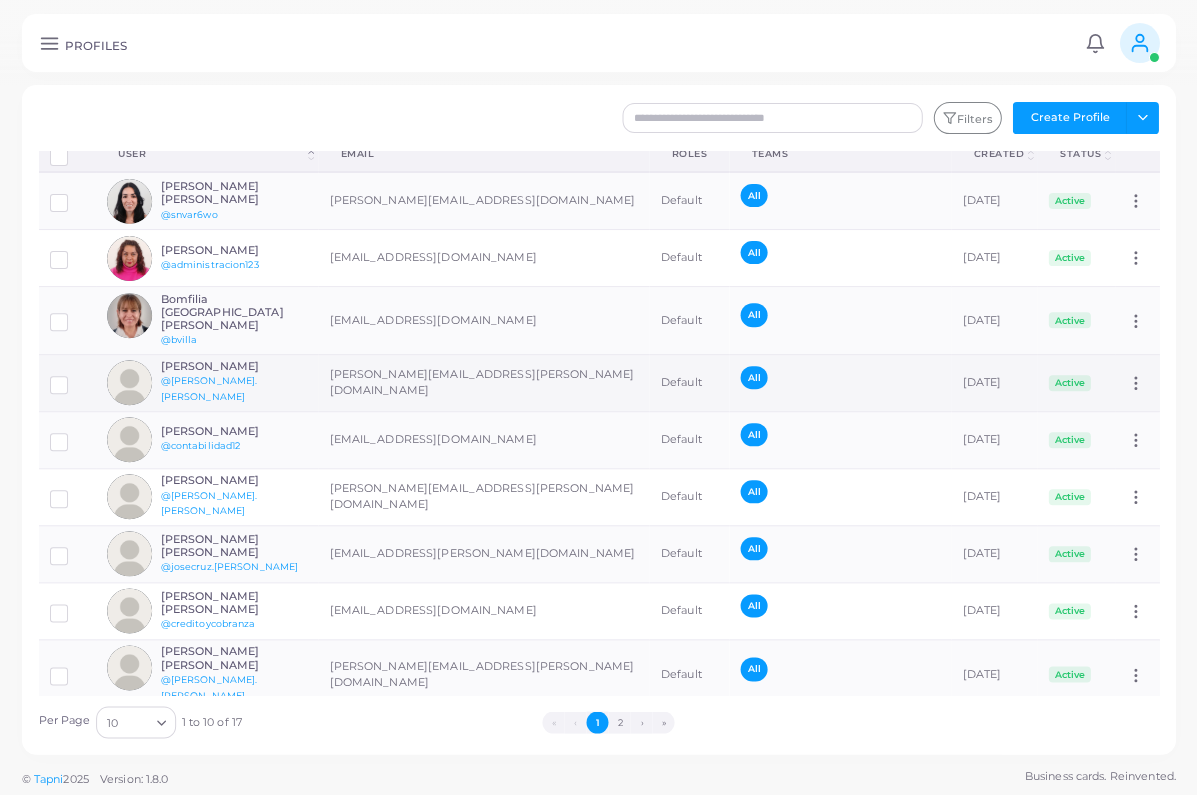 scroll, scrollTop: 11, scrollLeft: 0, axis: vertical 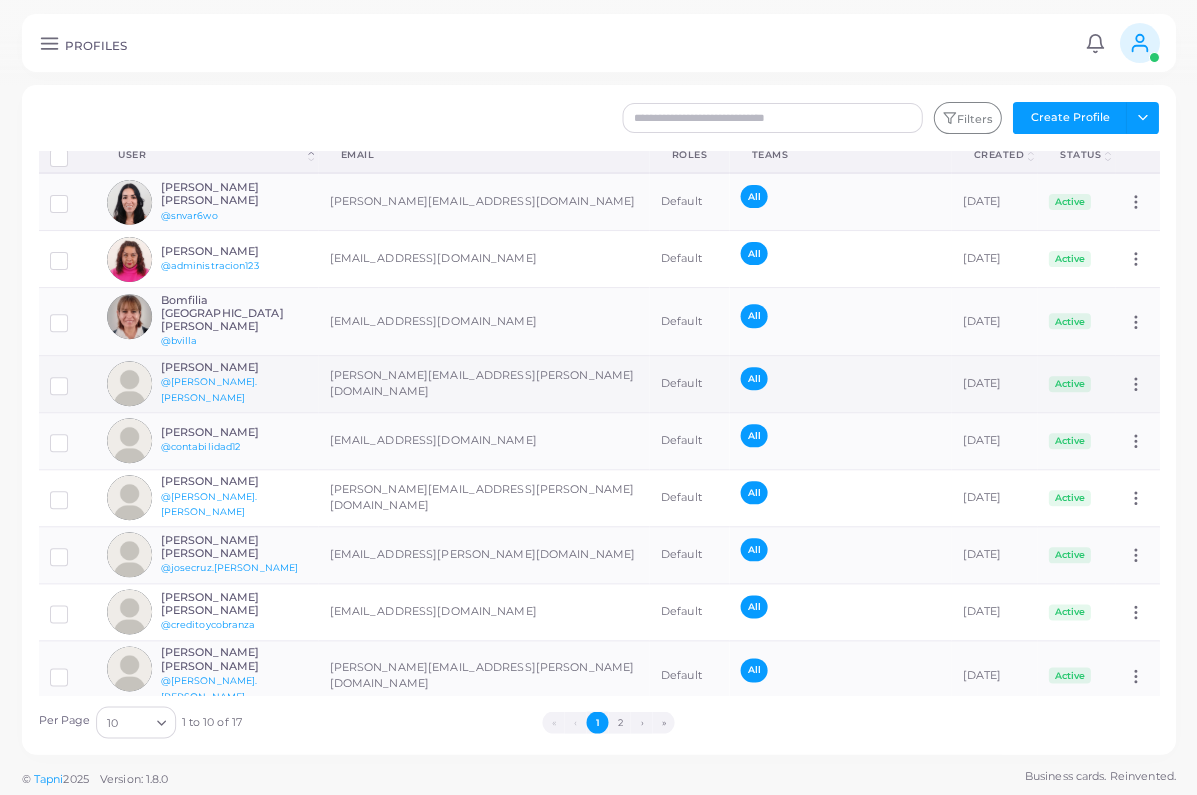 click on "[PERSON_NAME]  @[PERSON_NAME].[PERSON_NAME]" at bounding box center [234, 383] 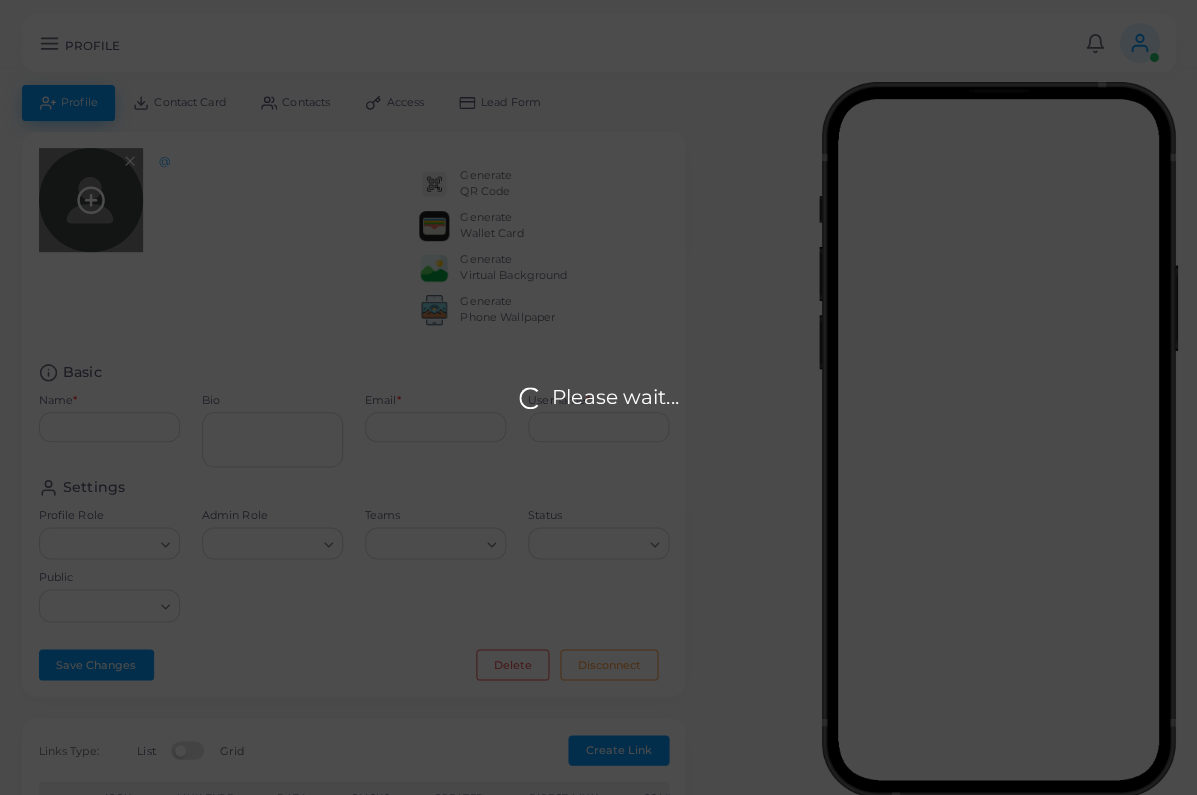 type on "**********" 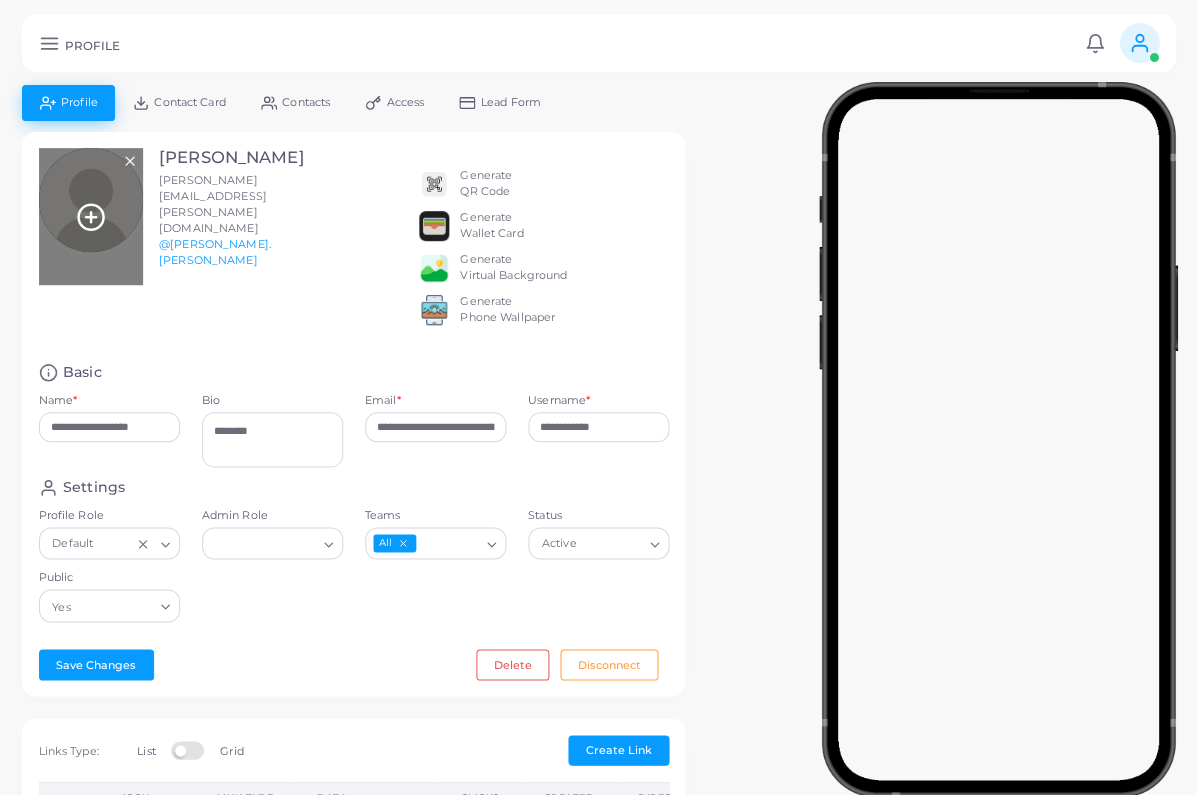 click 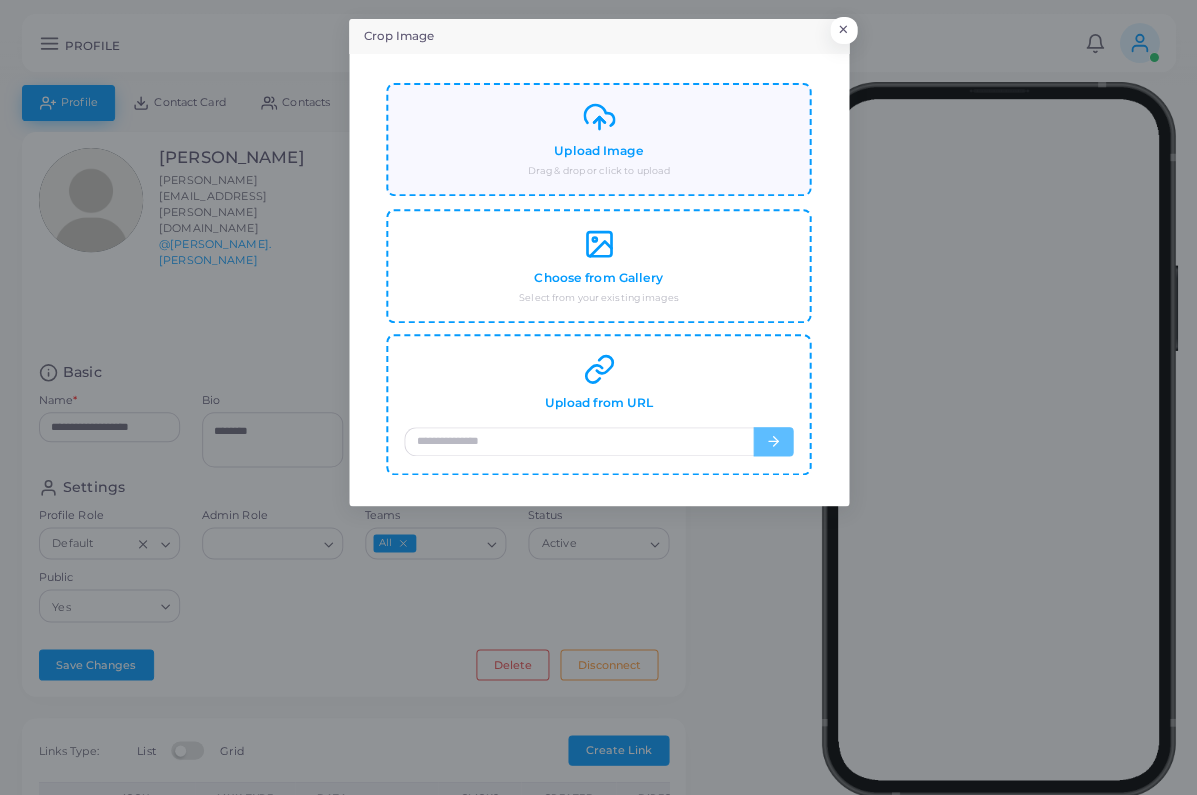 click 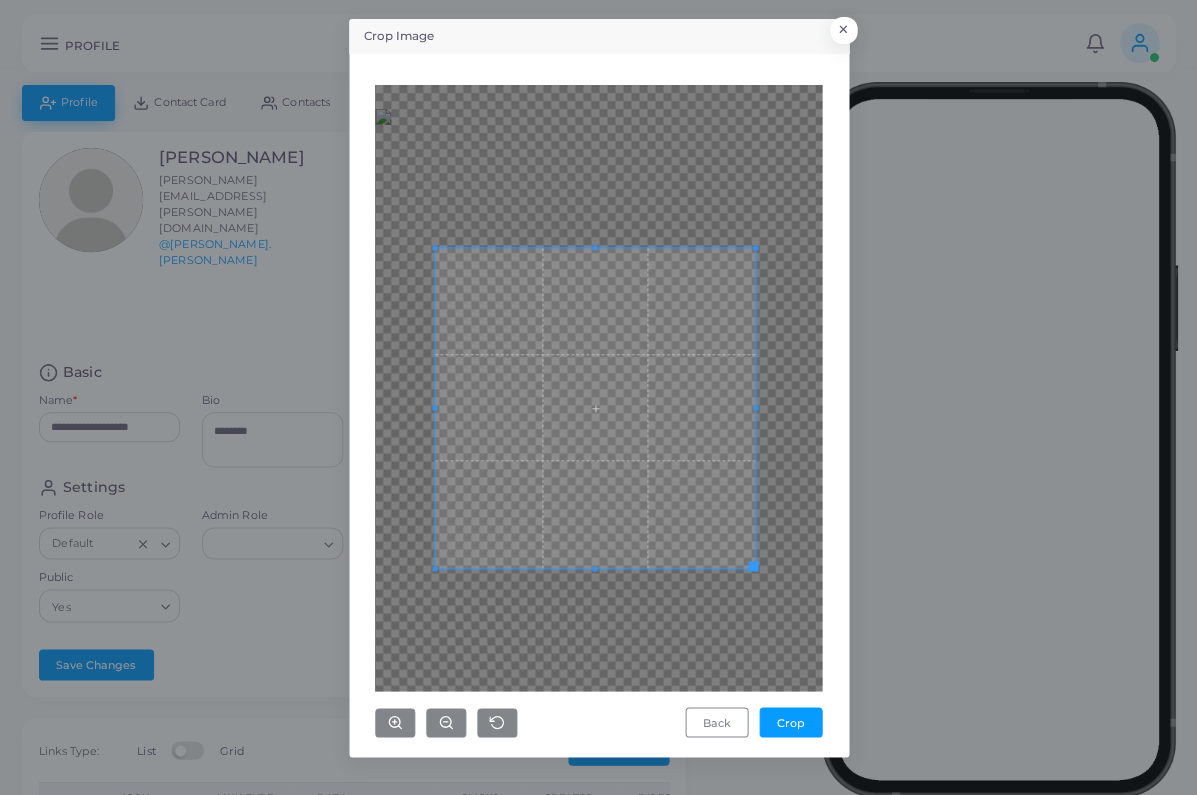 click at bounding box center (595, 408) 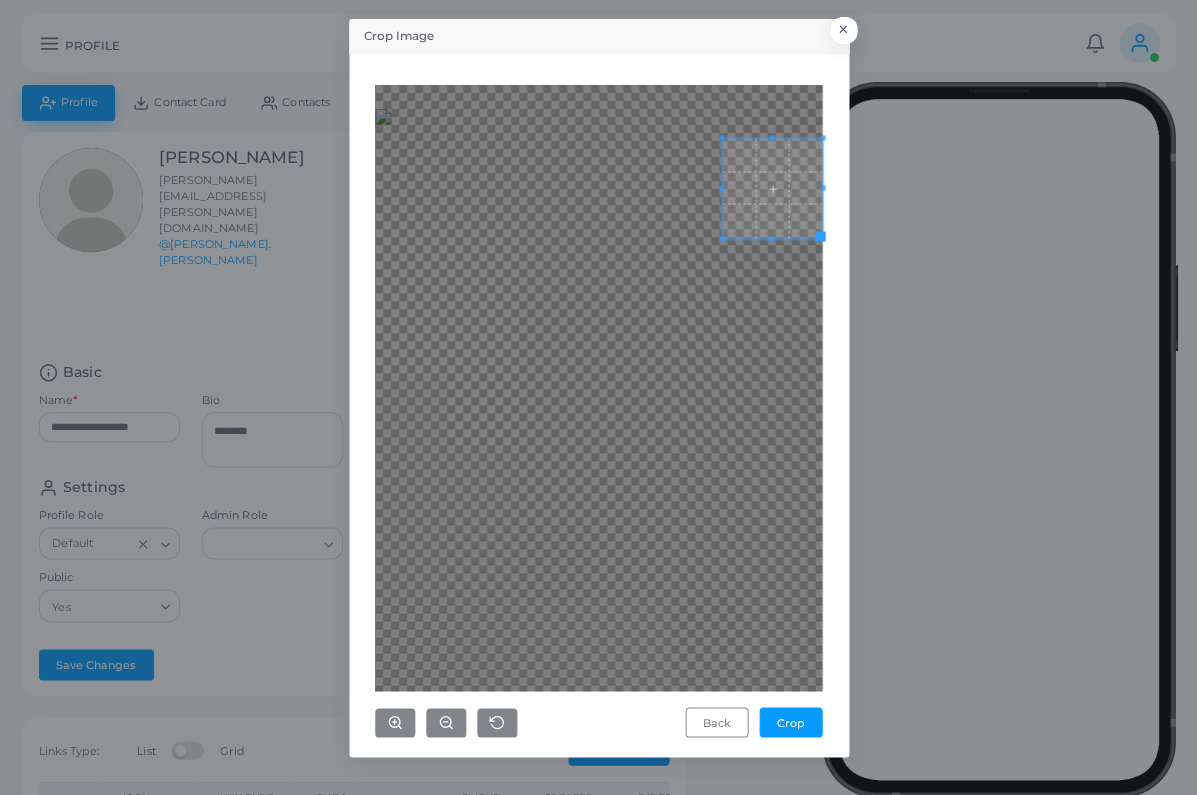click at bounding box center (598, 388) 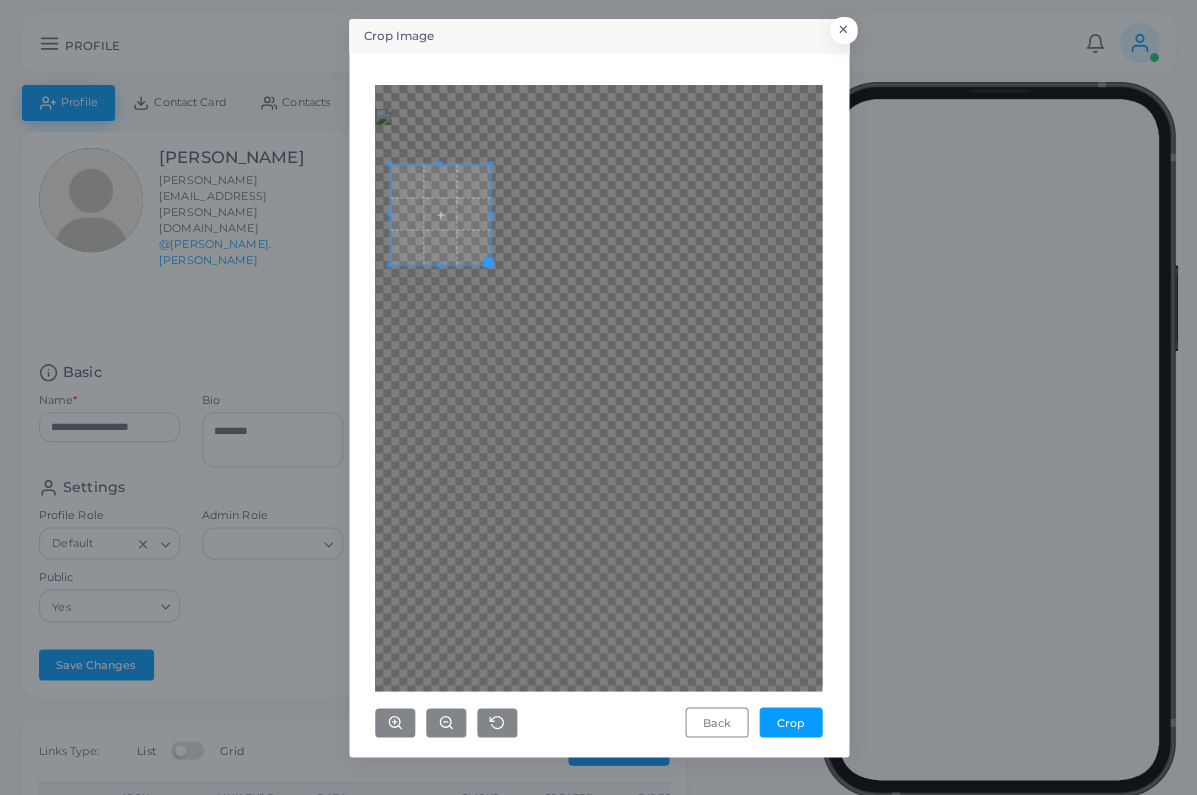 click at bounding box center (440, 214) 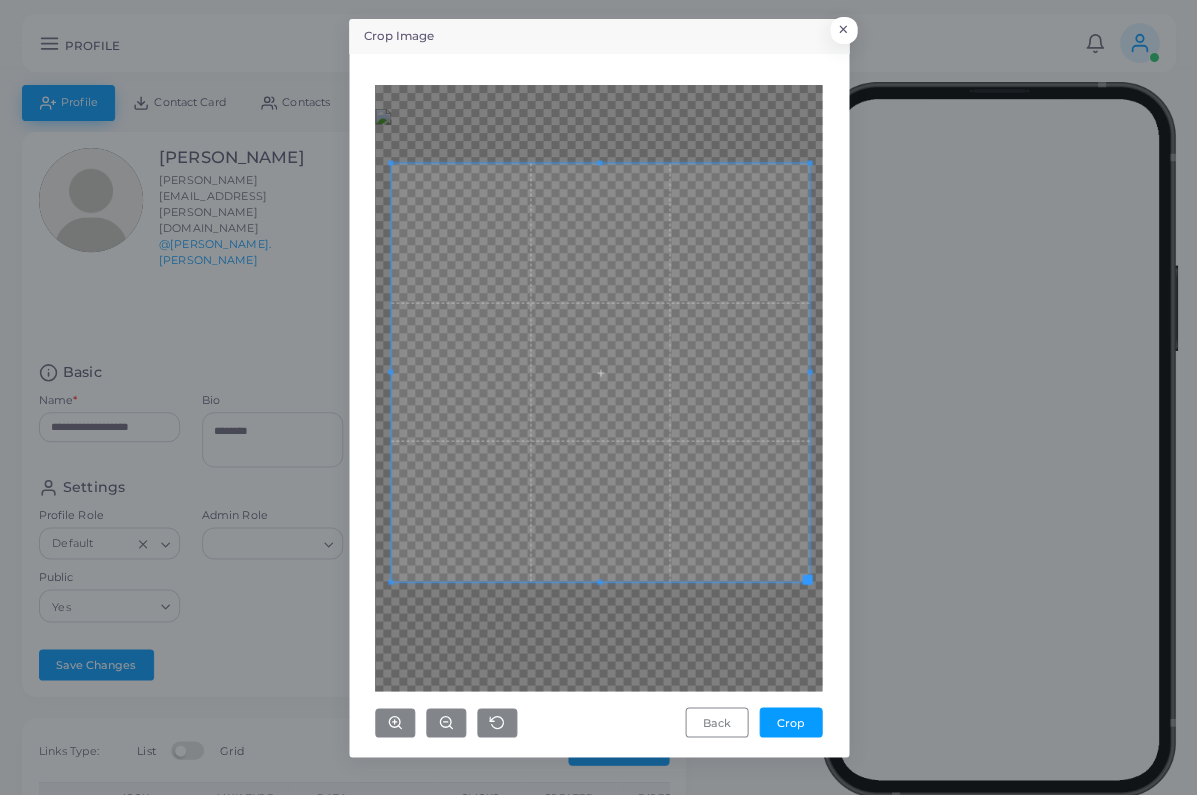 click on "Crop Image ×  Back   Crop" at bounding box center [598, 397] 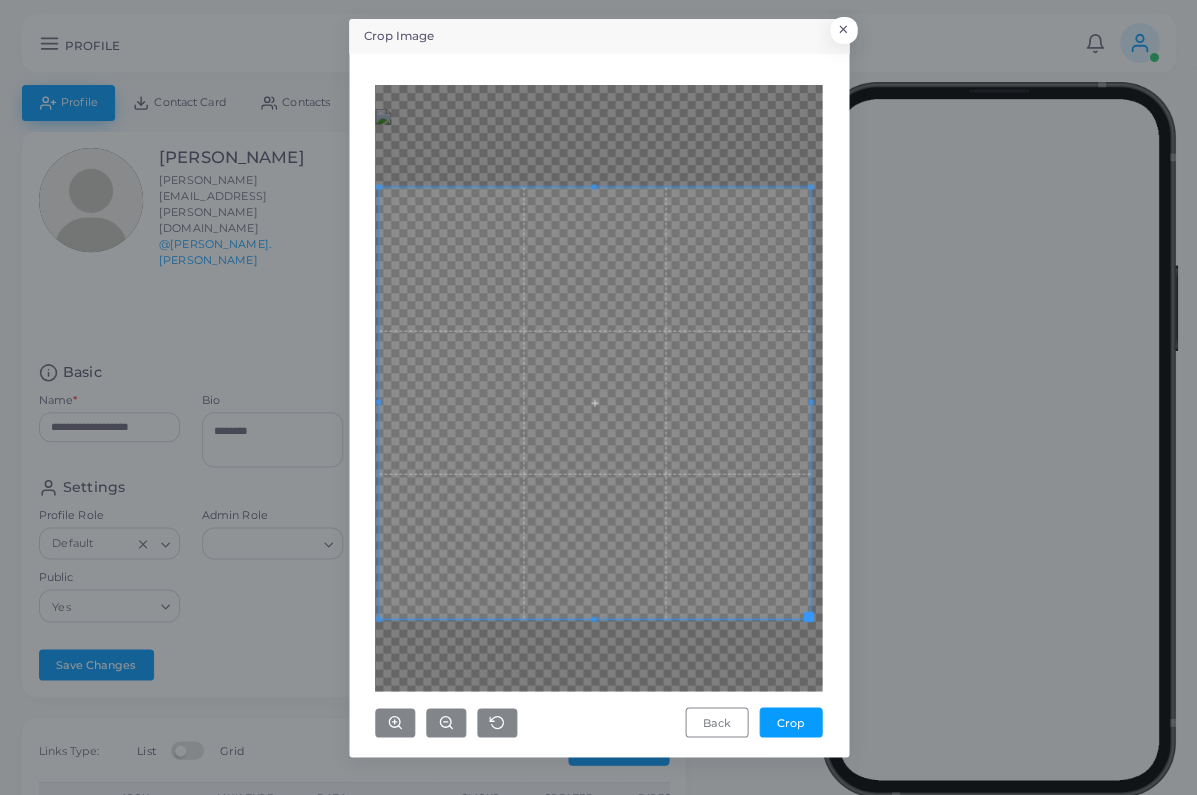 click at bounding box center (594, 402) 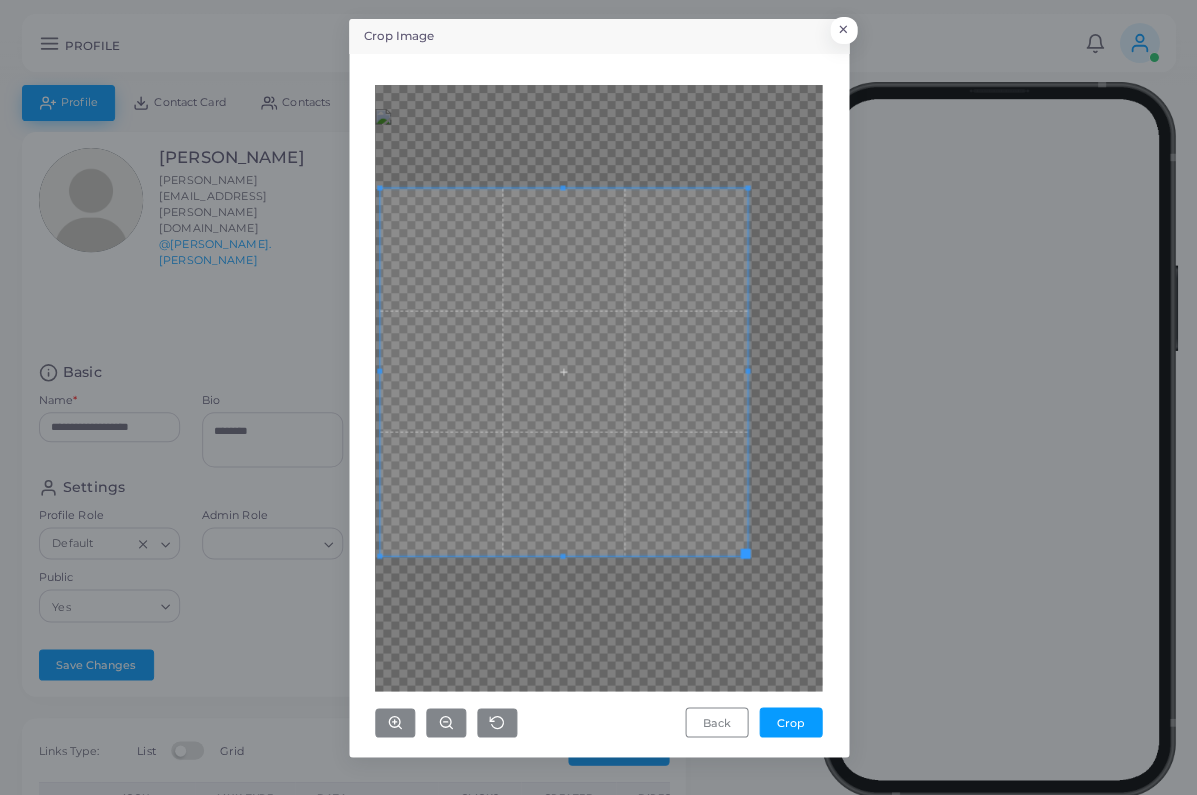 click at bounding box center (598, 388) 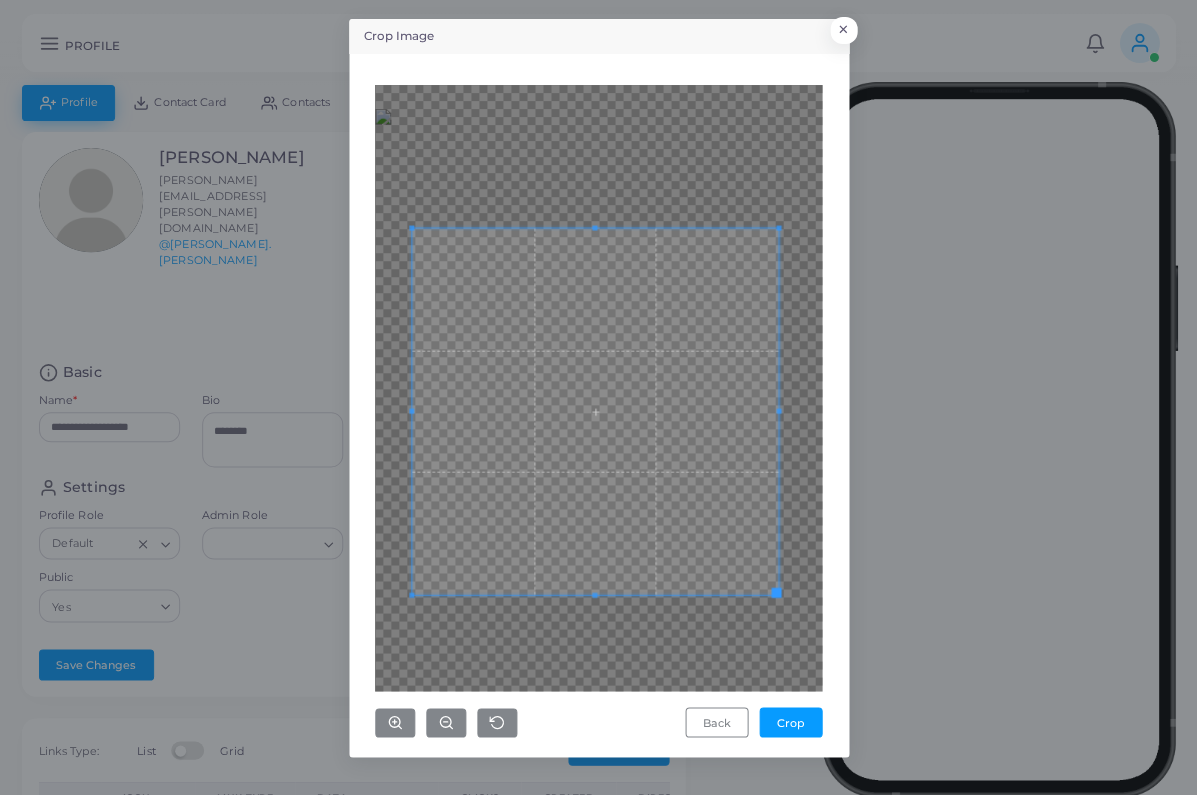 click at bounding box center (595, 411) 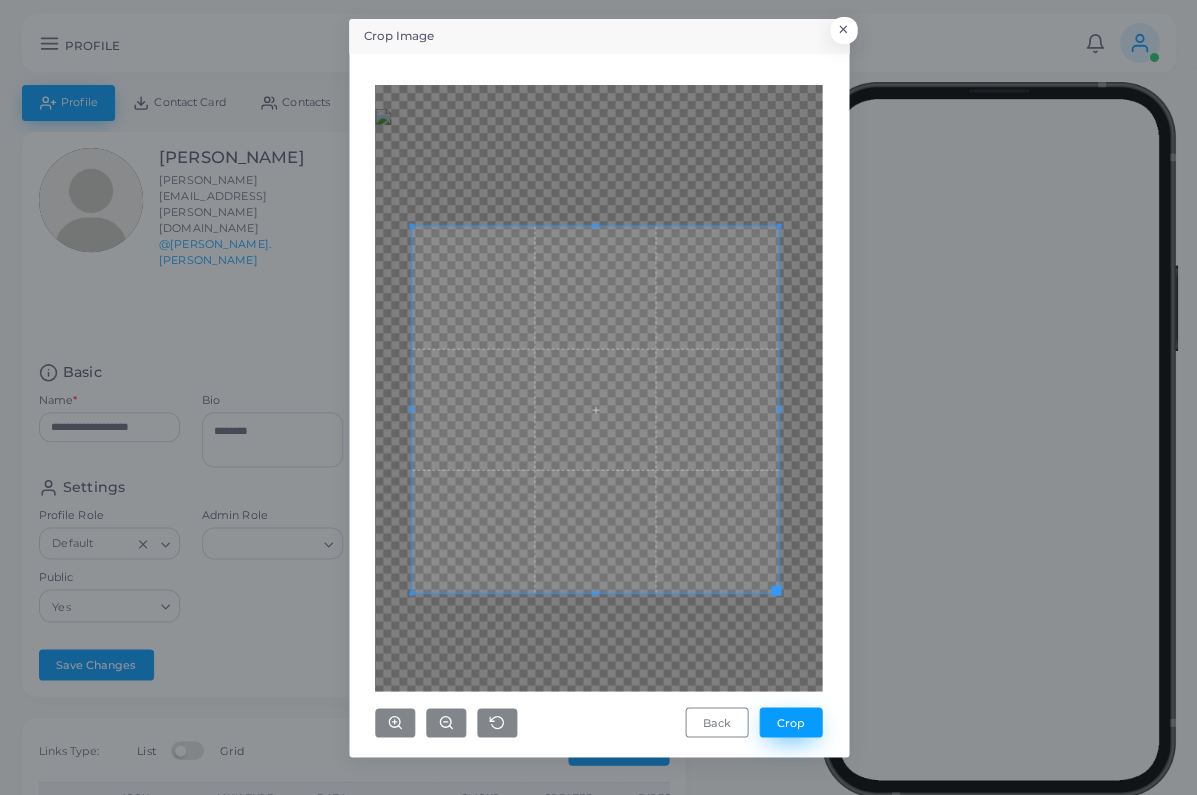 click on "Crop" at bounding box center [790, 722] 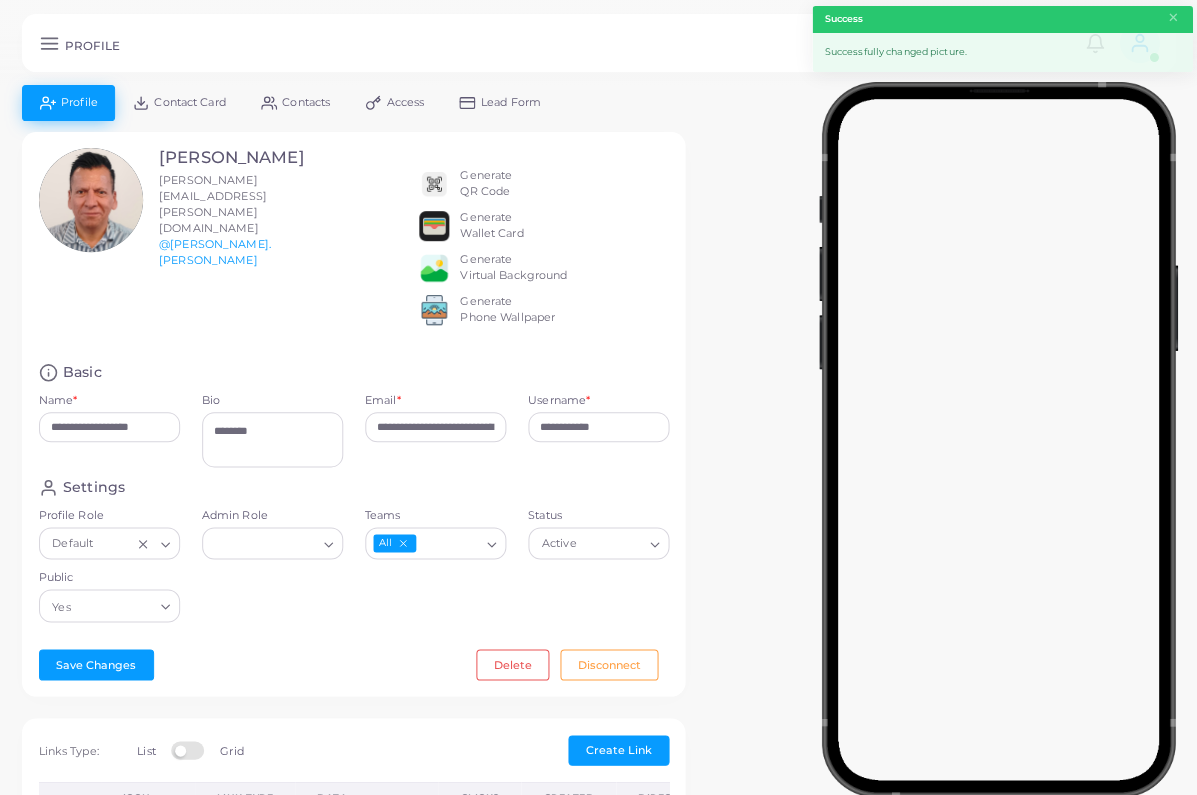 click 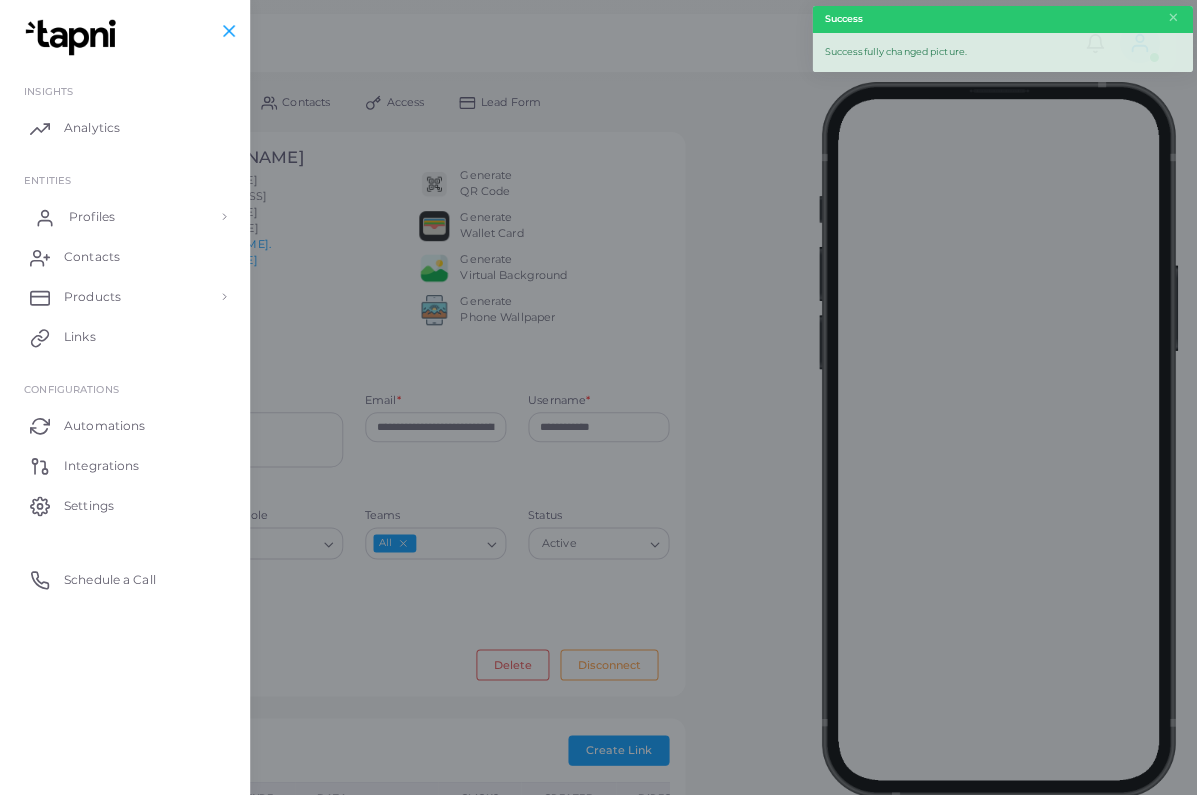 click on "Profiles" at bounding box center (125, 217) 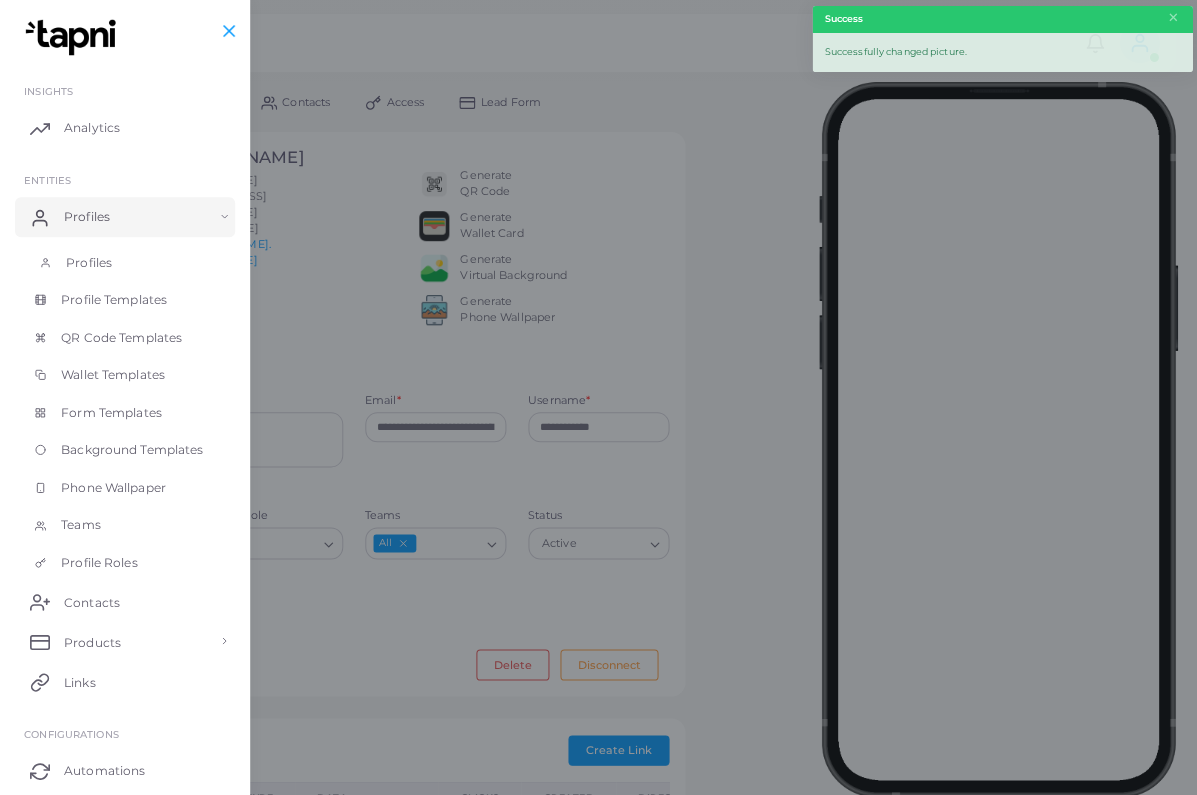 click on "Profiles" at bounding box center [125, 263] 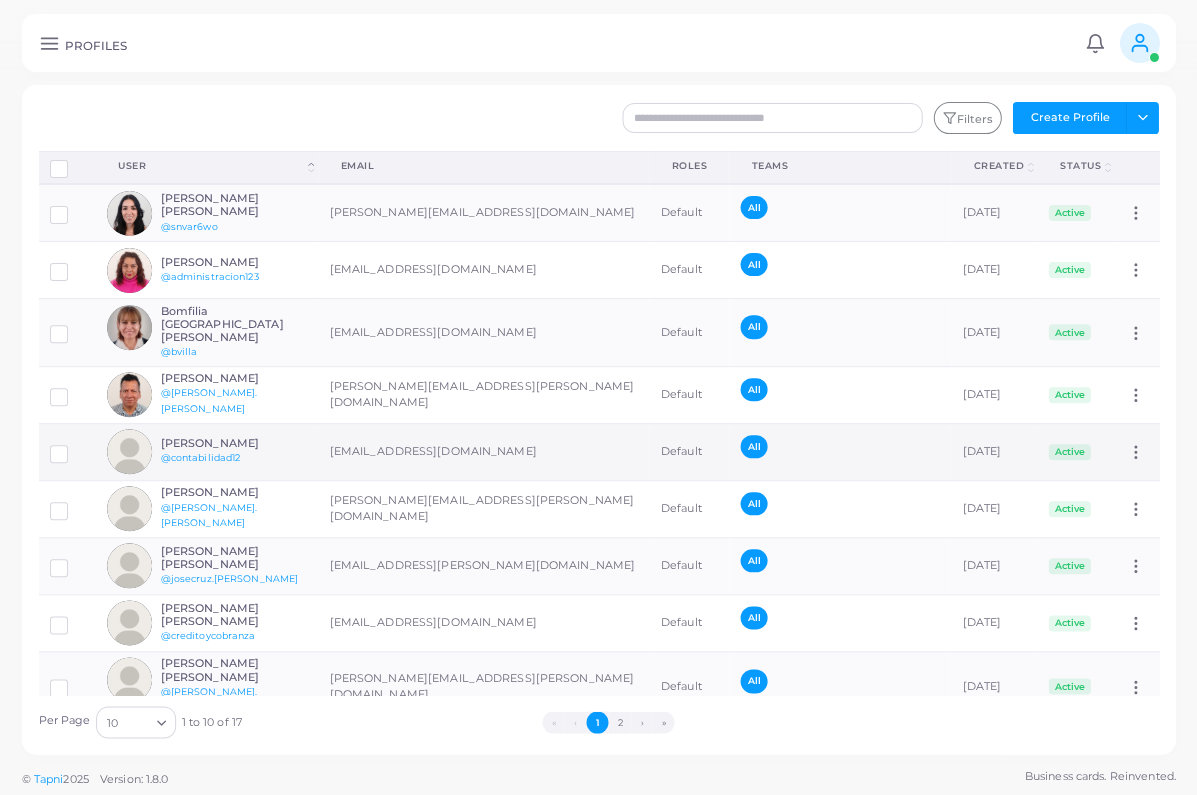 click on "[EMAIL_ADDRESS][DOMAIN_NAME]" at bounding box center [483, 451] 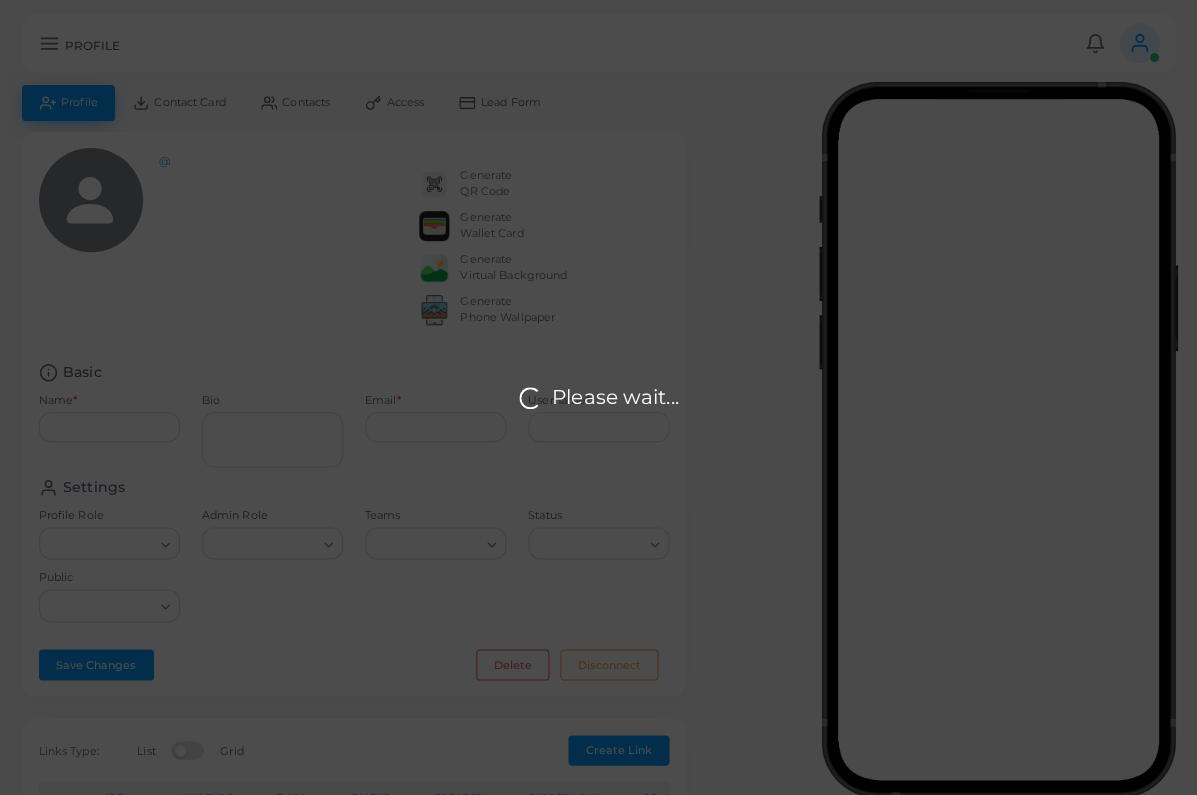 type on "**********" 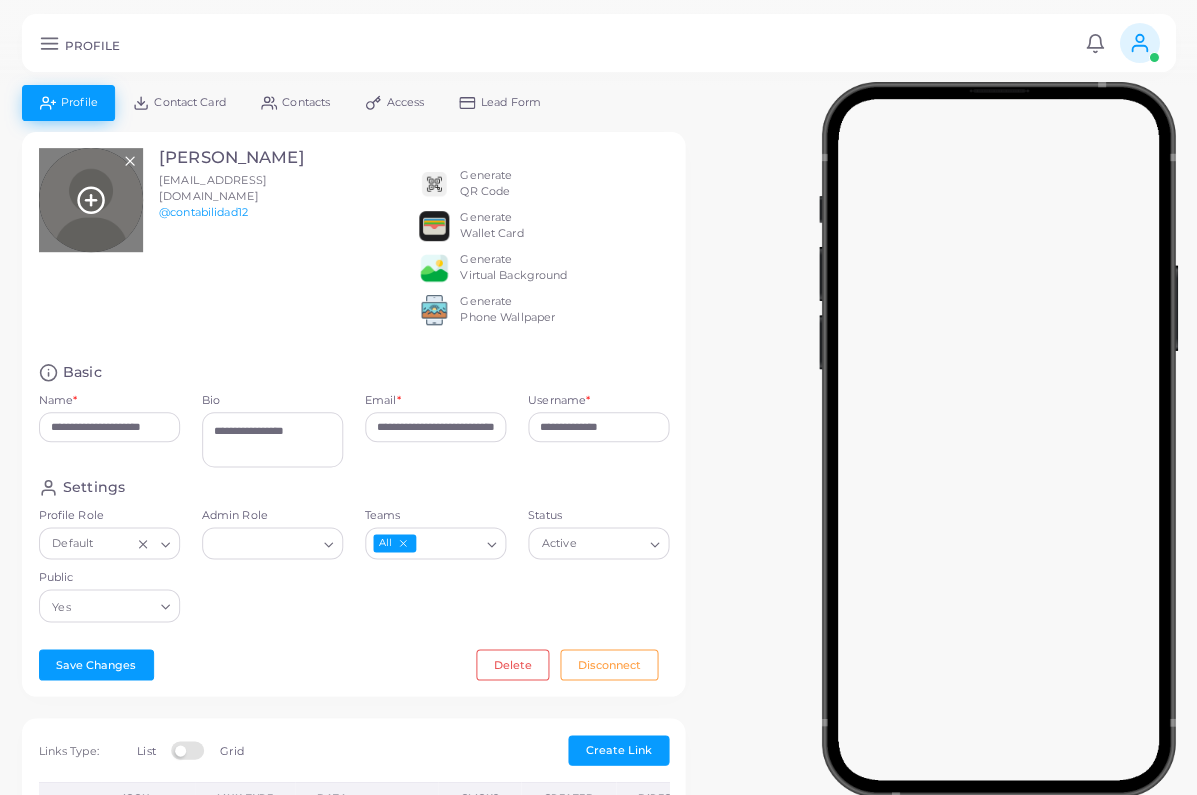 click 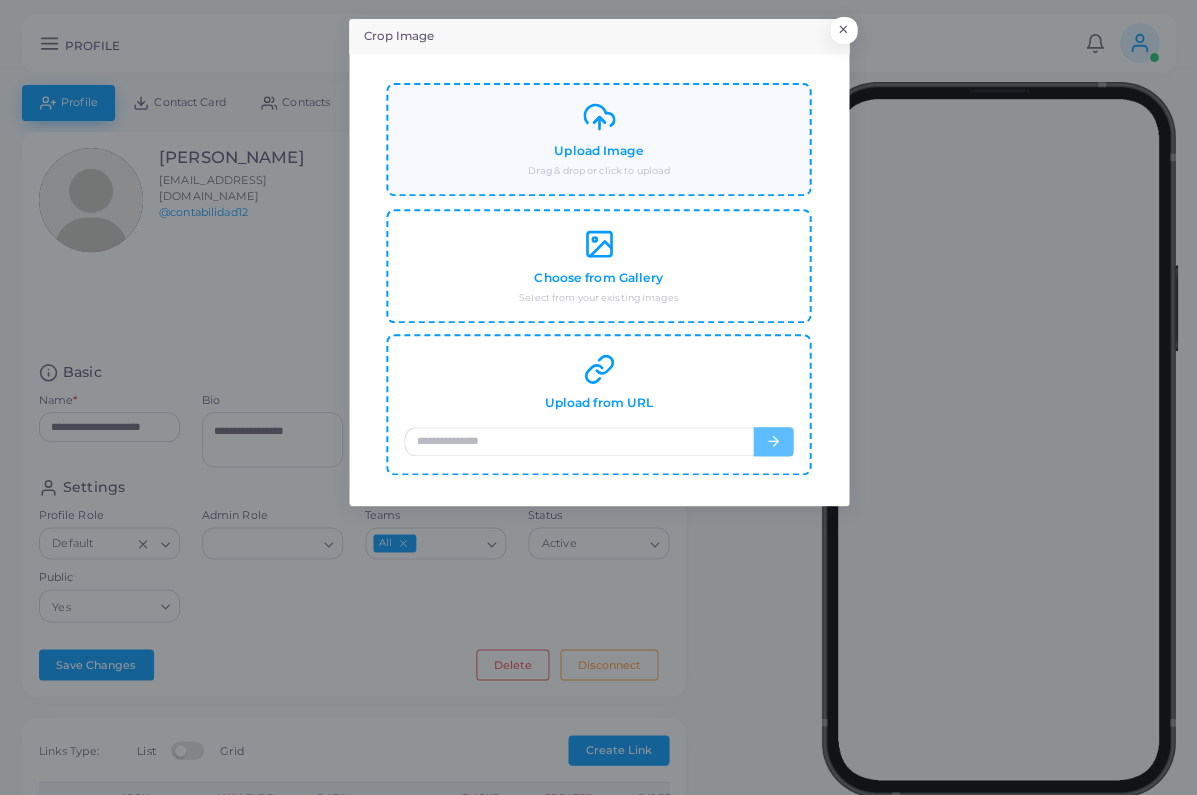 click on "Upload Image Drag & drop or click to upload" at bounding box center (598, 139) 